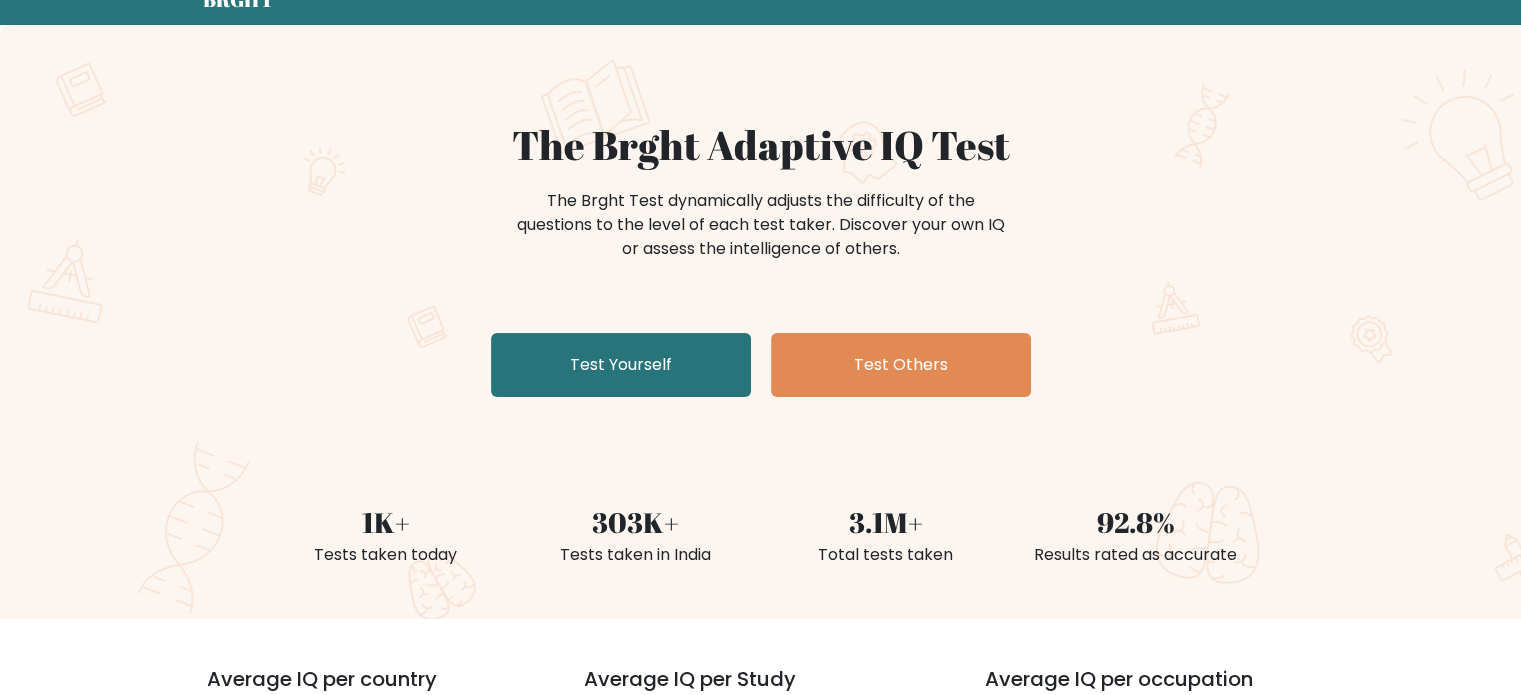 scroll, scrollTop: 100, scrollLeft: 0, axis: vertical 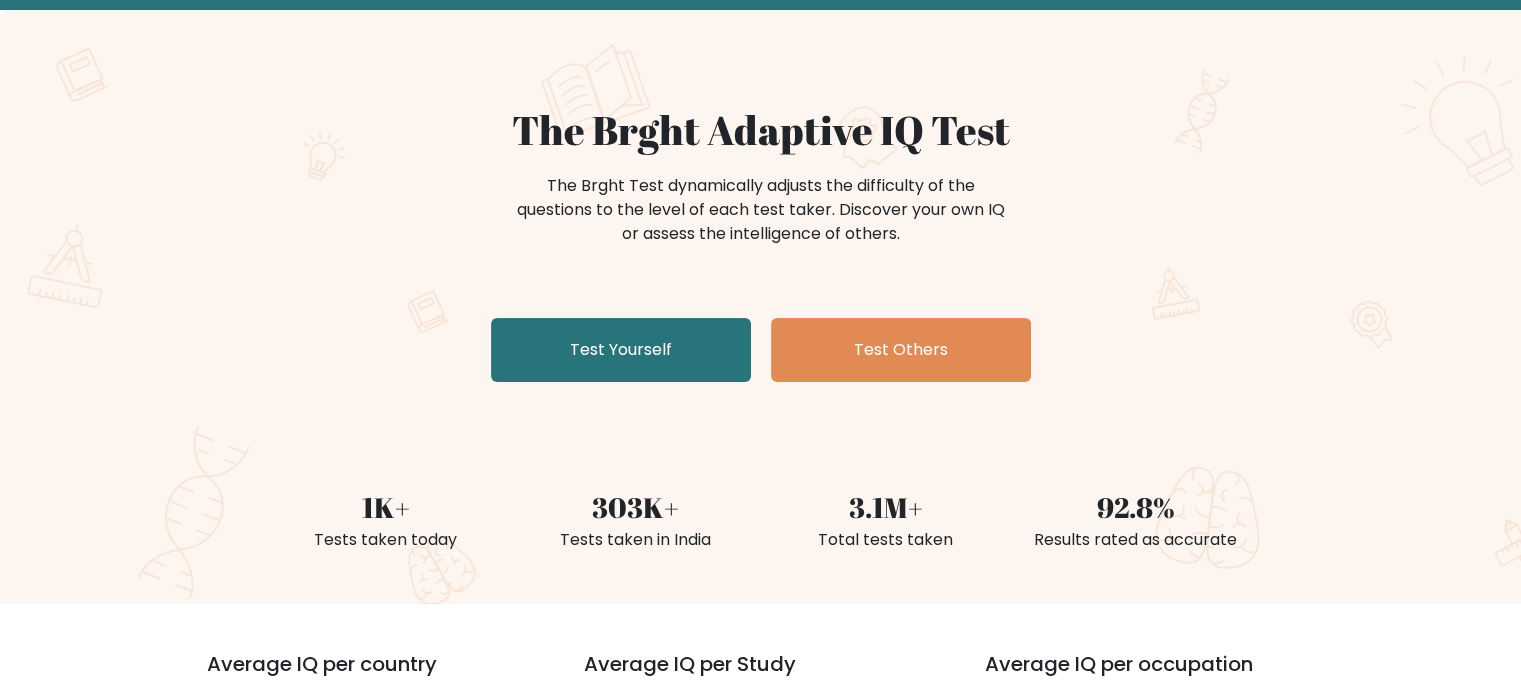 click on "Test Yourself" at bounding box center (621, 350) 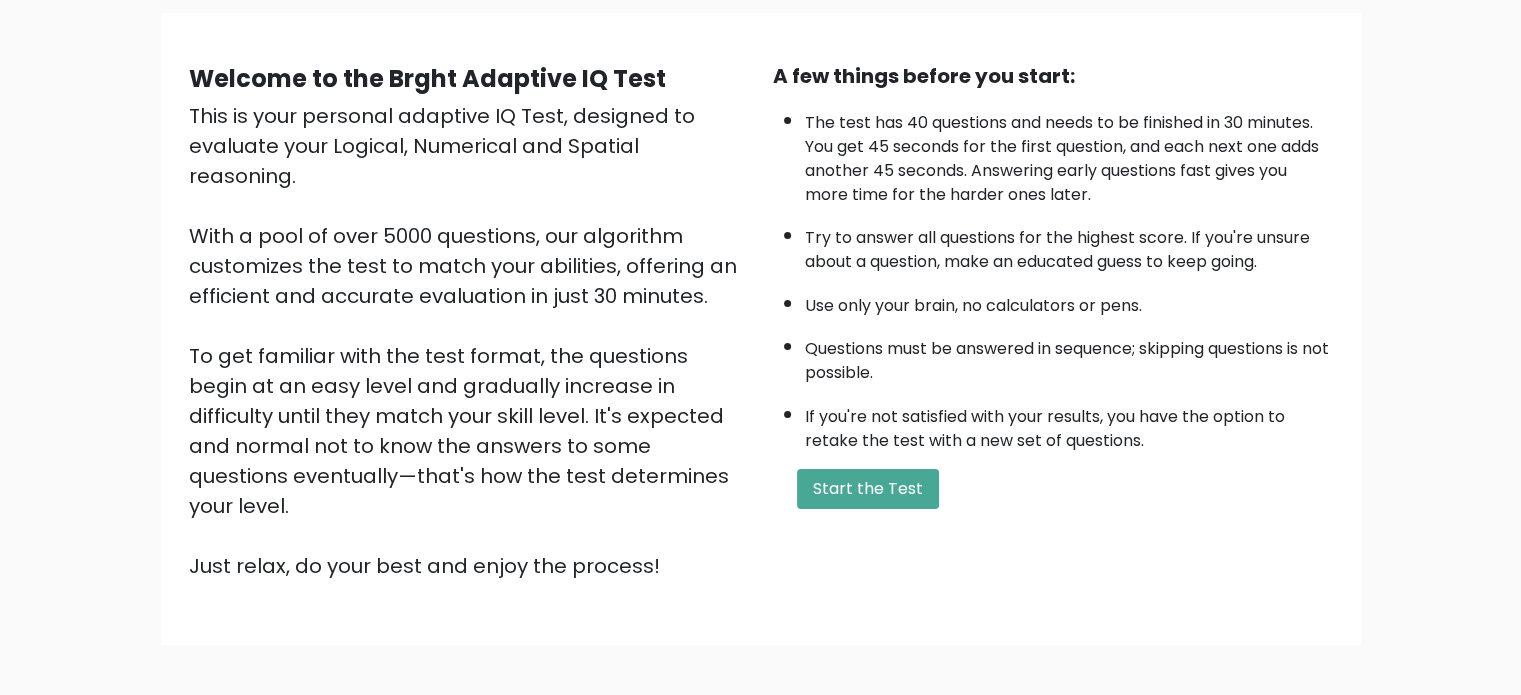 scroll, scrollTop: 200, scrollLeft: 0, axis: vertical 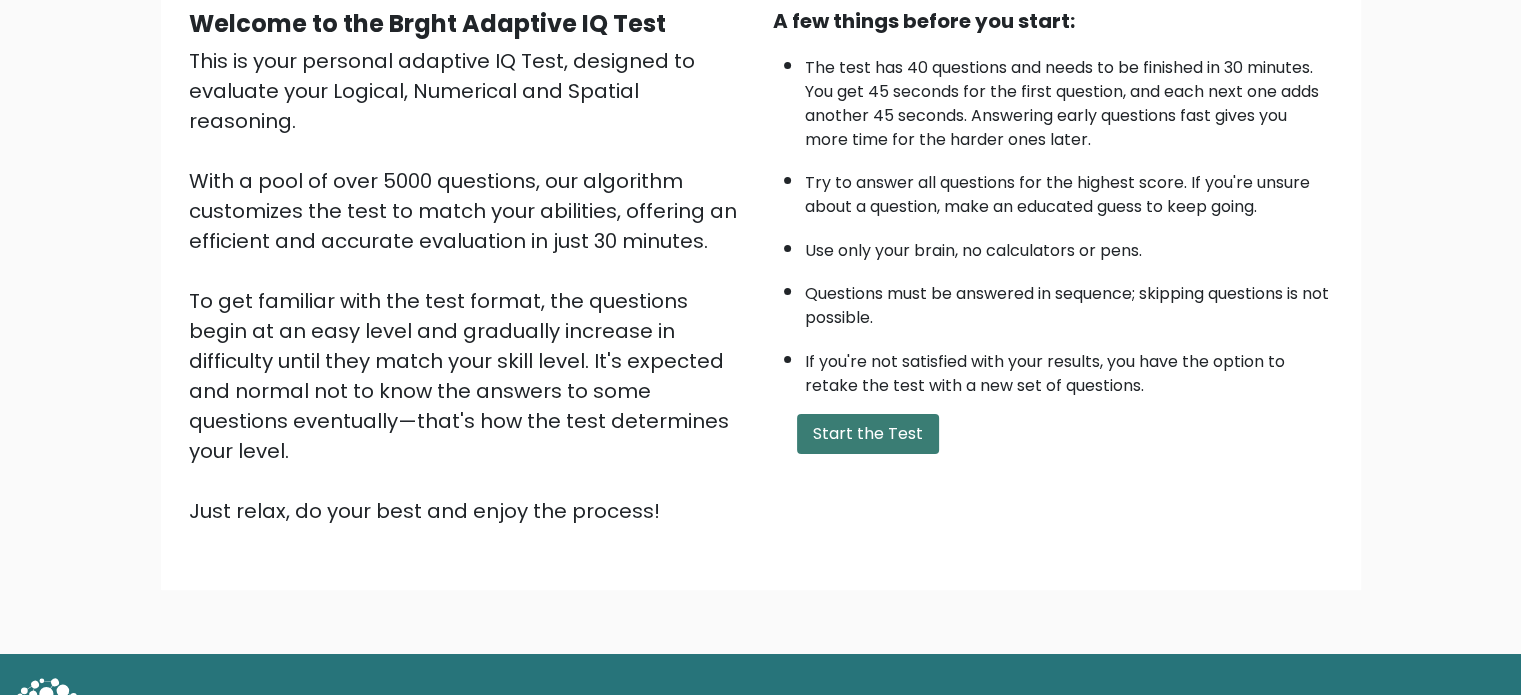 click on "Start the Test" at bounding box center [868, 434] 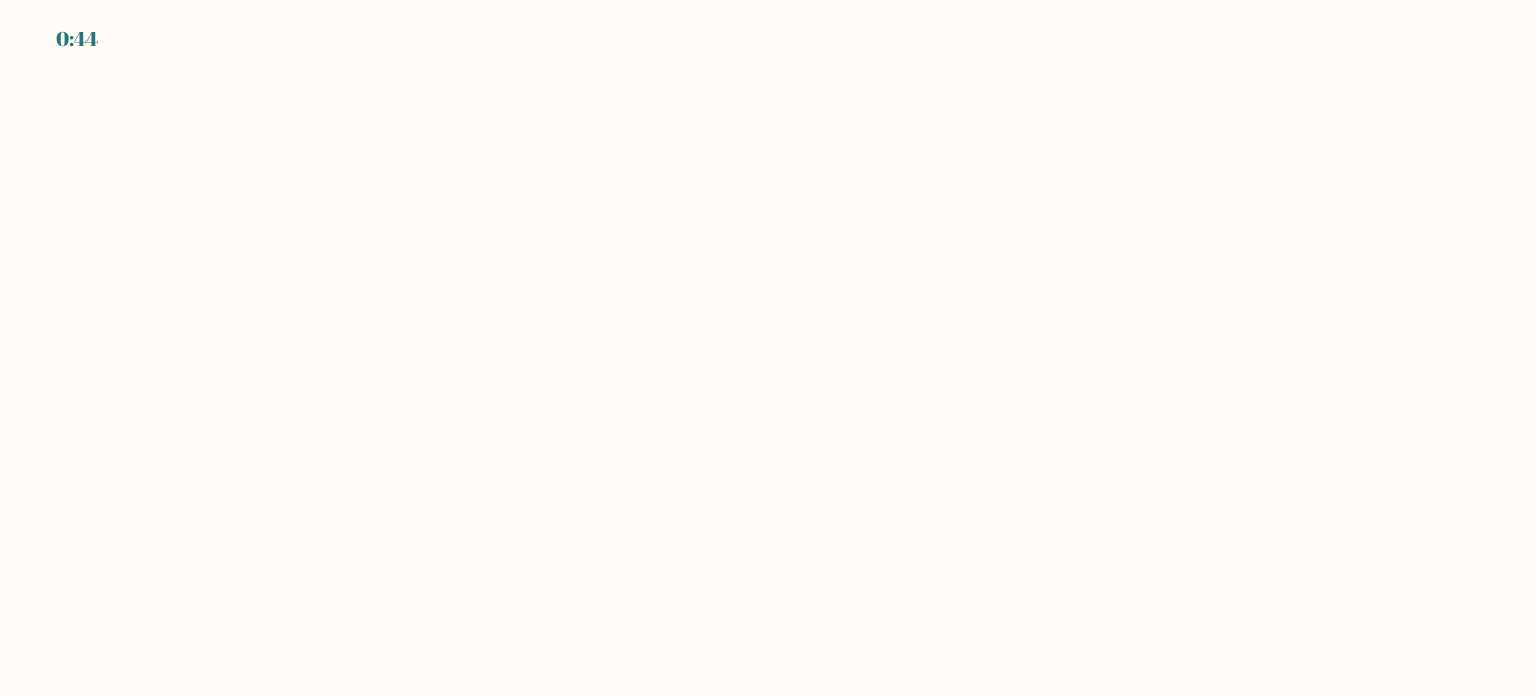 scroll, scrollTop: 0, scrollLeft: 0, axis: both 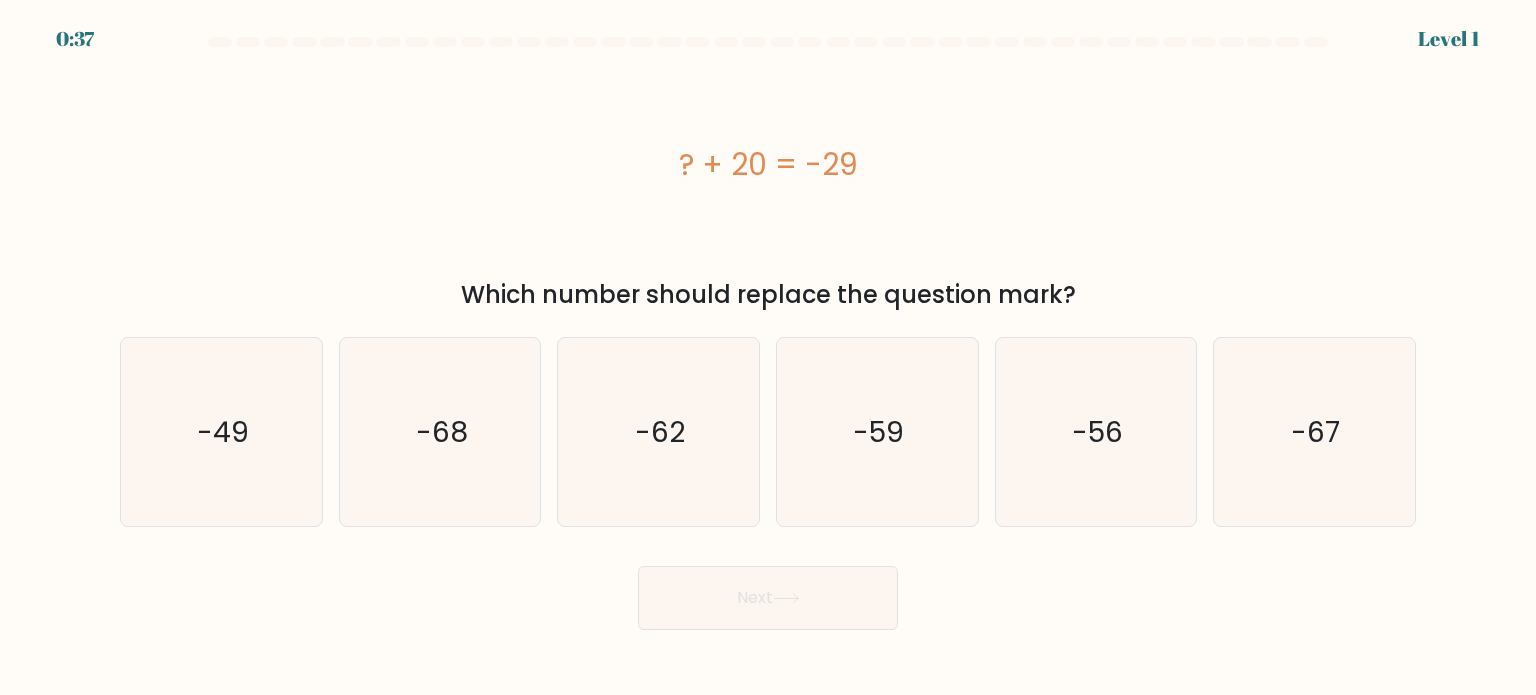 drag, startPoint x: 80, startPoint y: 37, endPoint x: 95, endPoint y: 36, distance: 15.033297 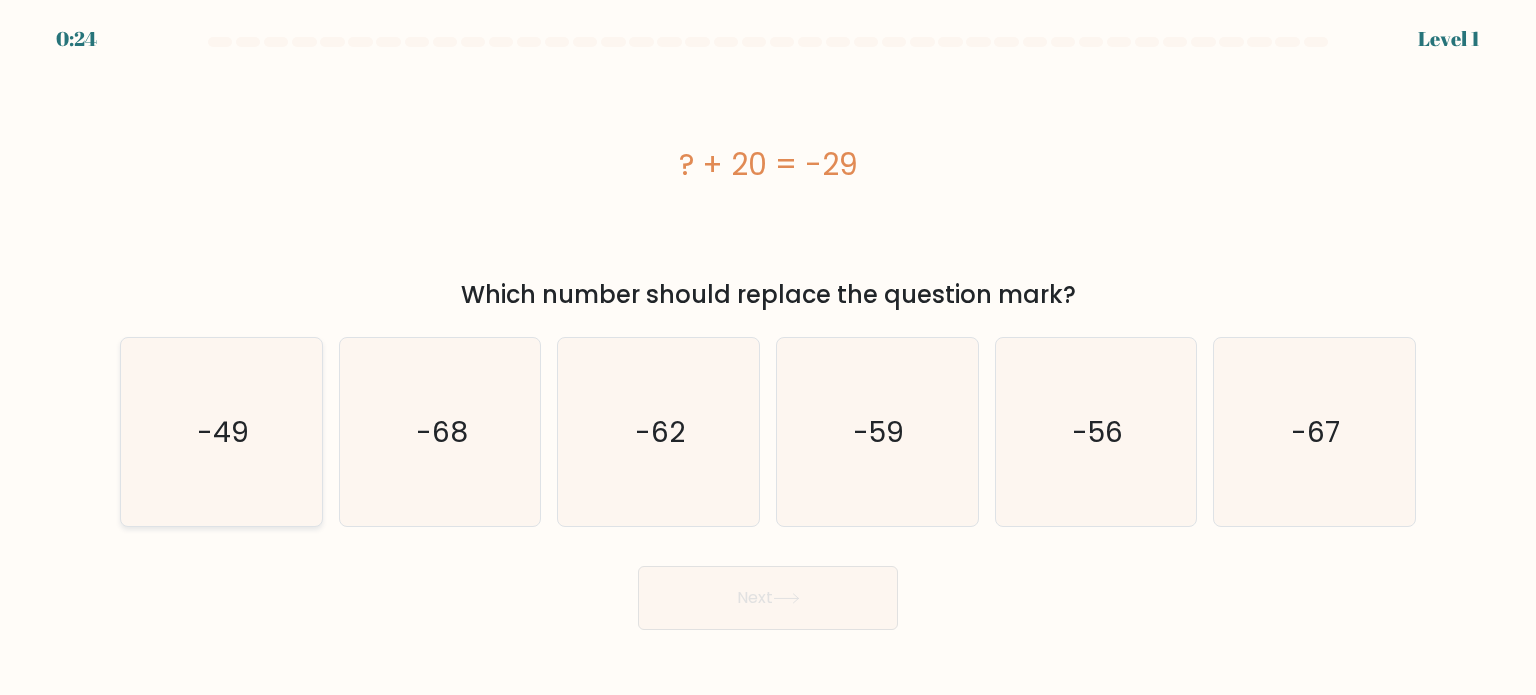 click on "-49" 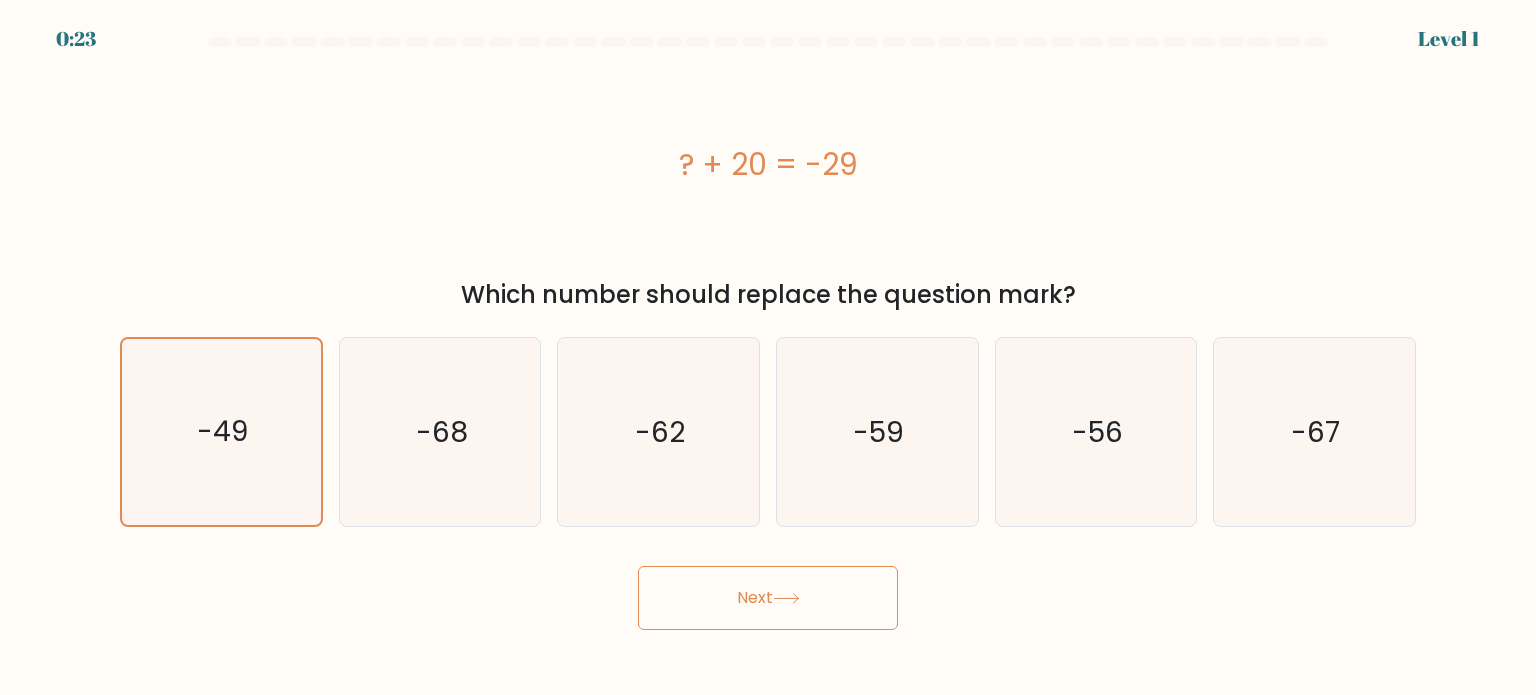 click on "Next" at bounding box center [768, 598] 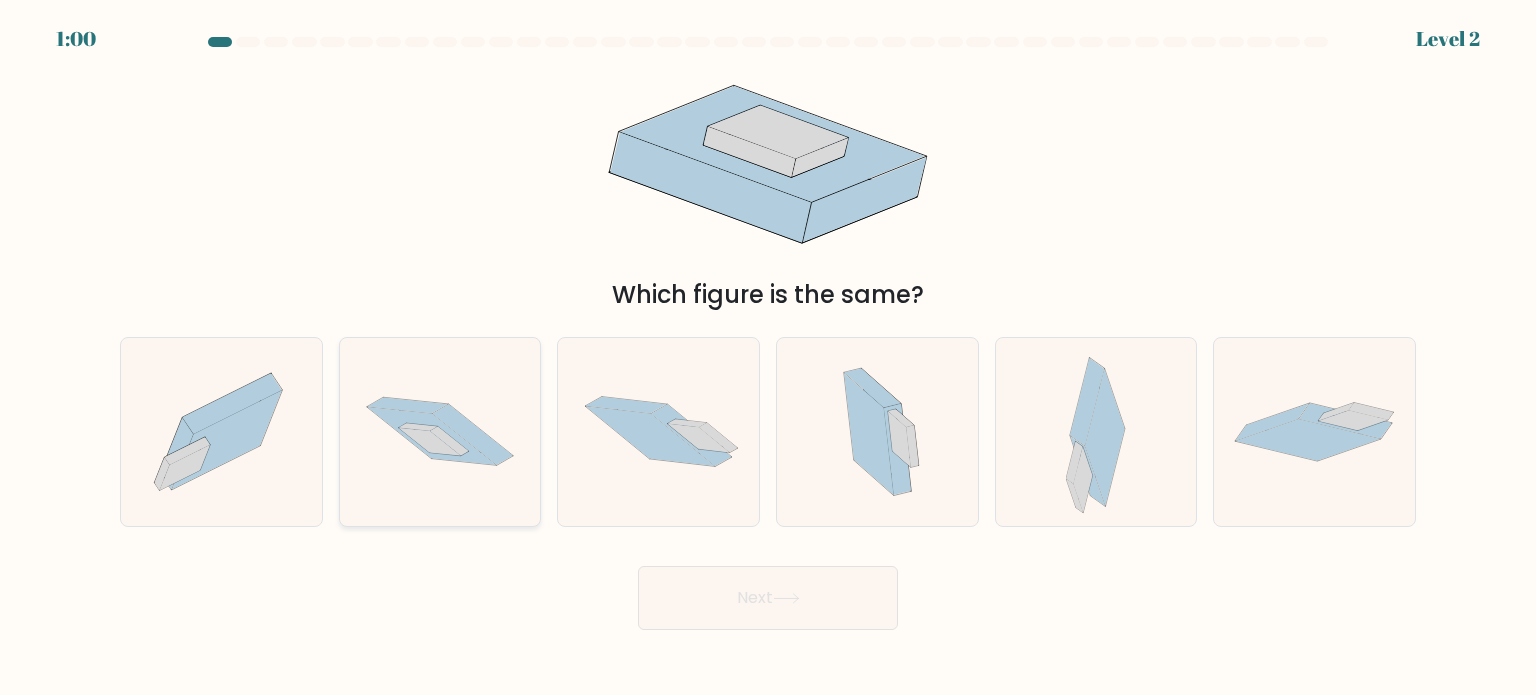 click 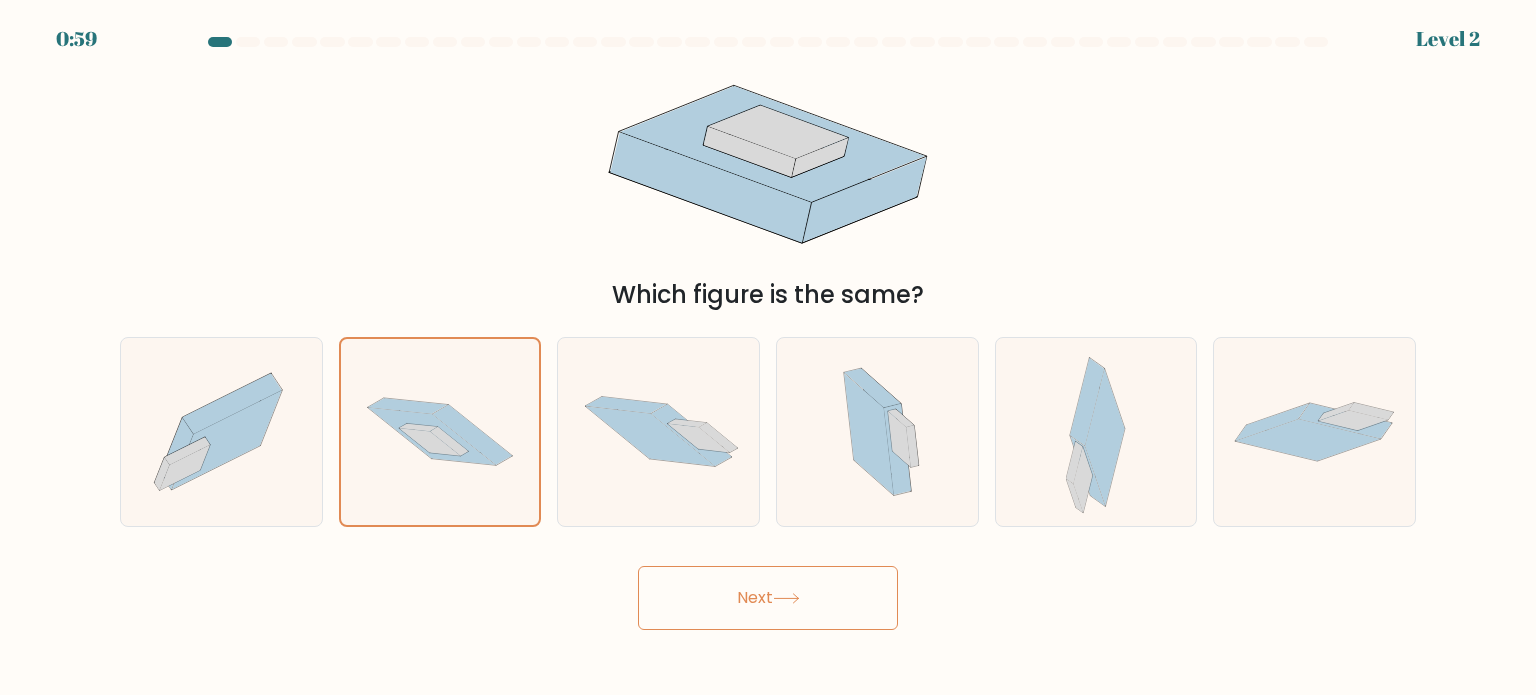 click on "Next" at bounding box center (768, 598) 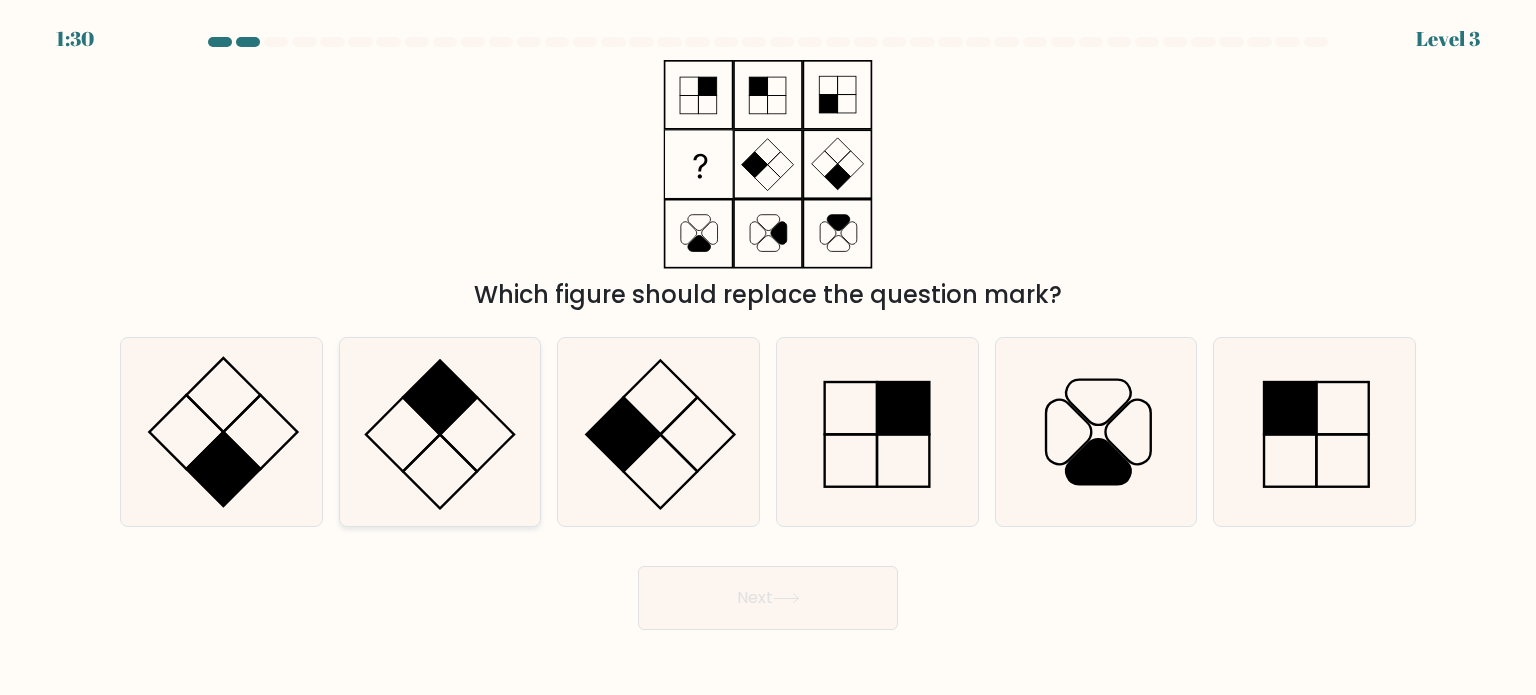 click 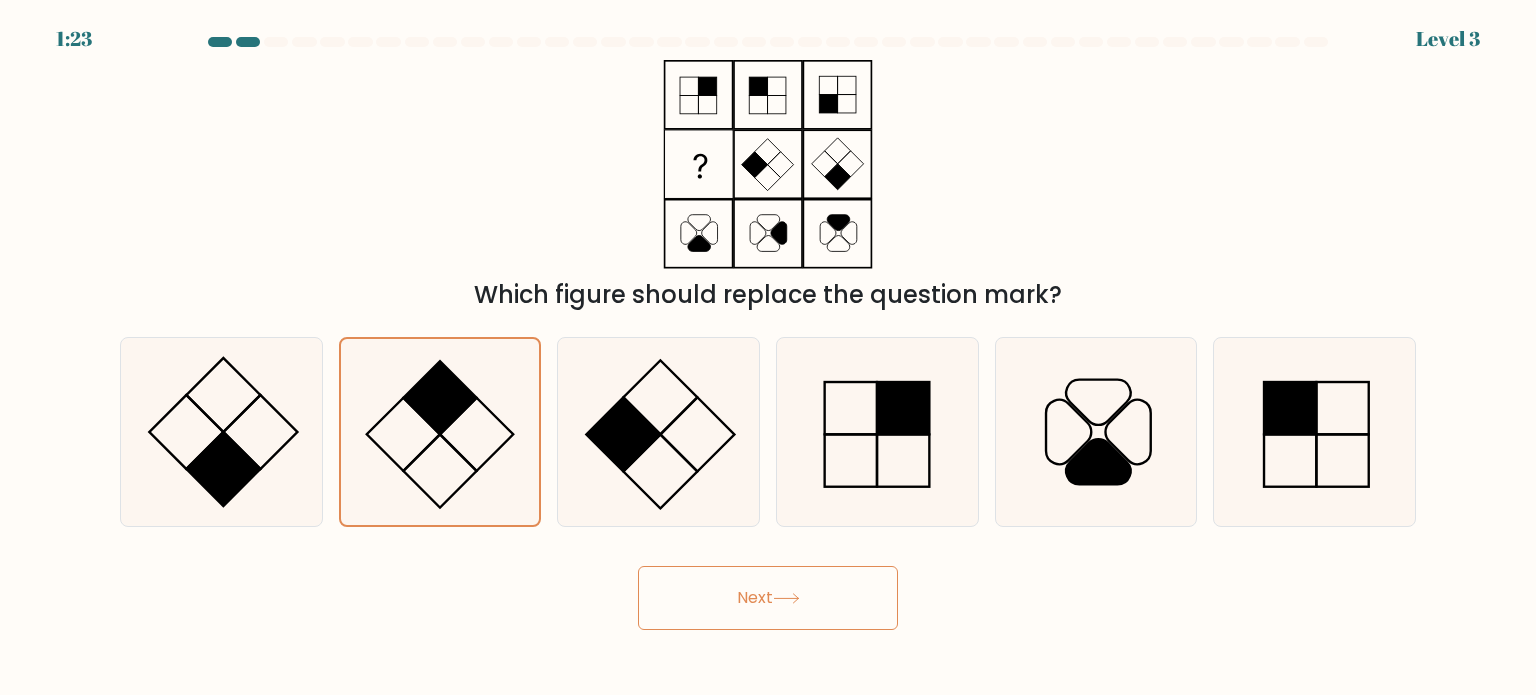 click on "Next" at bounding box center (768, 598) 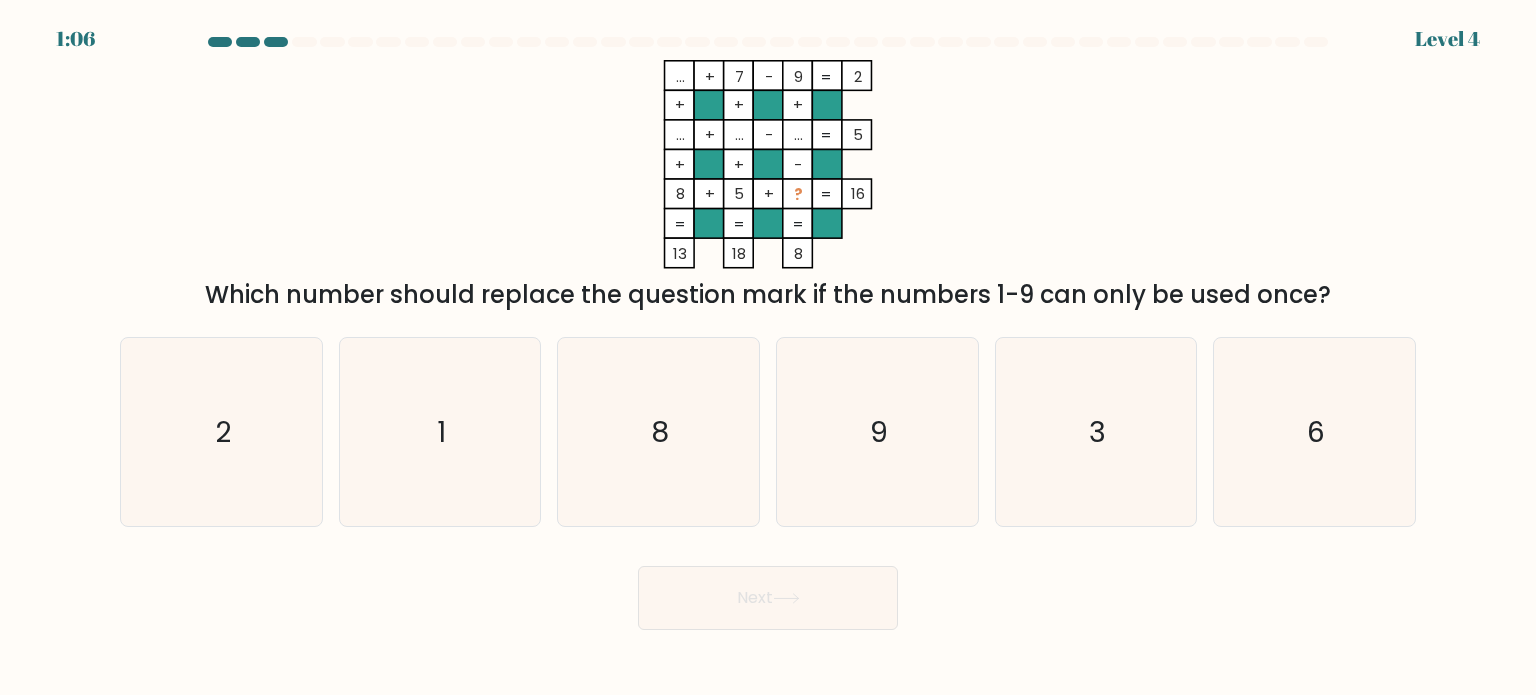drag, startPoint x: 672, startPoint y: 192, endPoint x: 696, endPoint y: 195, distance: 24.186773 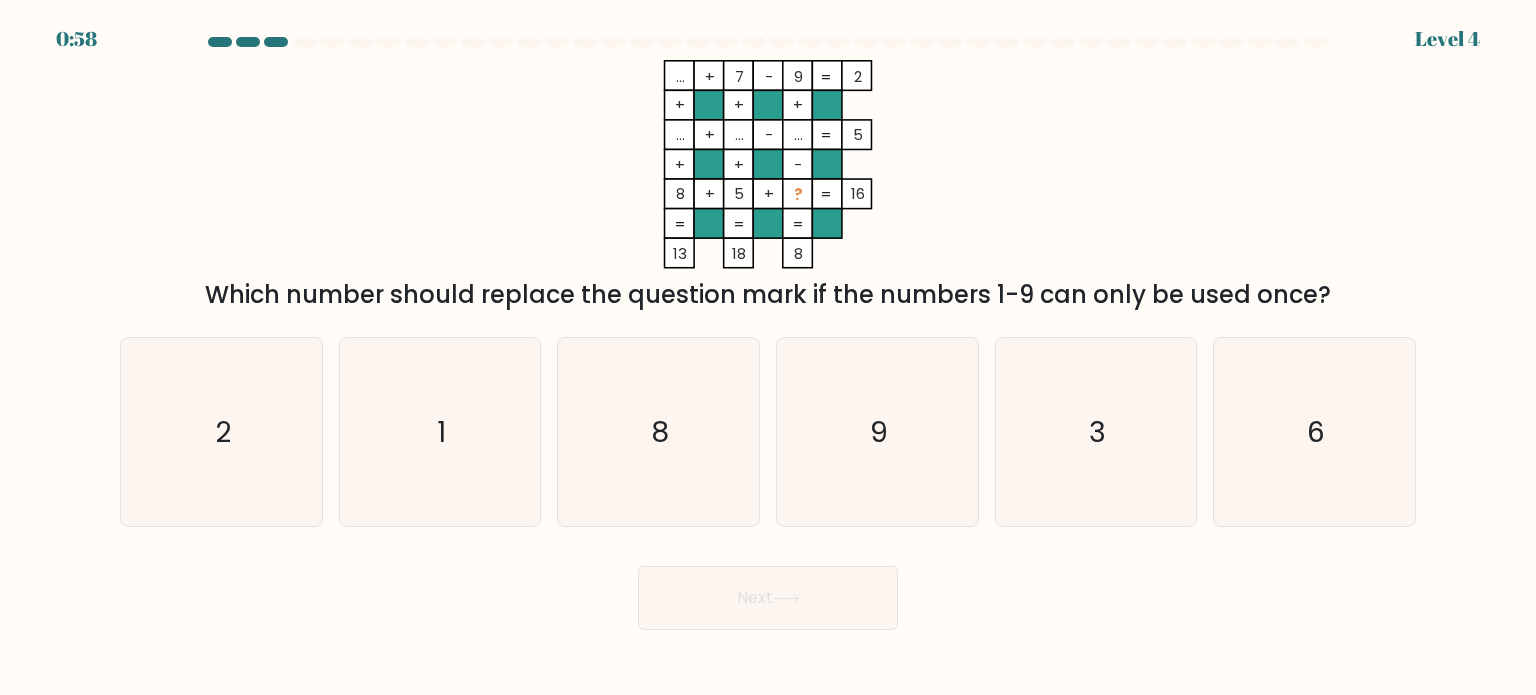 drag, startPoint x: 944, startPoint y: 113, endPoint x: 976, endPoint y: 223, distance: 114.56003 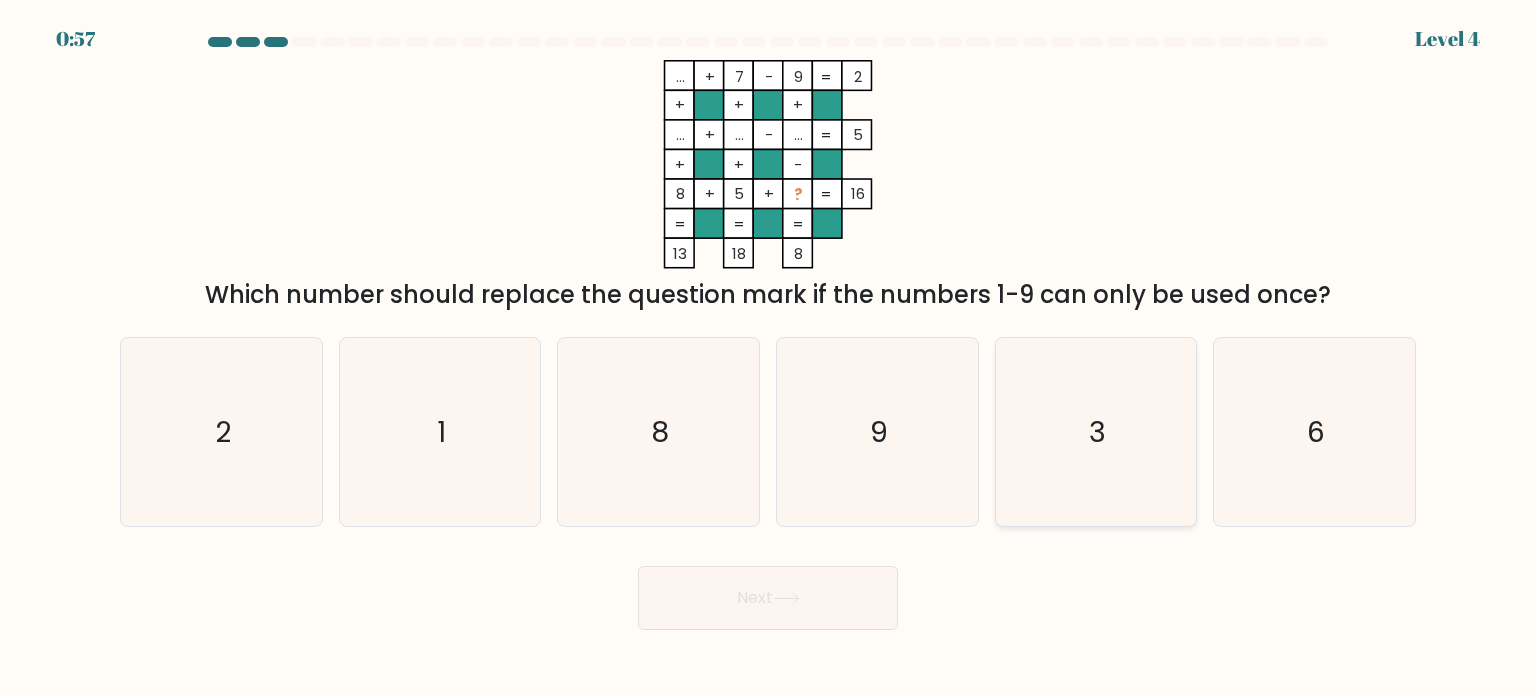 click on "3" 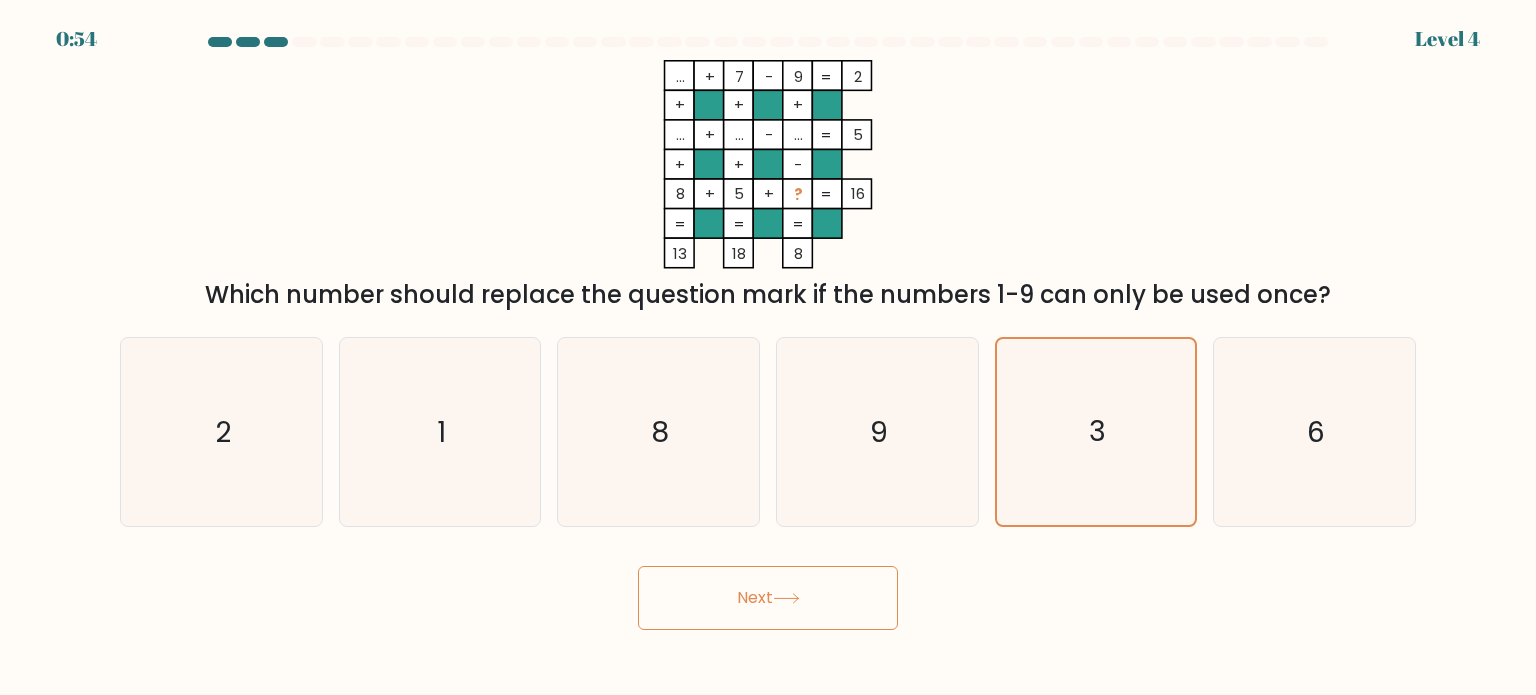 click on "Next" at bounding box center (768, 598) 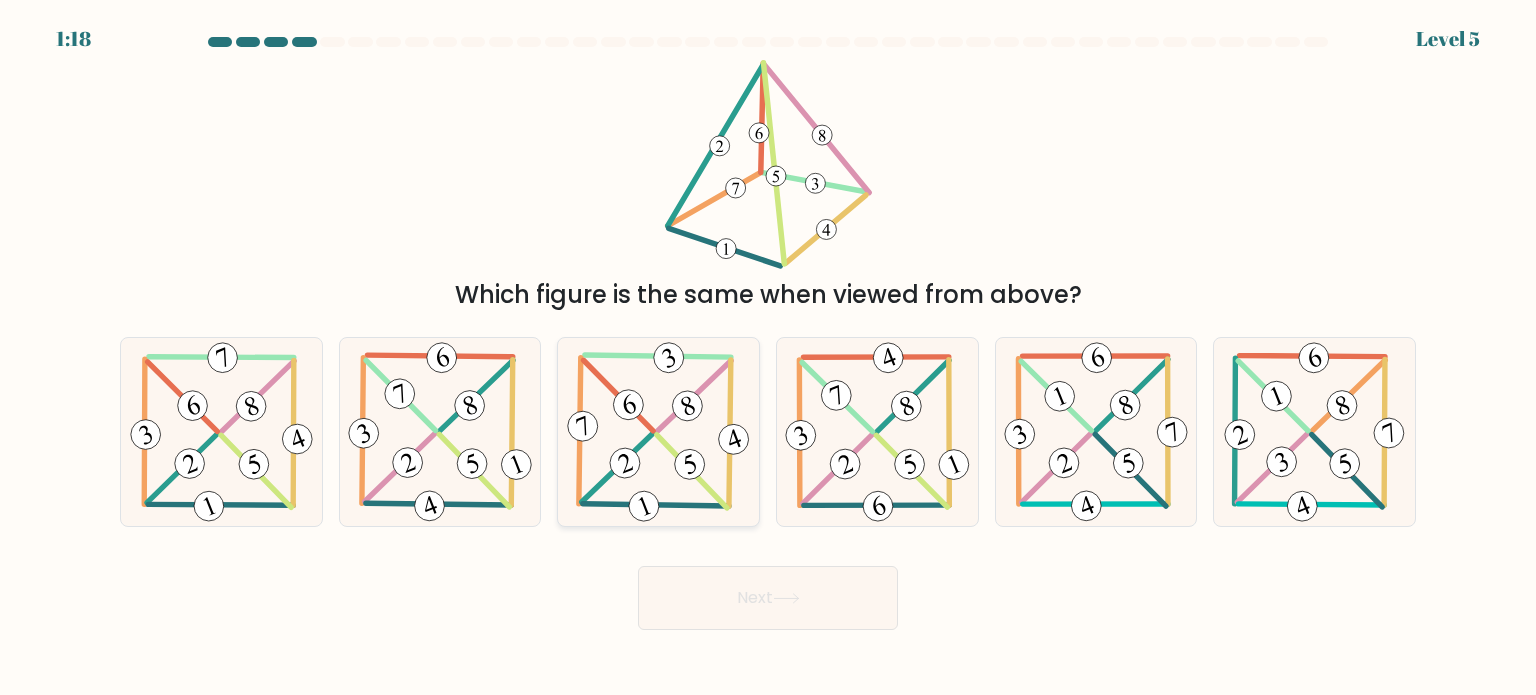 click 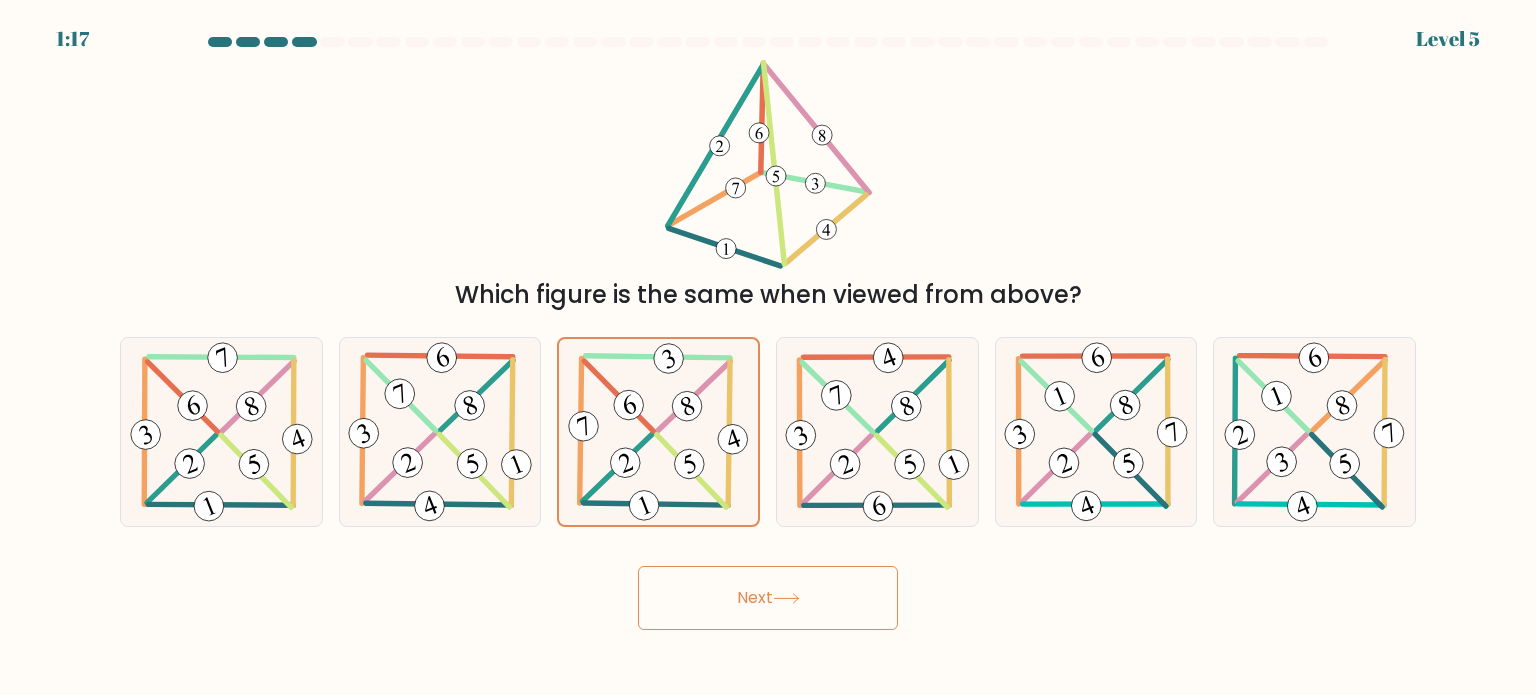 click on "Next" at bounding box center [768, 598] 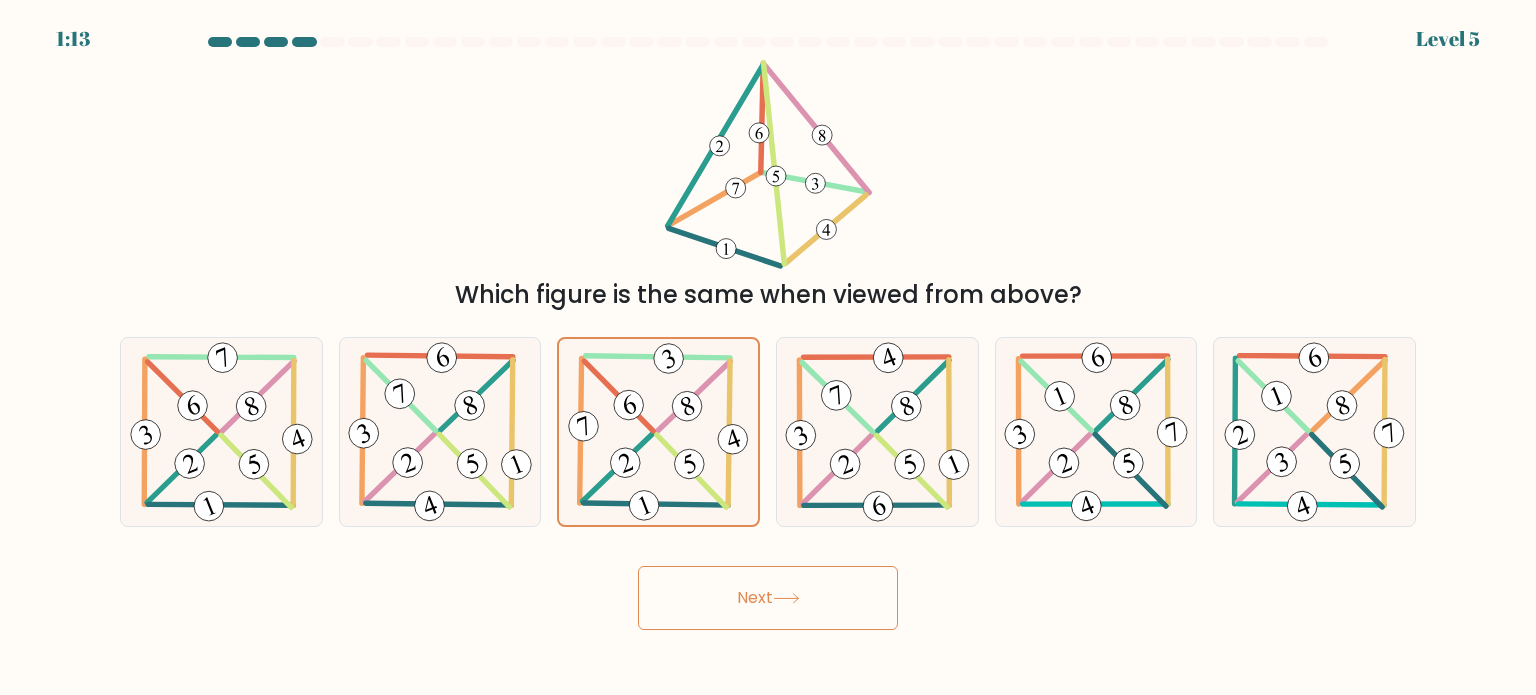 click on "Next" at bounding box center [768, 598] 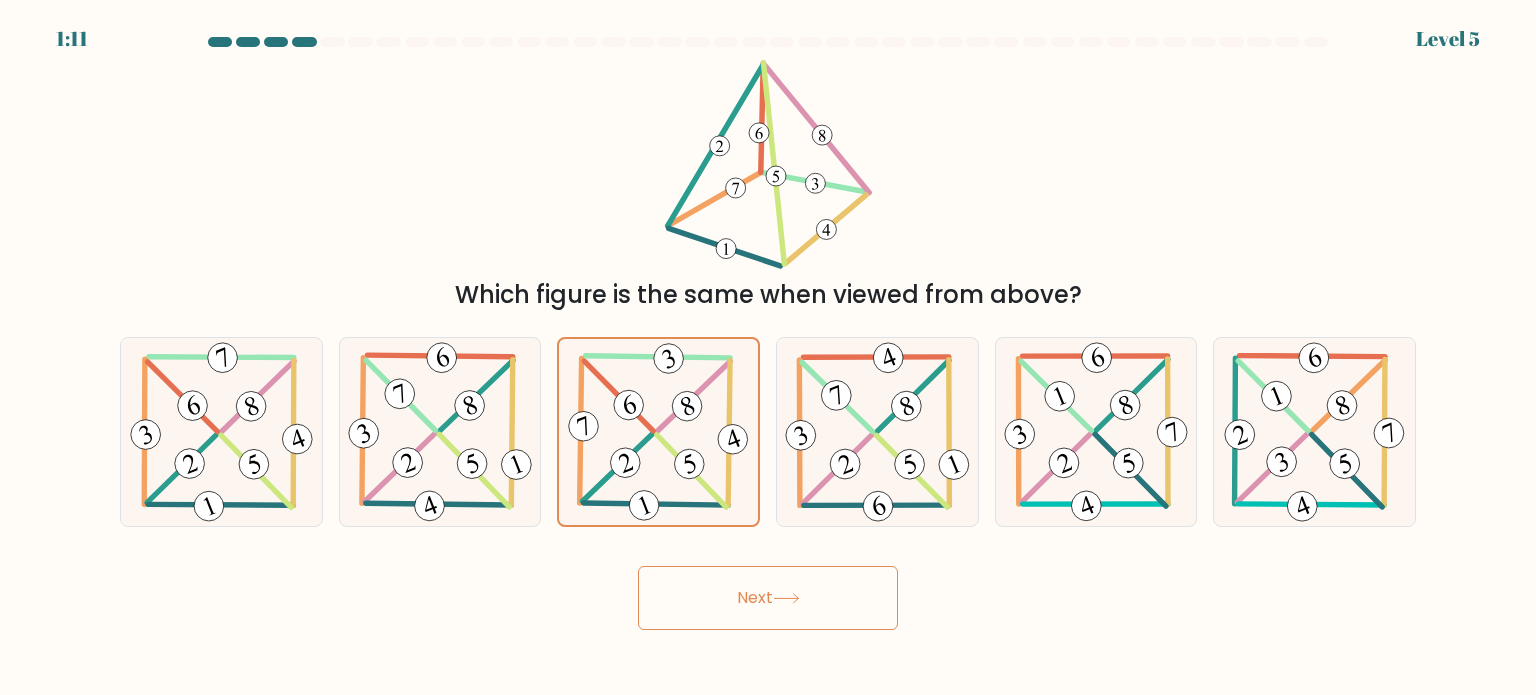 click on "Next" at bounding box center (768, 598) 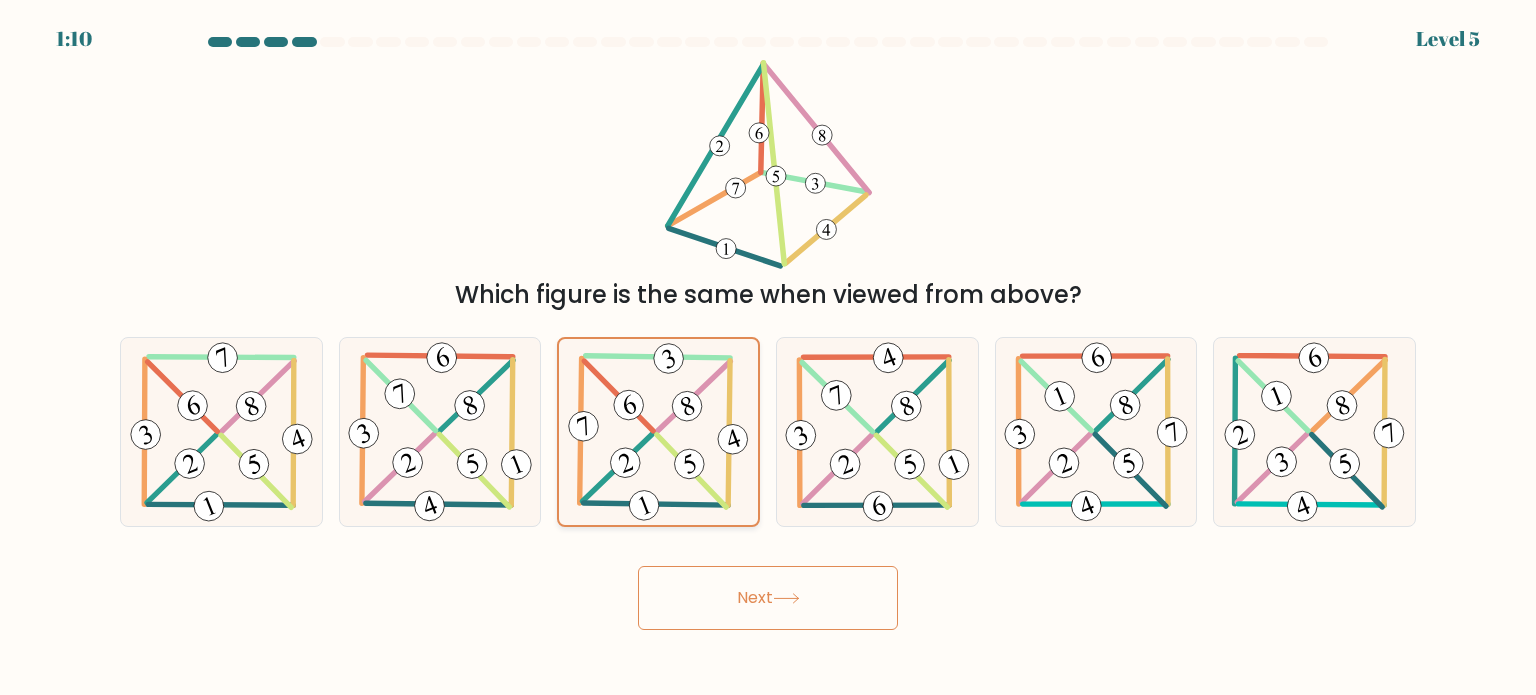 click 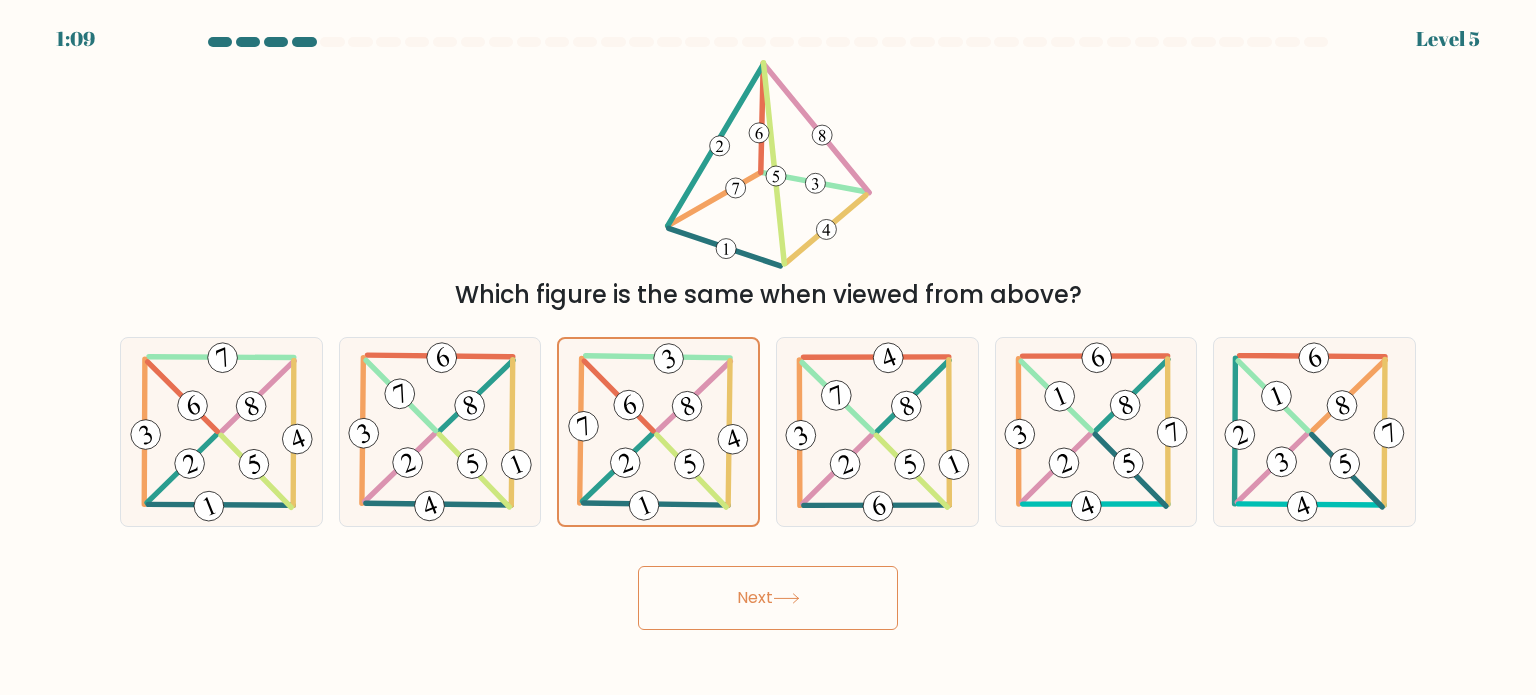 click on "Next" at bounding box center [768, 598] 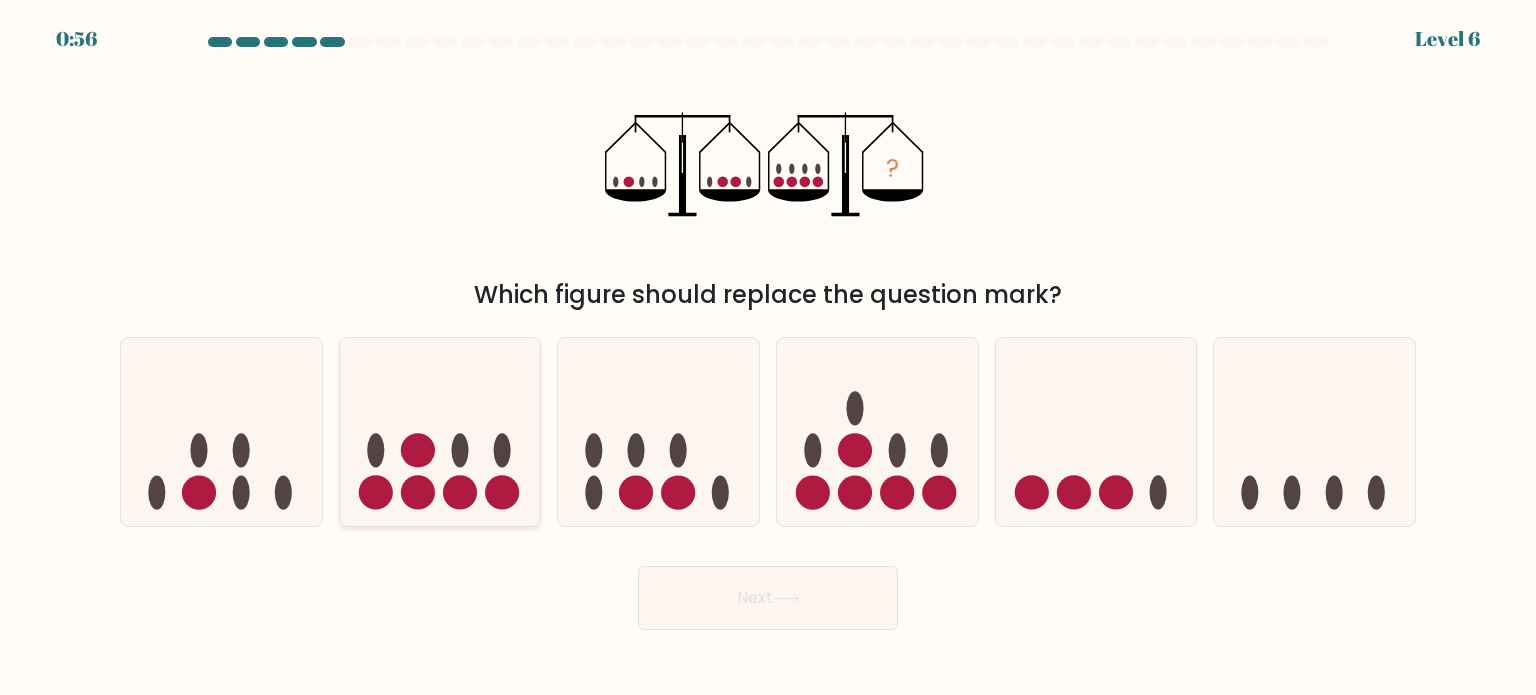 click 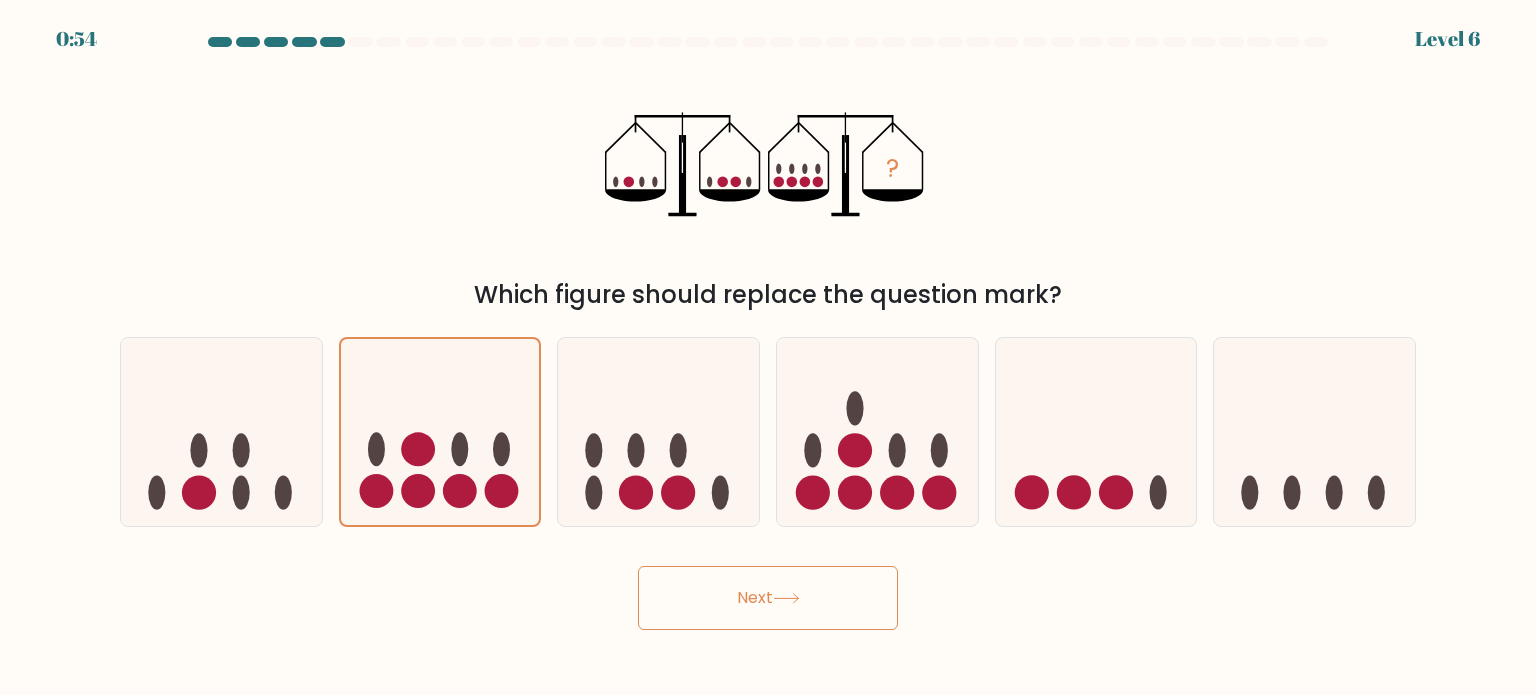 click on "Next" at bounding box center (768, 598) 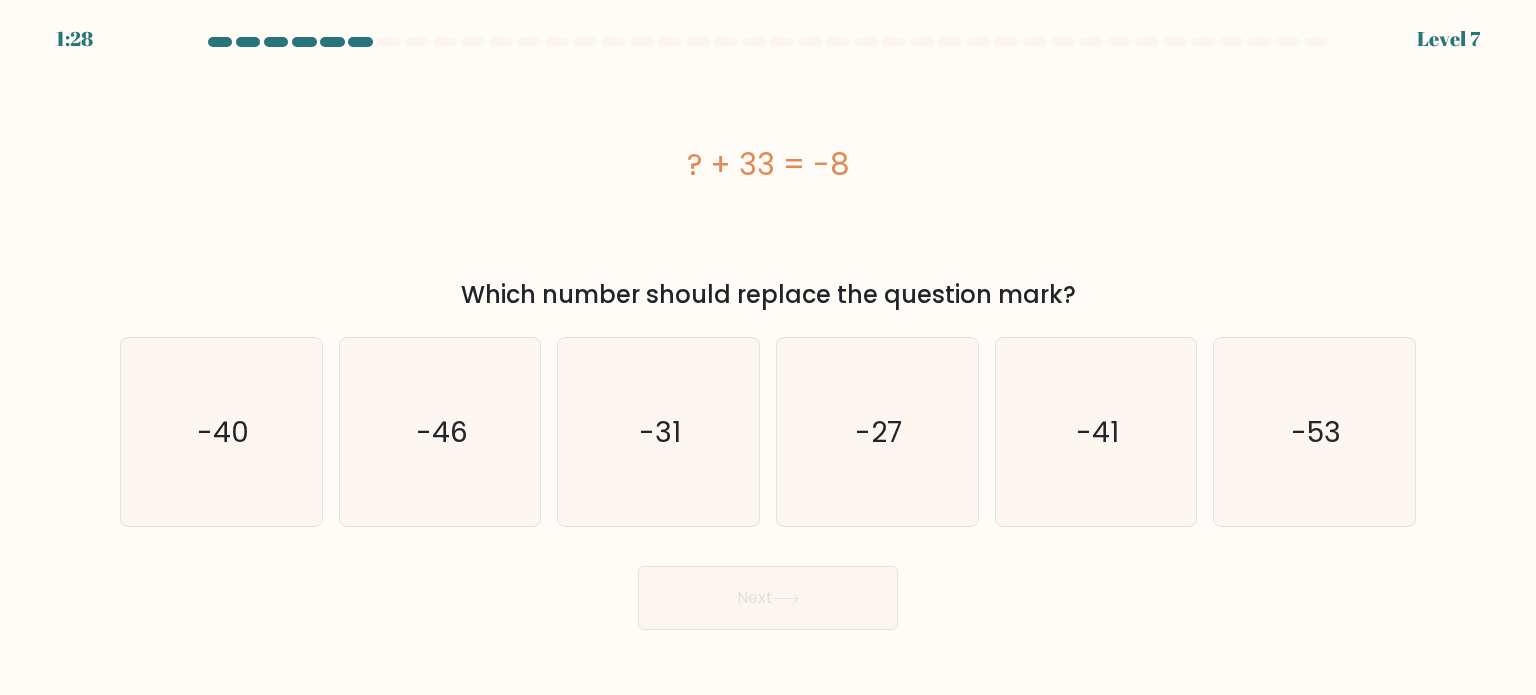 click on "? + 33 = -8" at bounding box center (768, 164) 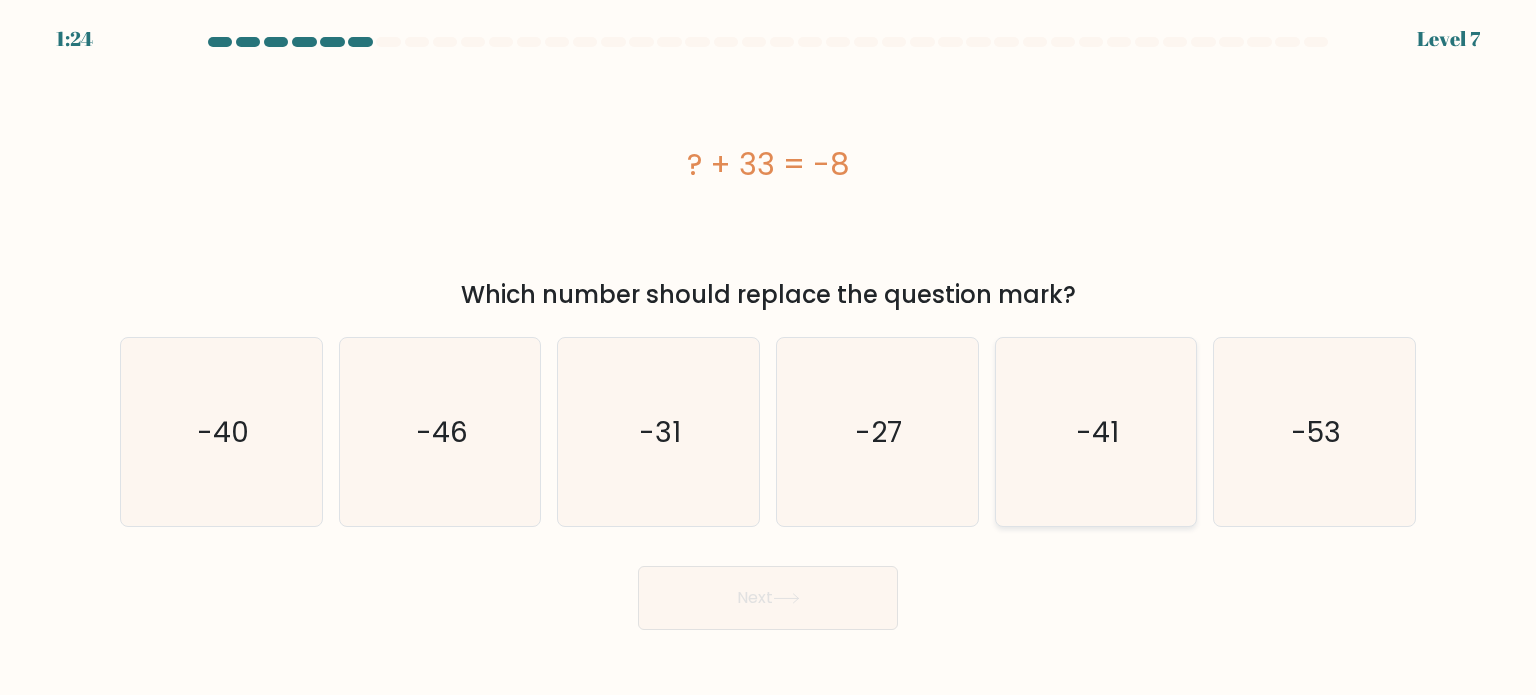 click on "-41" 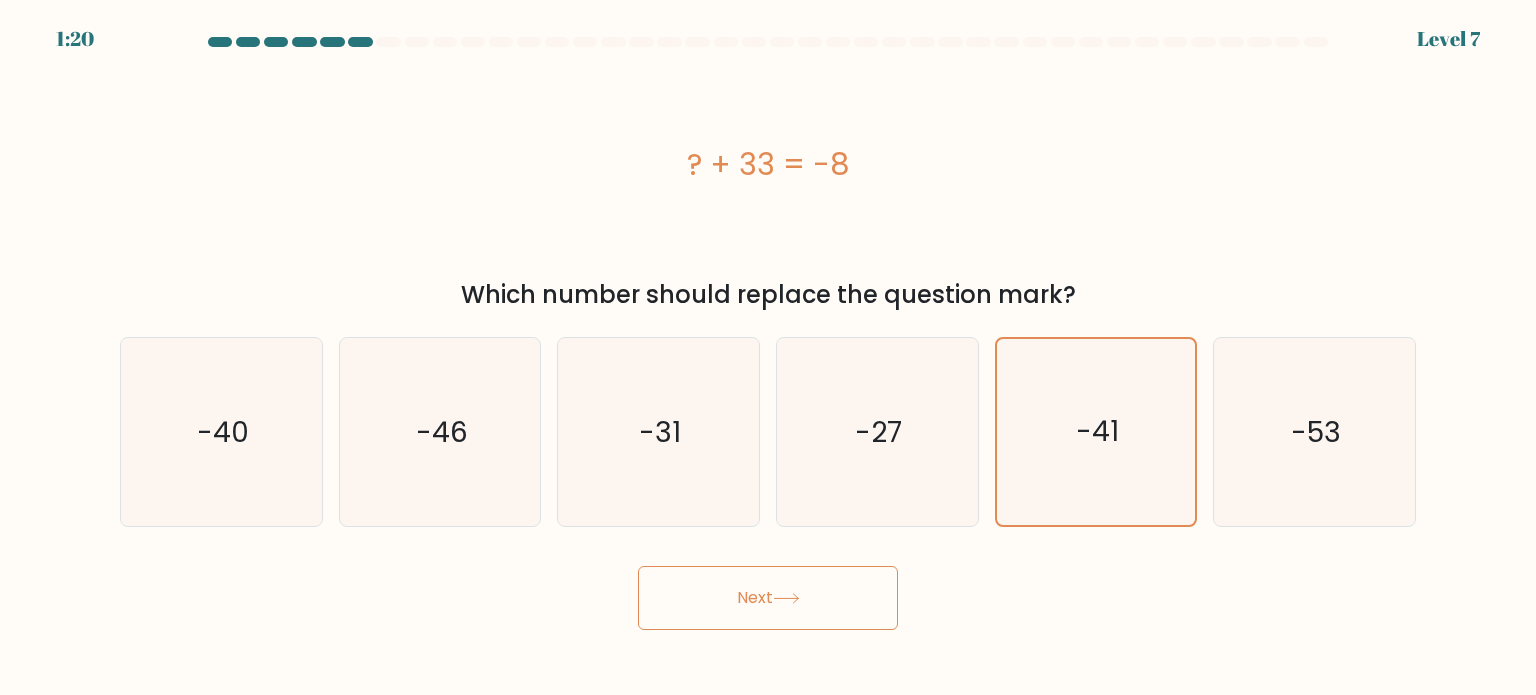 click on "Next" at bounding box center (768, 598) 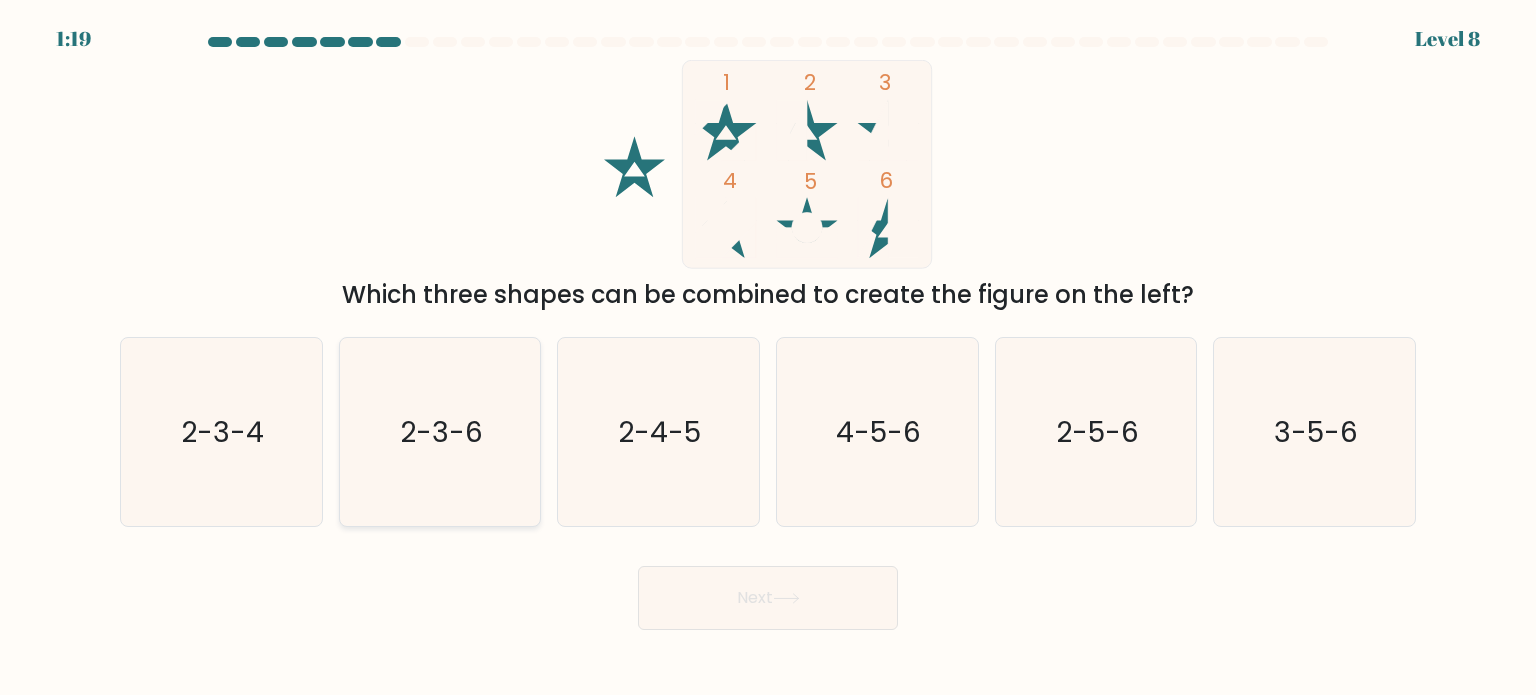 click on "2-3-6" 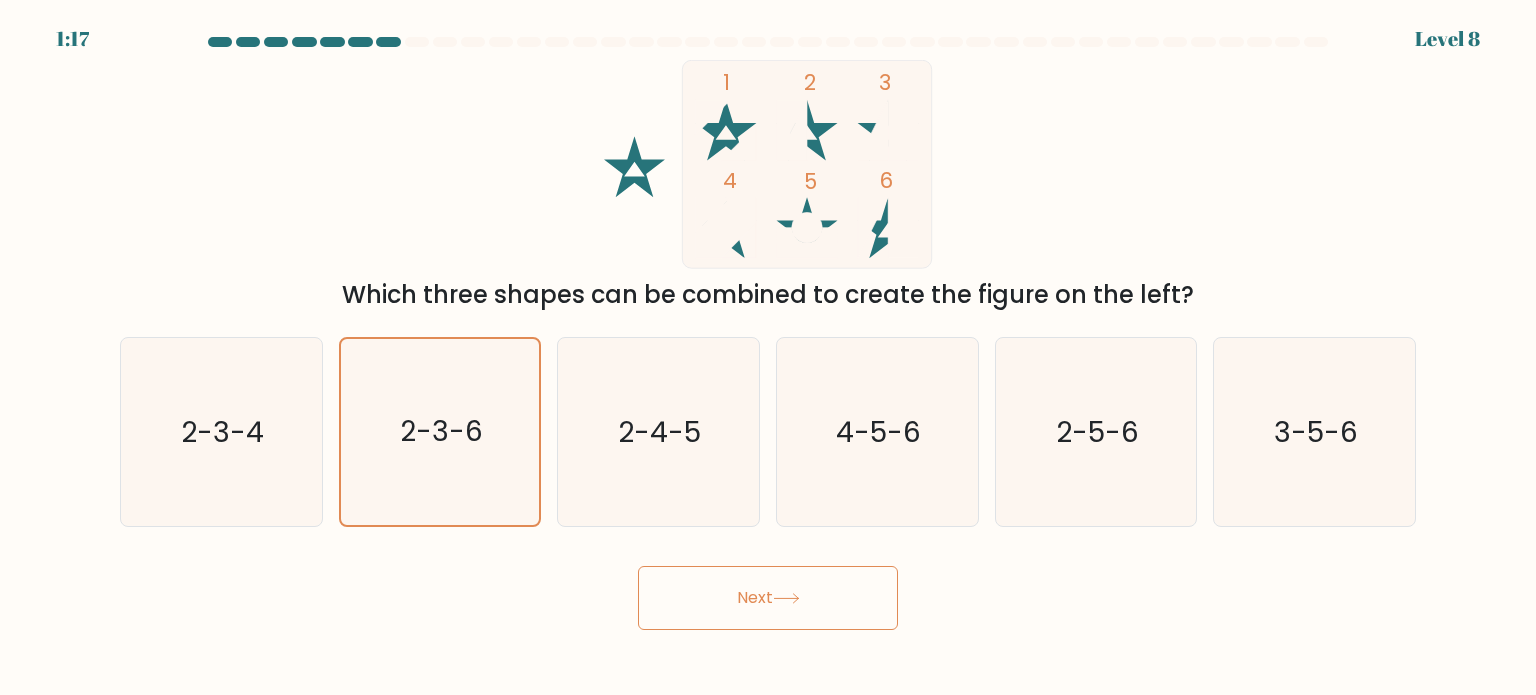 click on "Next" at bounding box center (768, 598) 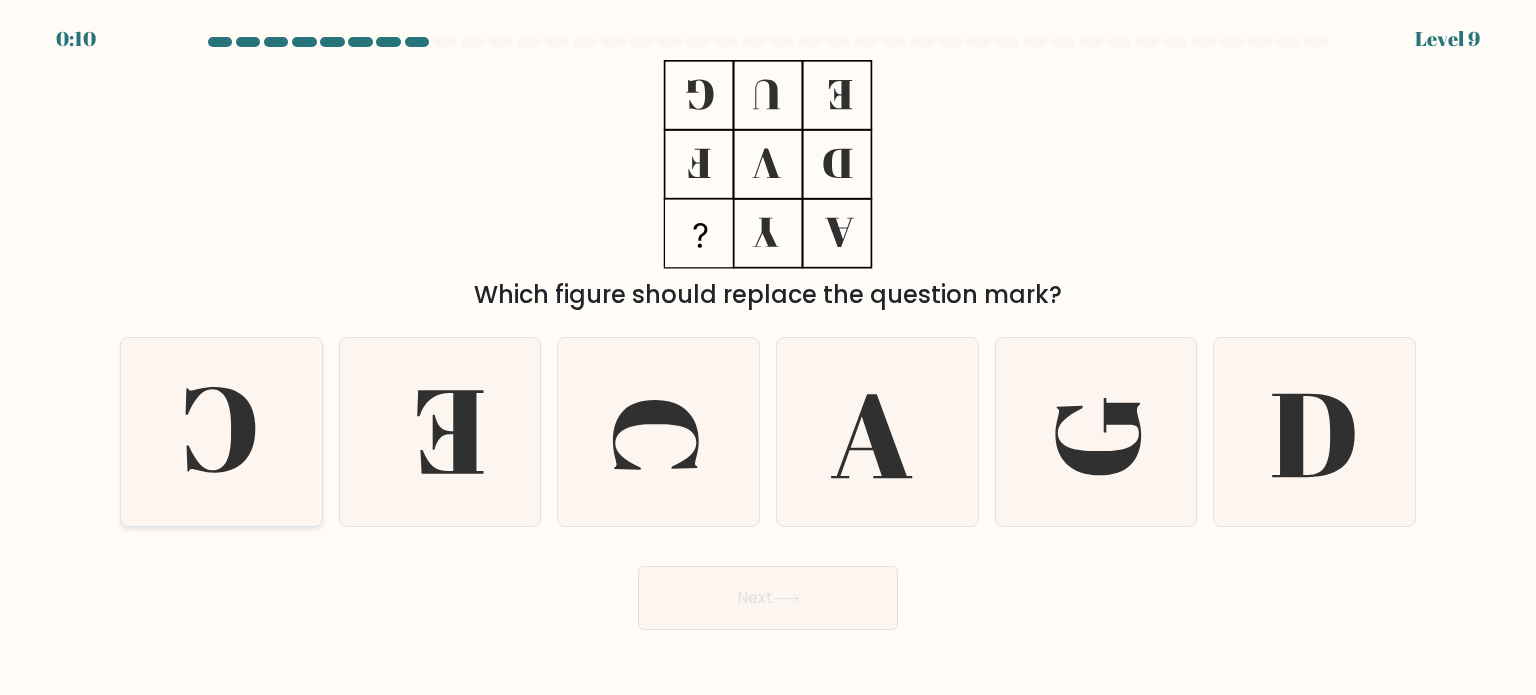click 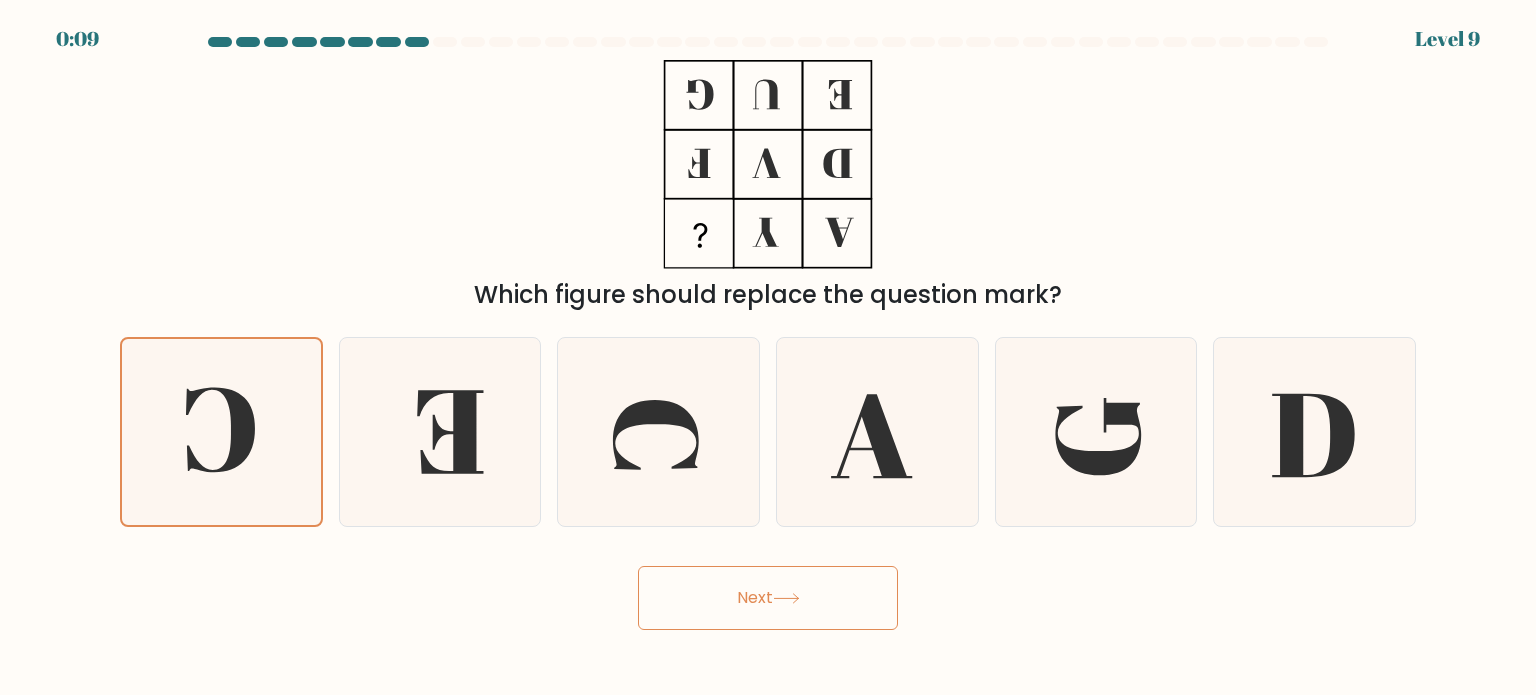 click on "Next" at bounding box center [768, 598] 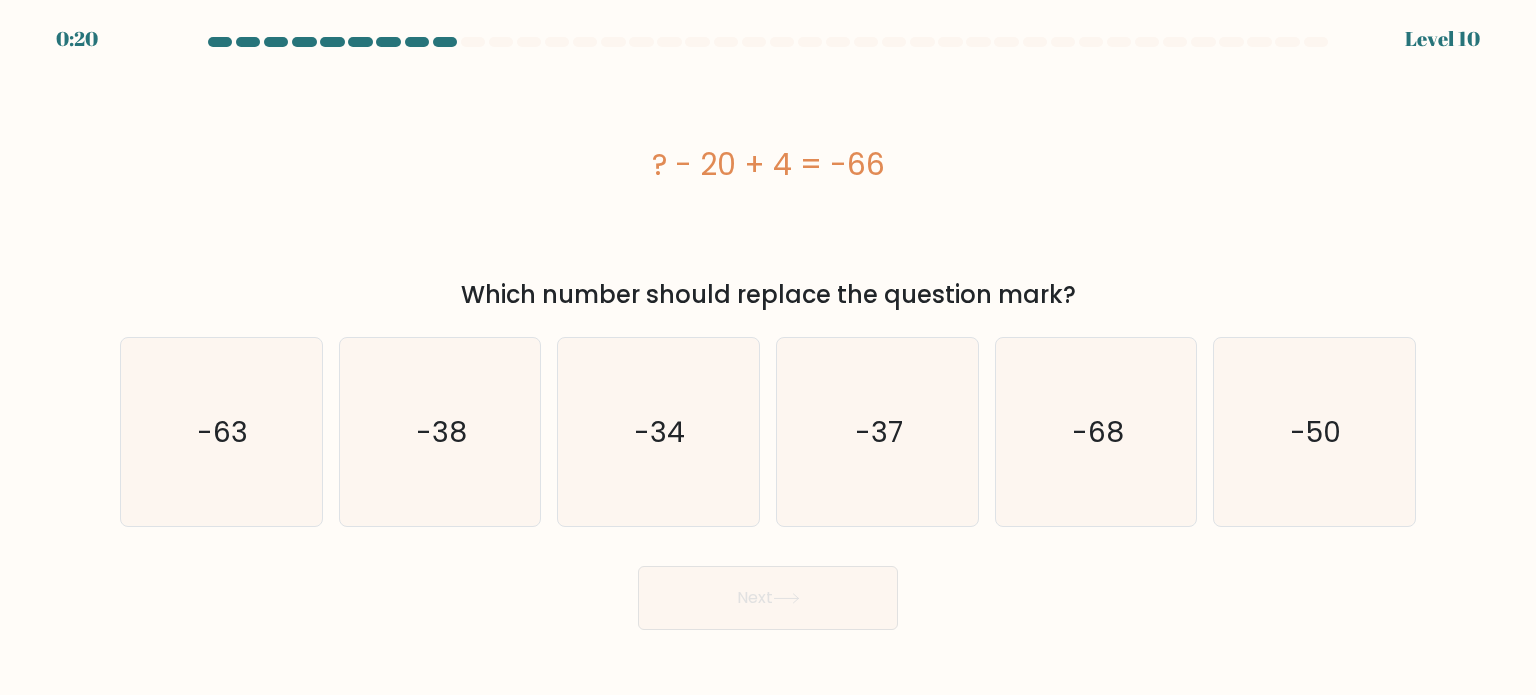 click on "? - 20 + 4 = -66" at bounding box center (768, 164) 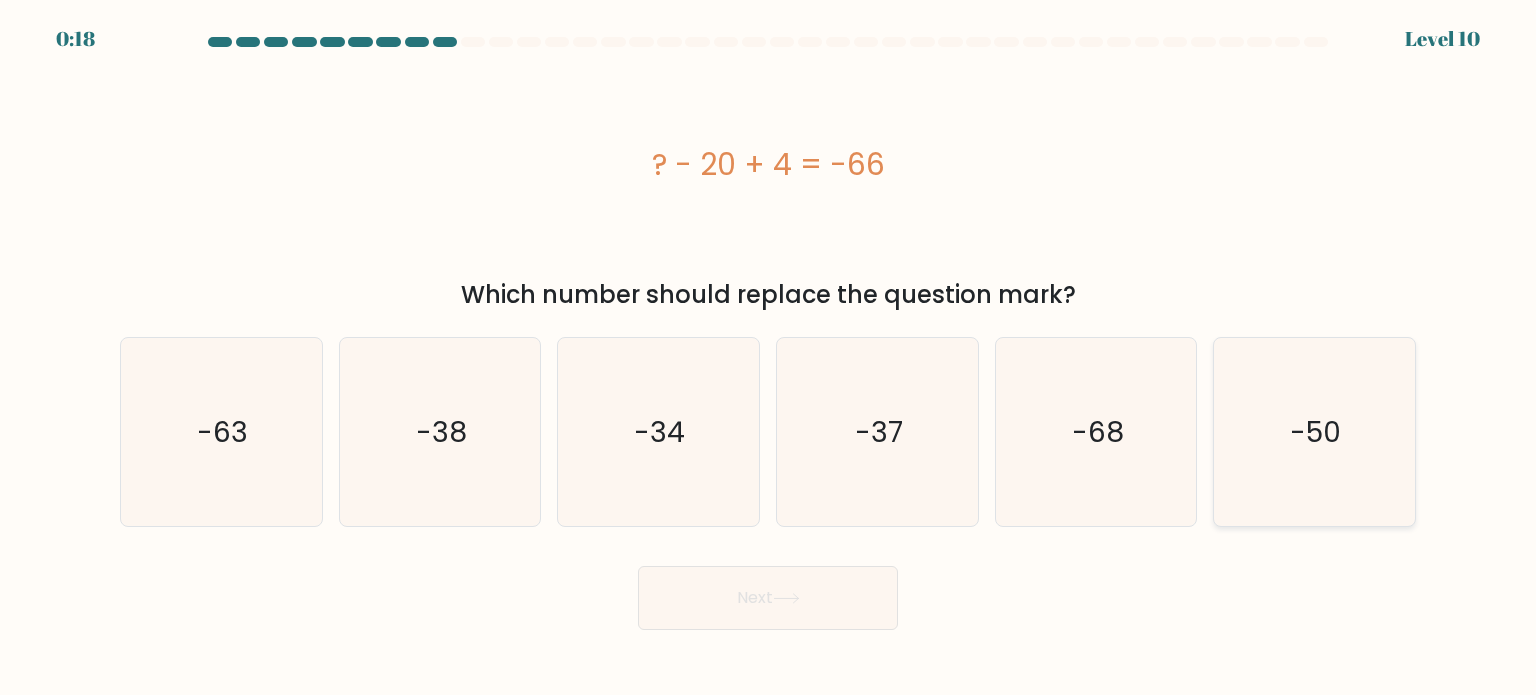 click on "-50" 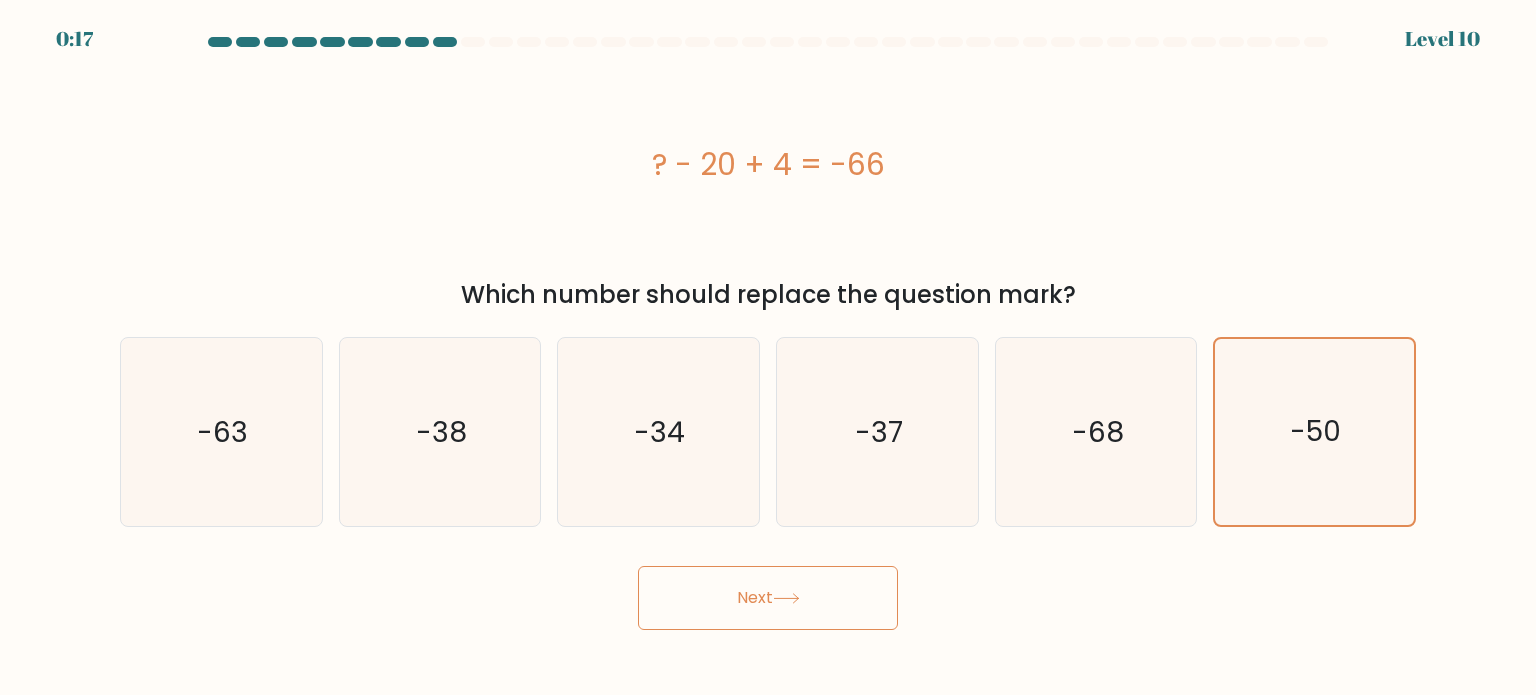 click on "Next" at bounding box center [768, 598] 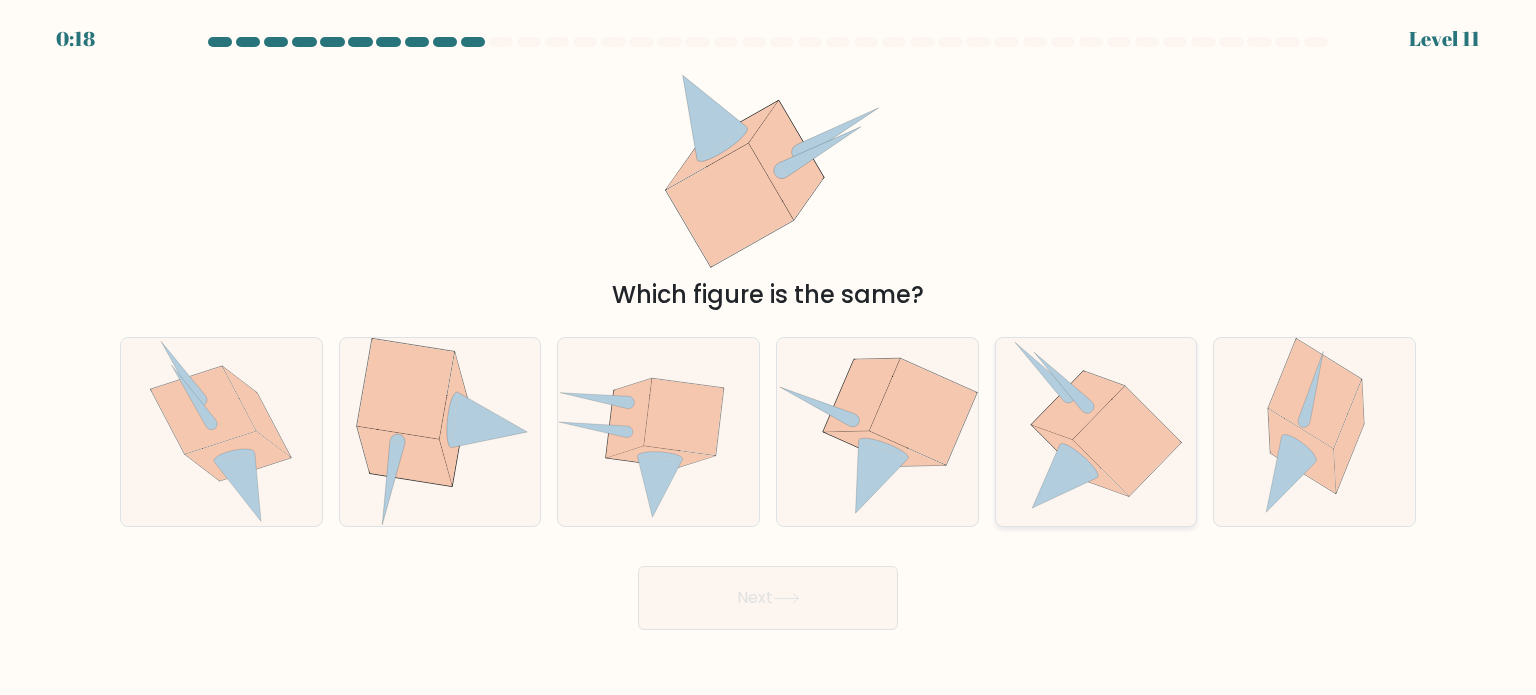 click 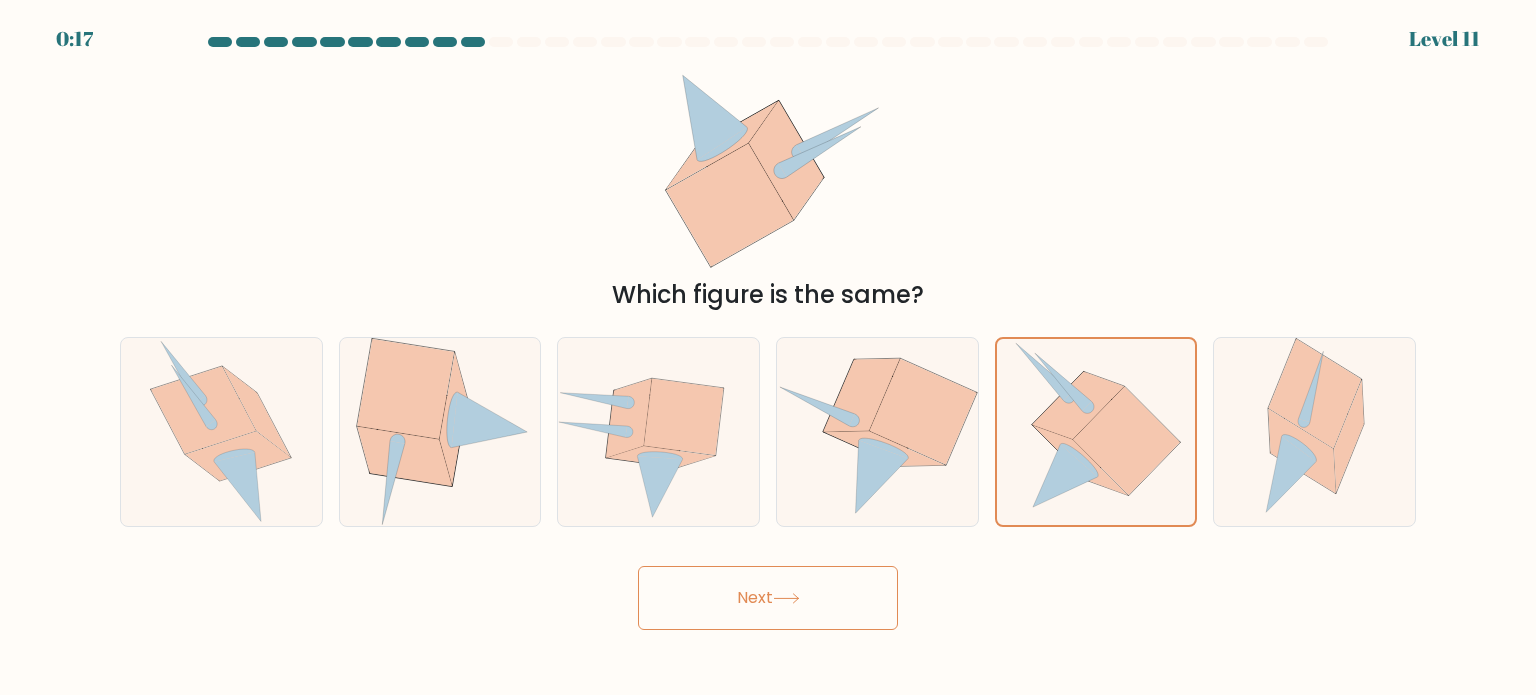 click on "Next" at bounding box center (768, 598) 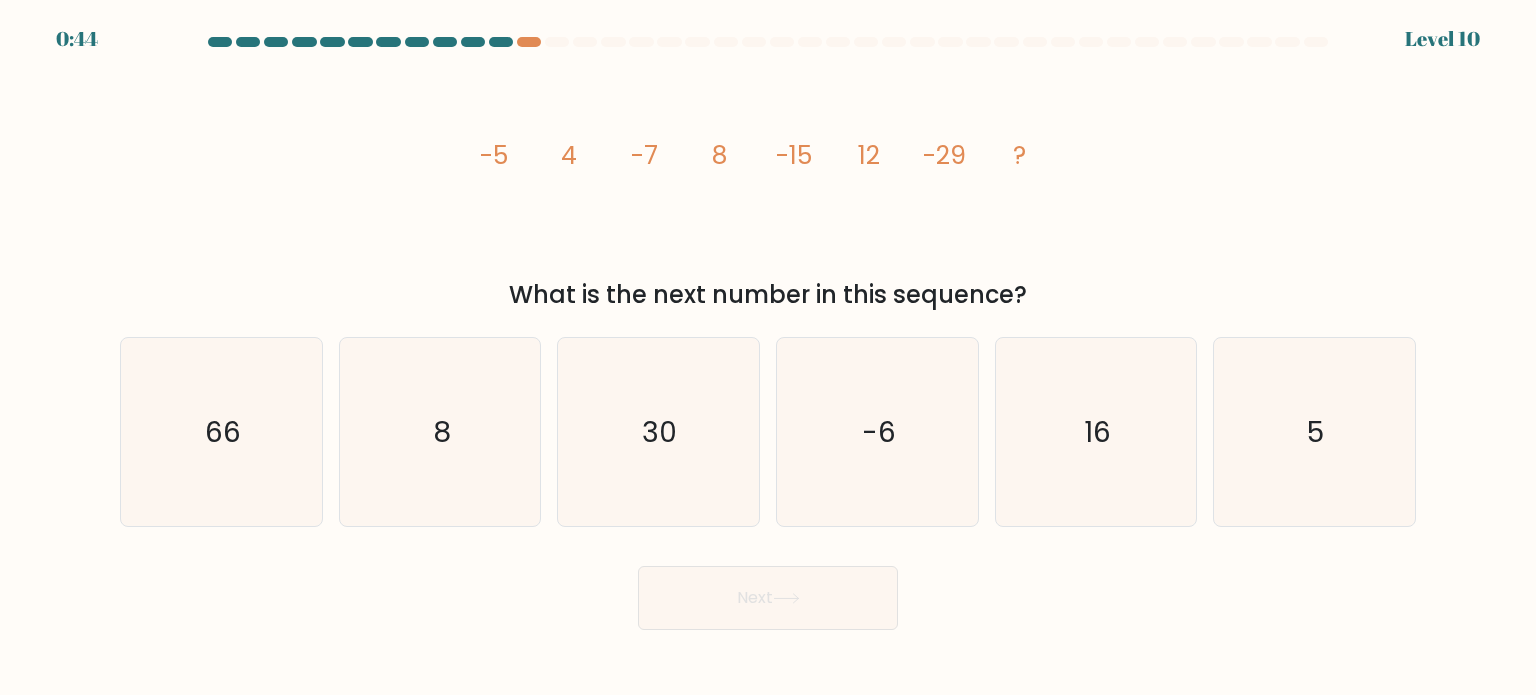 scroll, scrollTop: 0, scrollLeft: 0, axis: both 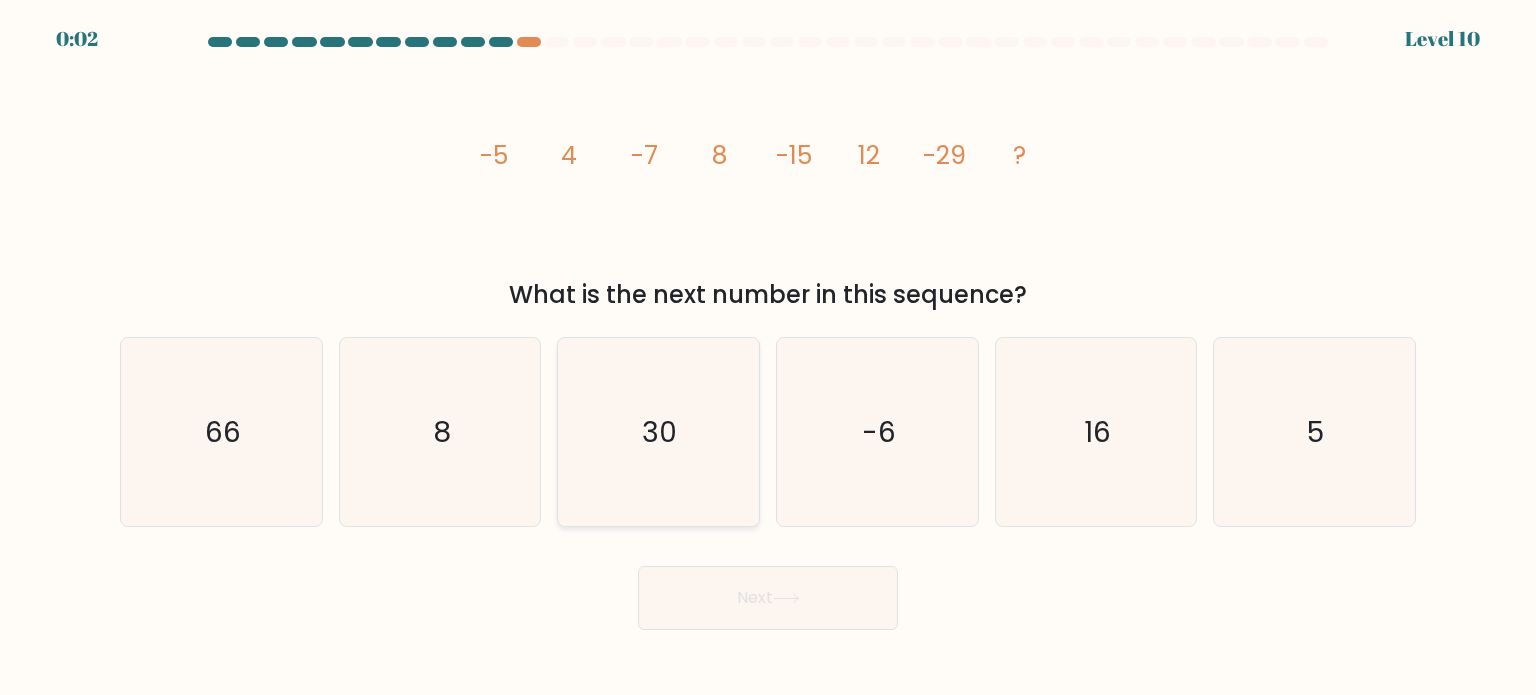 click on "30" 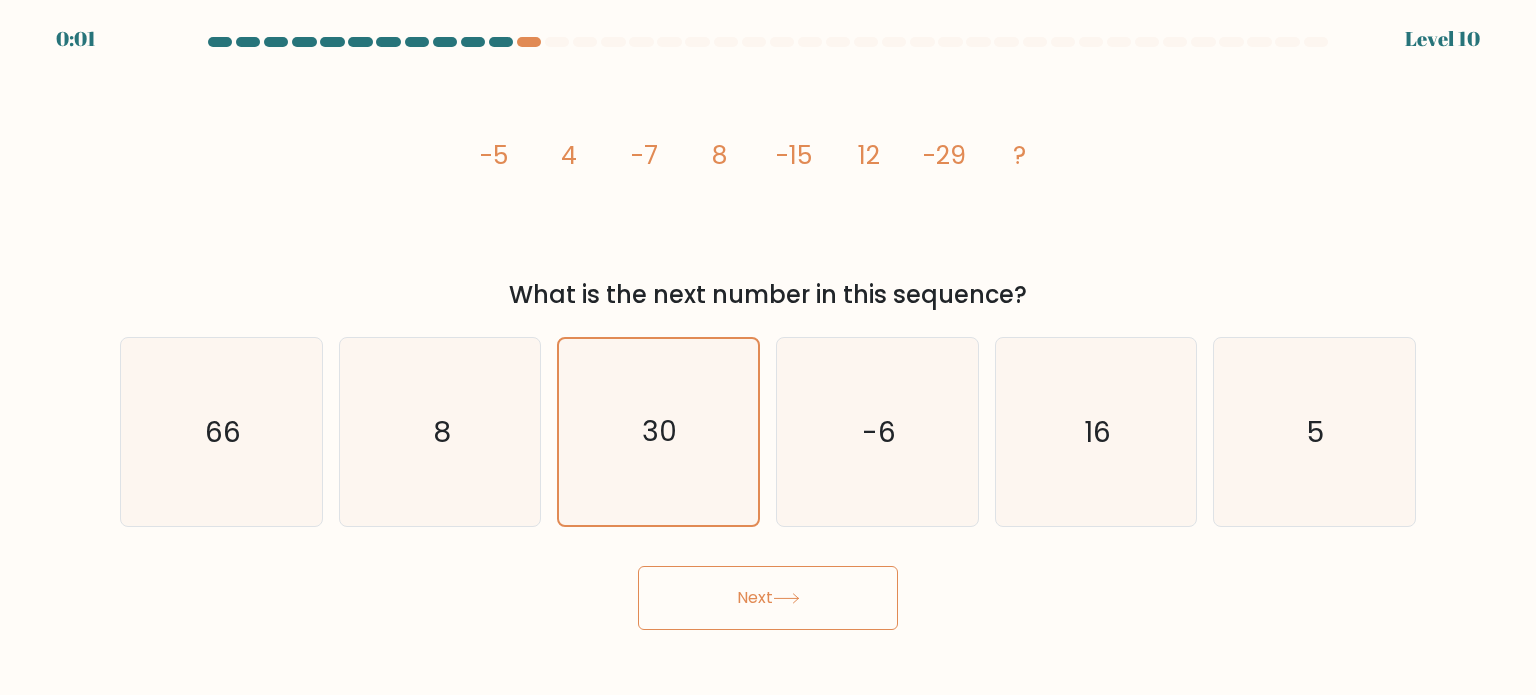 click on "Next" at bounding box center [768, 598] 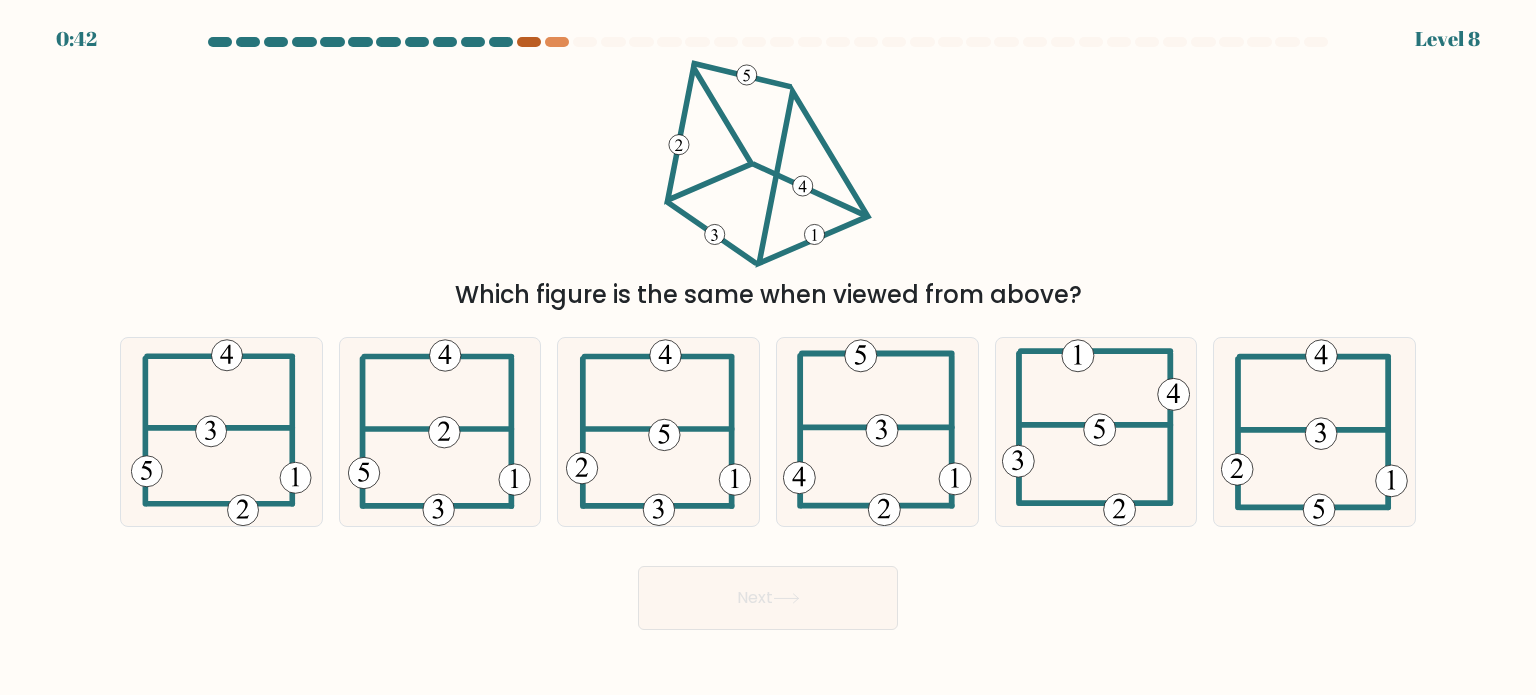click at bounding box center (529, 42) 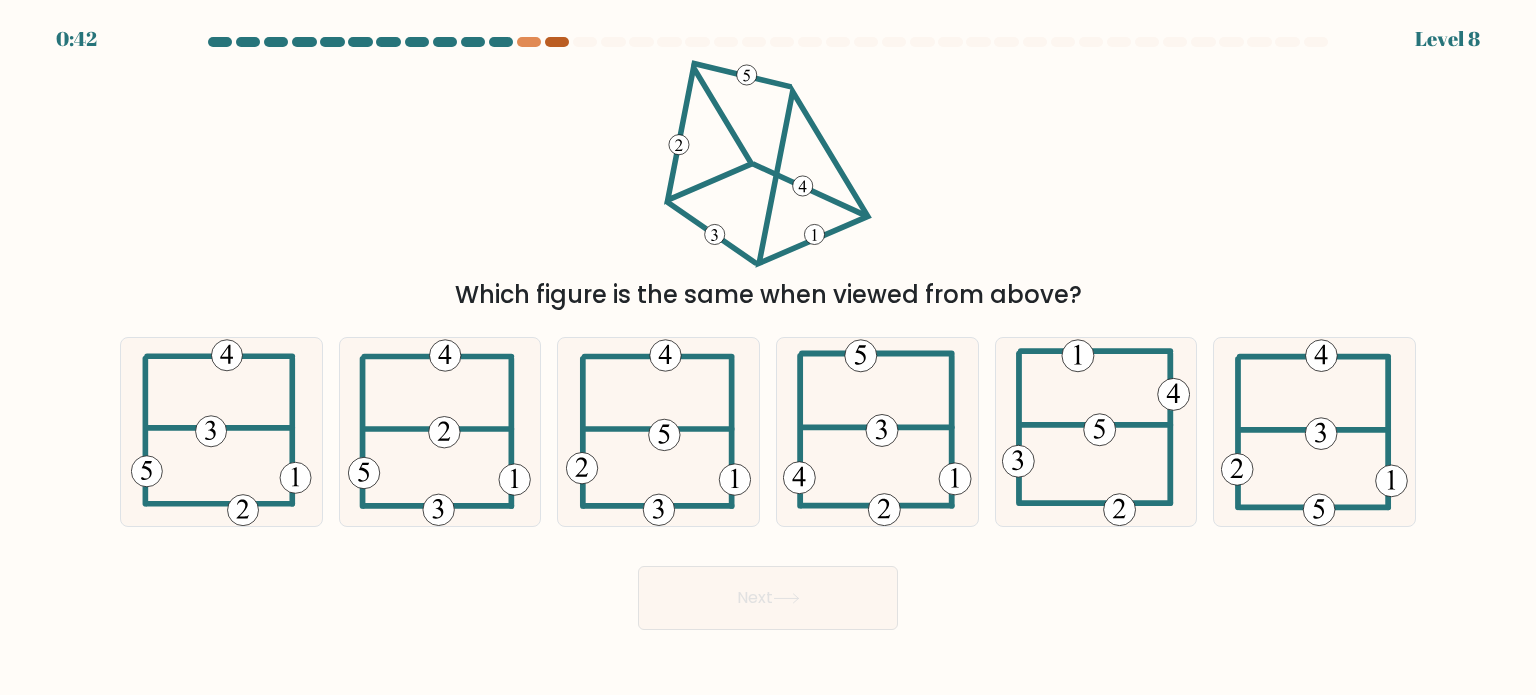 click at bounding box center (557, 42) 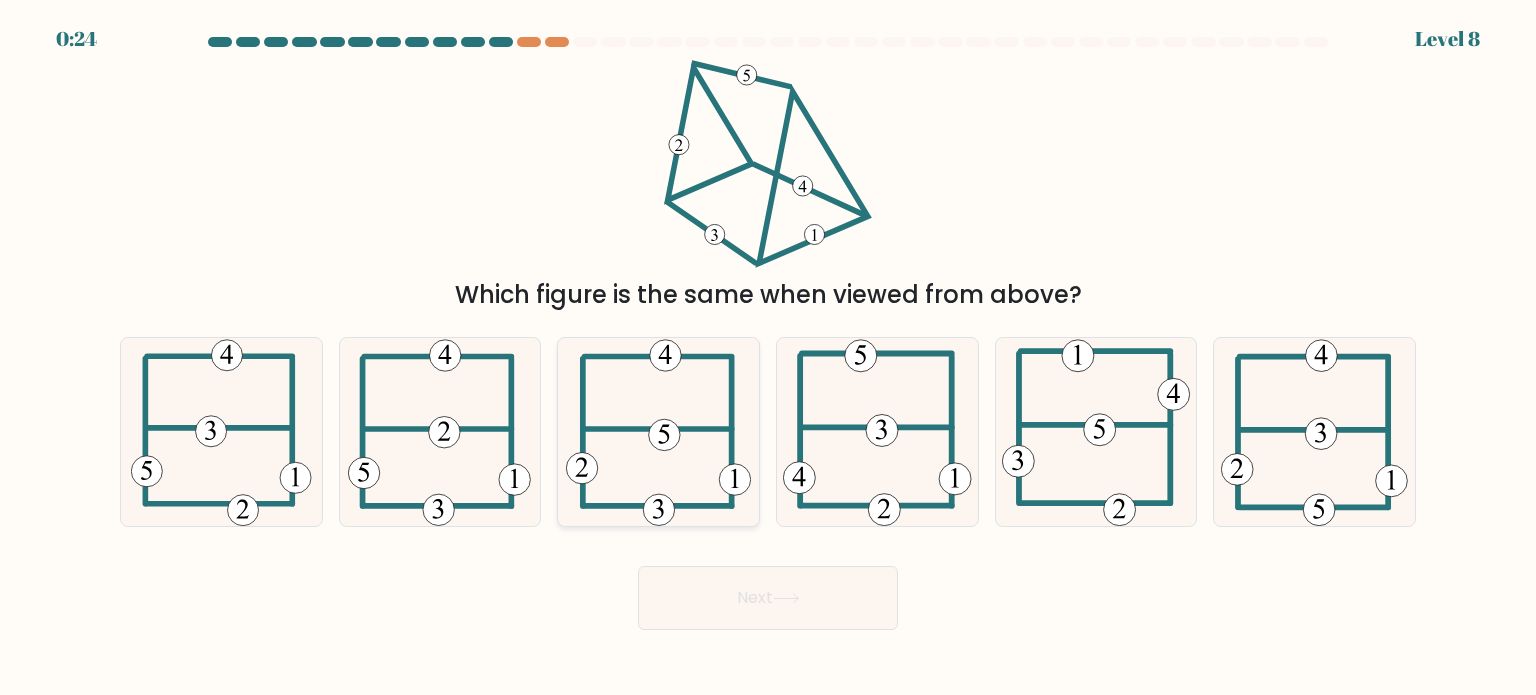click 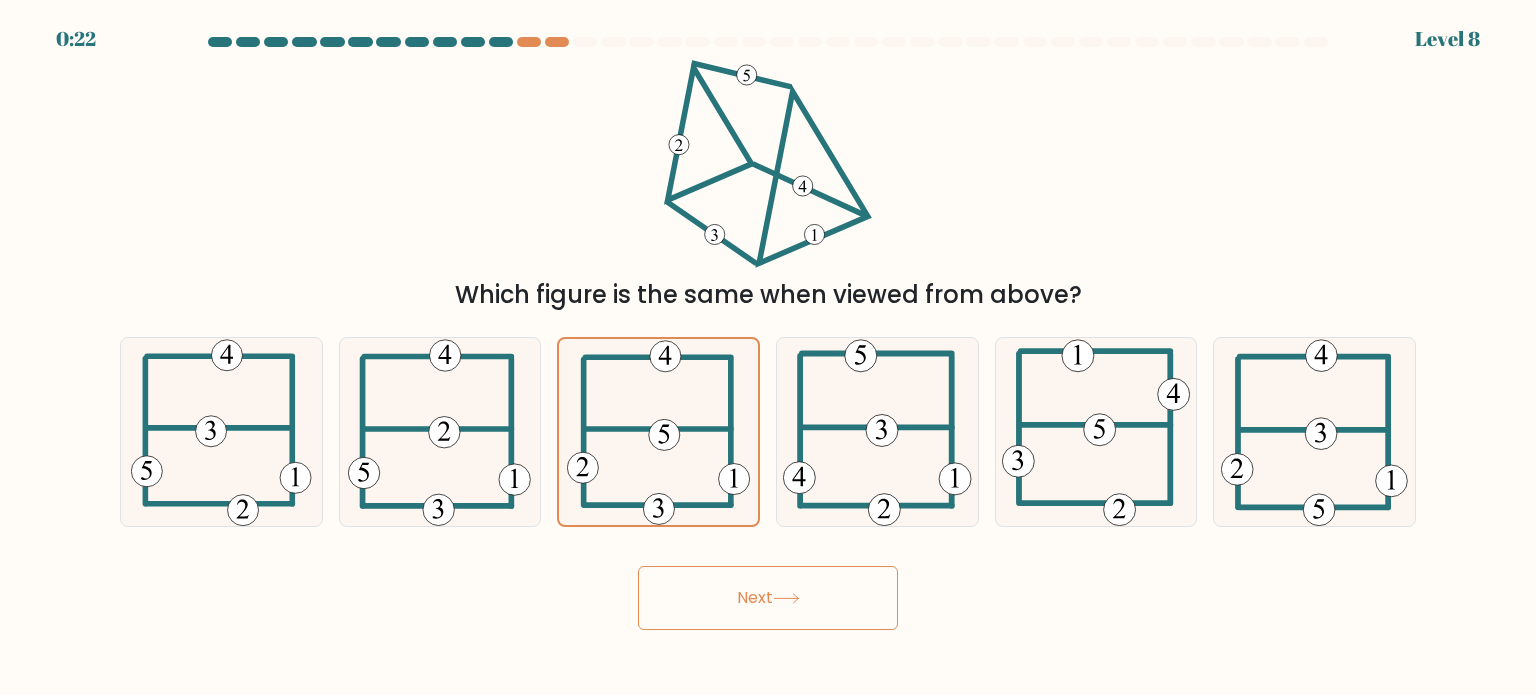 click on "Next" at bounding box center (768, 598) 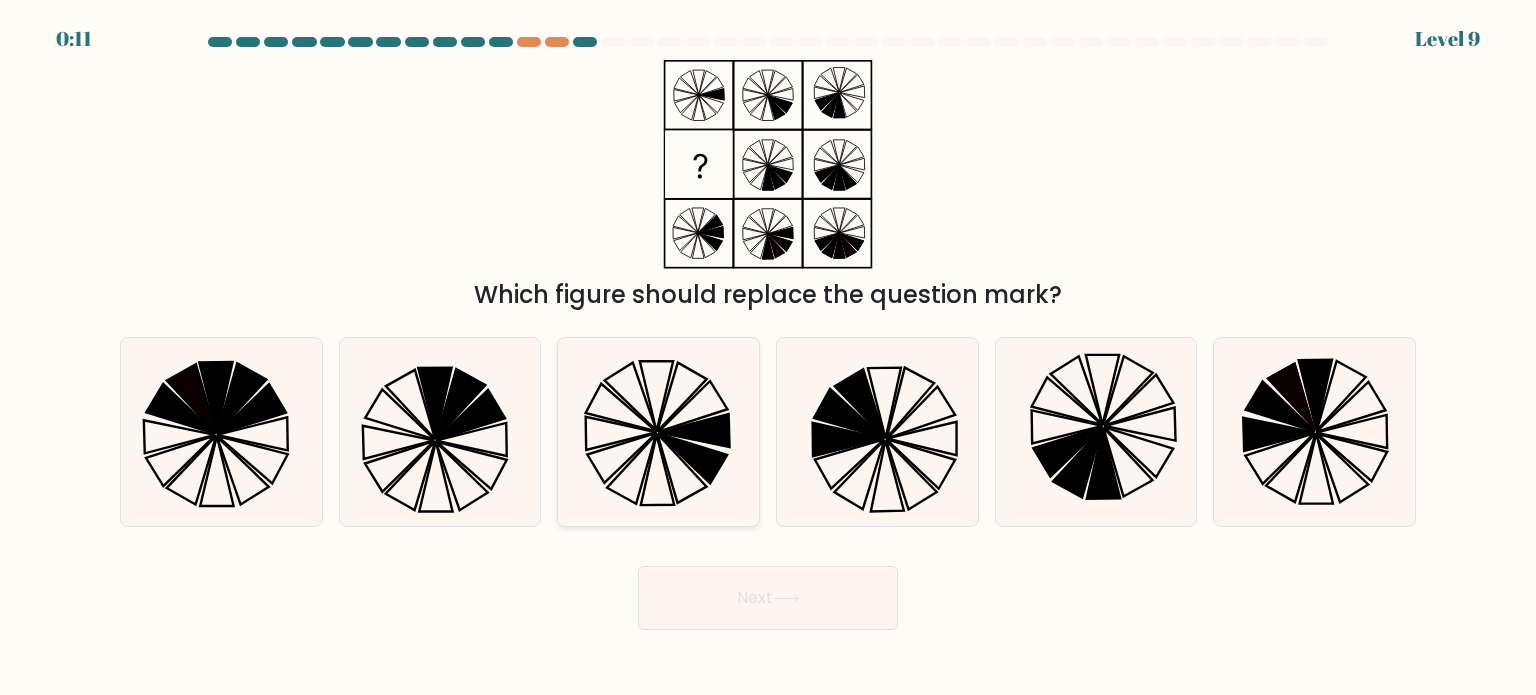 click 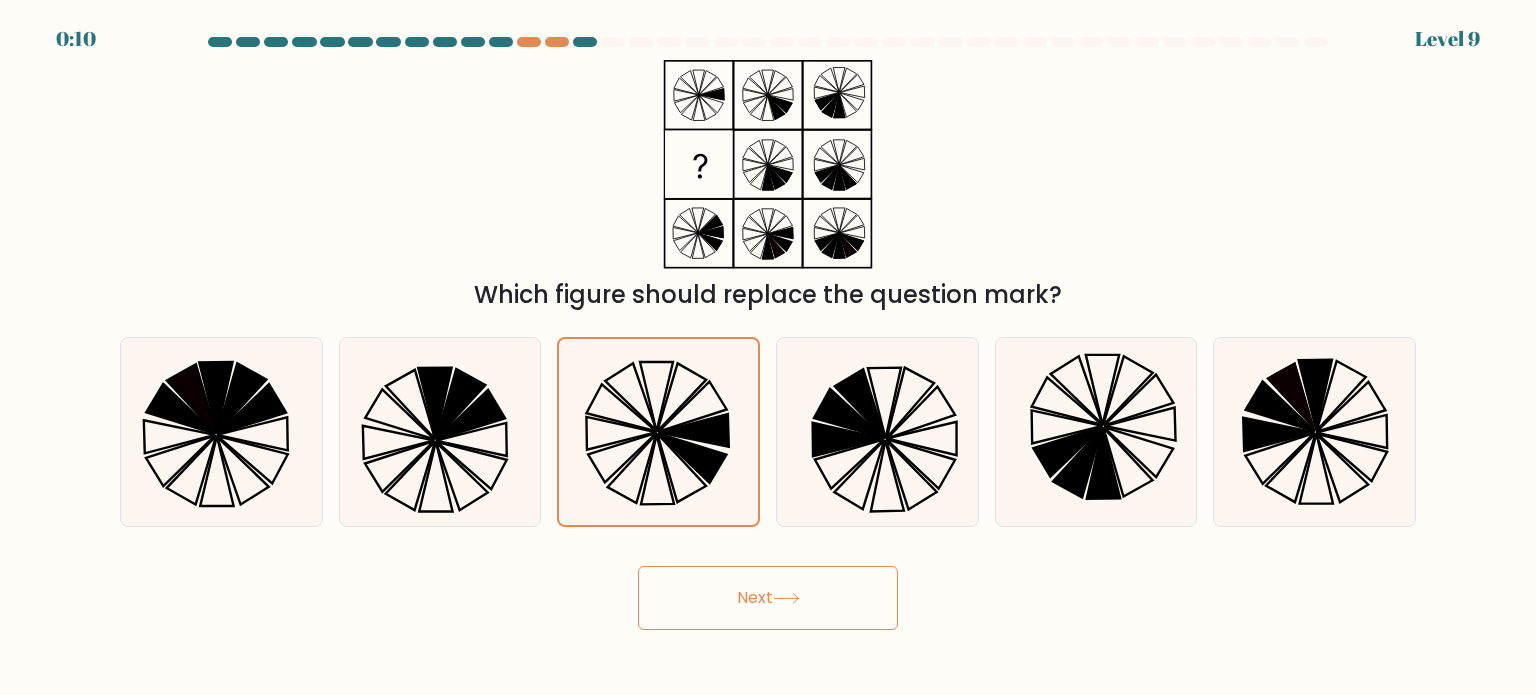 click on "Next" at bounding box center (768, 598) 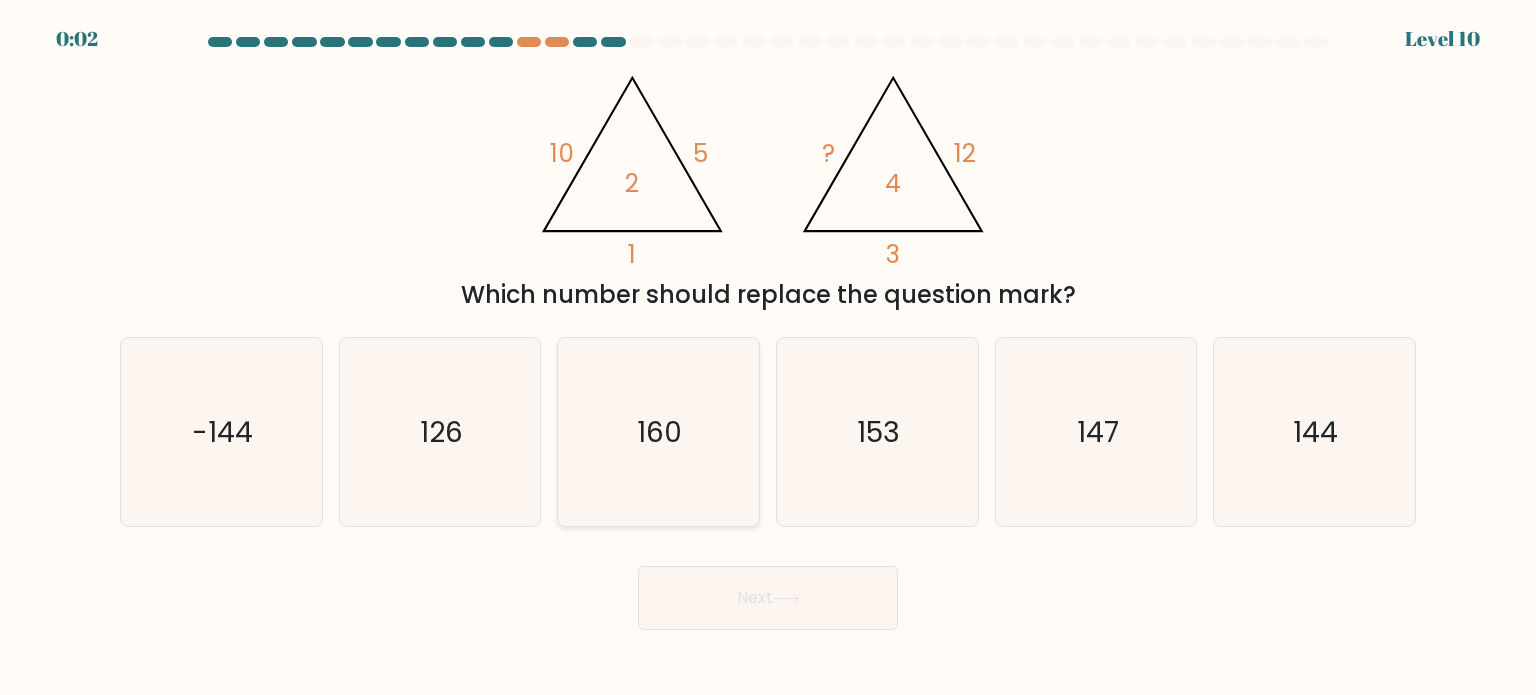 click on "160" 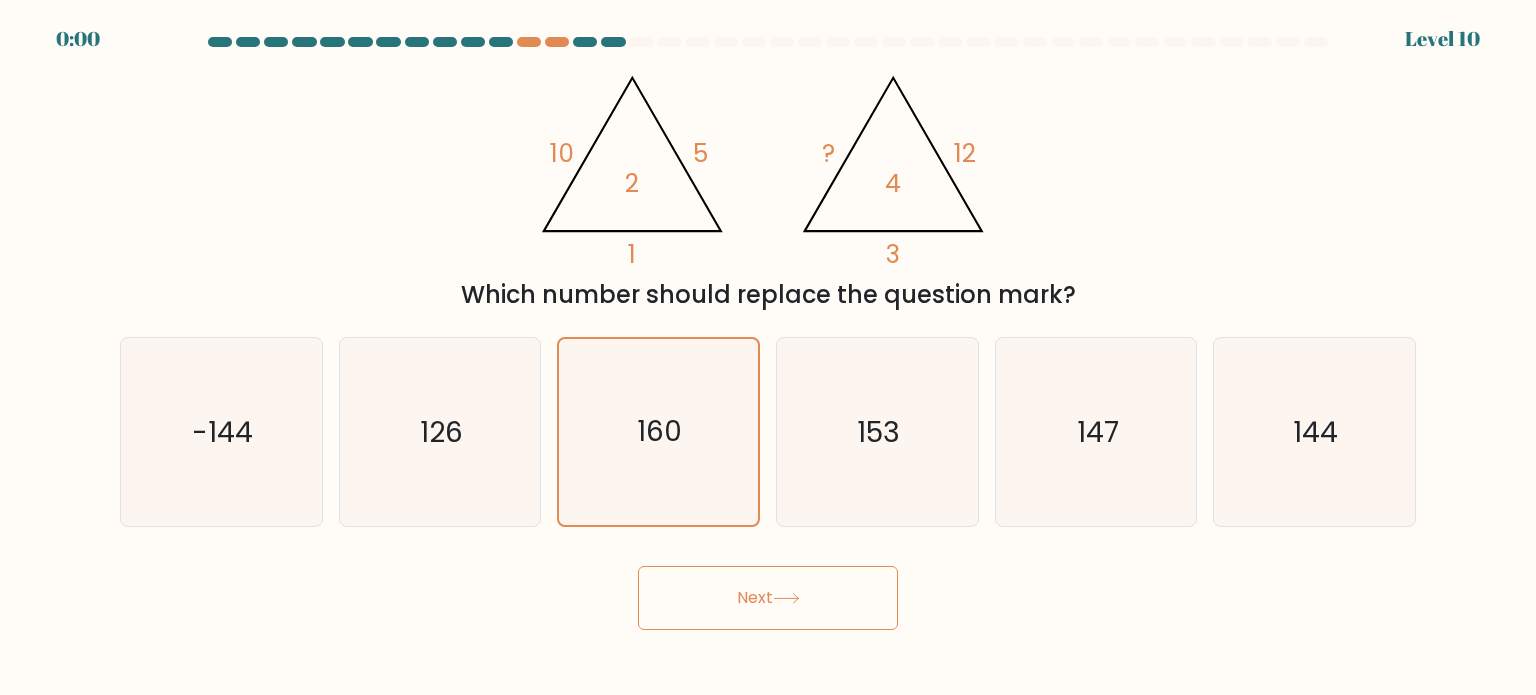 click 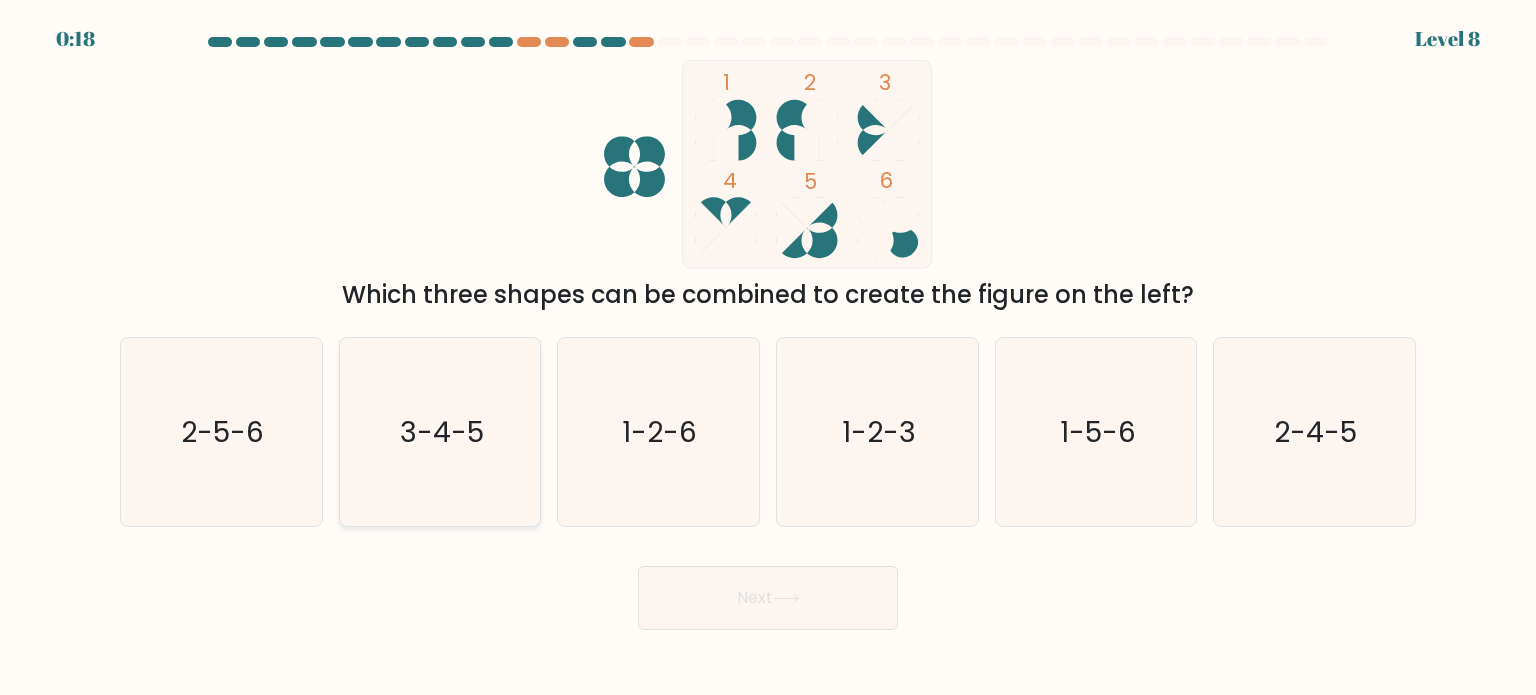 click on "3-4-5" 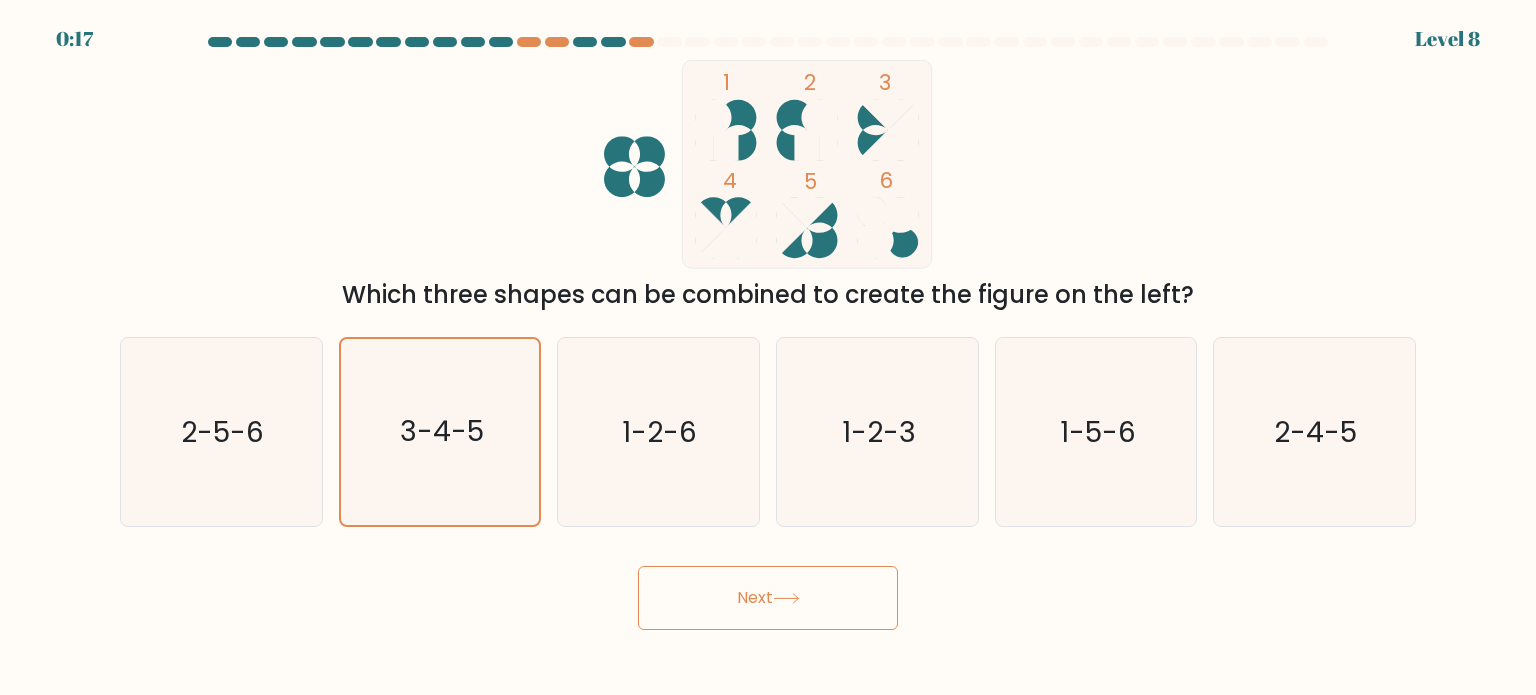 click on "Next" at bounding box center (768, 598) 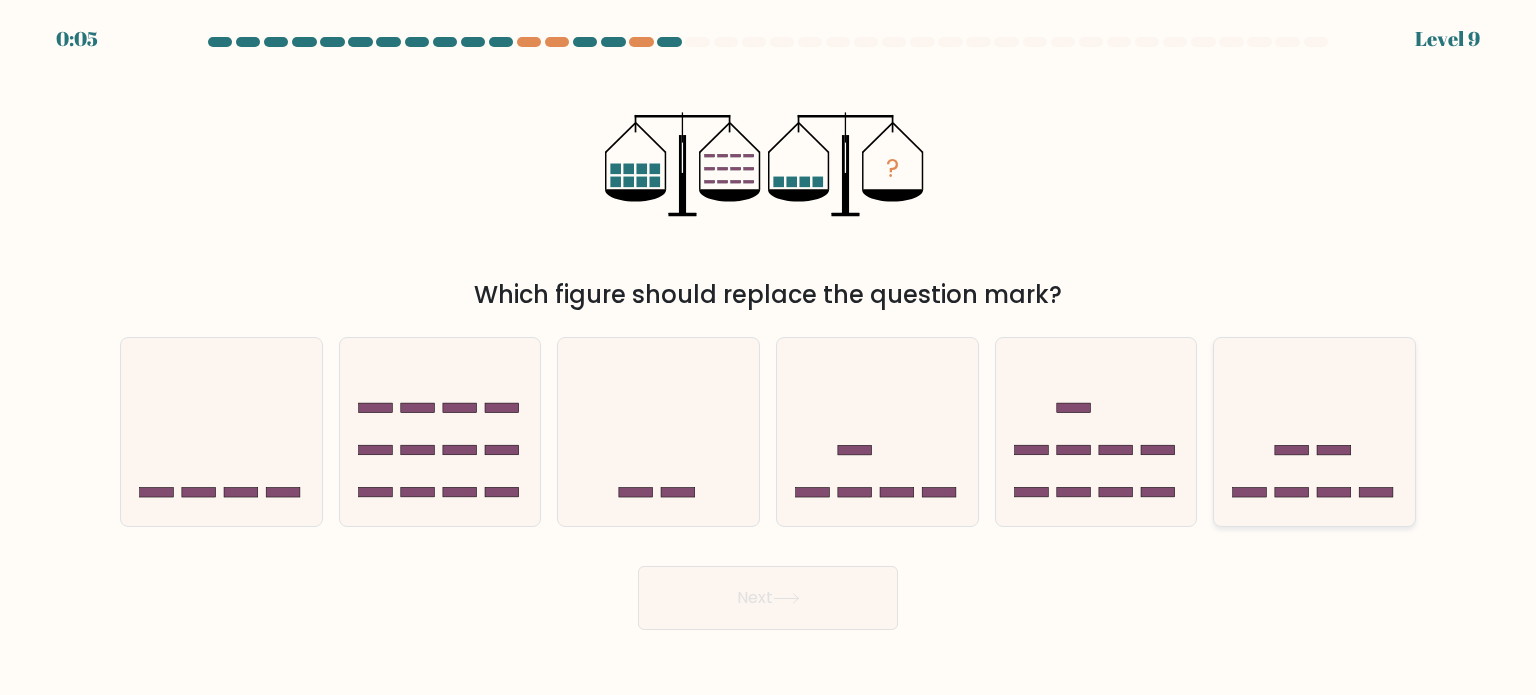 click 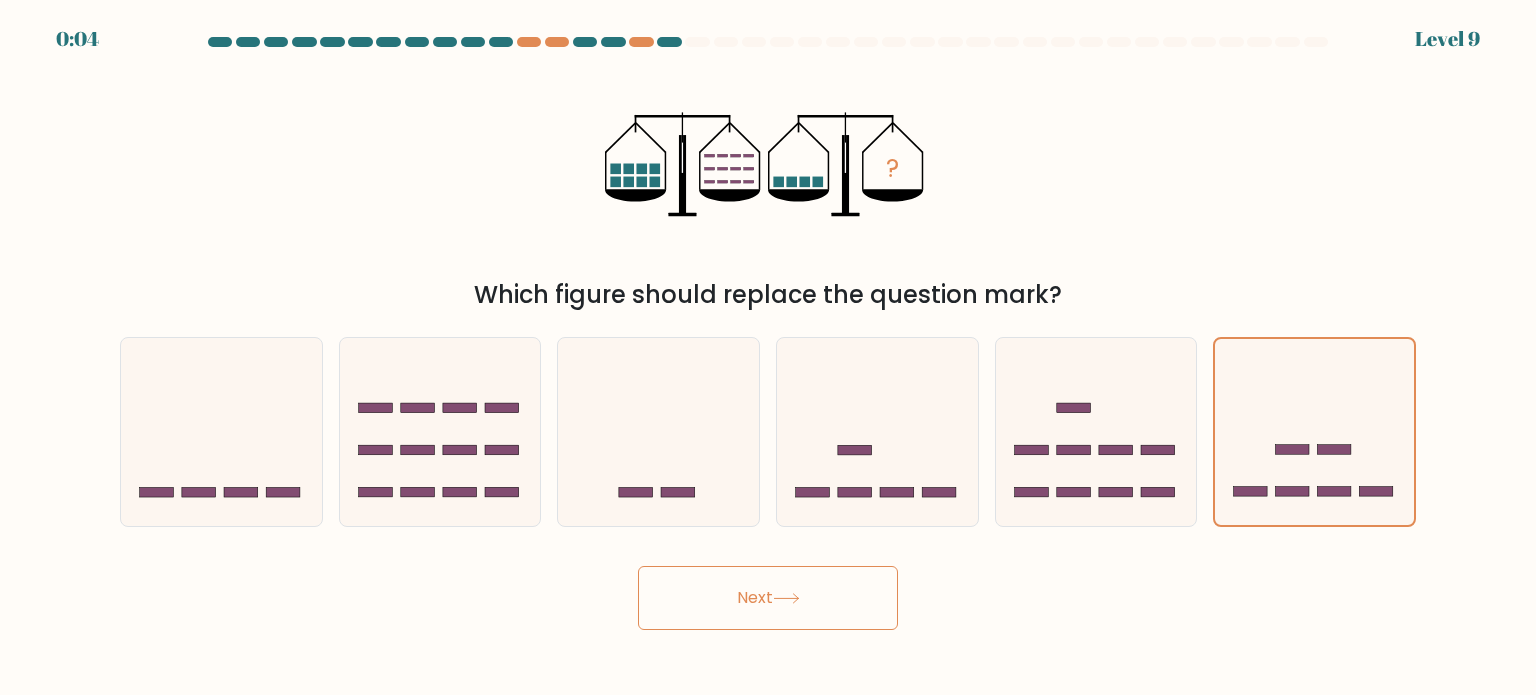 click on "Next" at bounding box center [768, 598] 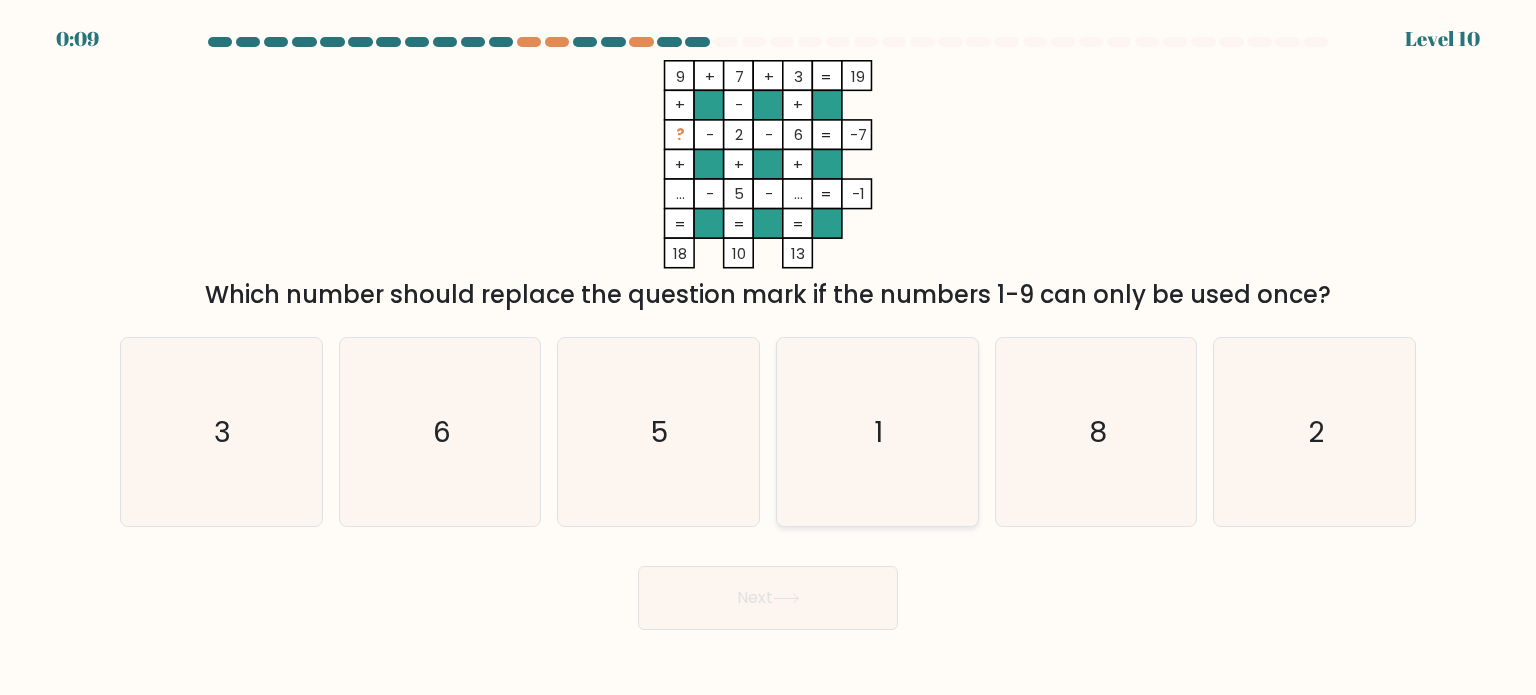 click on "1" 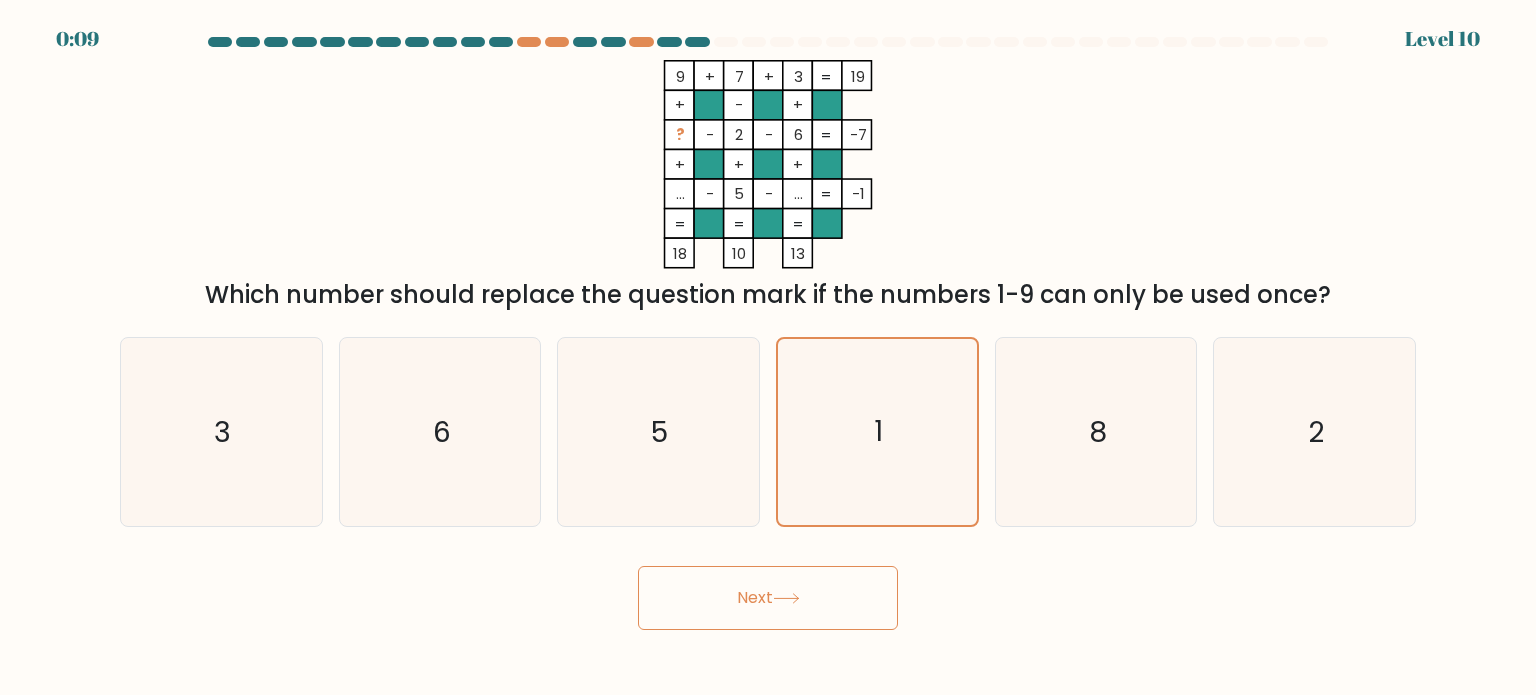 click on "Next" at bounding box center [768, 598] 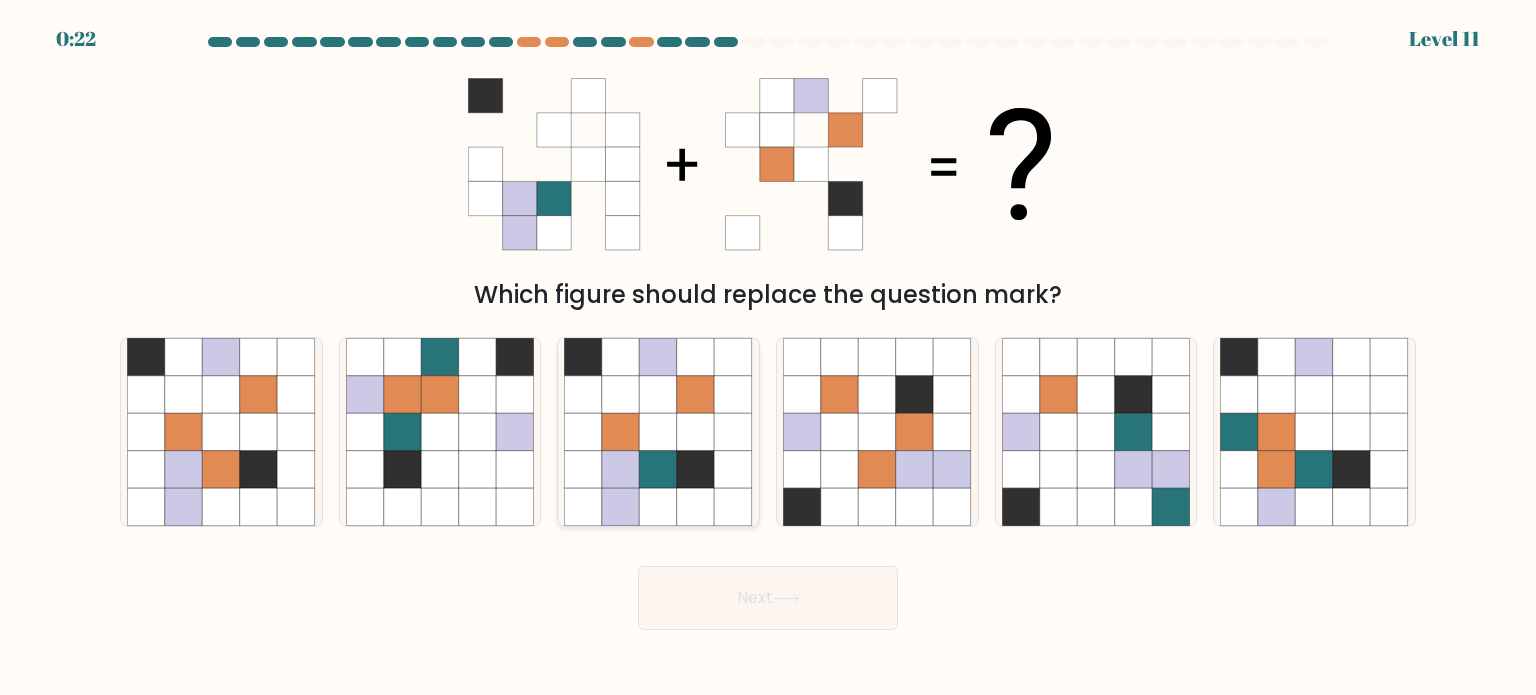 click 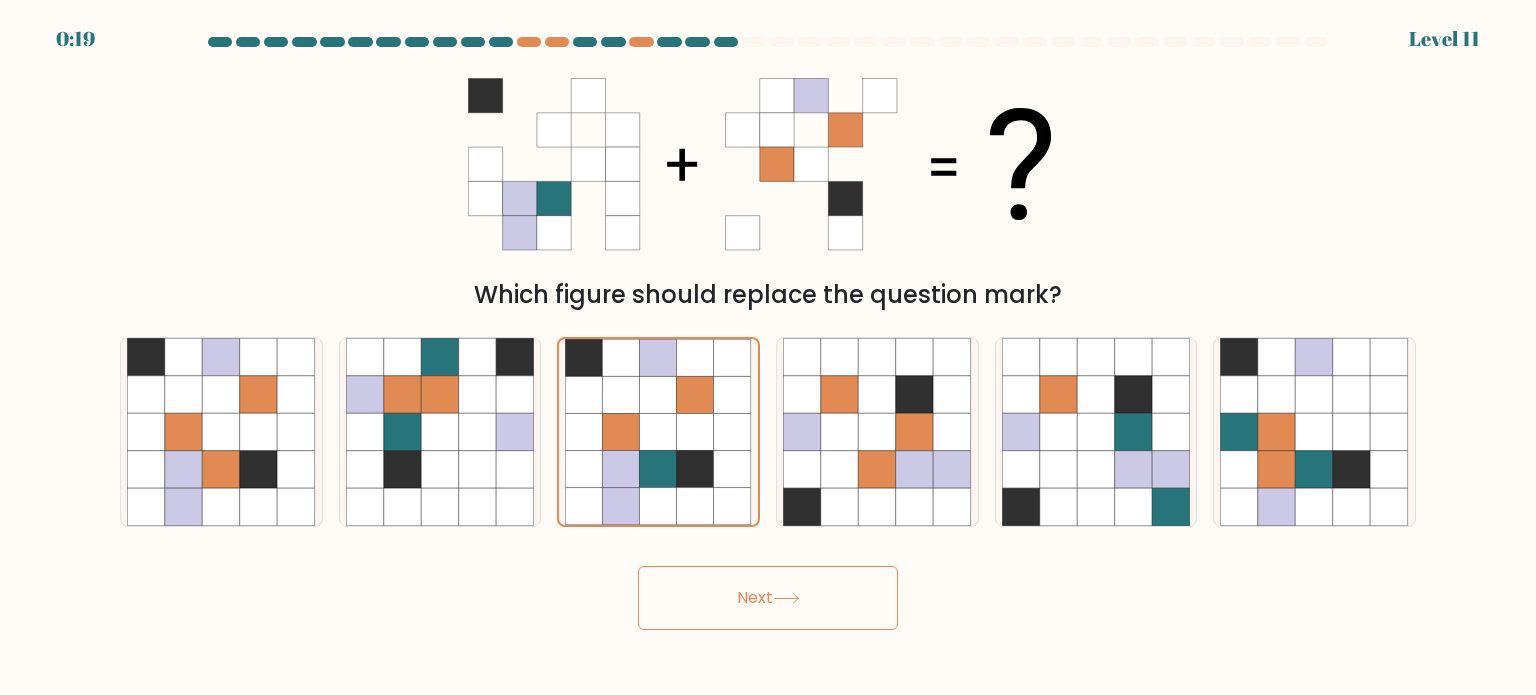 click on "Next" at bounding box center (768, 598) 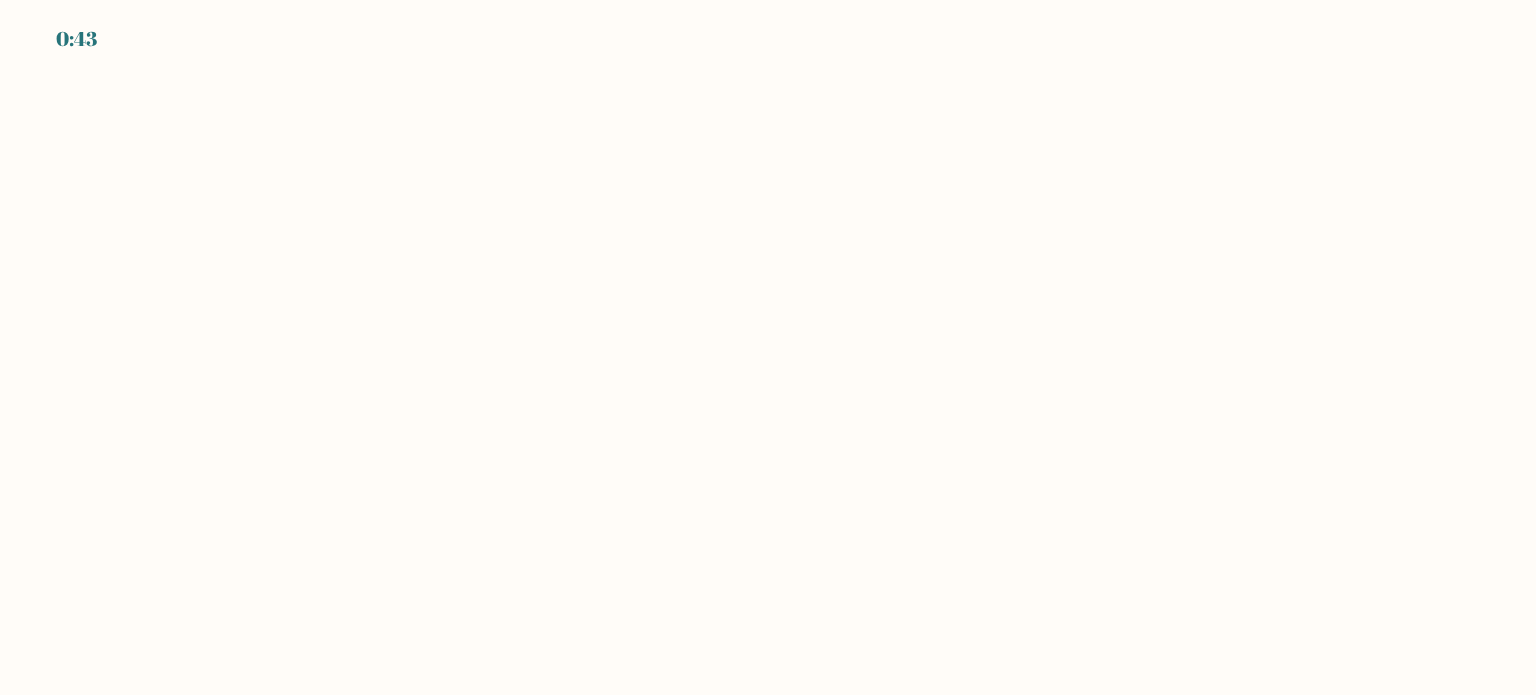 scroll, scrollTop: 0, scrollLeft: 0, axis: both 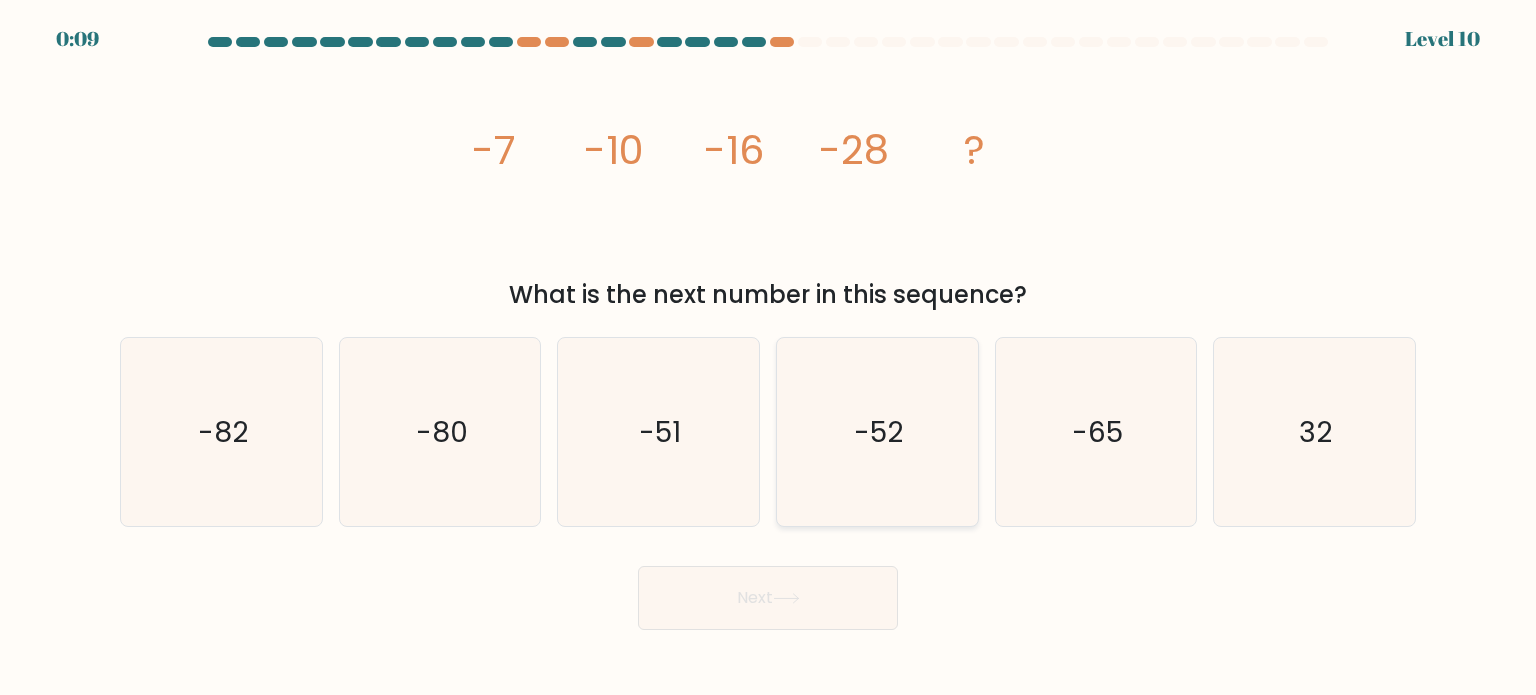 click on "-52" 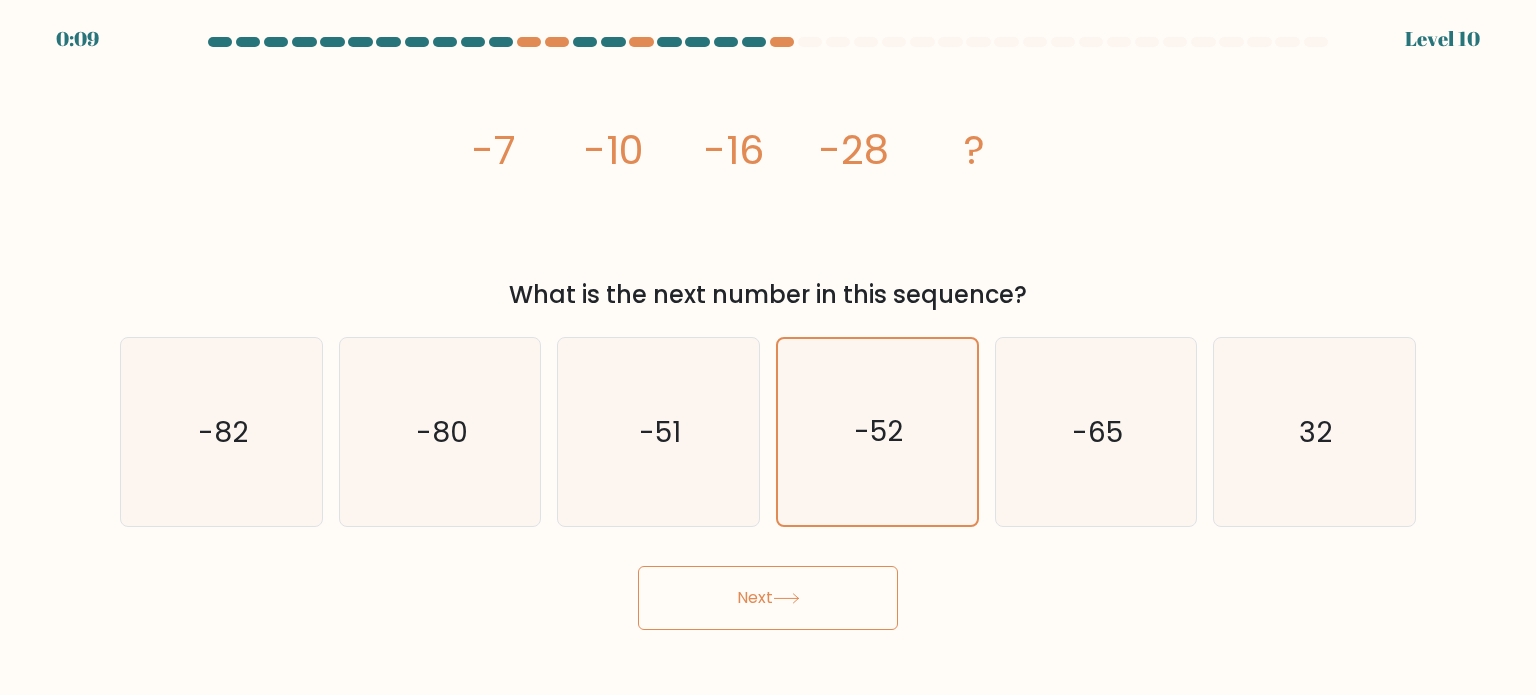 click 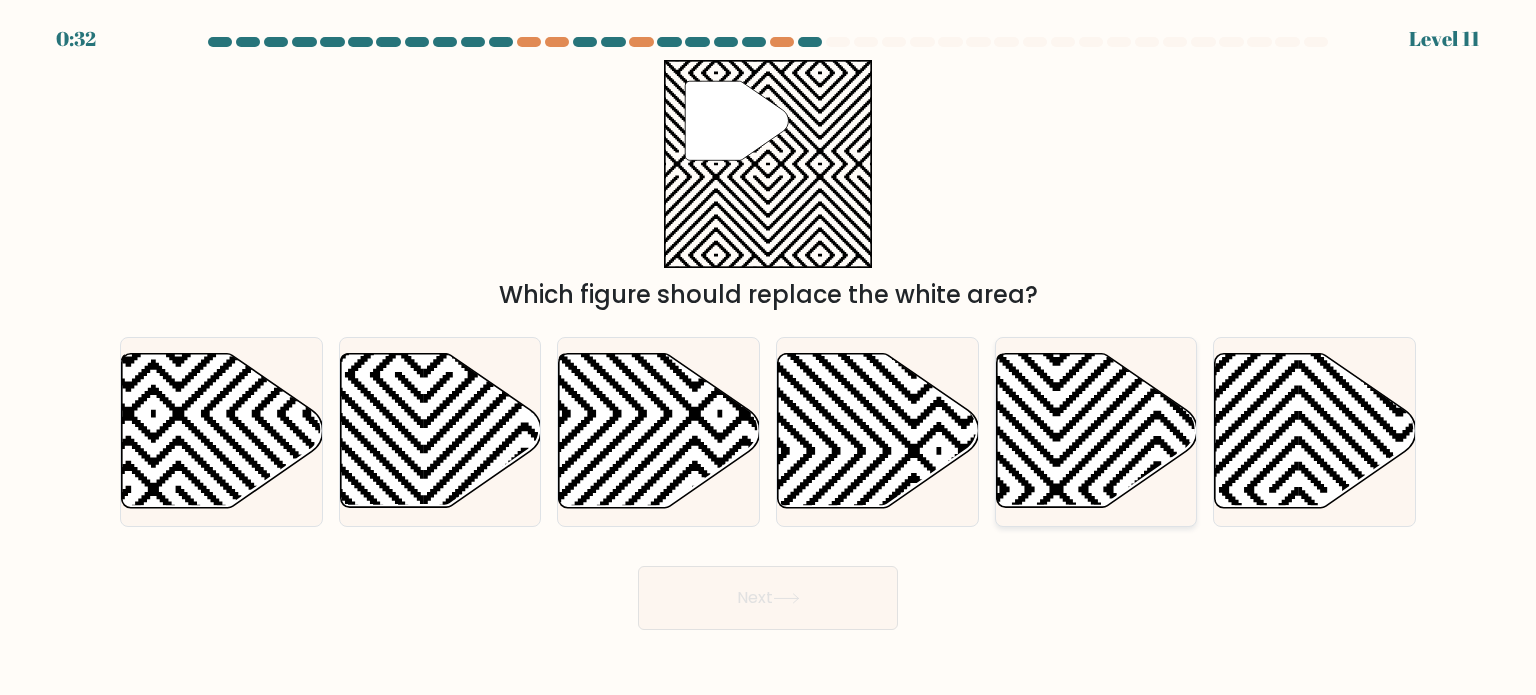 click 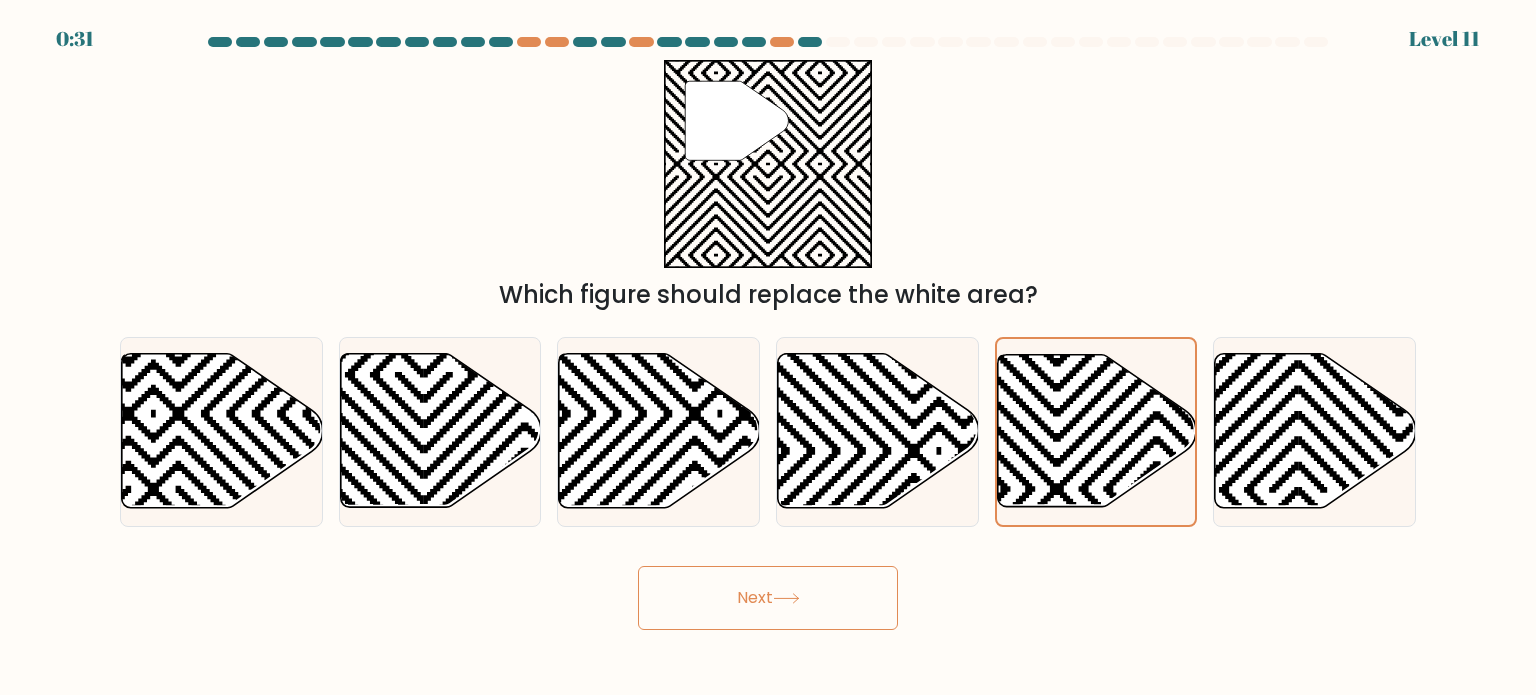 click on "Next" at bounding box center [768, 598] 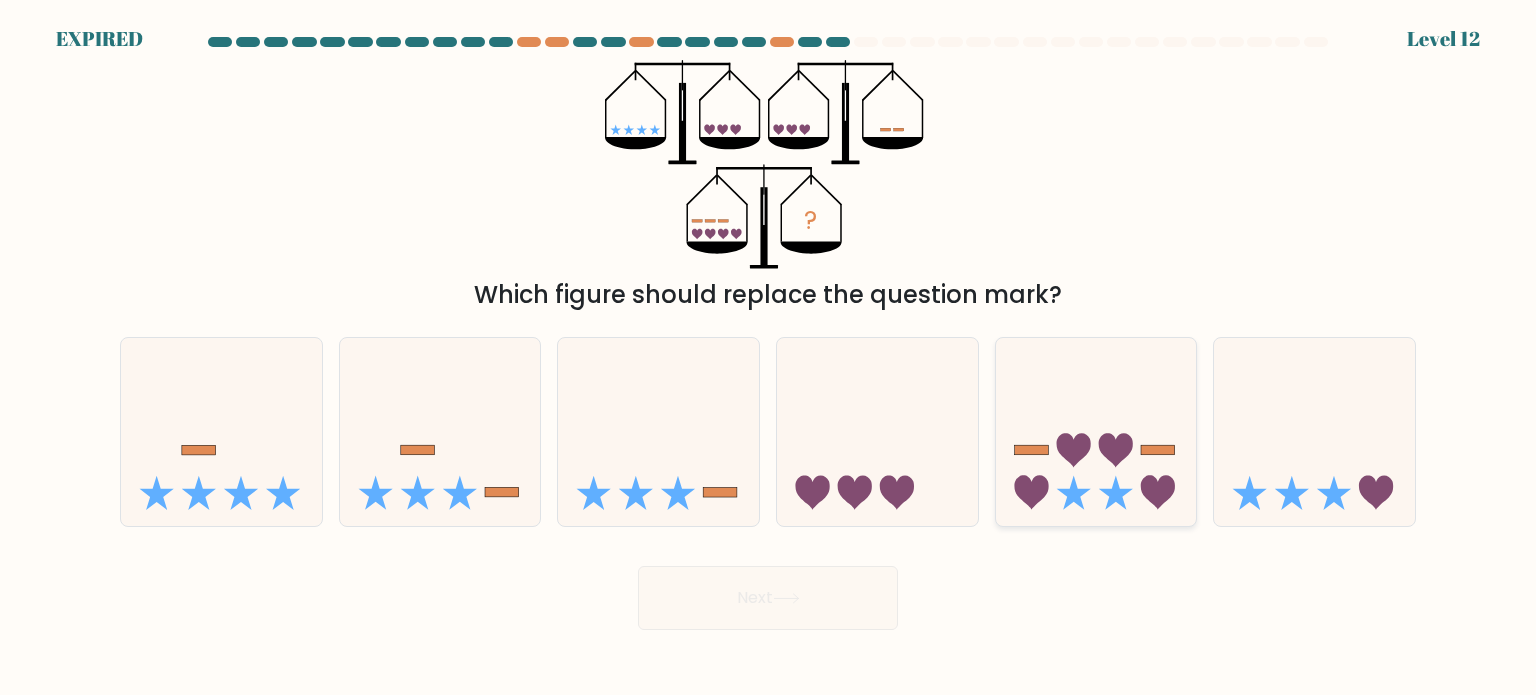 click 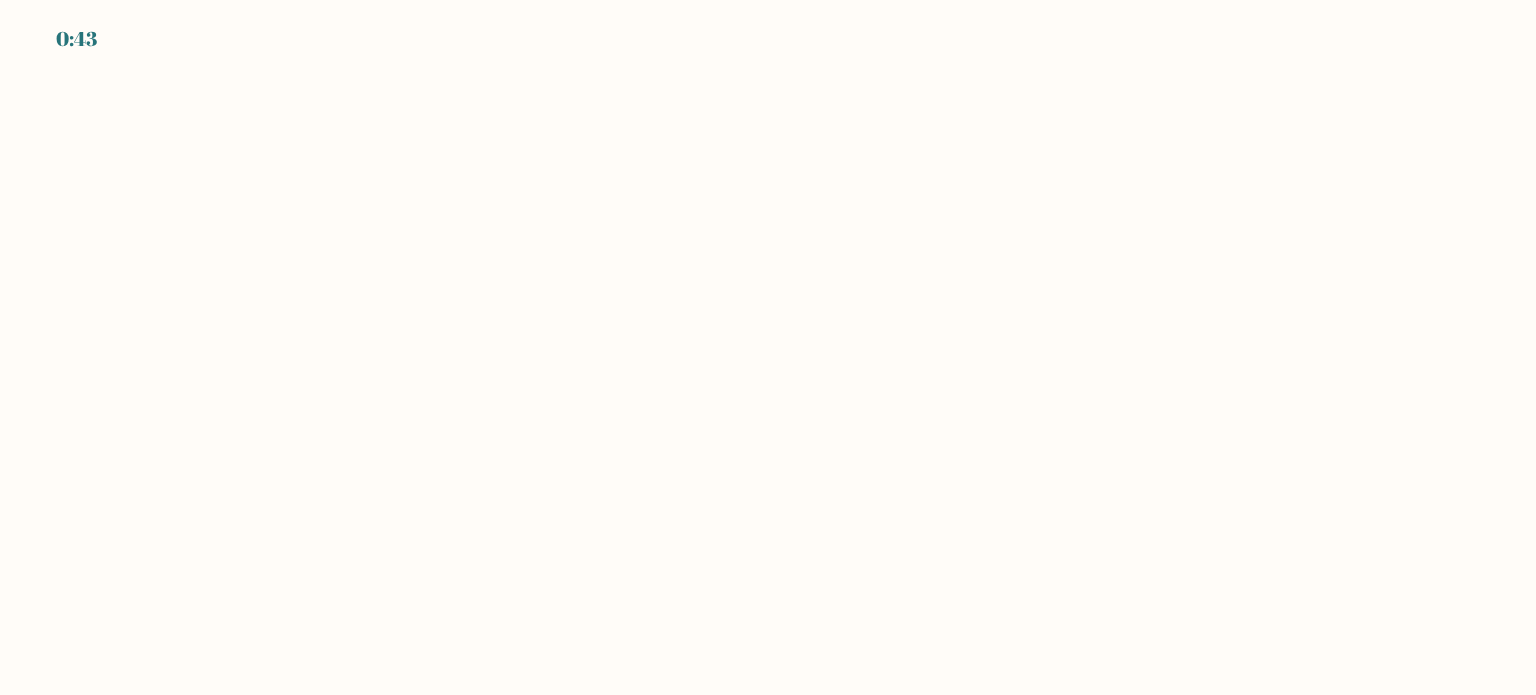 scroll, scrollTop: 0, scrollLeft: 0, axis: both 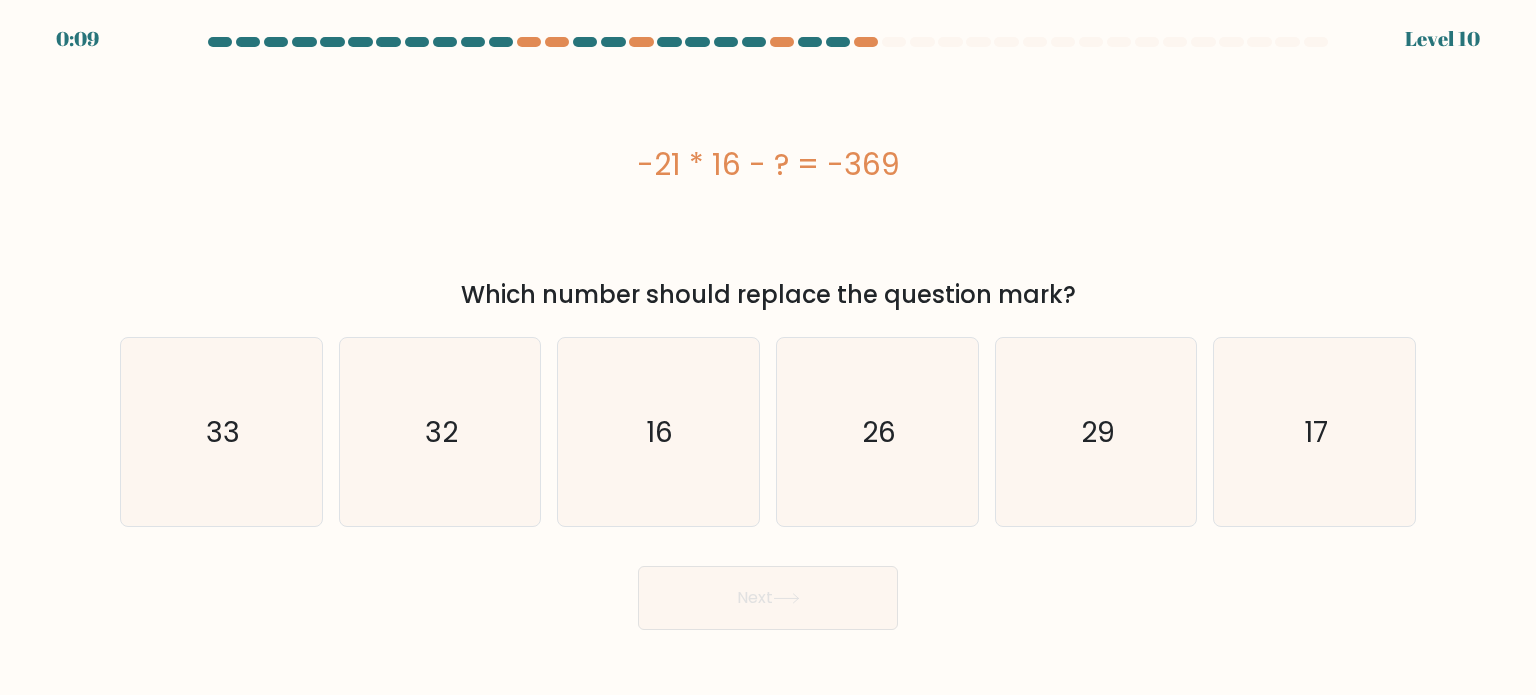click on "0:09
Level 10" at bounding box center (768, 347) 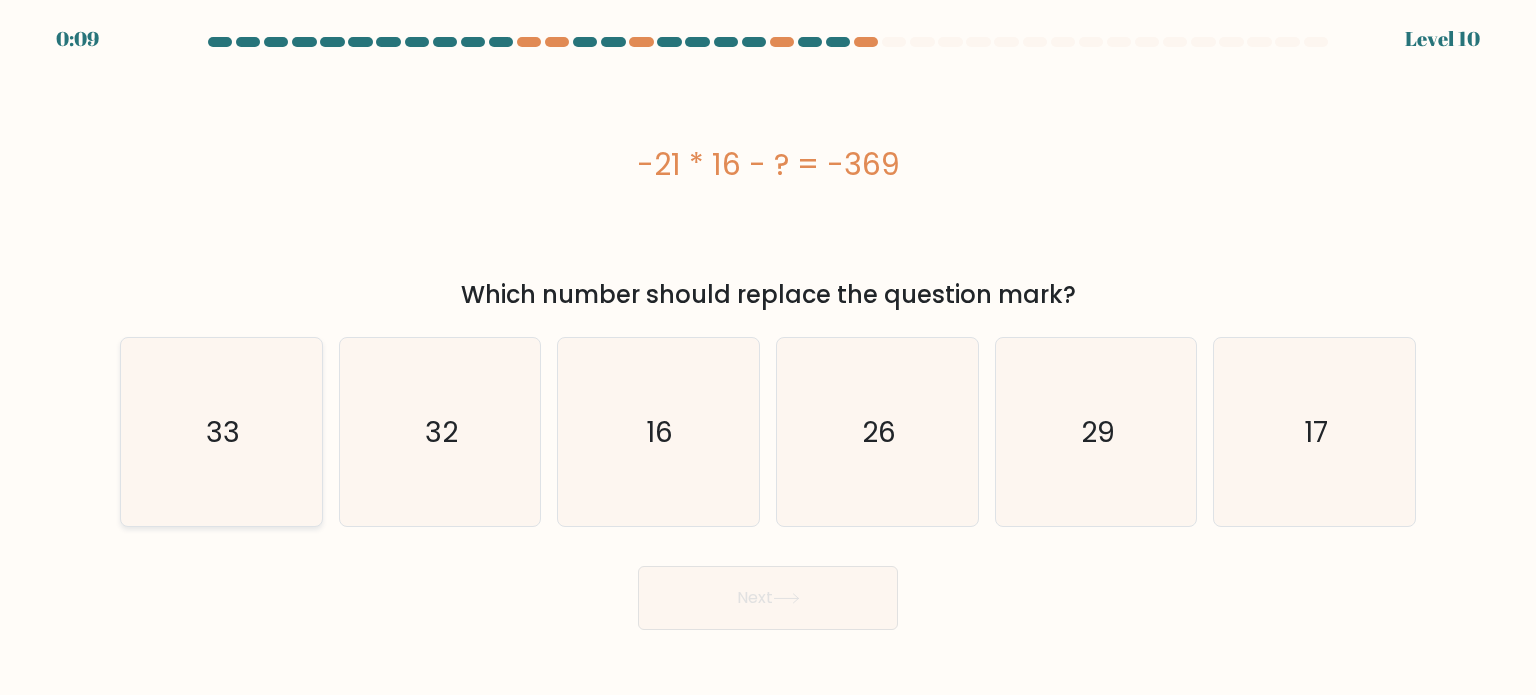 click on "33" 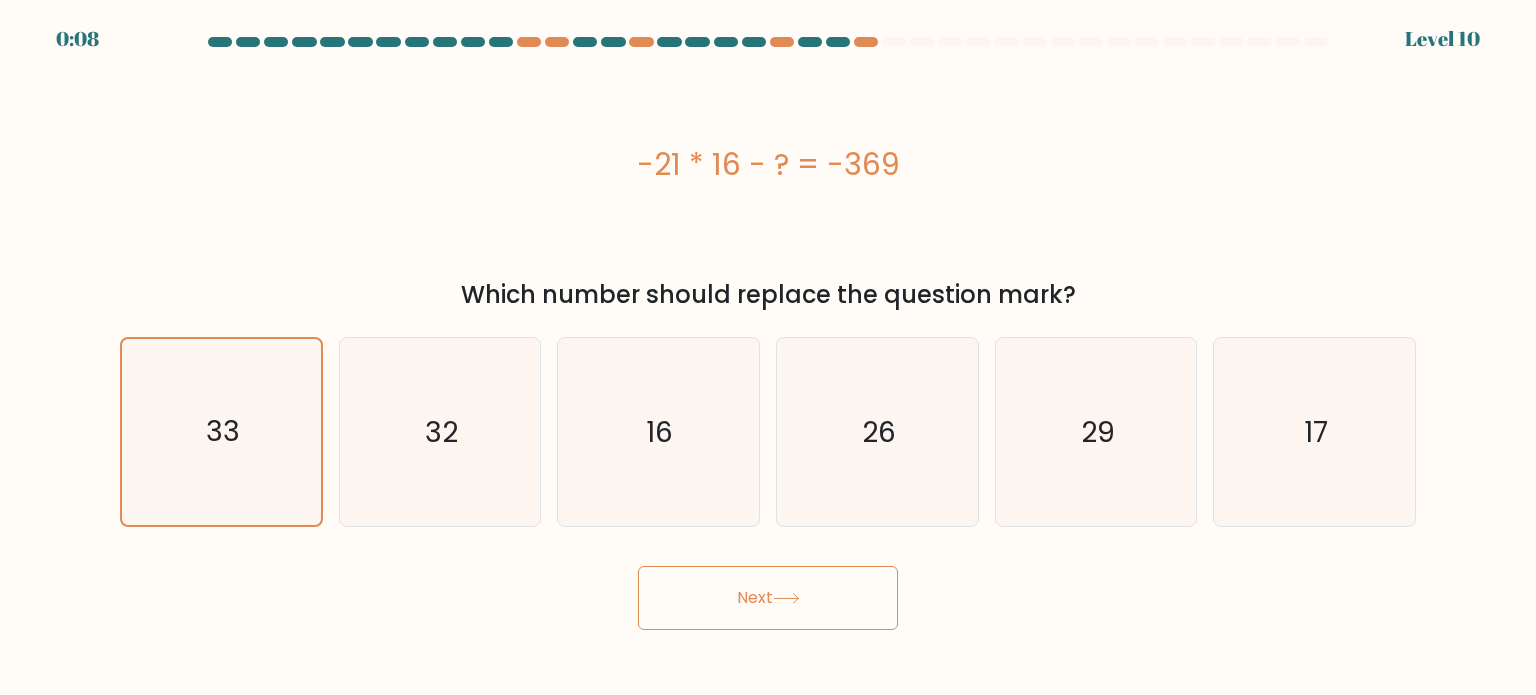 click on "Next" at bounding box center (768, 598) 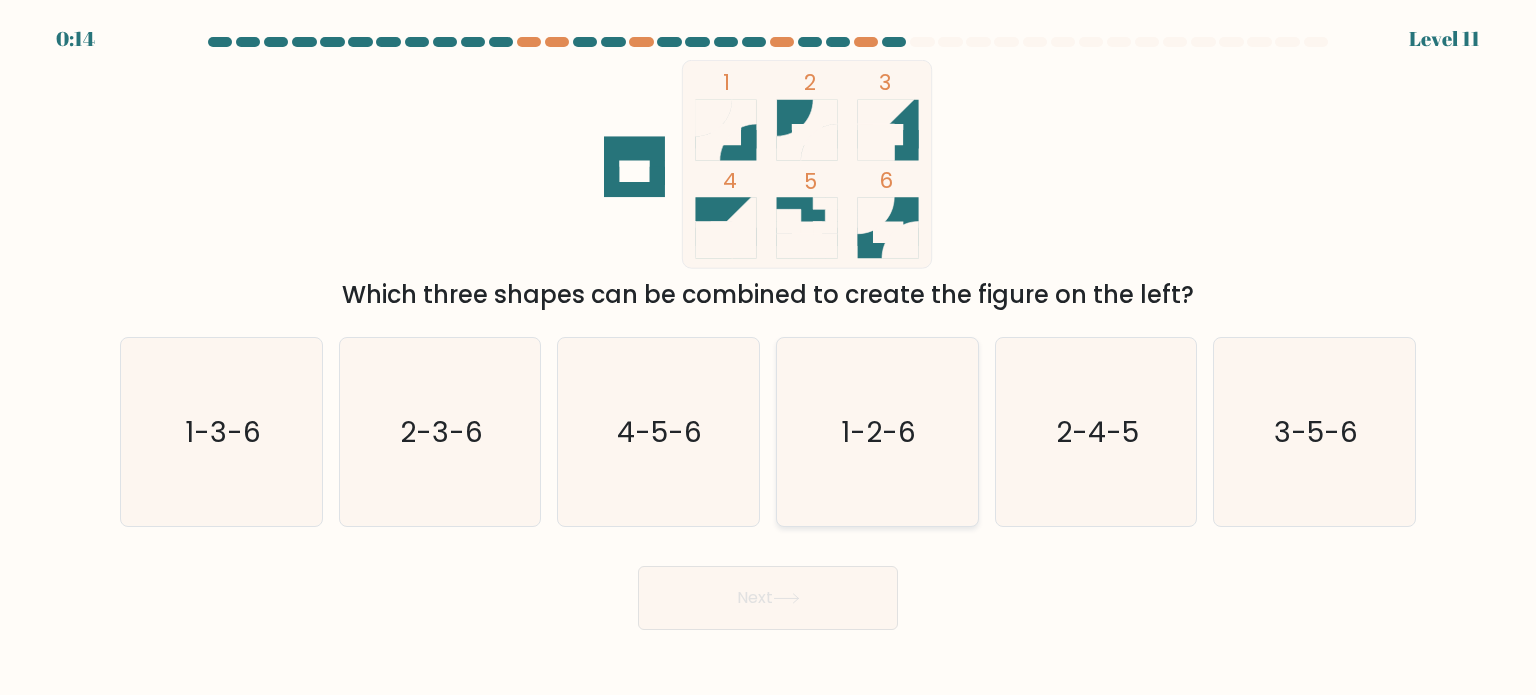 click on "1-2-6" 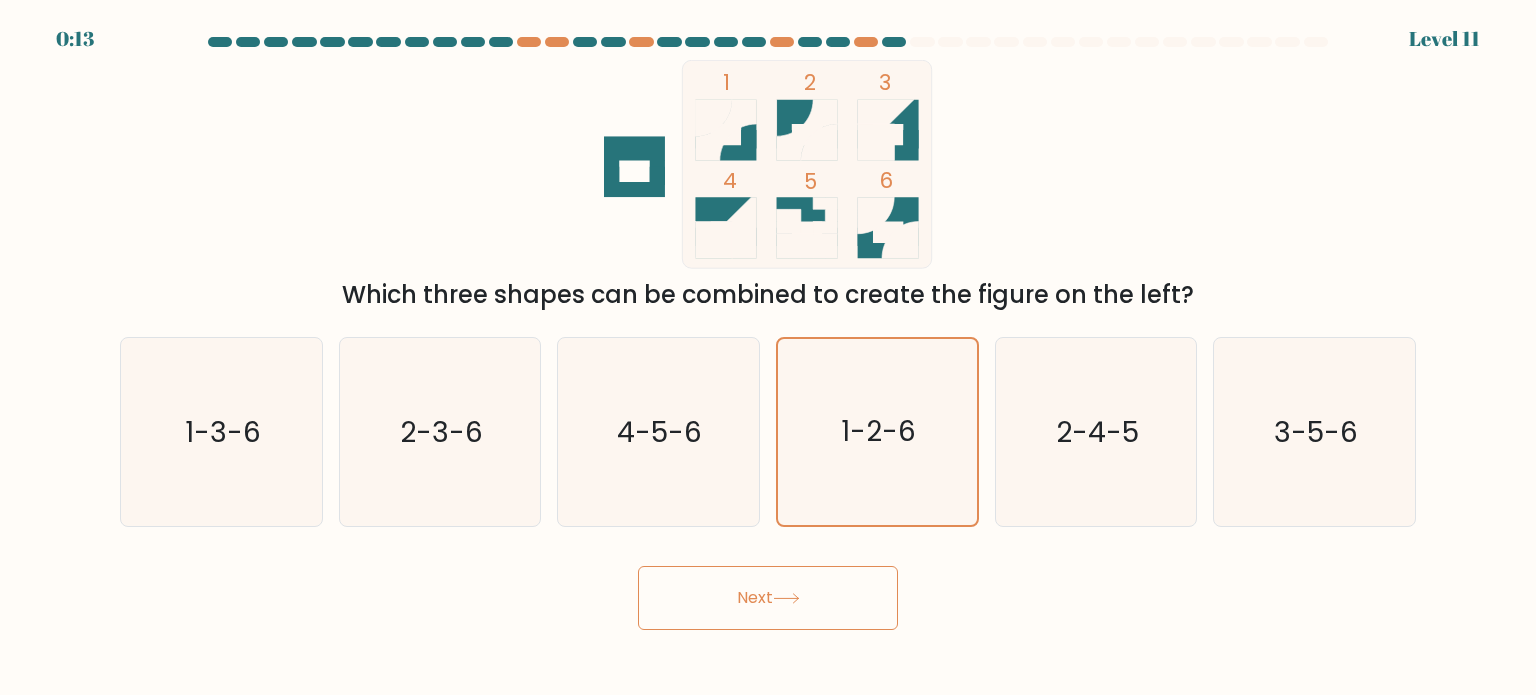 click on "Next" at bounding box center [768, 598] 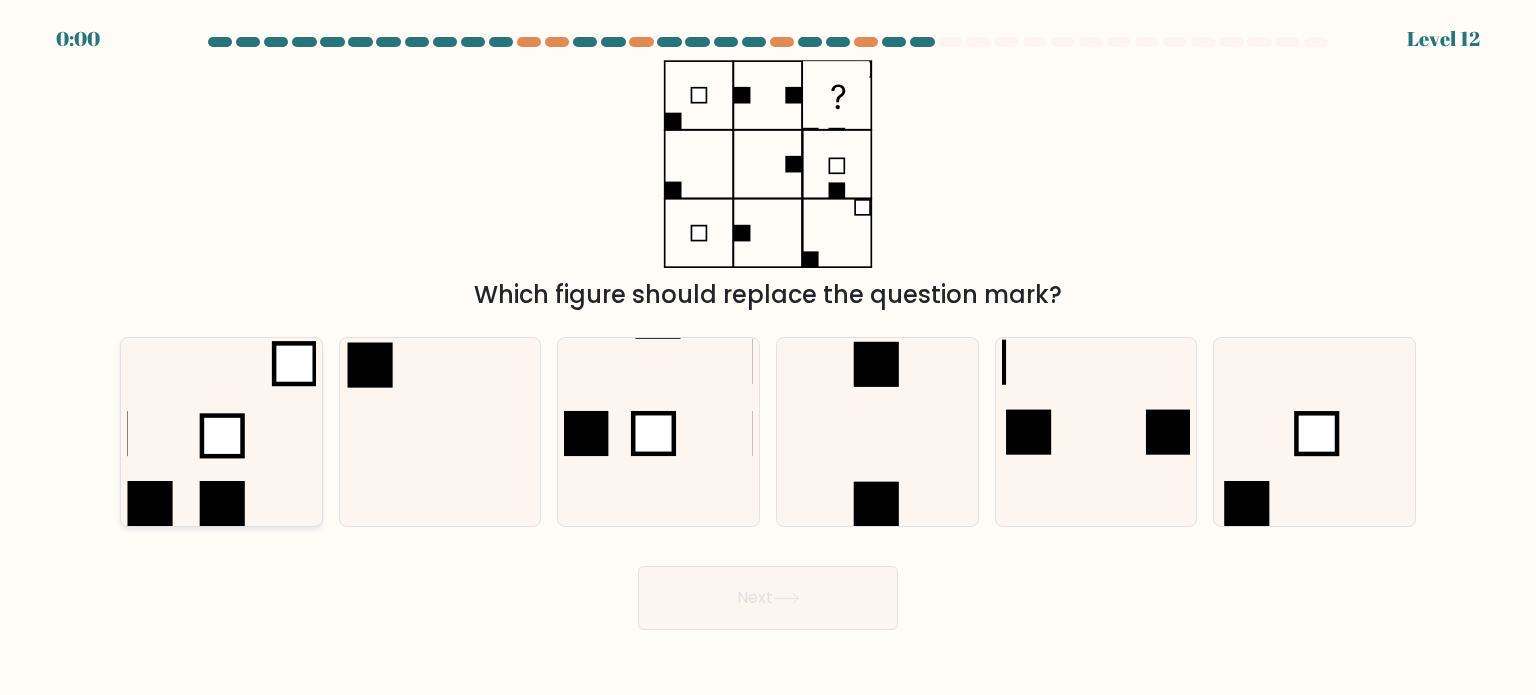 click 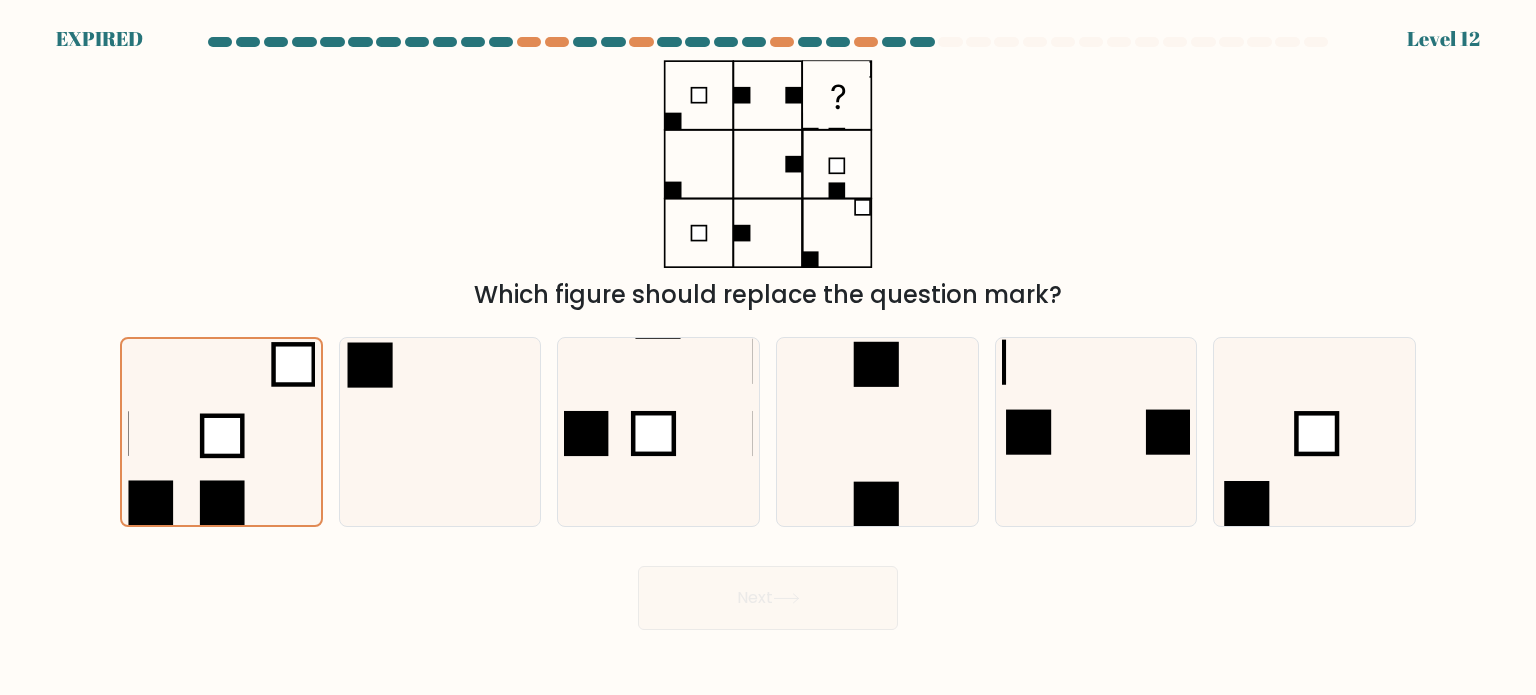 click on "Next" at bounding box center (768, 590) 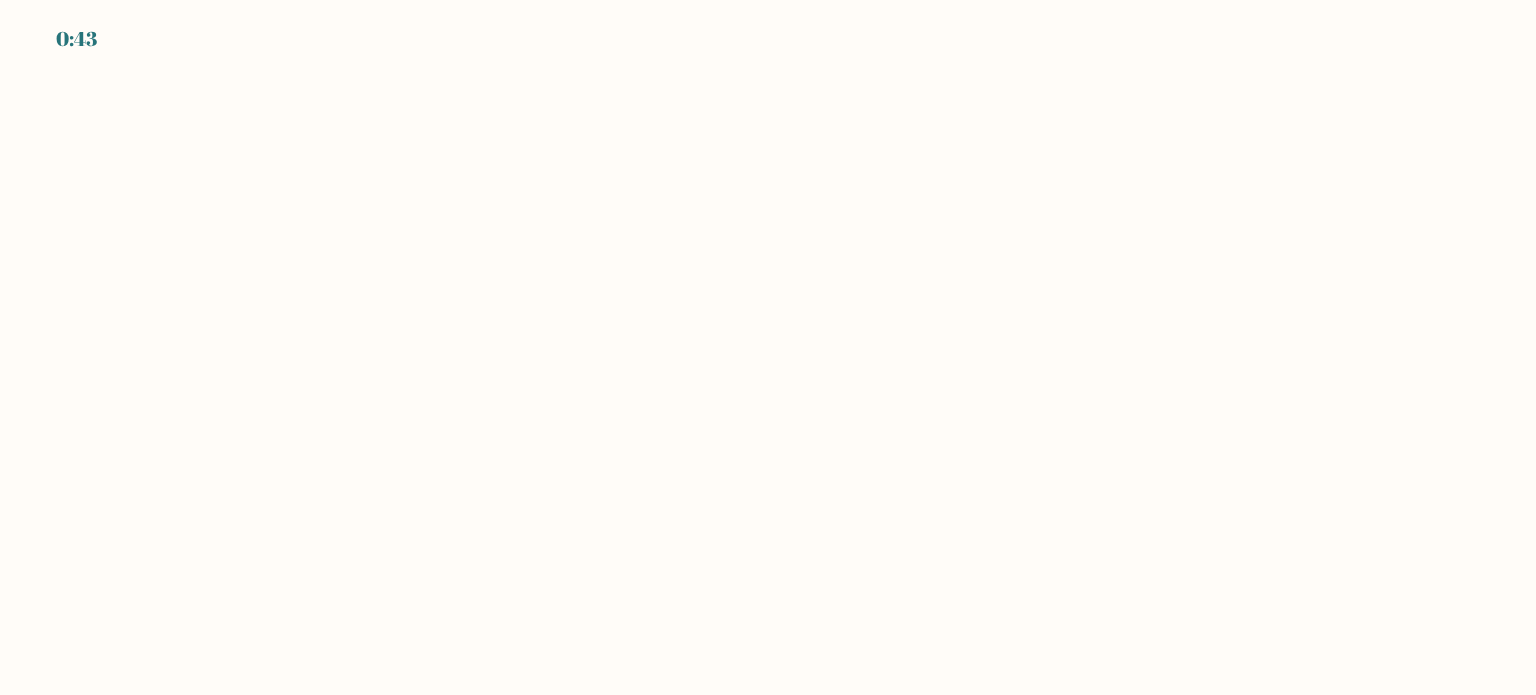 scroll, scrollTop: 0, scrollLeft: 0, axis: both 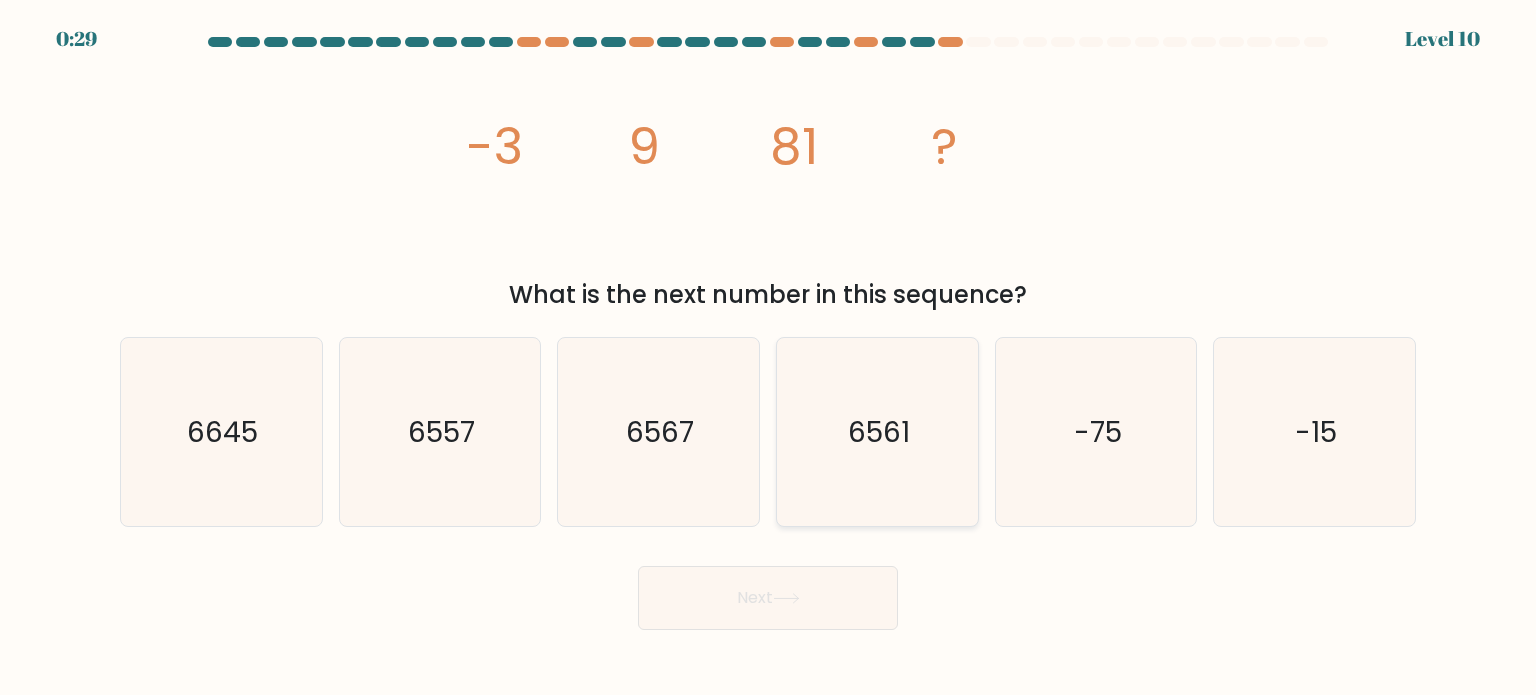 click on "6561" 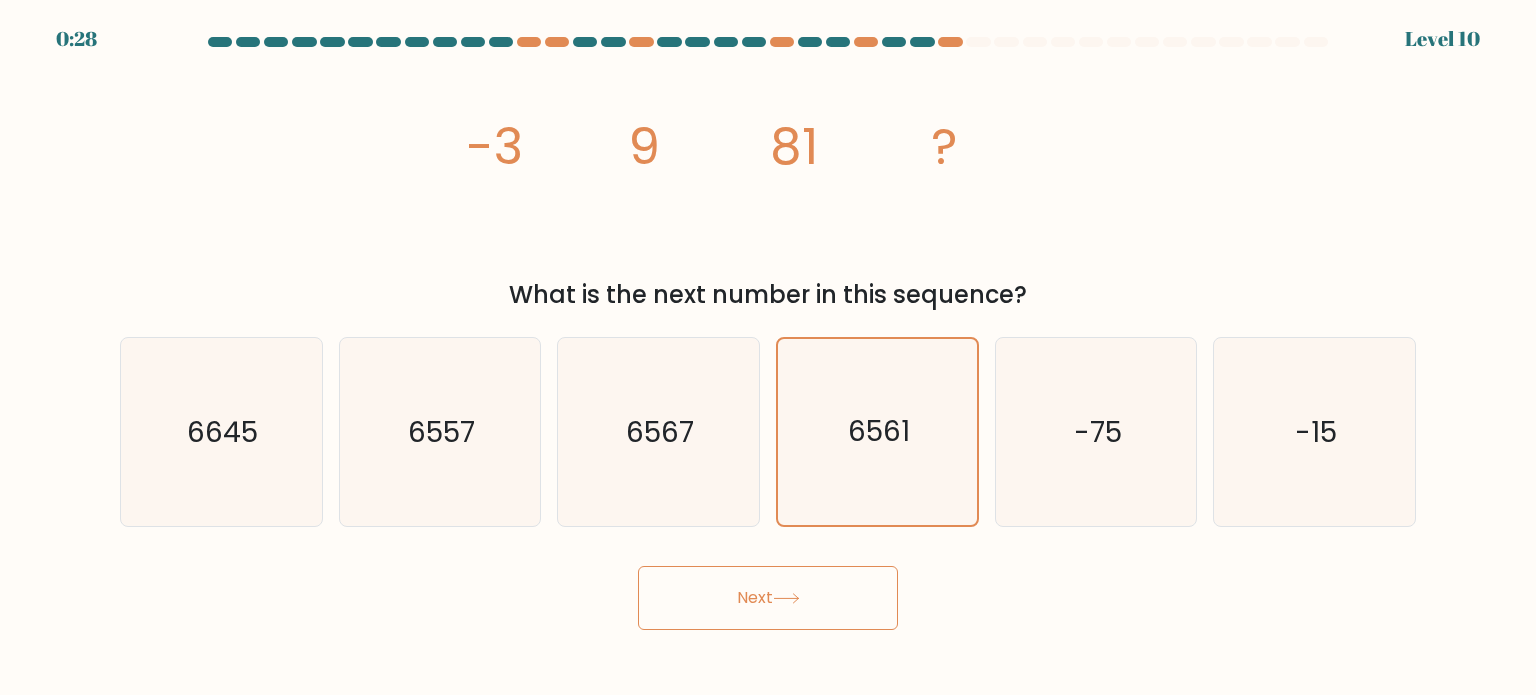 drag, startPoint x: 828, startPoint y: 571, endPoint x: 825, endPoint y: 581, distance: 10.440307 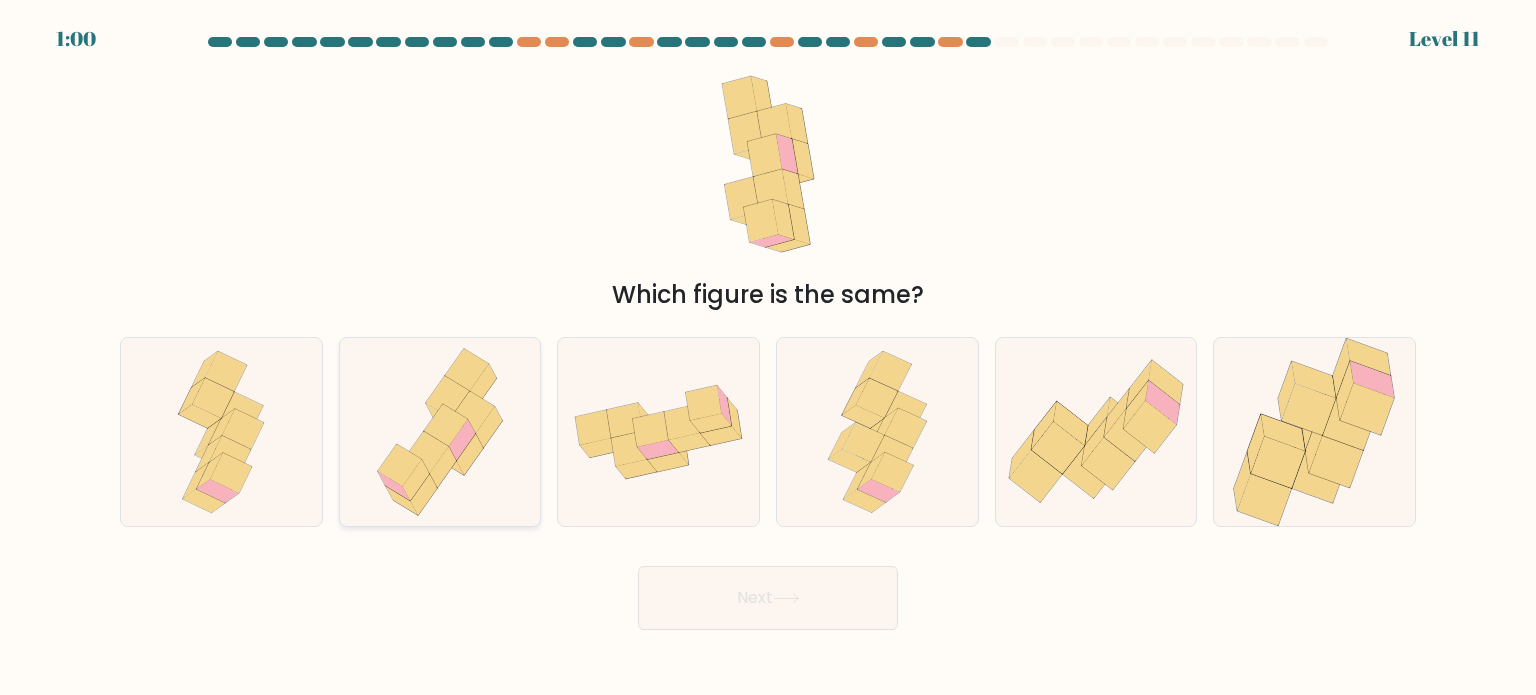 click 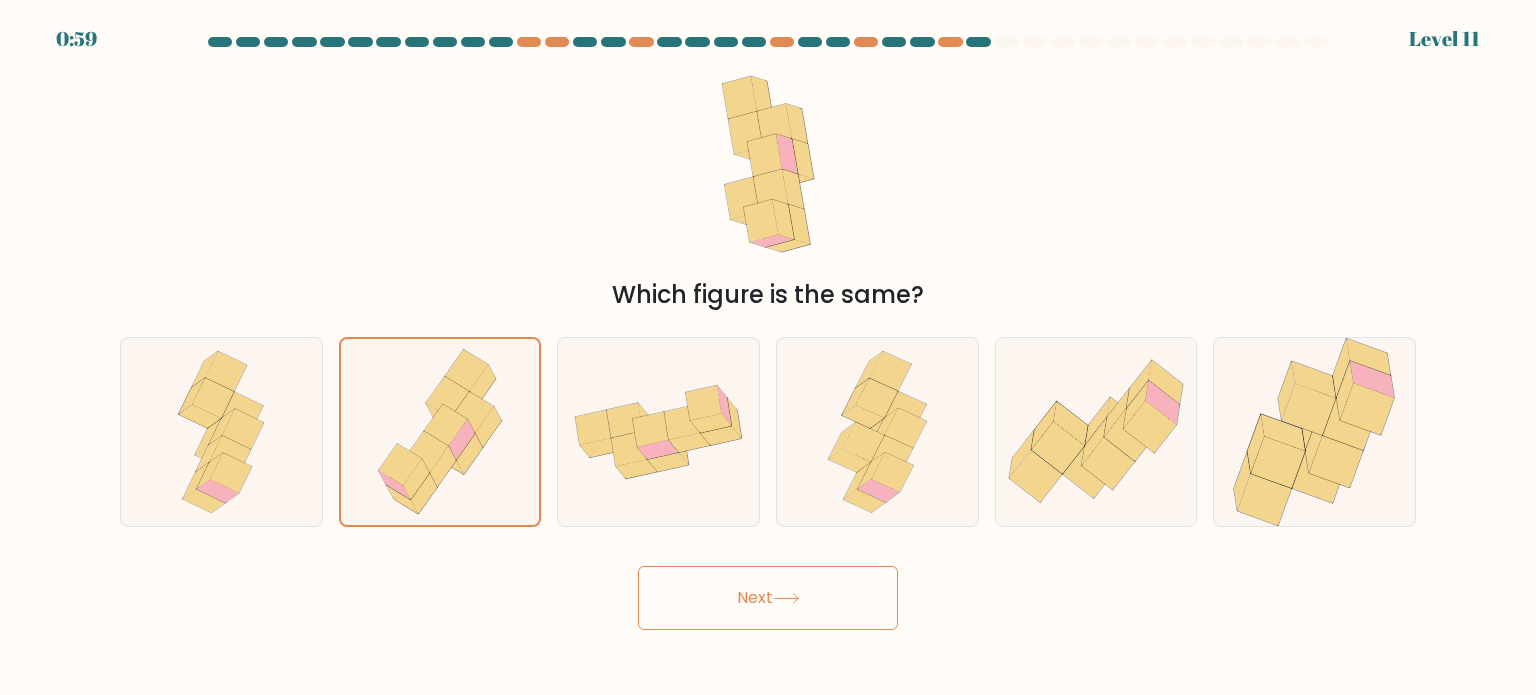click on "Next" at bounding box center (768, 598) 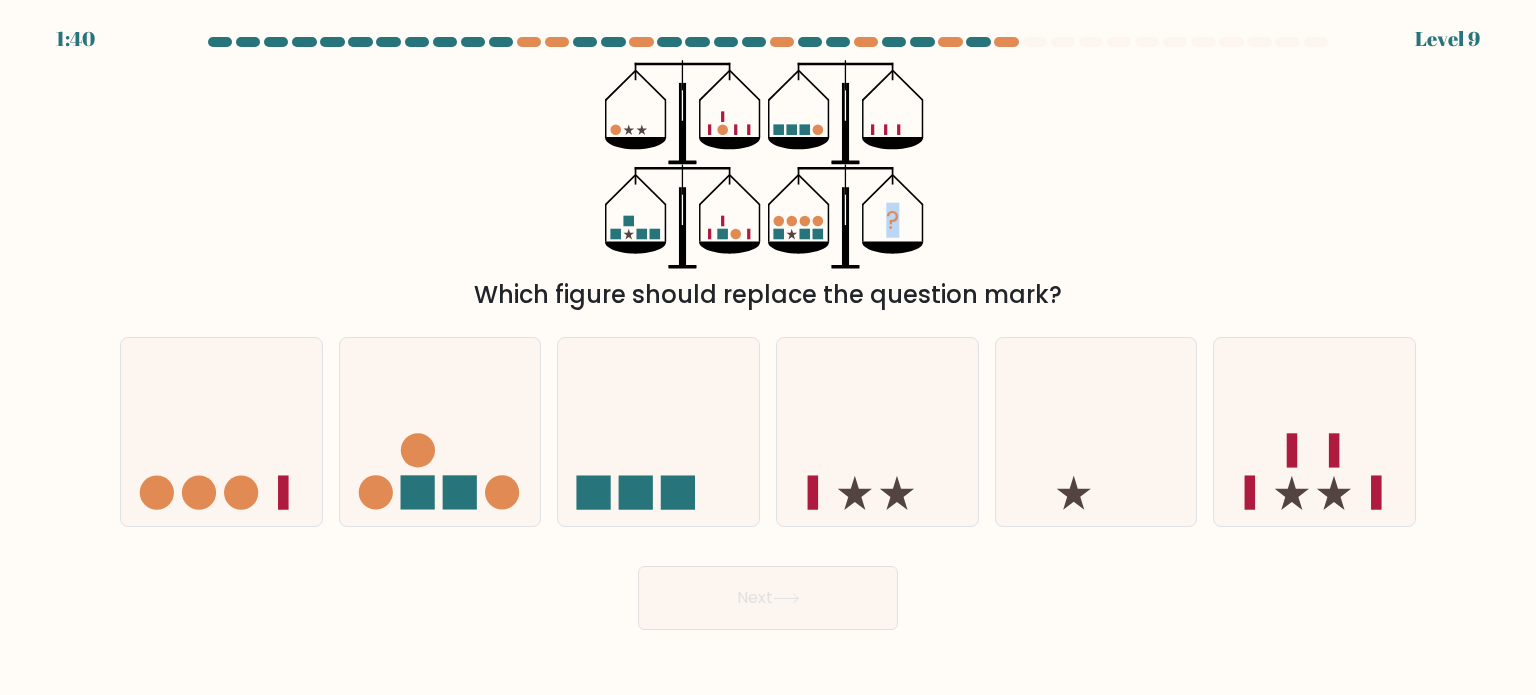 drag, startPoint x: 946, startPoint y: 232, endPoint x: 536, endPoint y: 102, distance: 430.11627 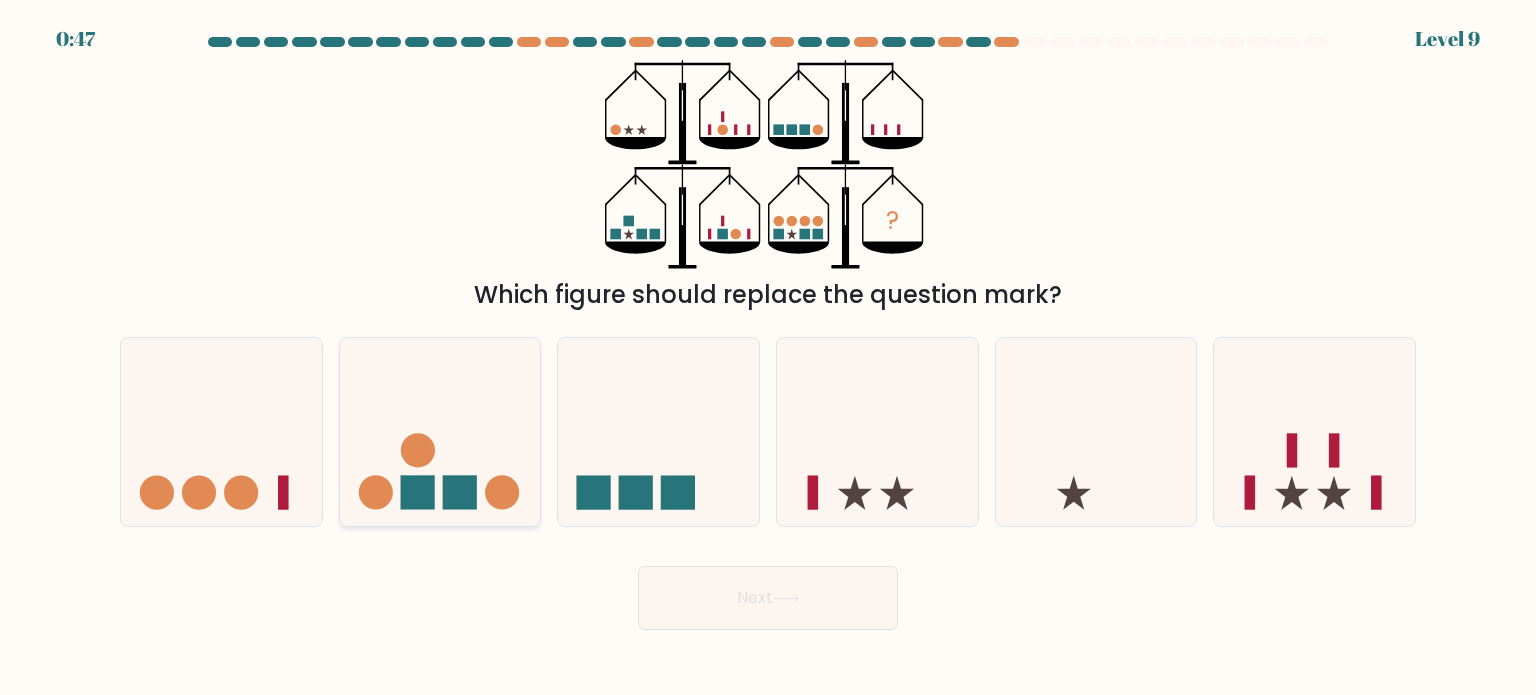 click 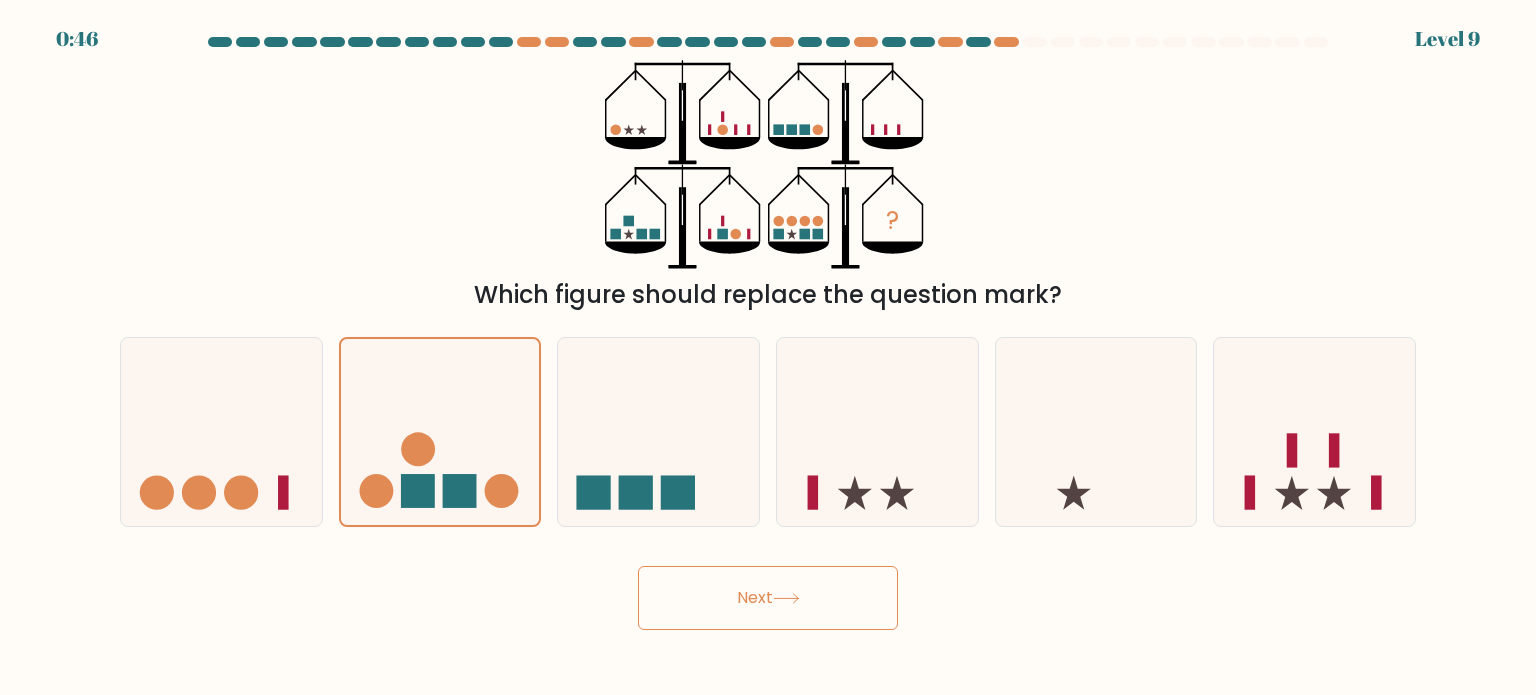 click on "Next" at bounding box center [768, 598] 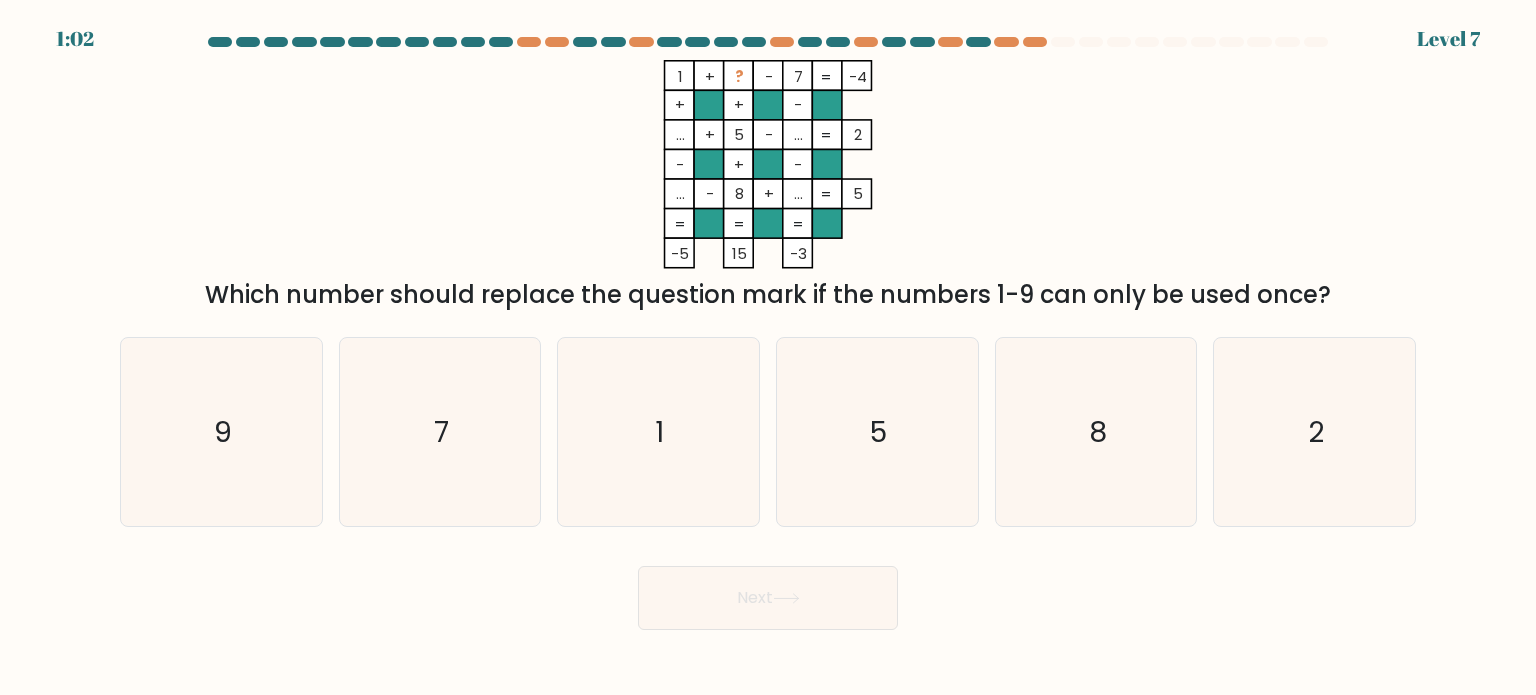 click on "1:02
Level 7" at bounding box center [768, 347] 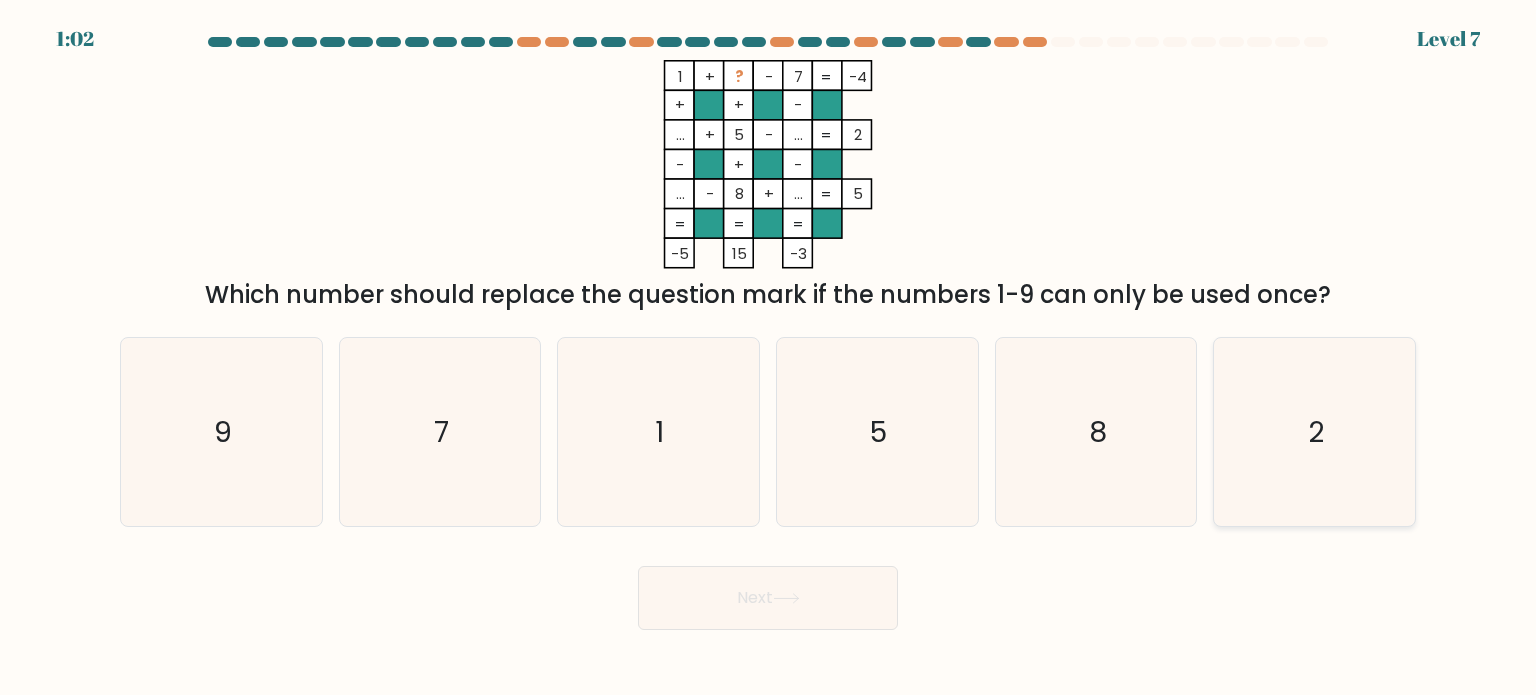 click on "2" 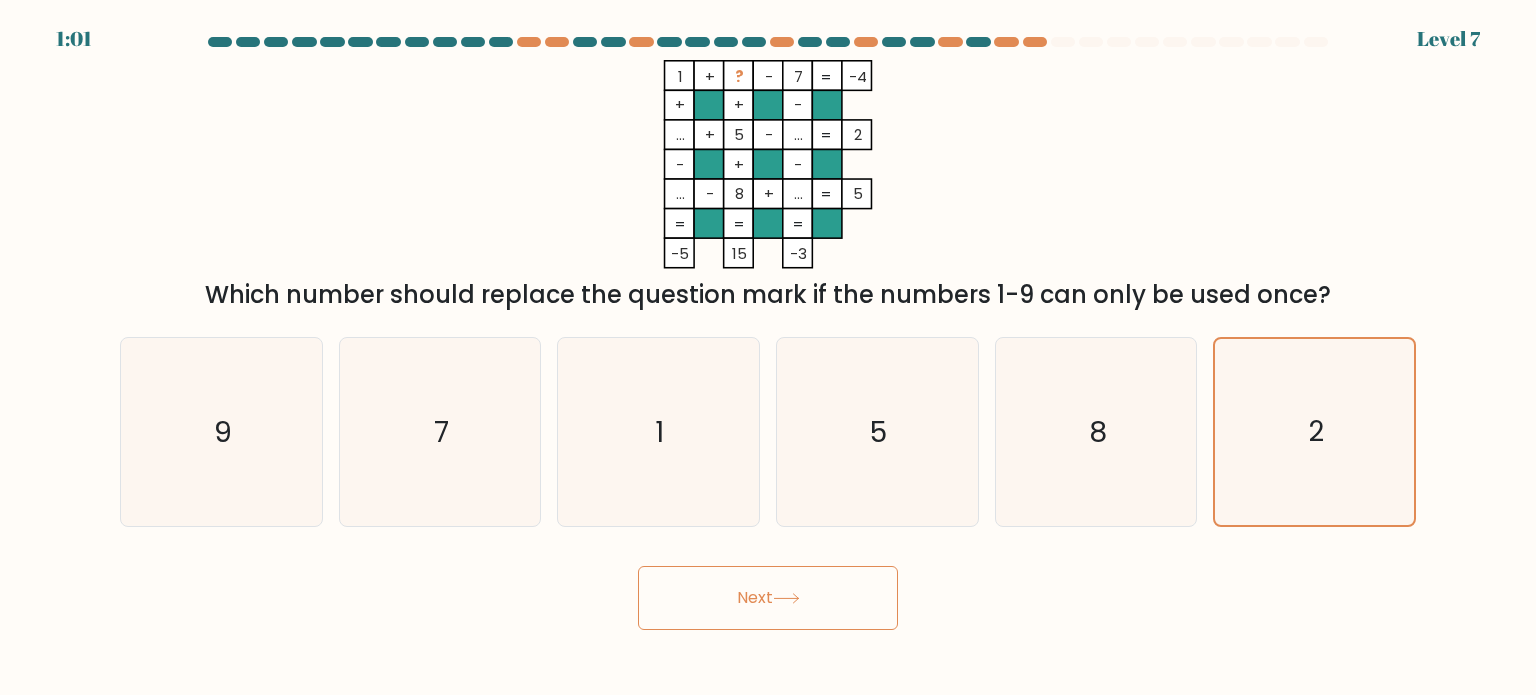 click on "Next" at bounding box center [768, 598] 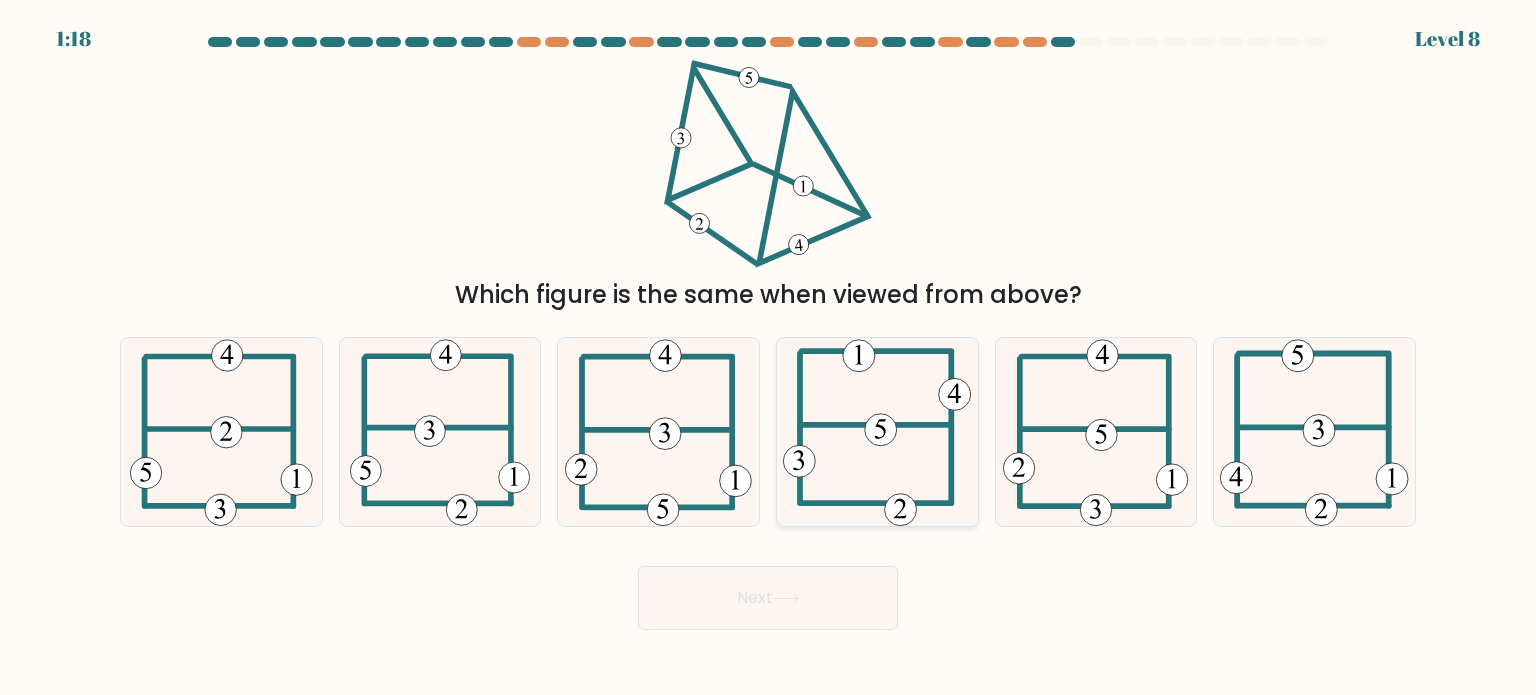 click 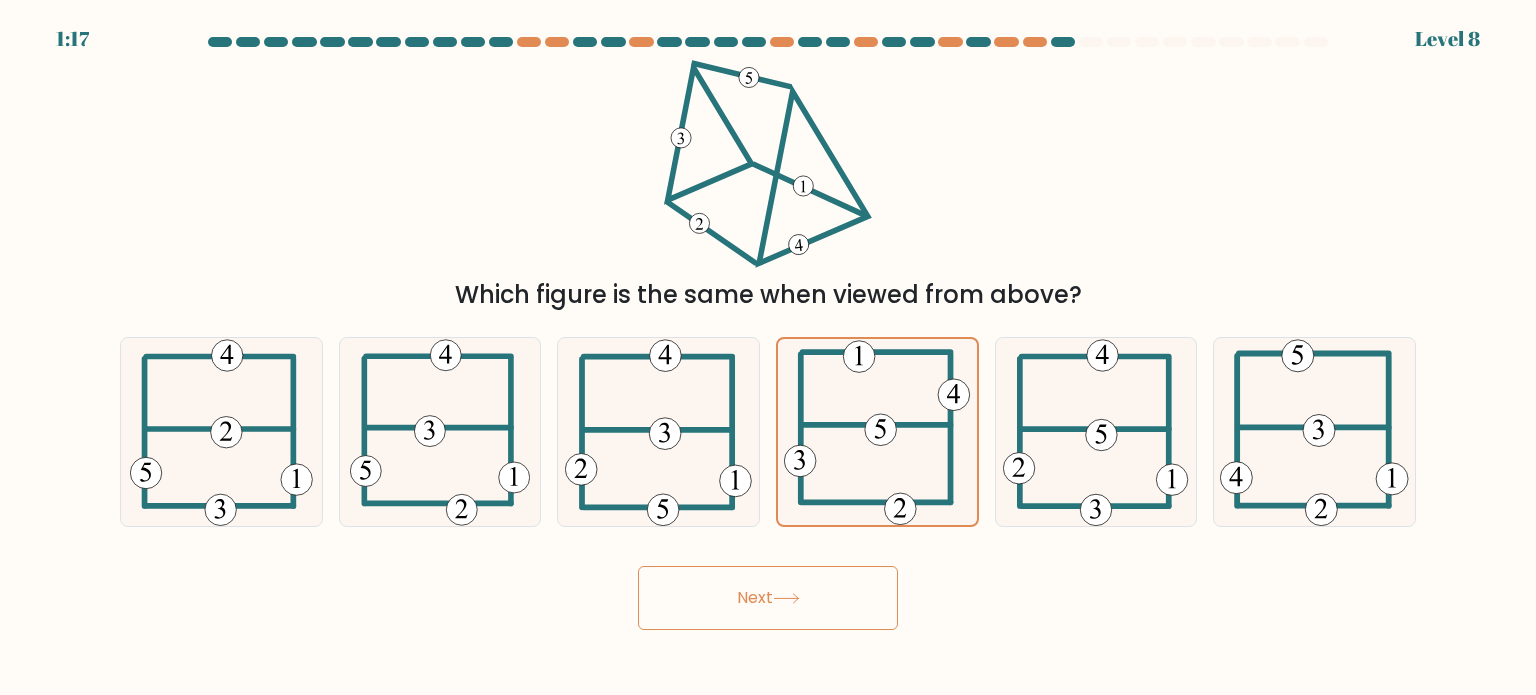 click on "Next" at bounding box center [768, 598] 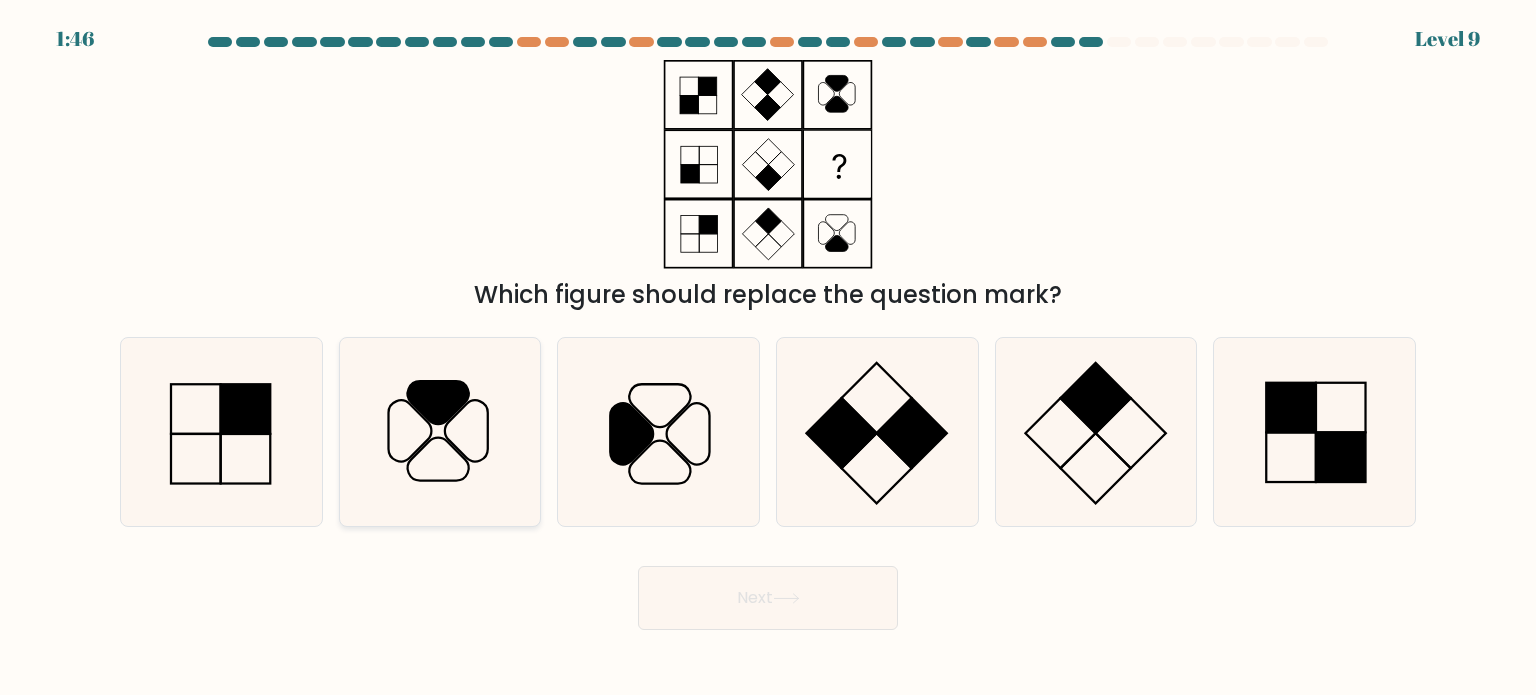 click 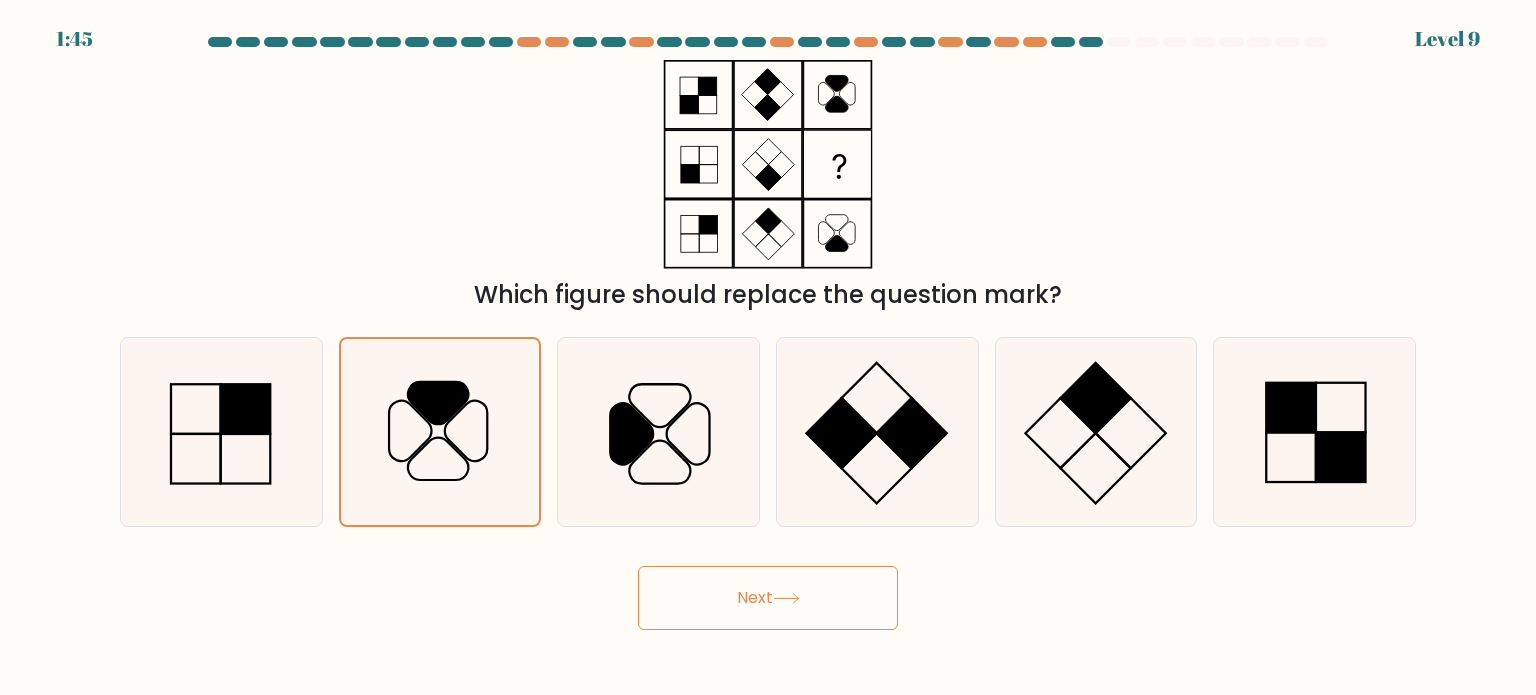 click on "Next" at bounding box center [768, 598] 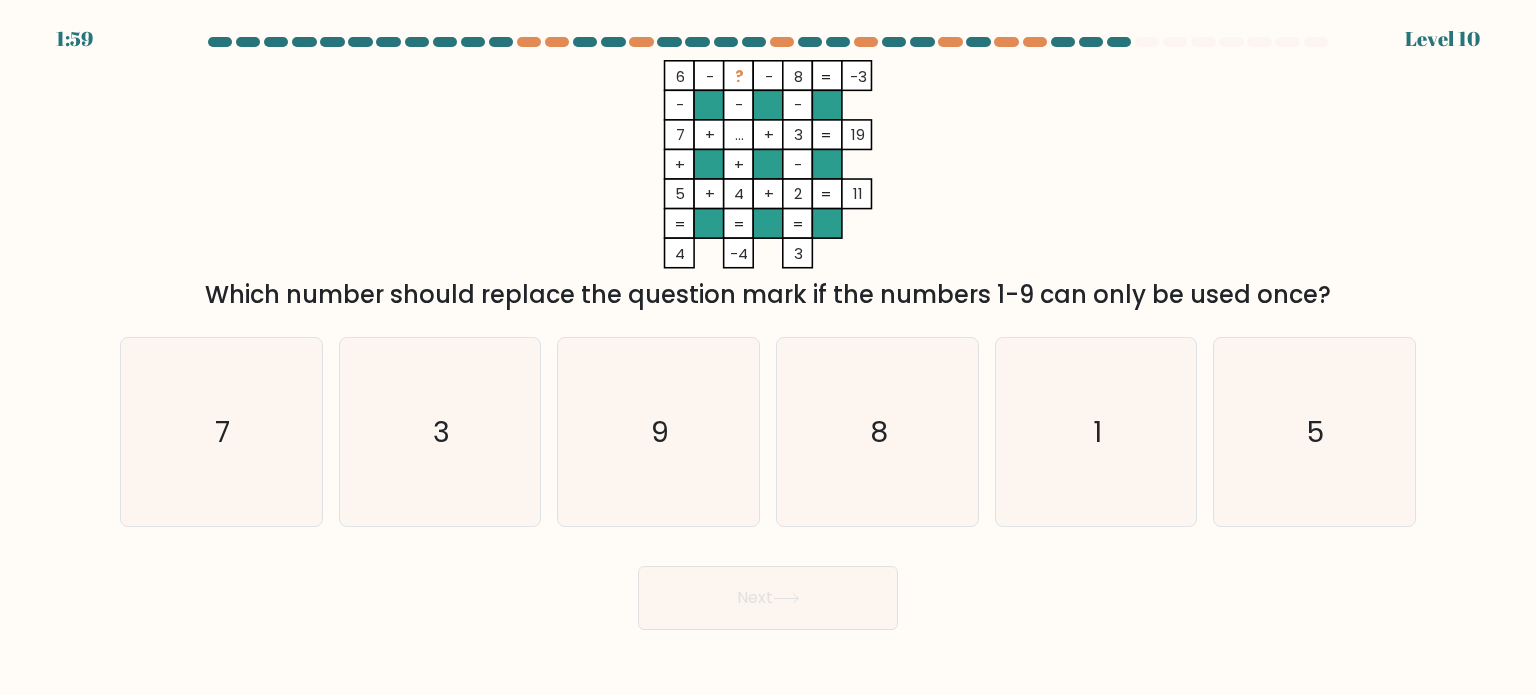 drag, startPoint x: 1072, startPoint y: 657, endPoint x: 1091, endPoint y: 591, distance: 68.68042 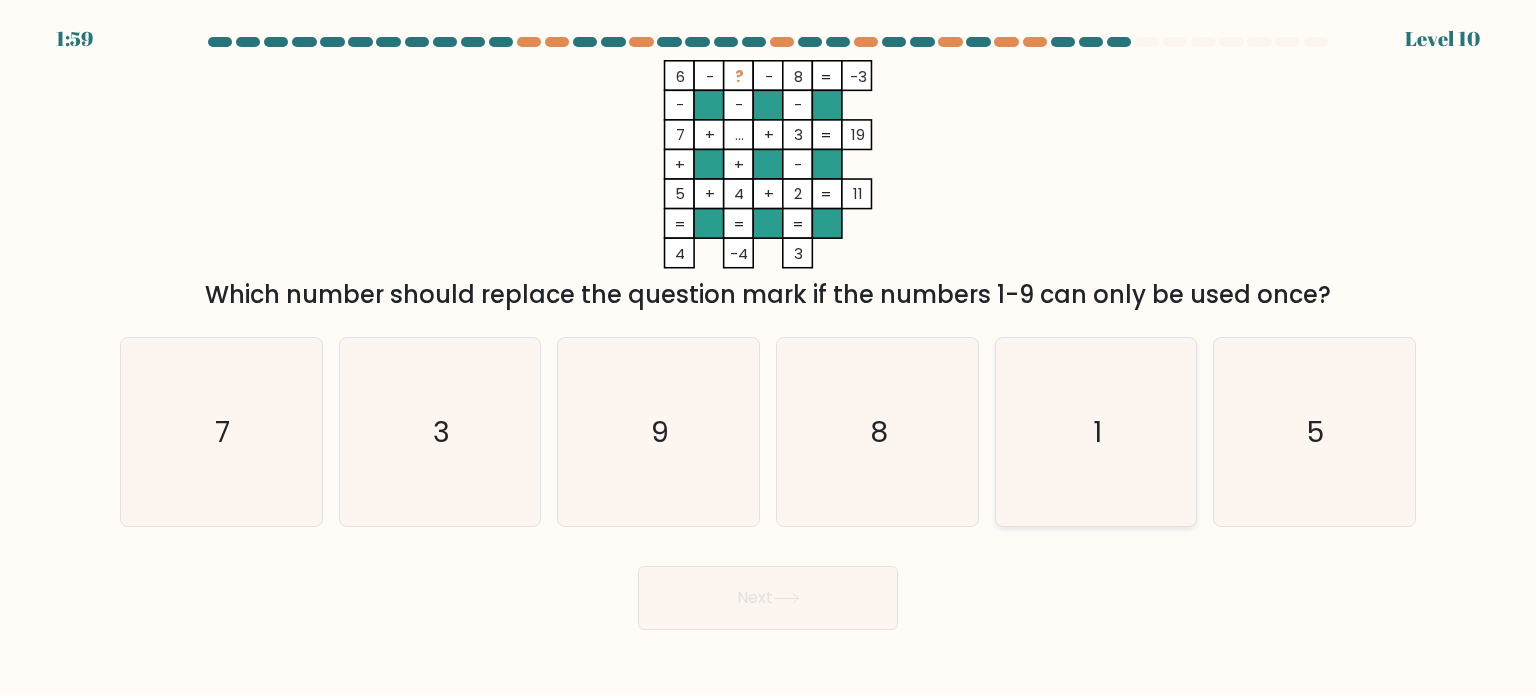 click on "1" 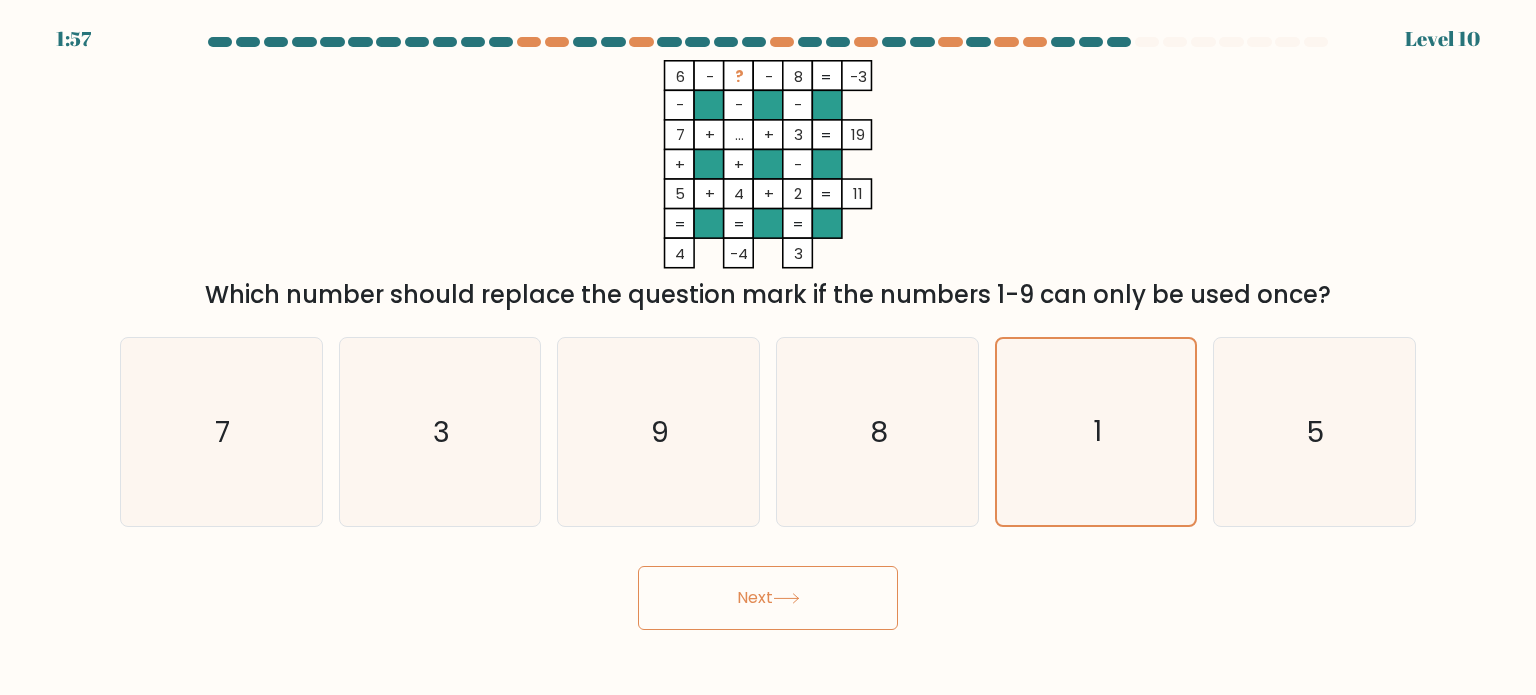 click on "Next" at bounding box center (768, 598) 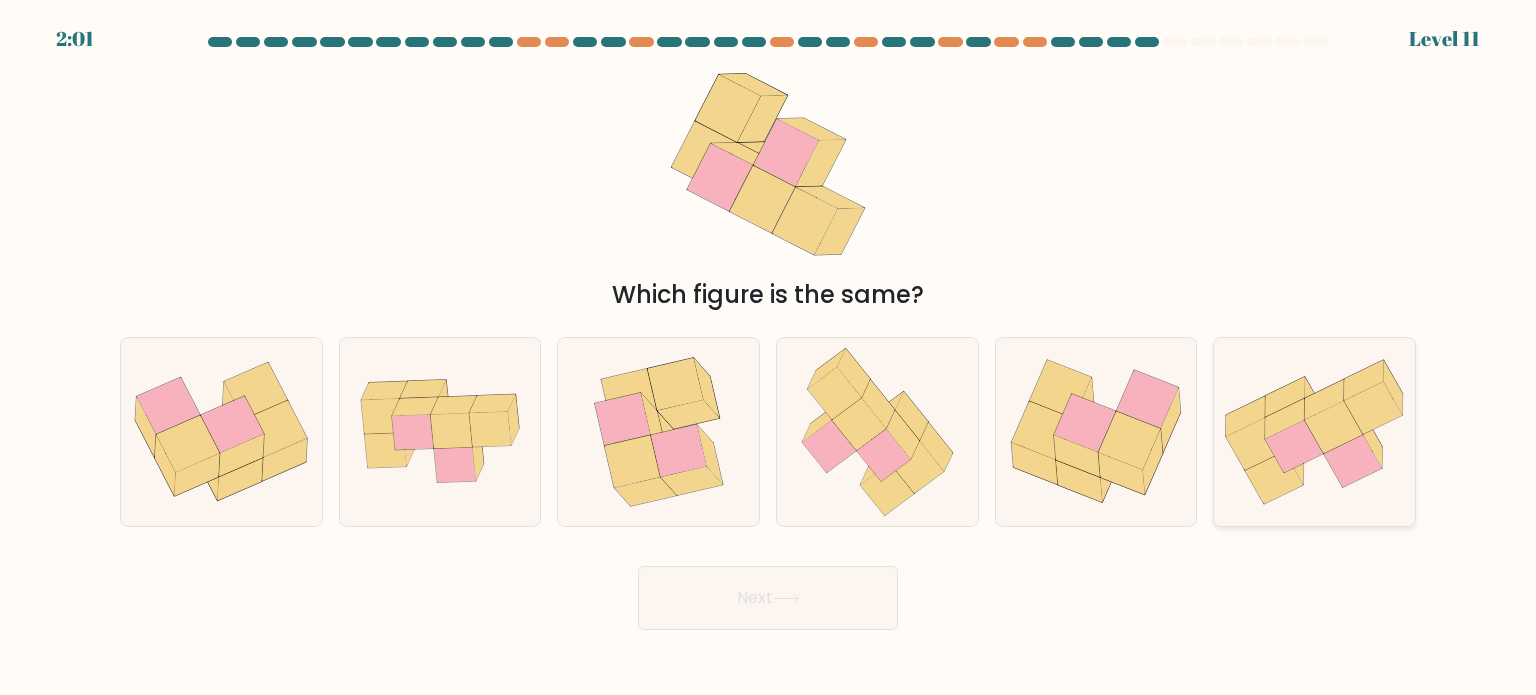 click 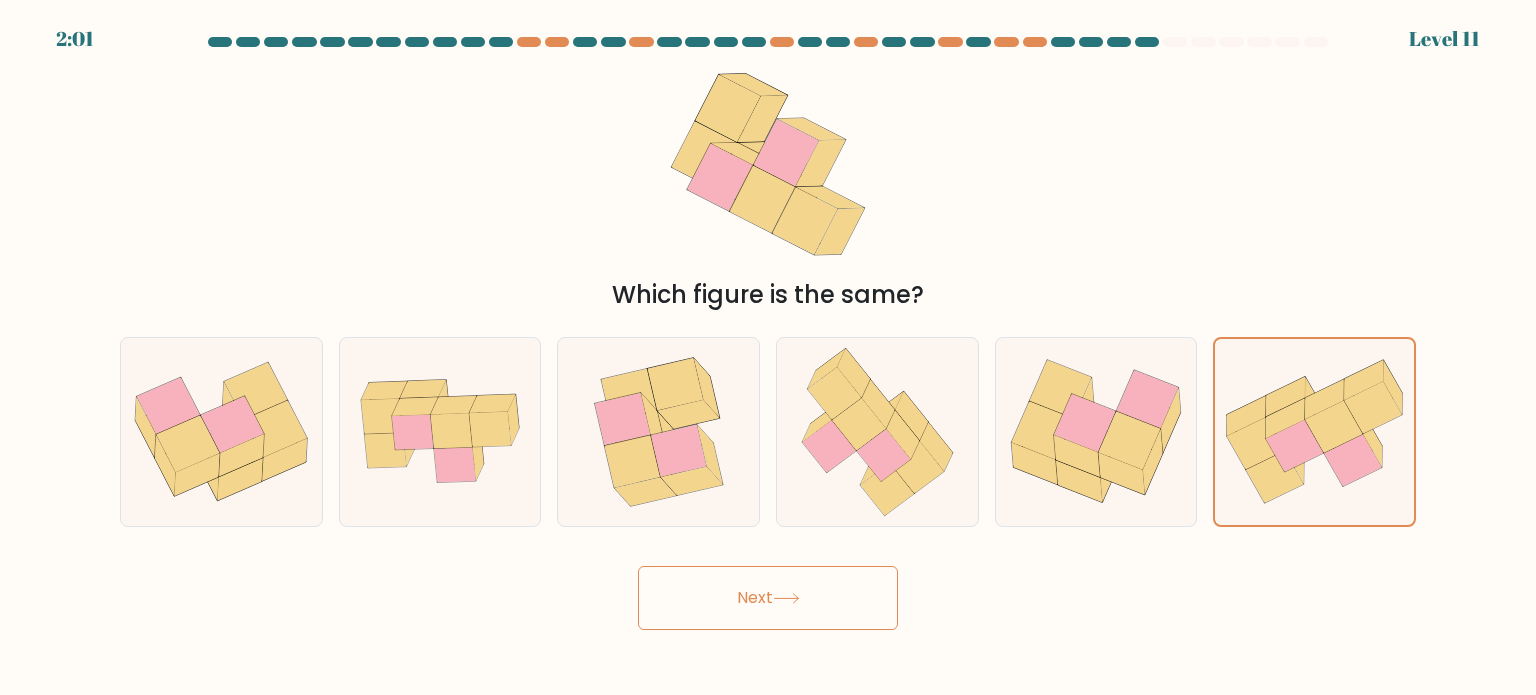 click on "Next" at bounding box center [768, 598] 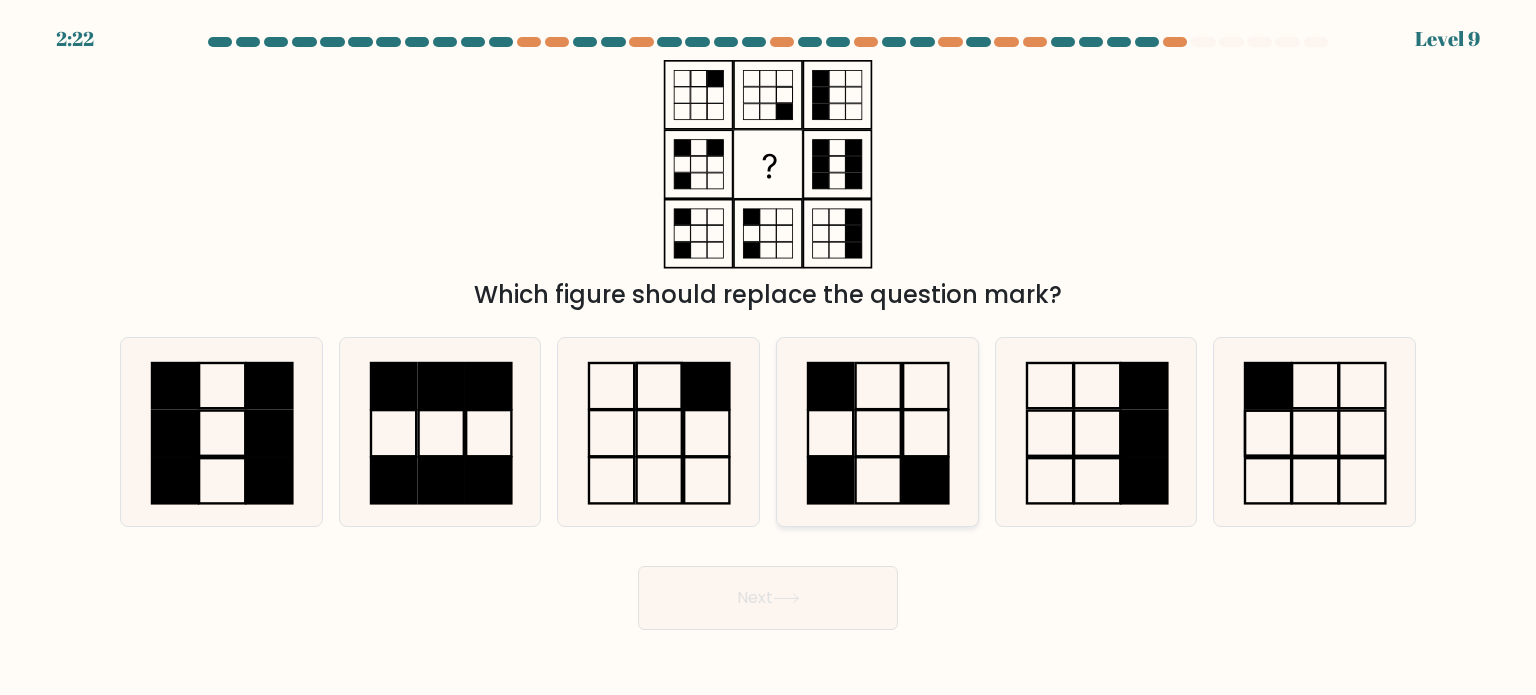 click 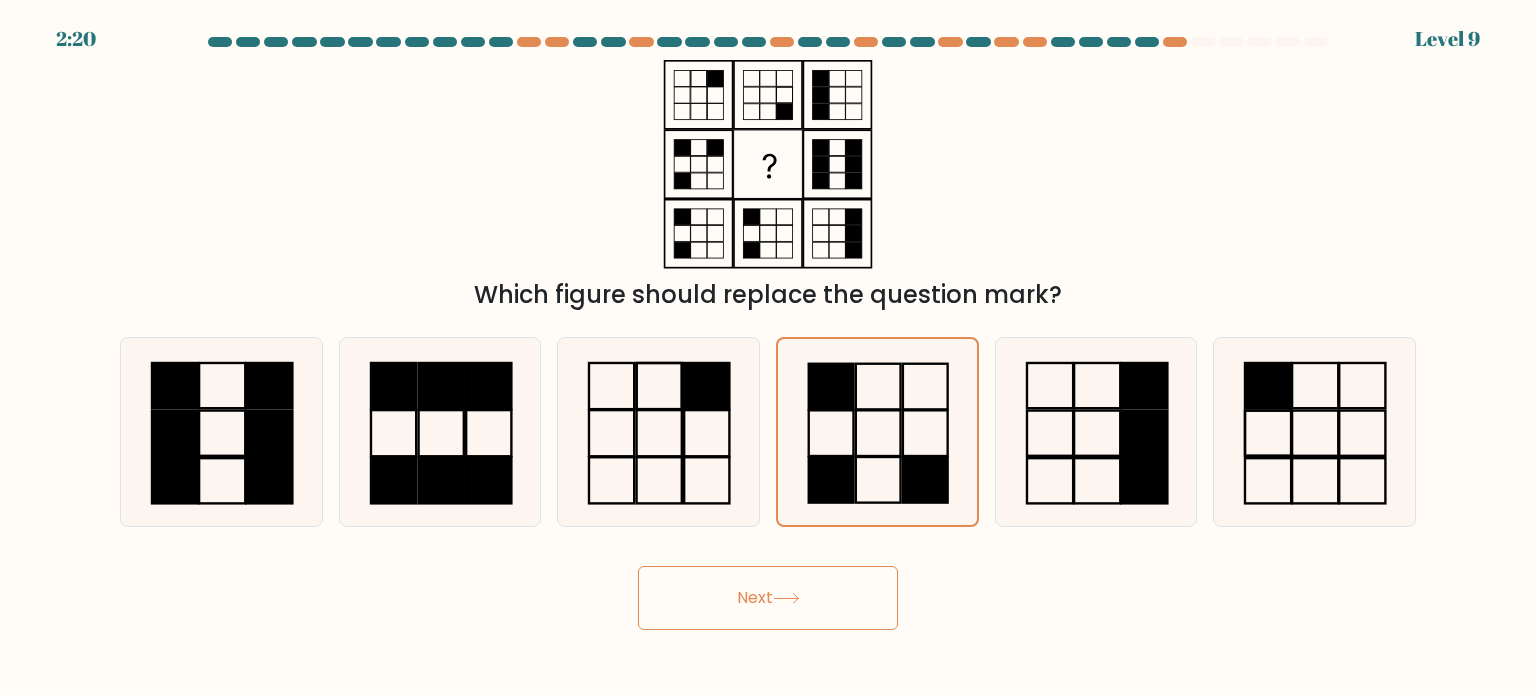 click on "Next" at bounding box center [768, 598] 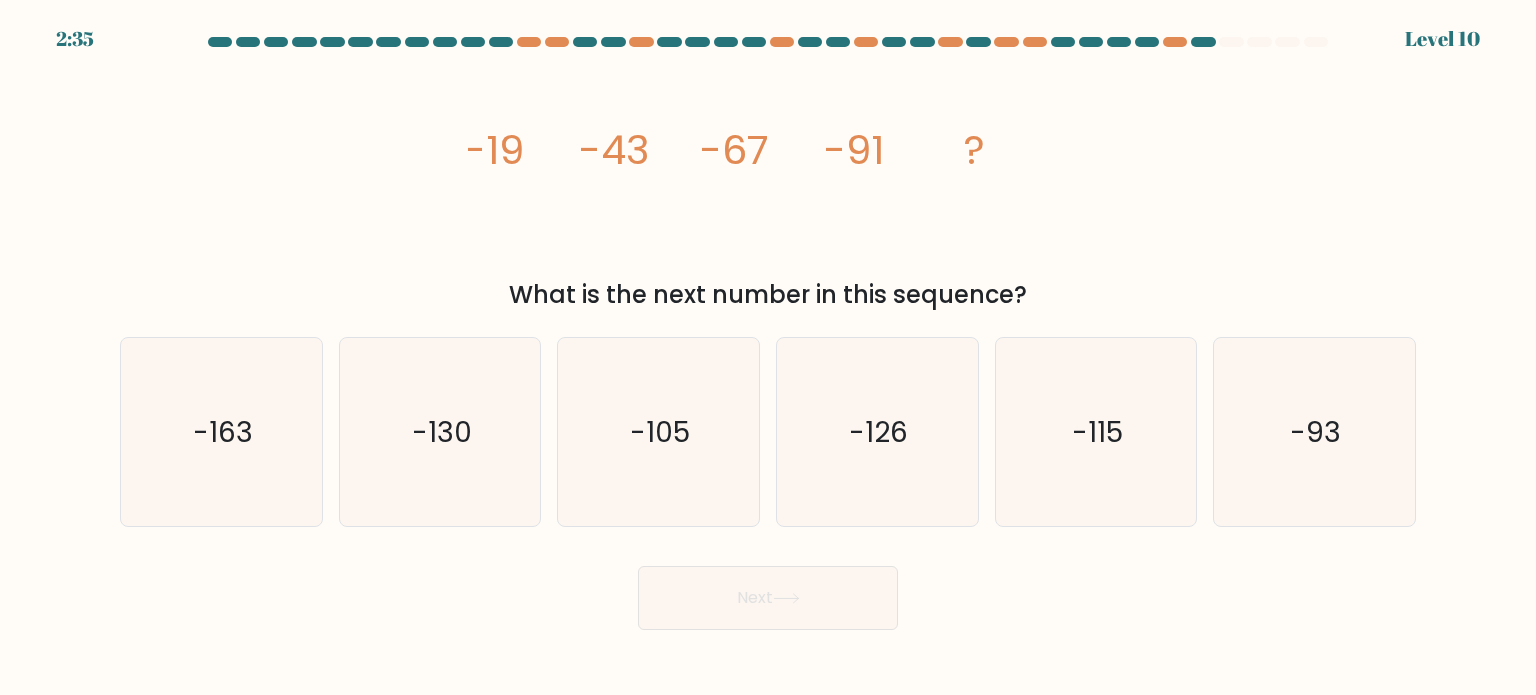 click on "2:35
Level 10" at bounding box center (768, 347) 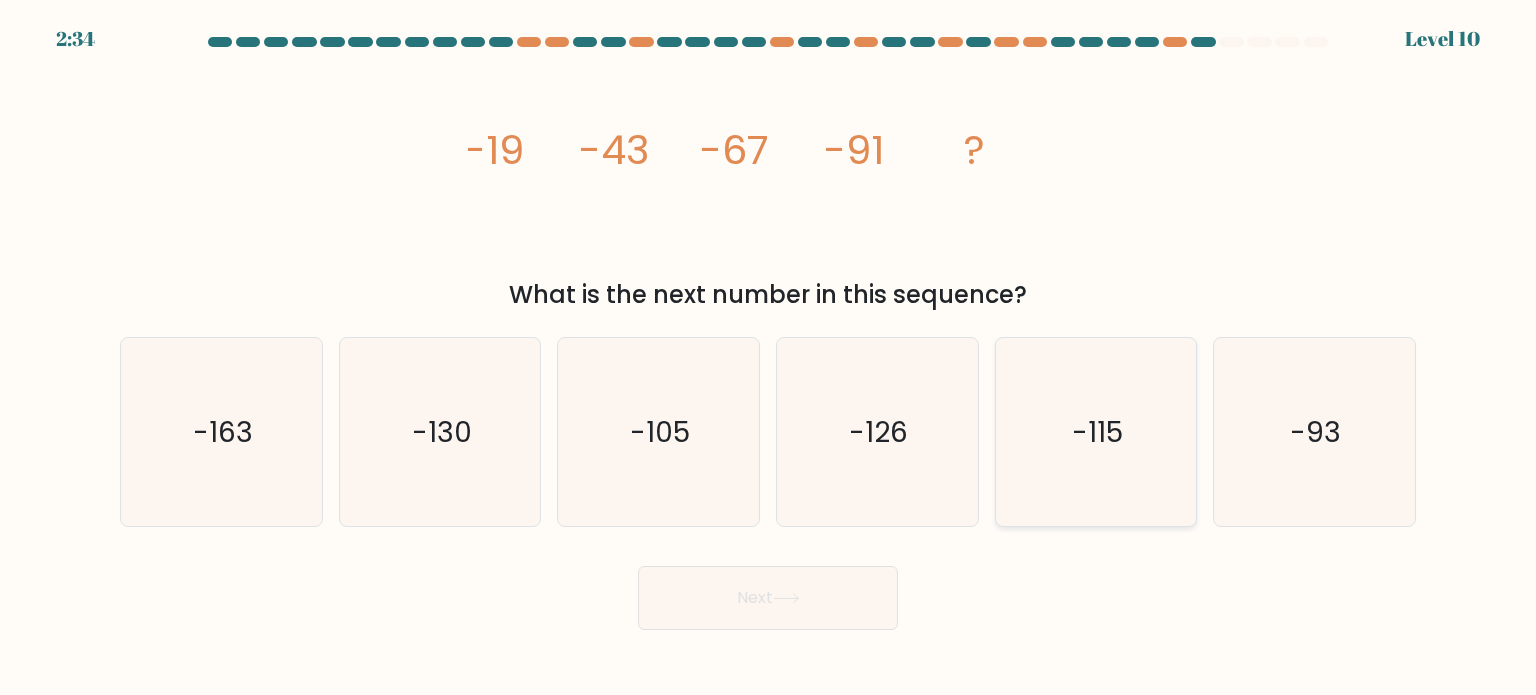 click on "-115" 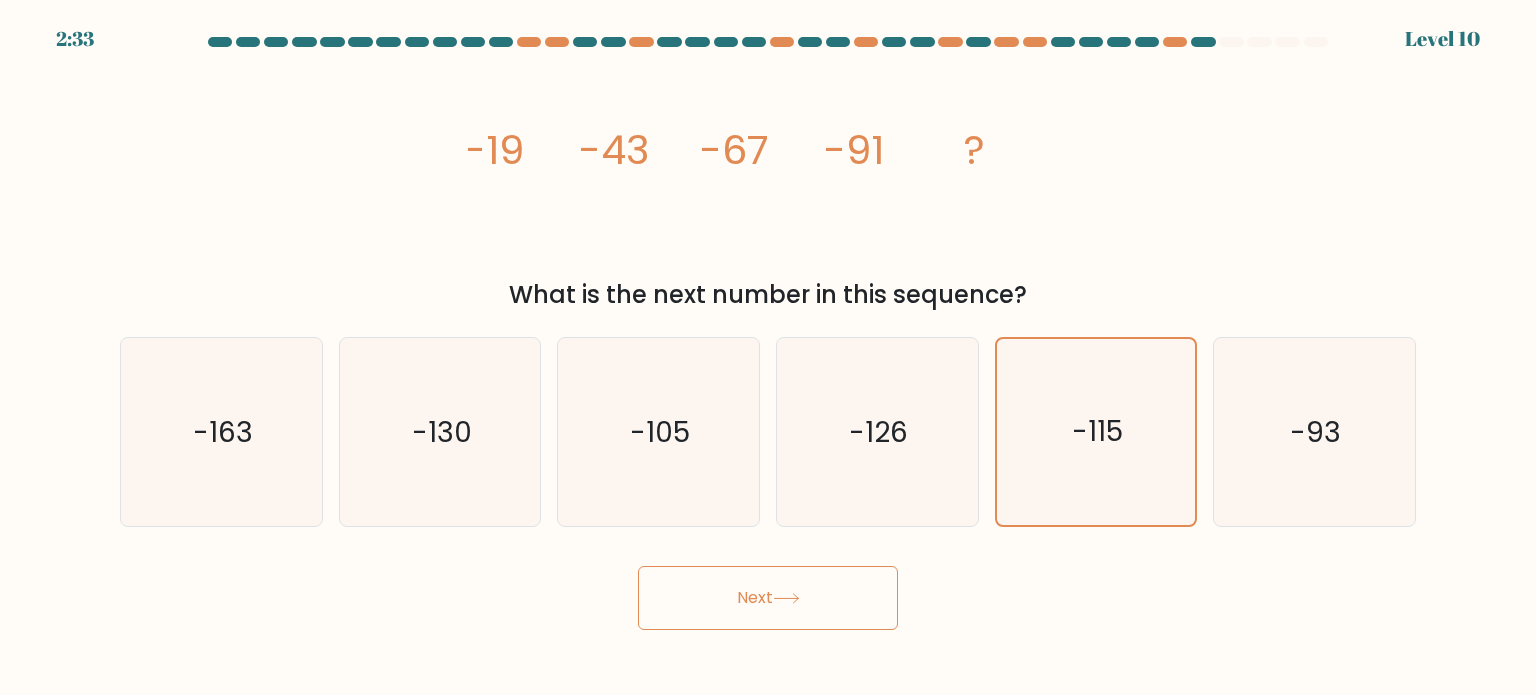 click on "Next" at bounding box center (768, 598) 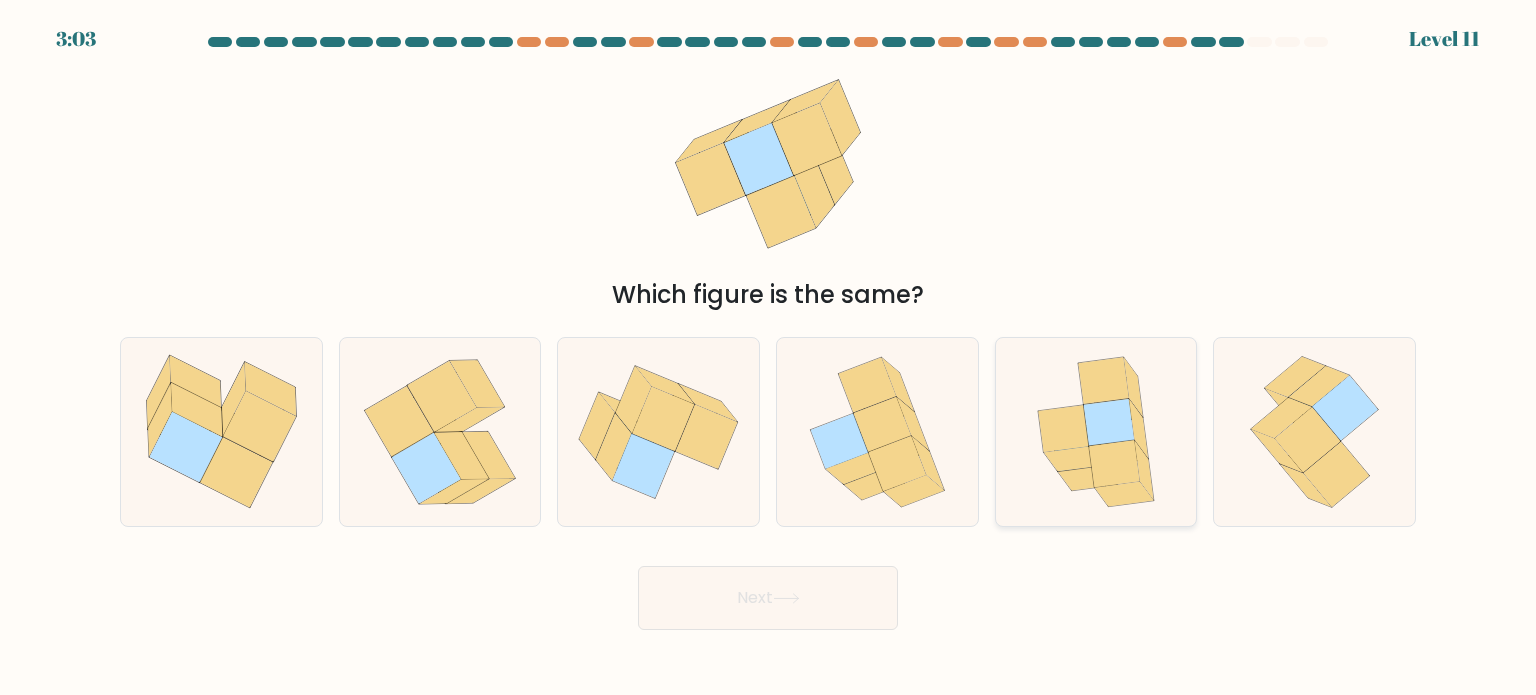click 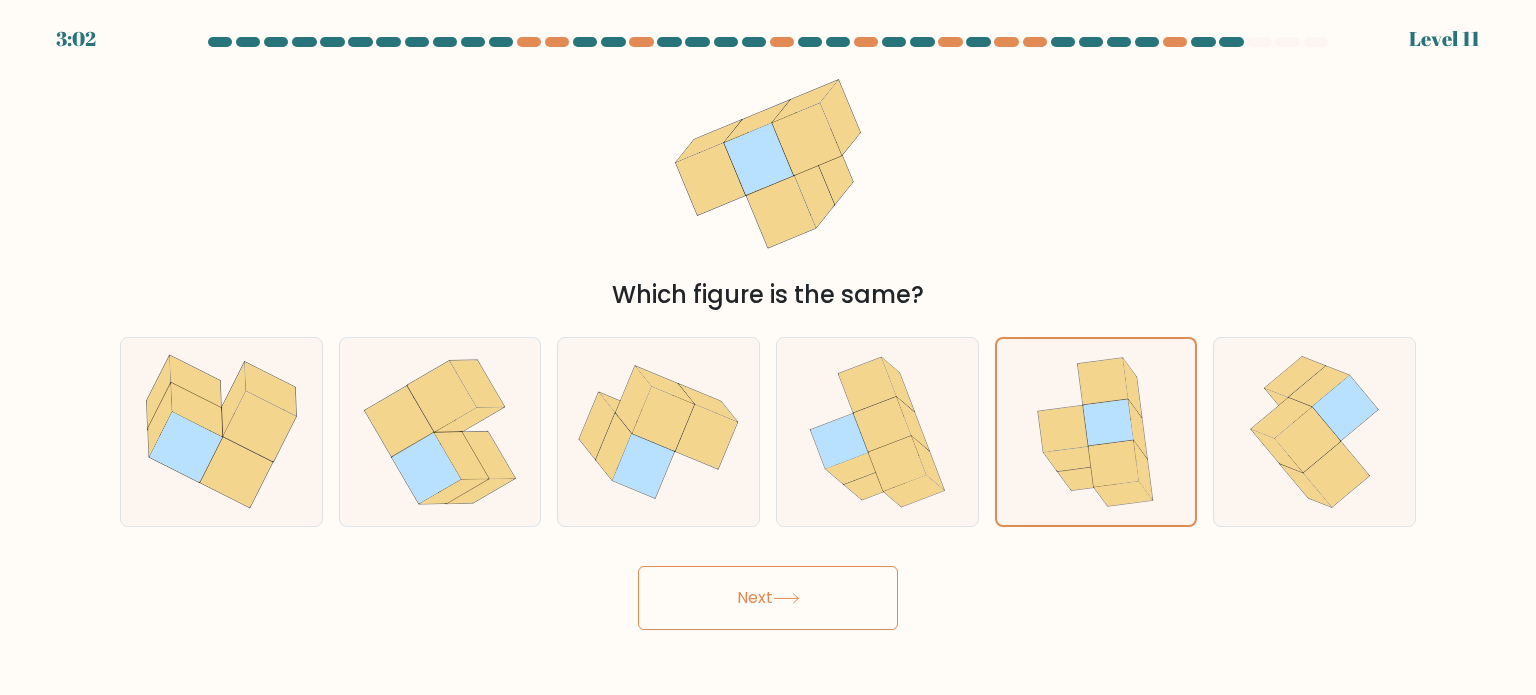 click on "Next" at bounding box center (768, 598) 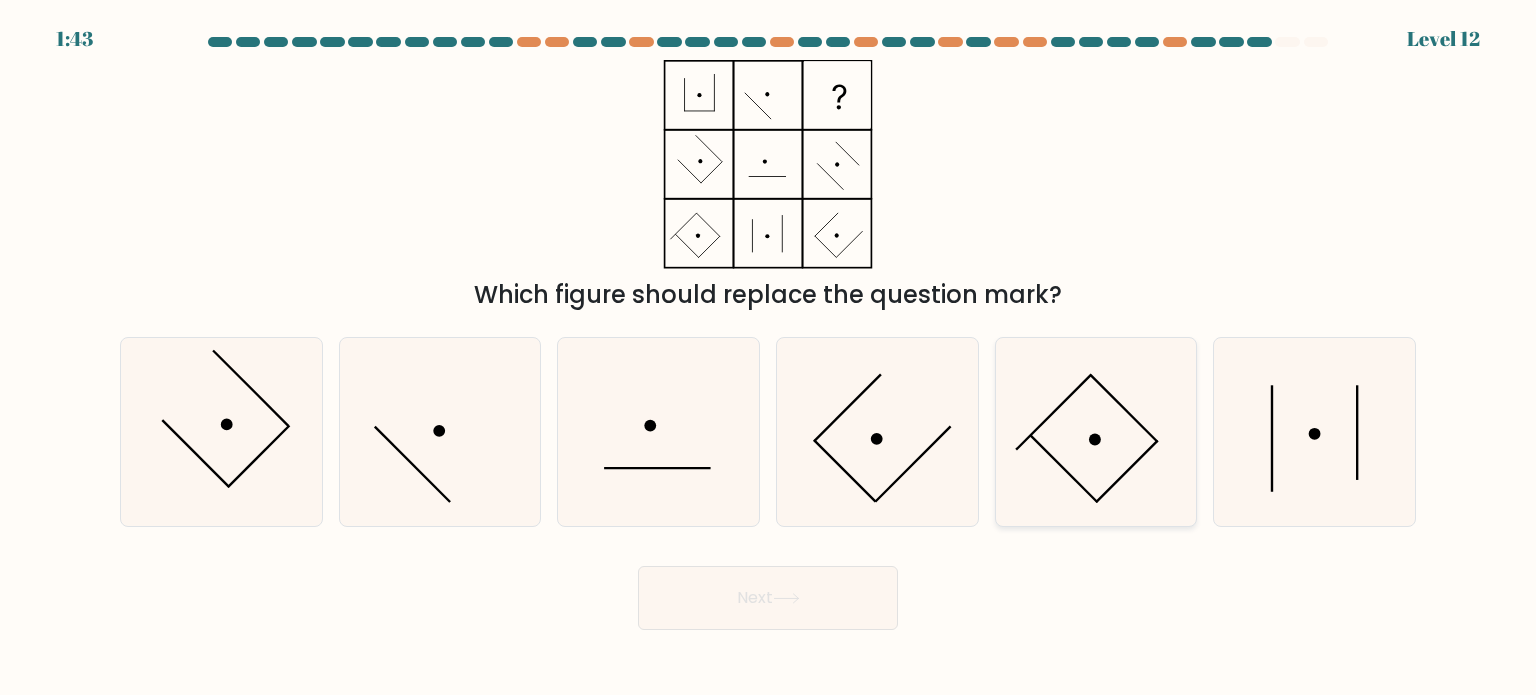 click 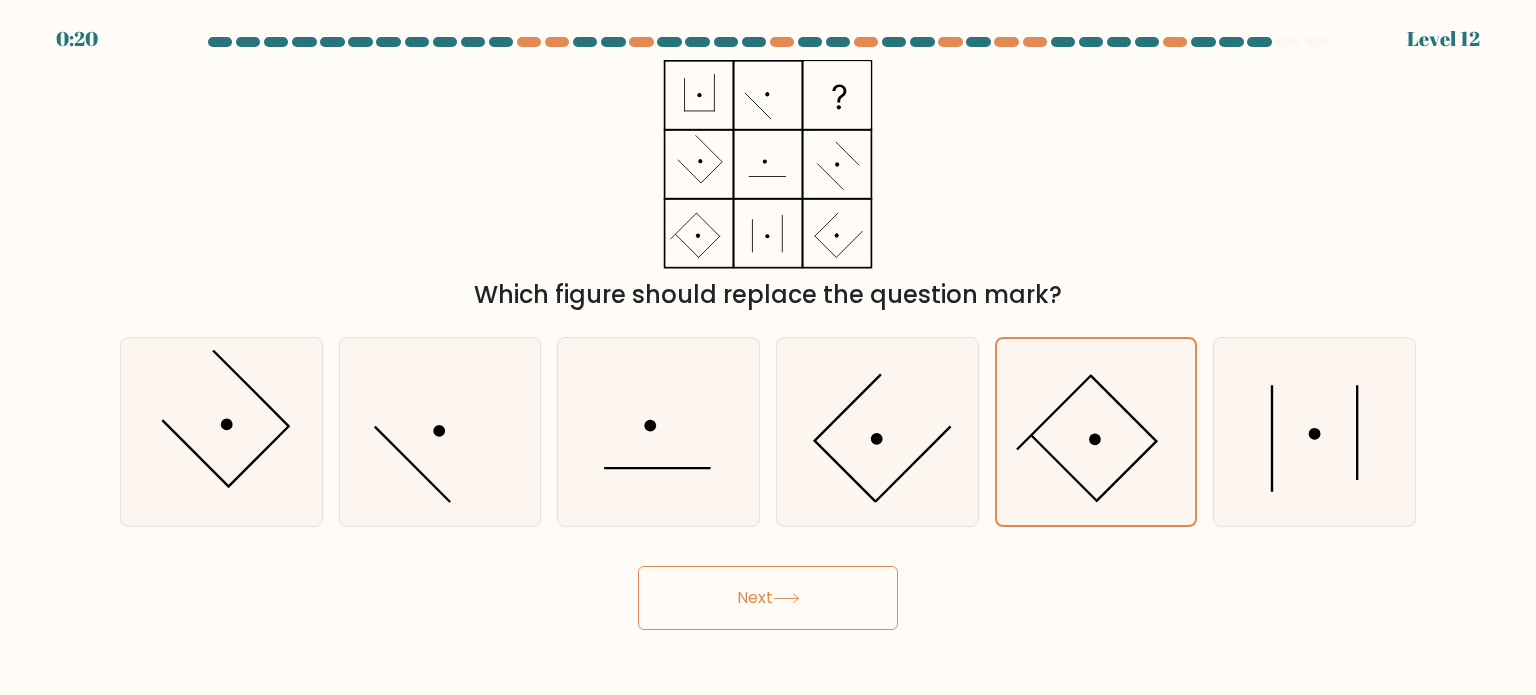 drag, startPoint x: 780, startPoint y: 552, endPoint x: 778, endPoint y: 575, distance: 23.086792 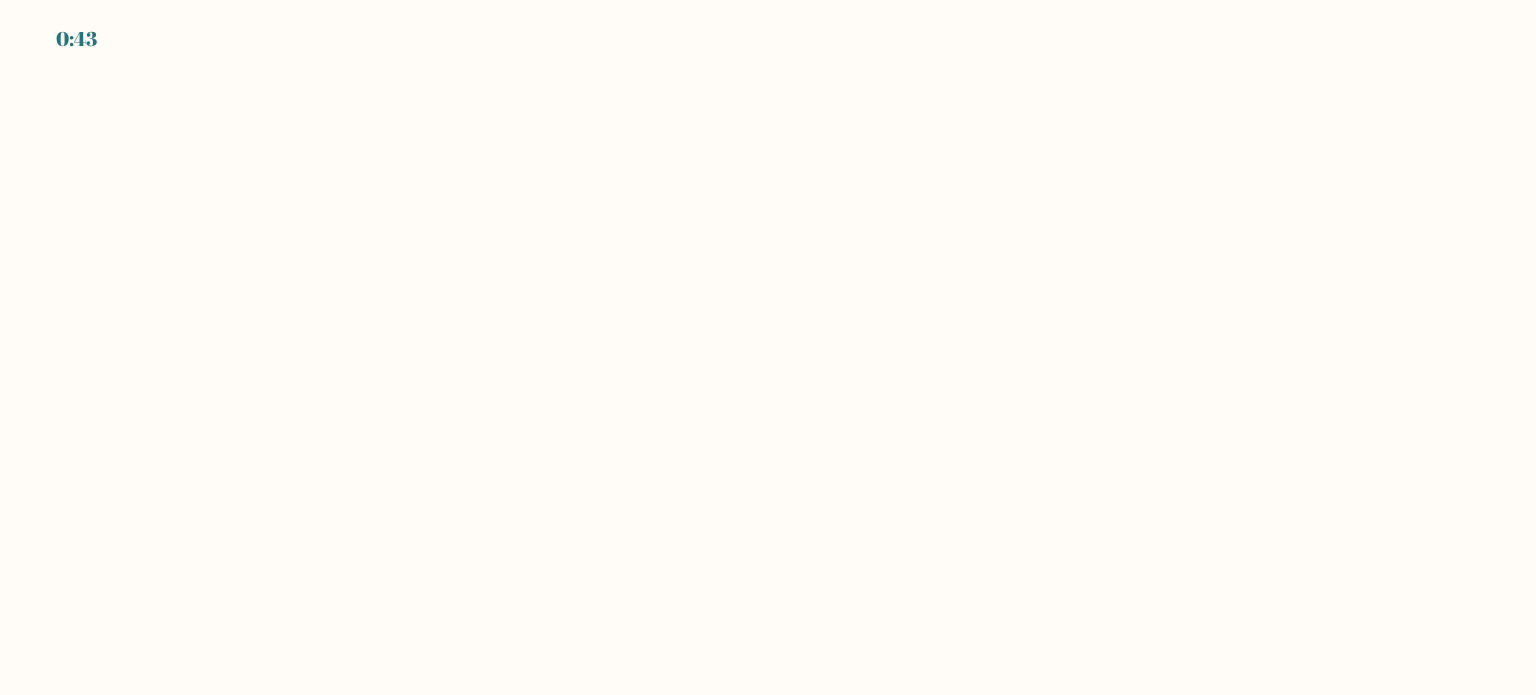 scroll, scrollTop: 0, scrollLeft: 0, axis: both 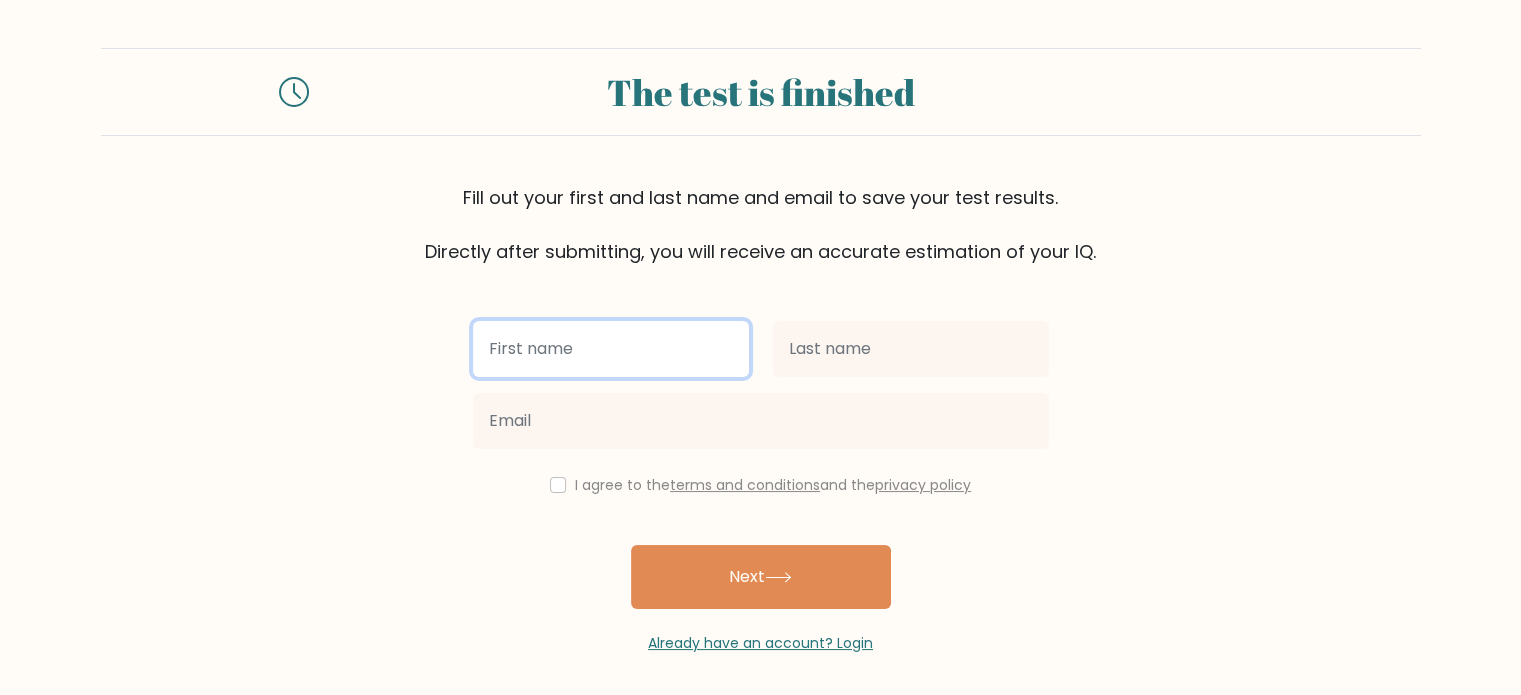 click at bounding box center [611, 349] 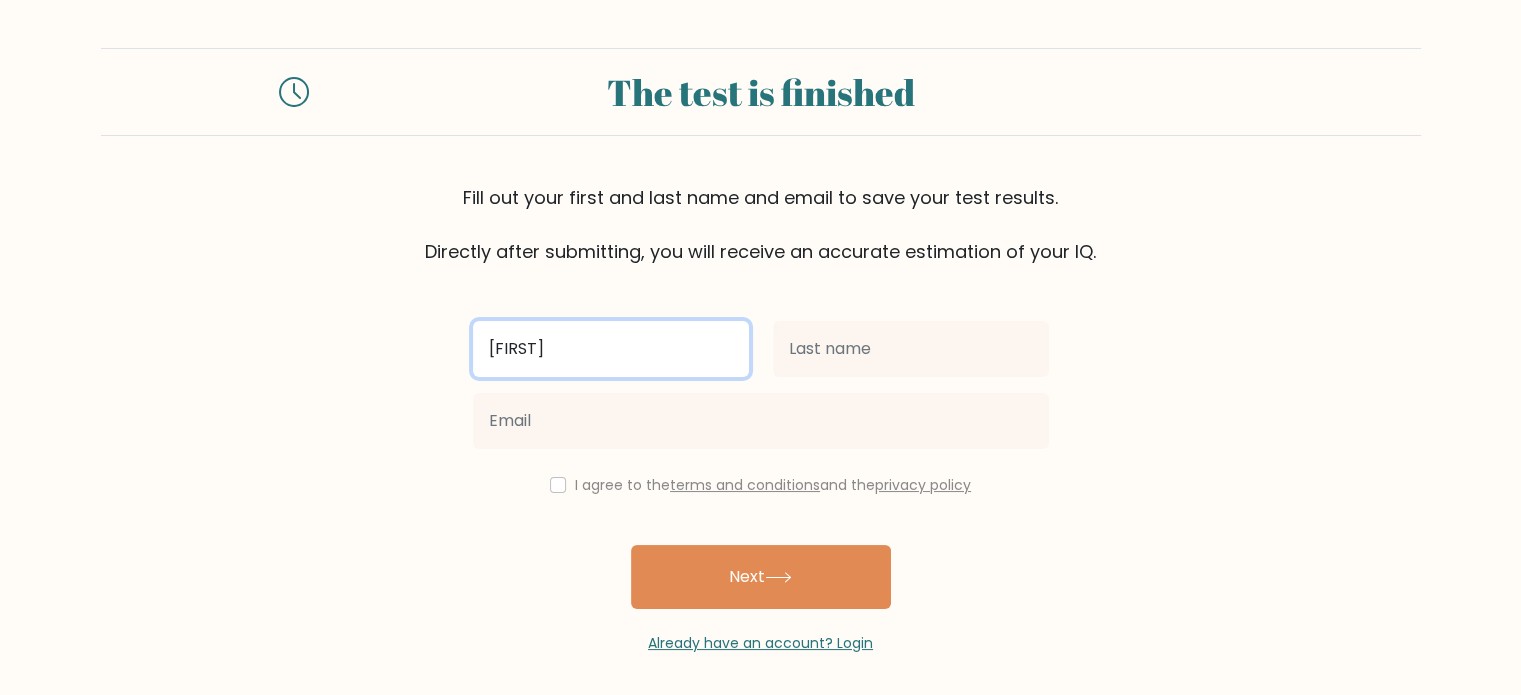 type on "[FIRST]" 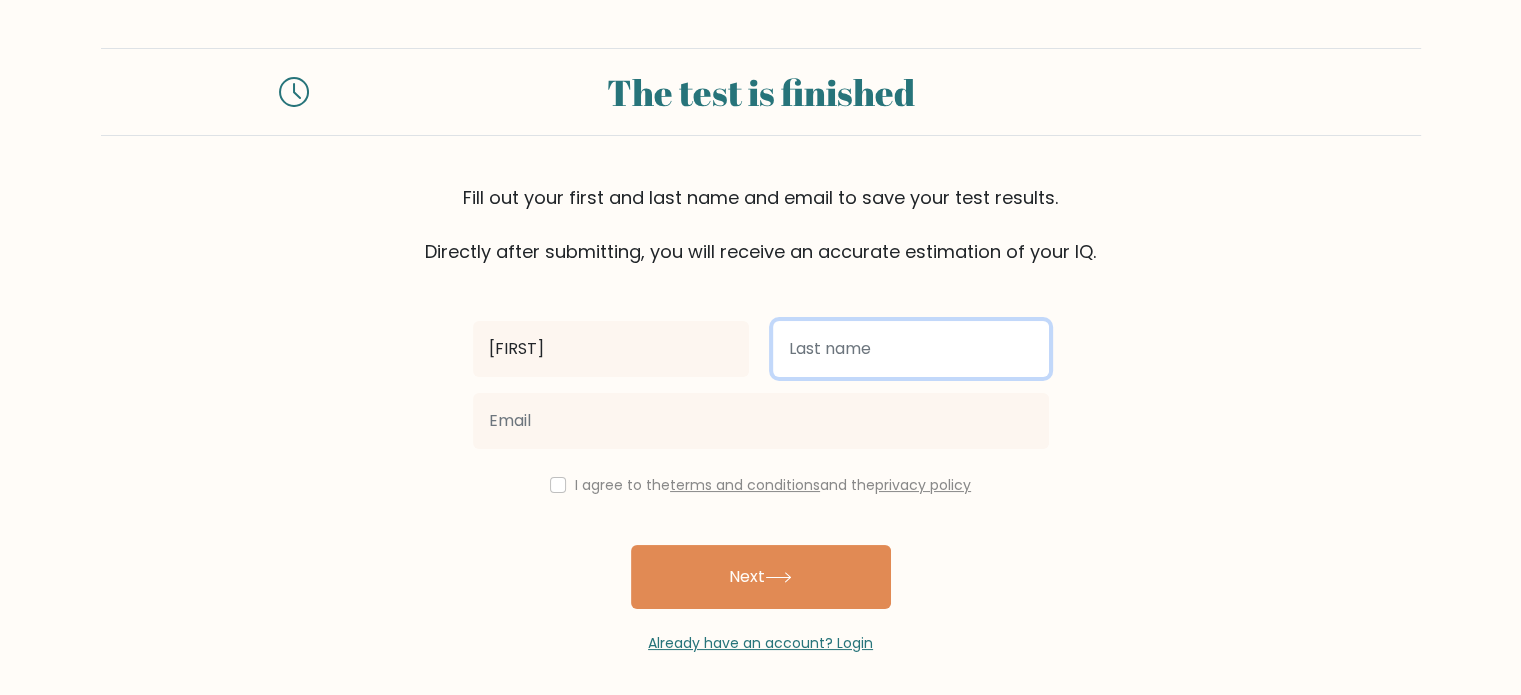click at bounding box center [911, 349] 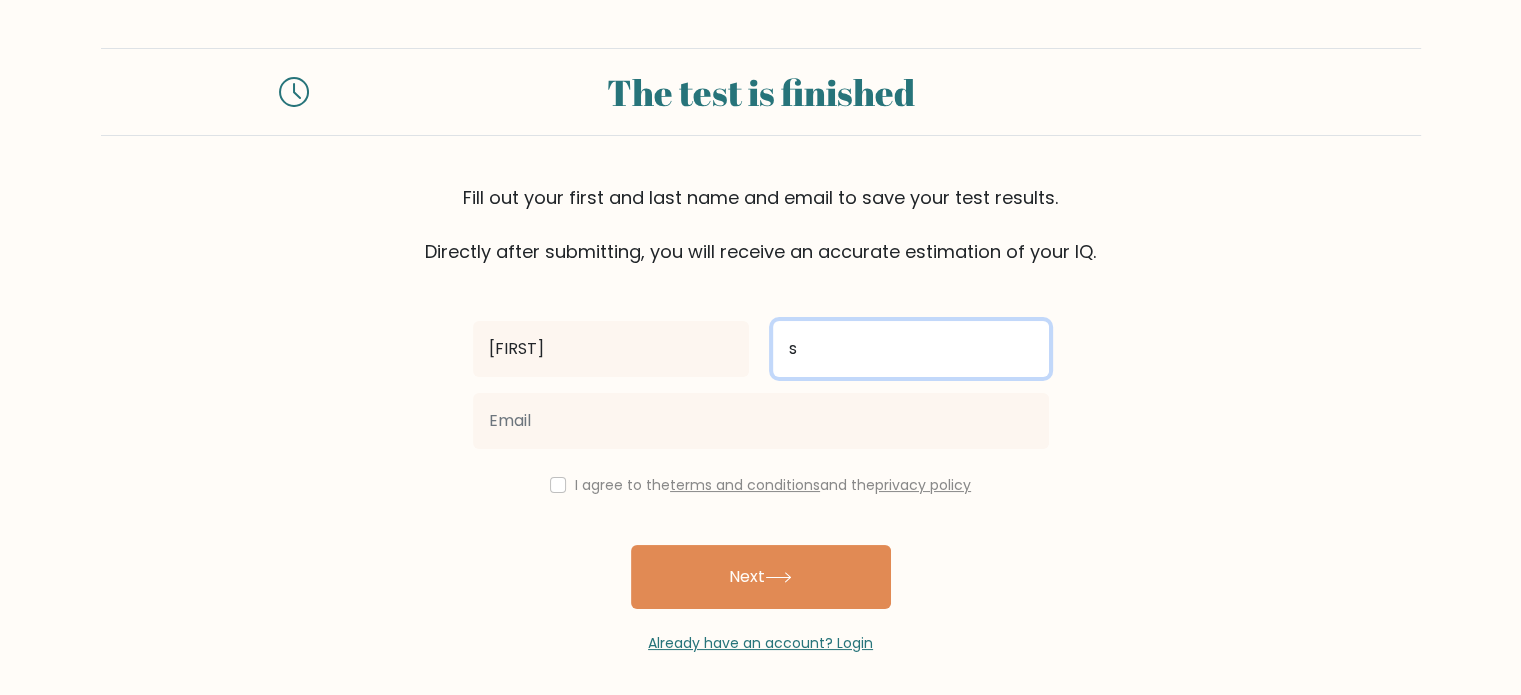 type on "s" 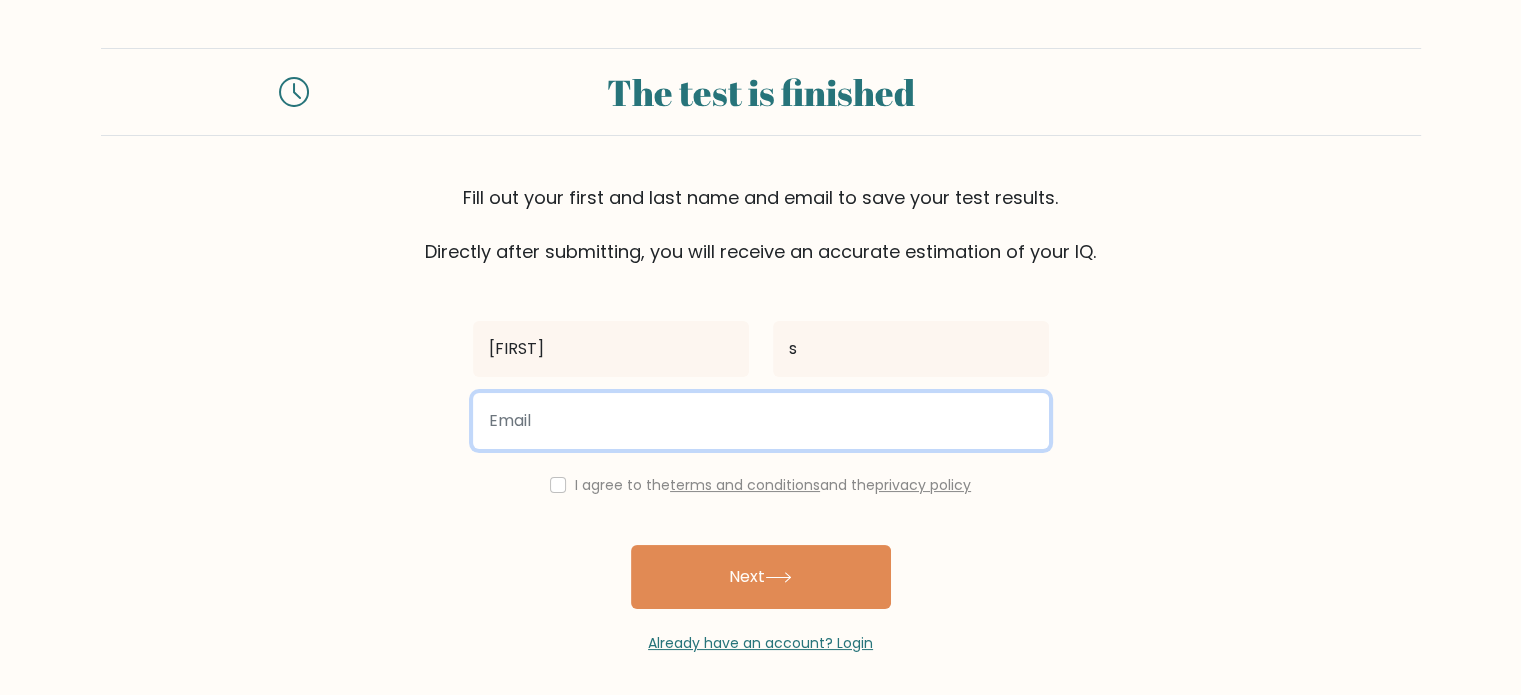 click at bounding box center (761, 421) 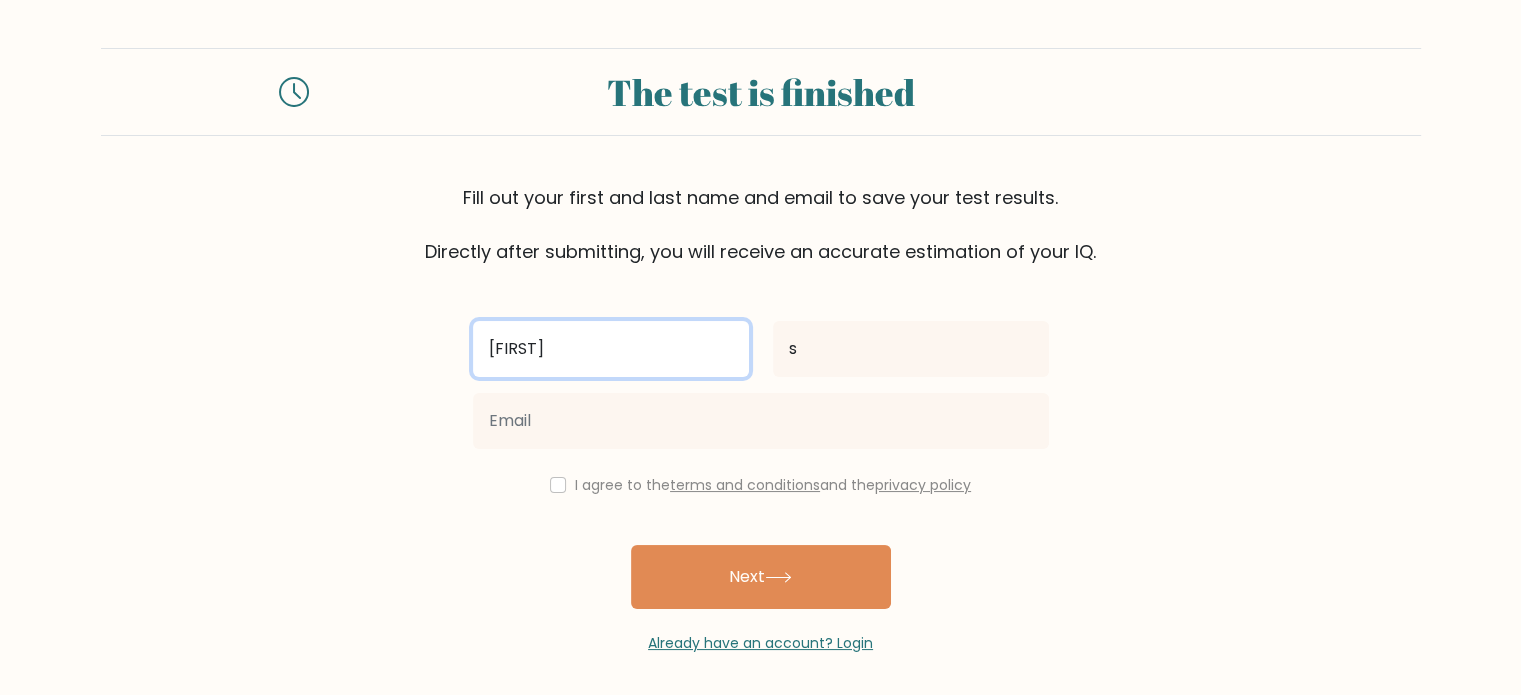 click on "[FIRST]" at bounding box center [611, 349] 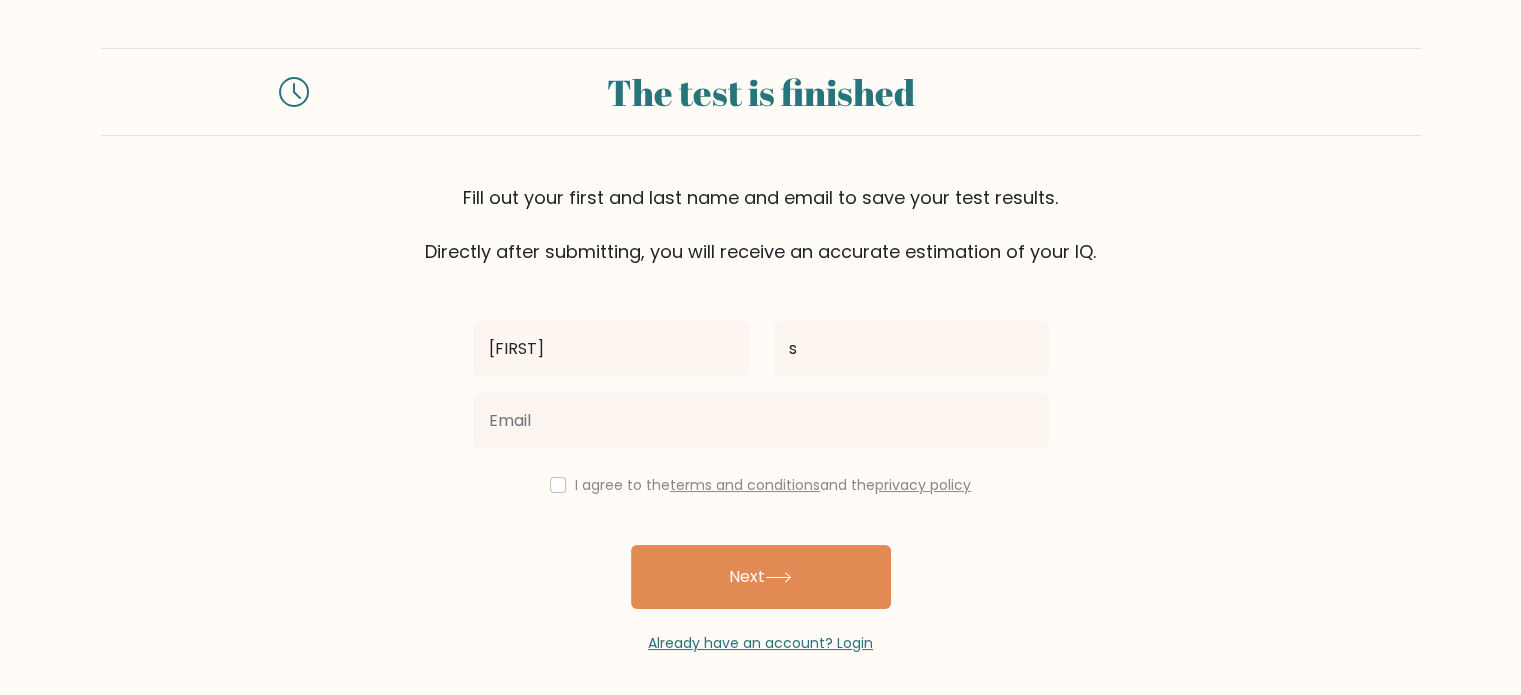 click at bounding box center (761, 421) 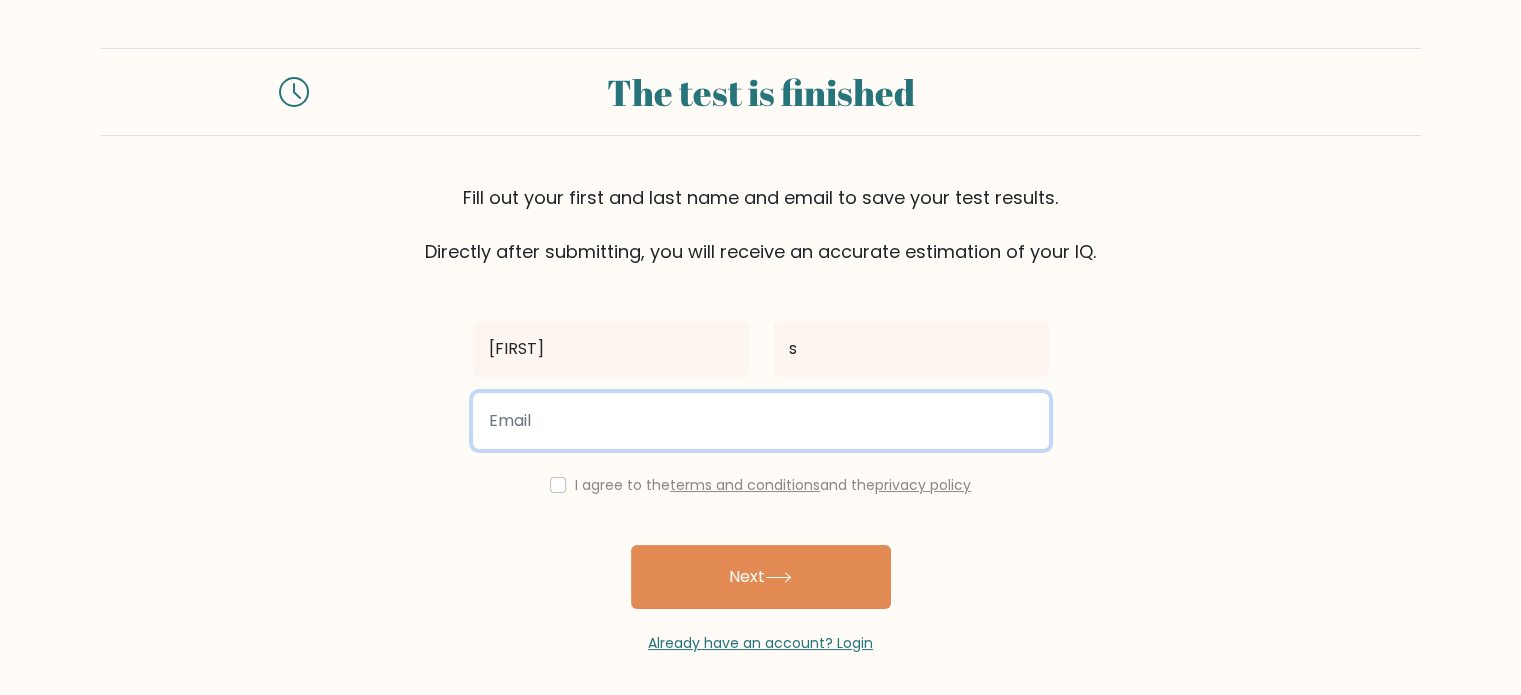 click at bounding box center (761, 421) 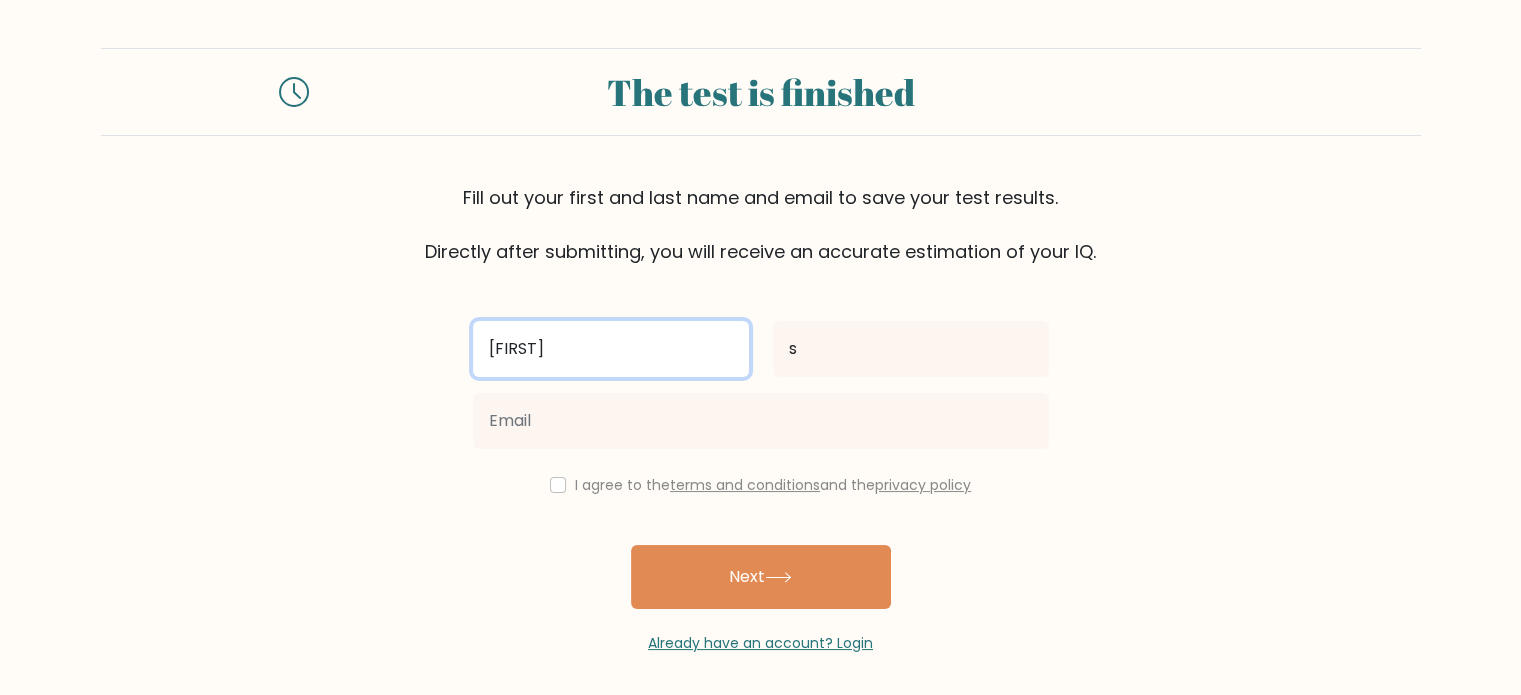 click on "[FIRST]" at bounding box center (611, 349) 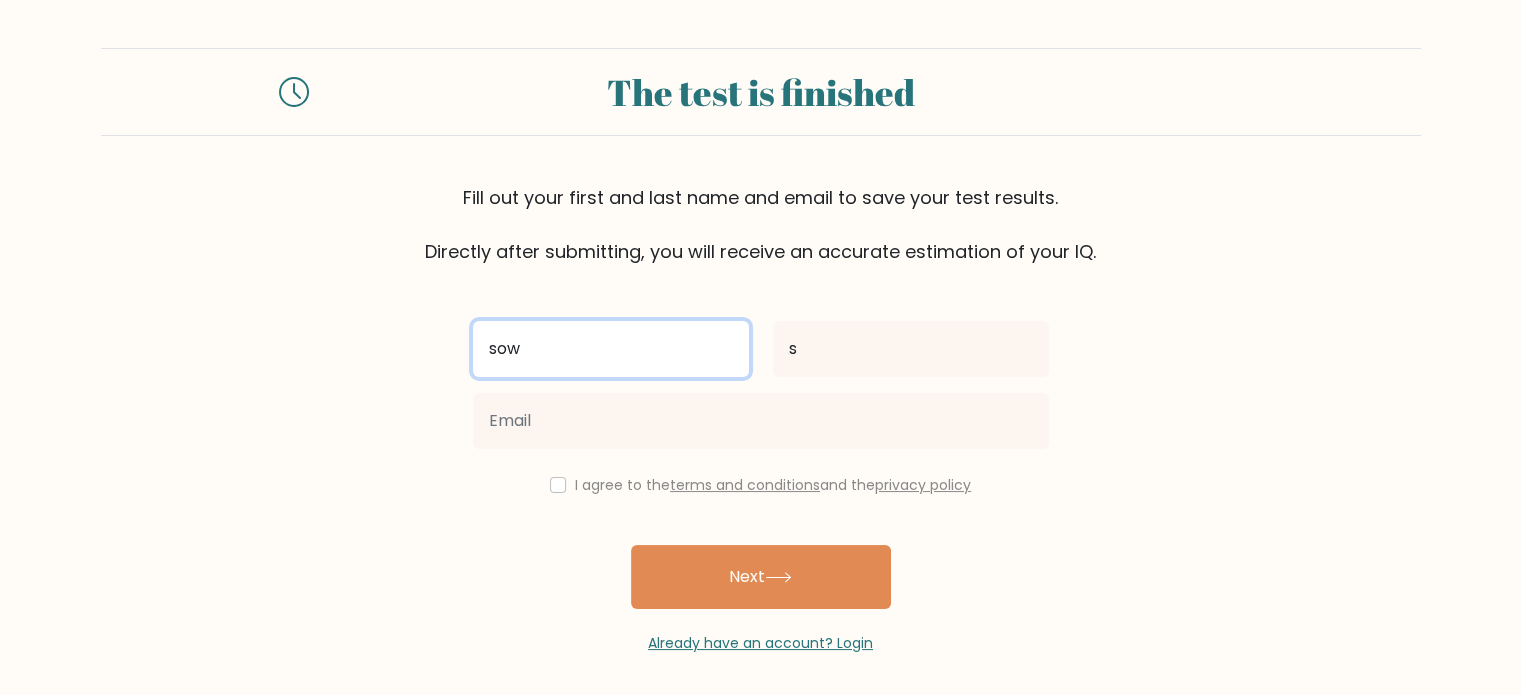 type on "sow" 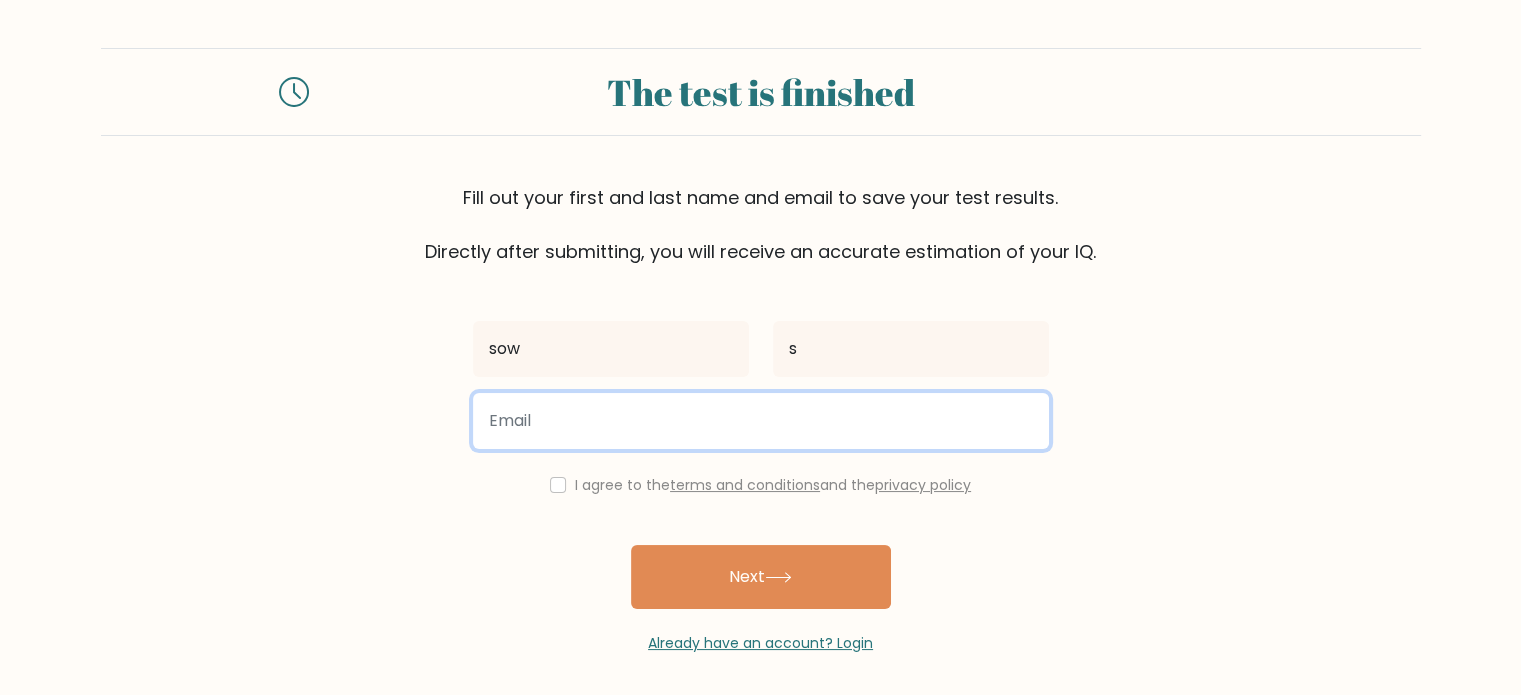click at bounding box center (761, 421) 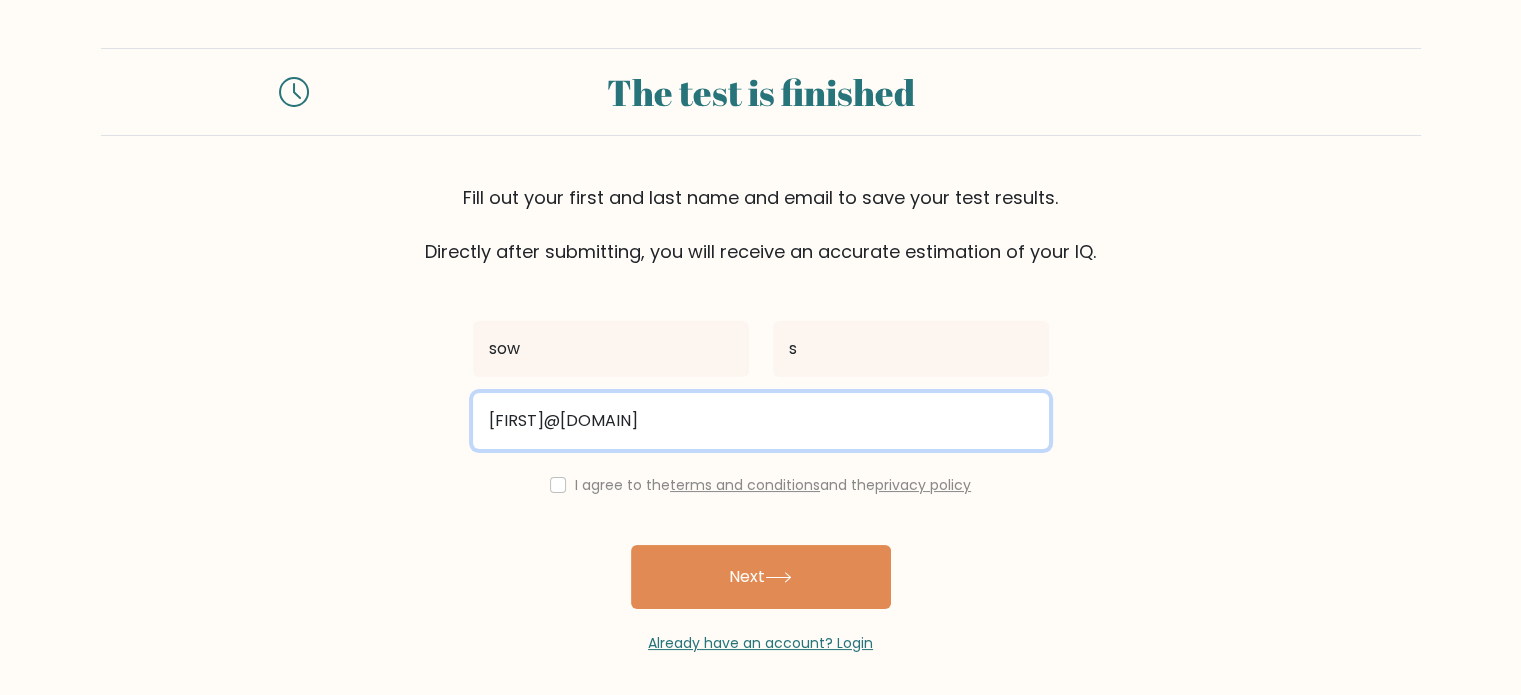 type on "[FIRST]@[DOMAIN]" 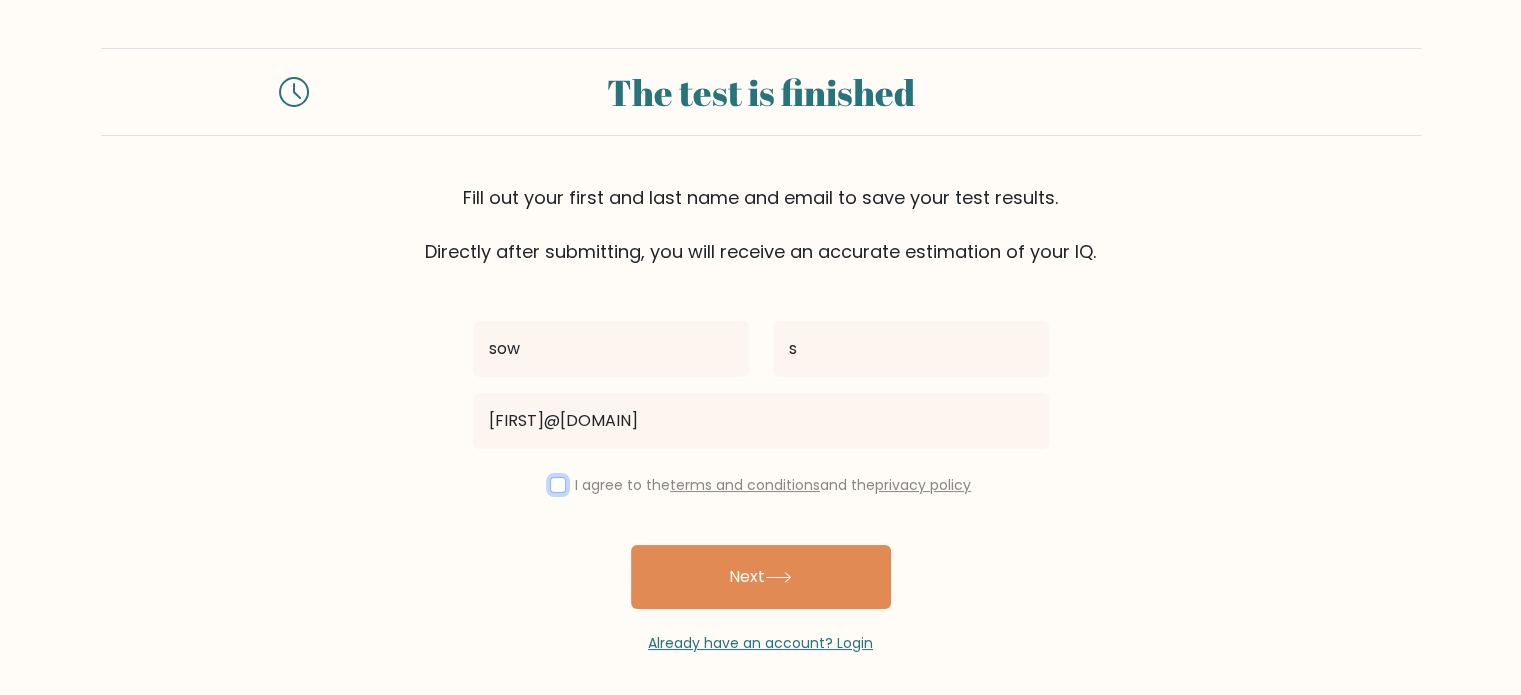 click at bounding box center [558, 485] 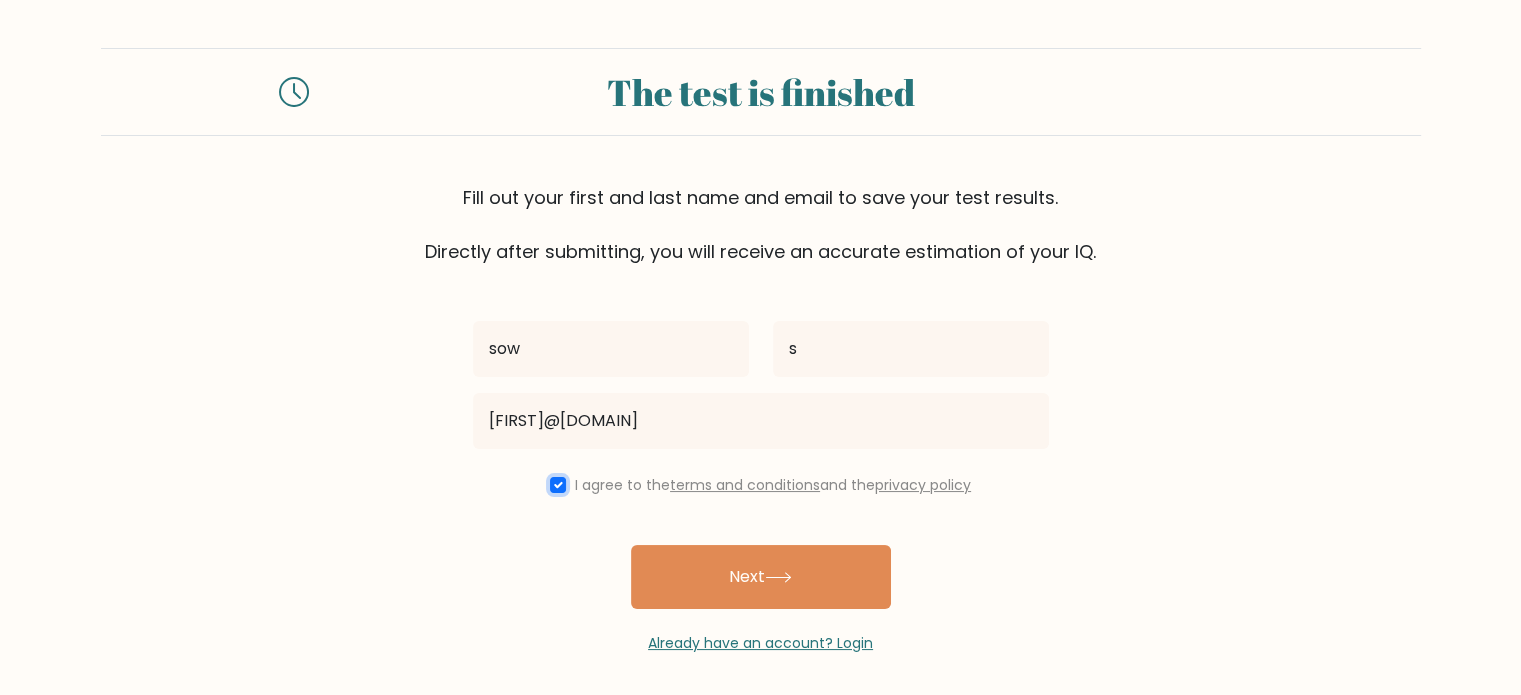 click at bounding box center [558, 485] 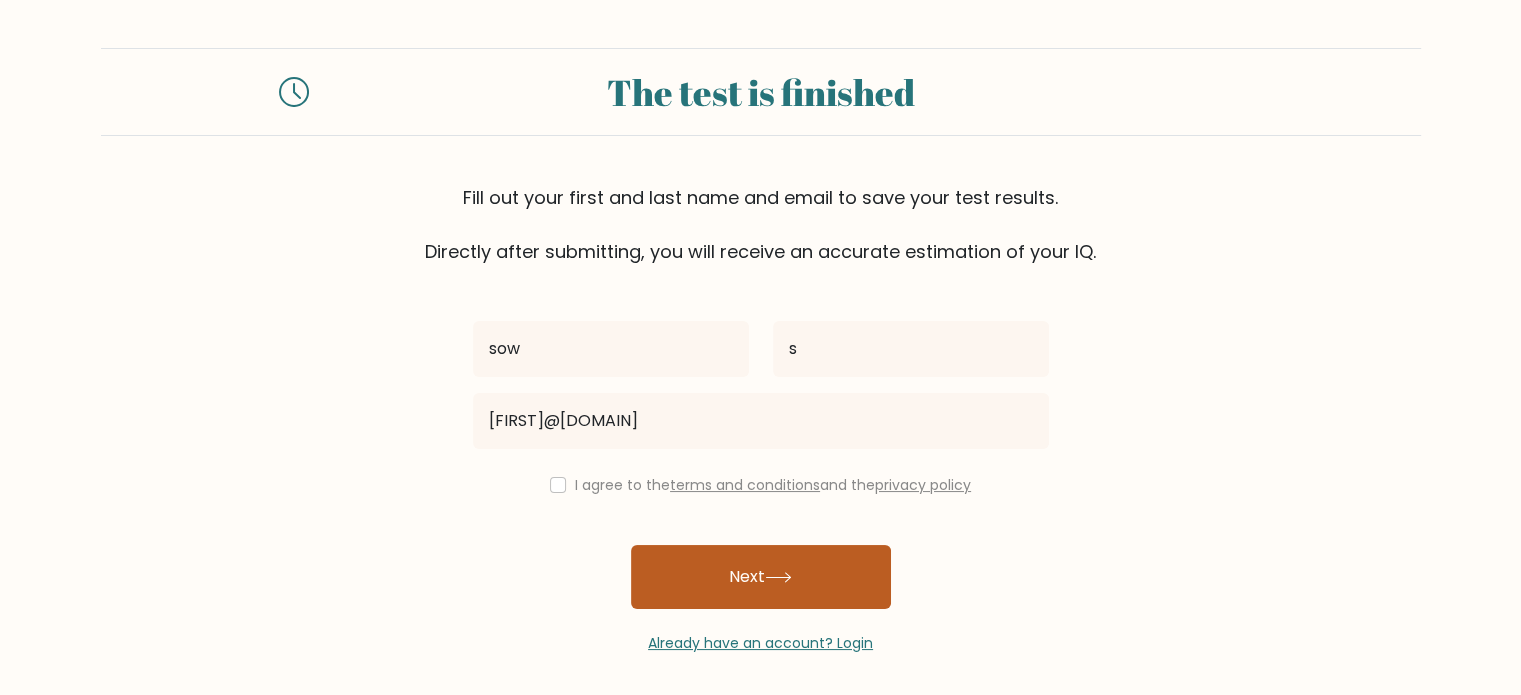 click on "Next" at bounding box center [761, 577] 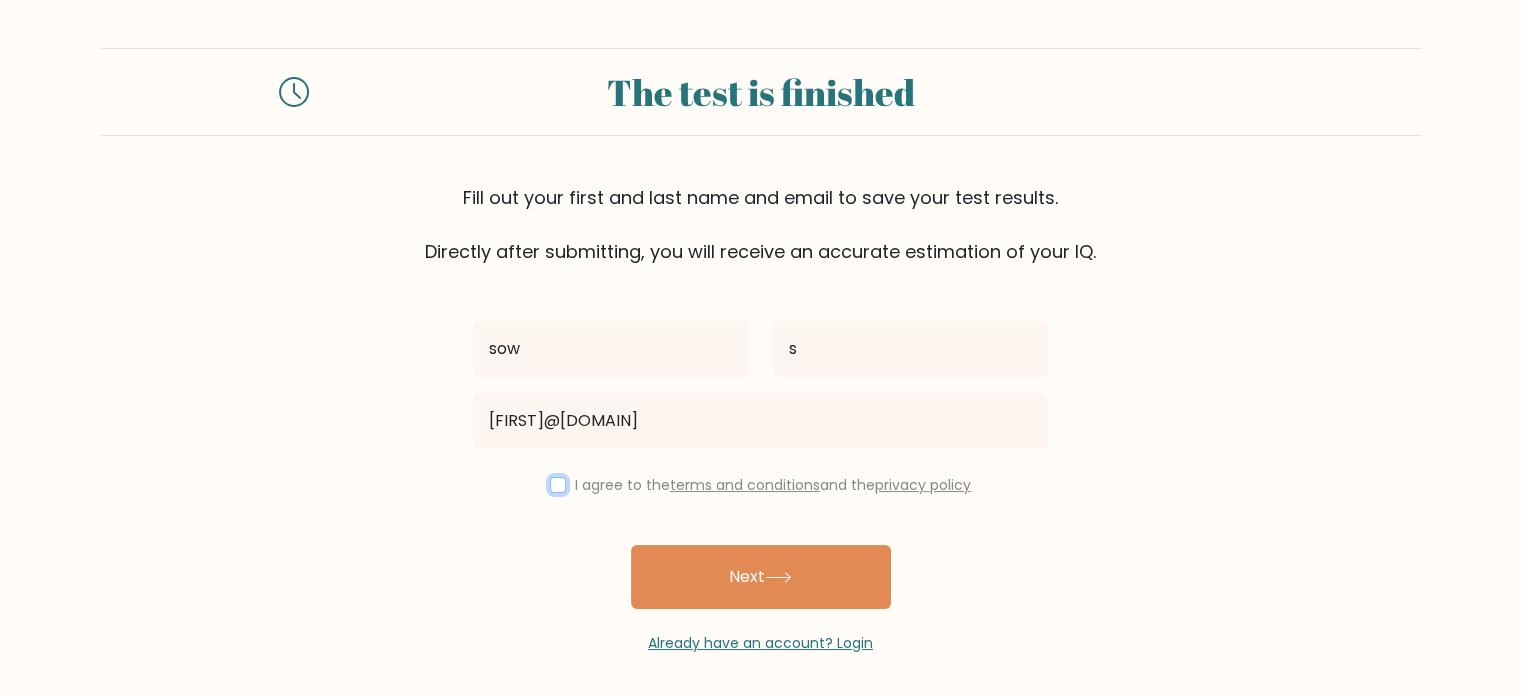 click at bounding box center [558, 485] 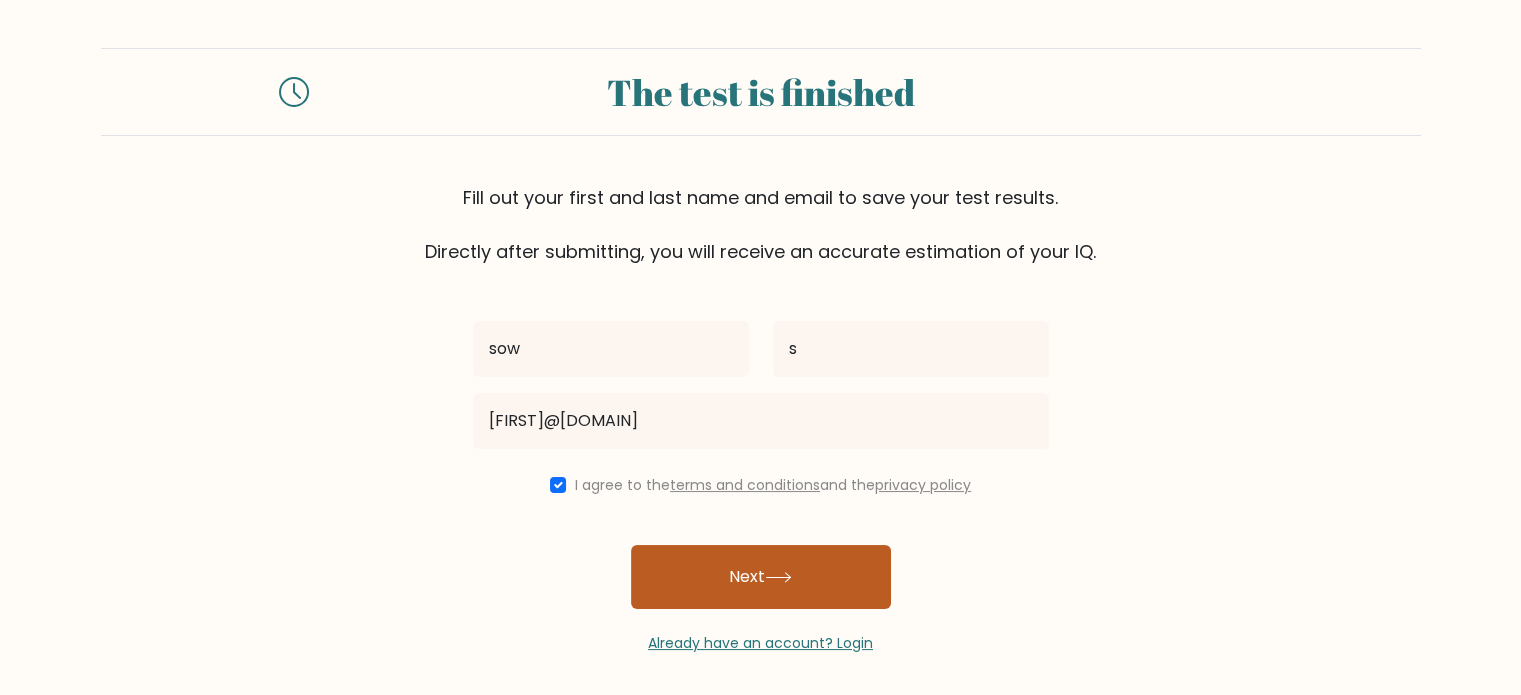 click on "Next" at bounding box center [761, 577] 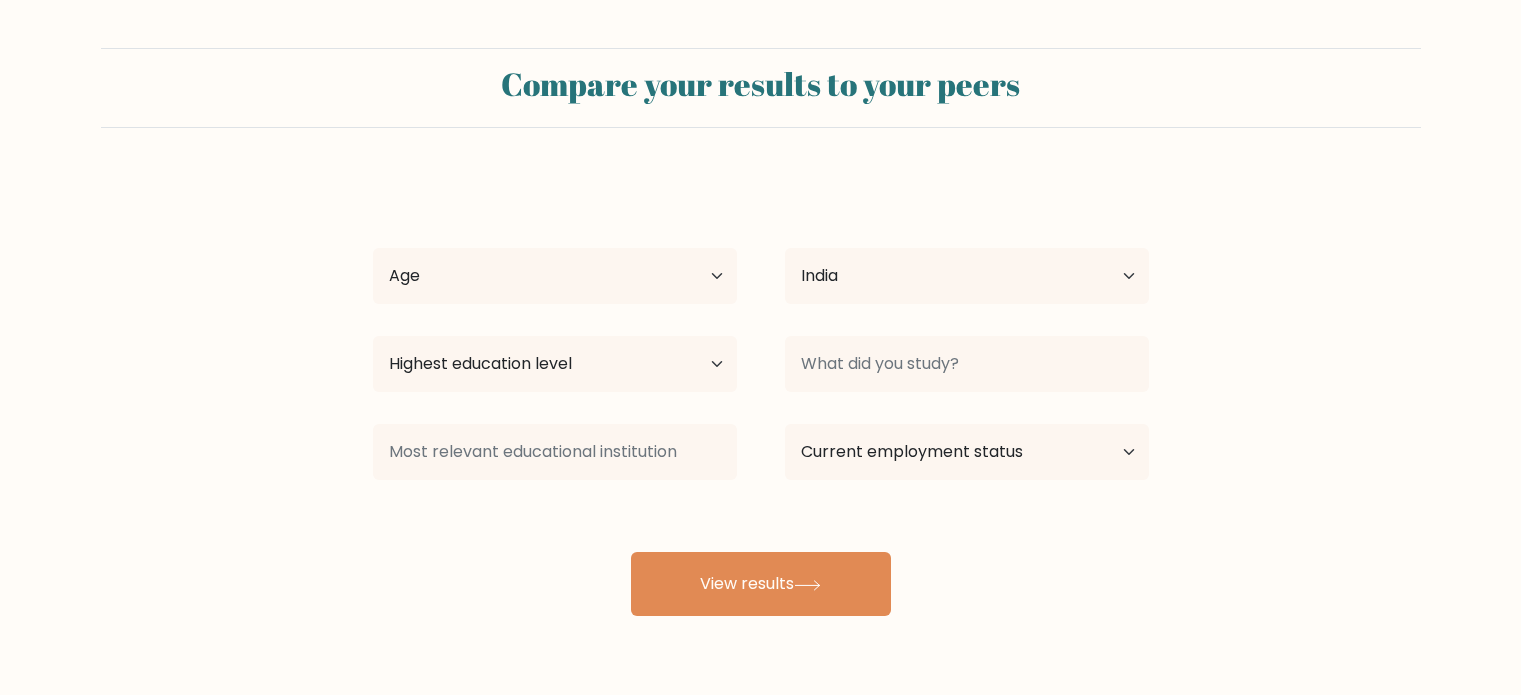 select on "IN" 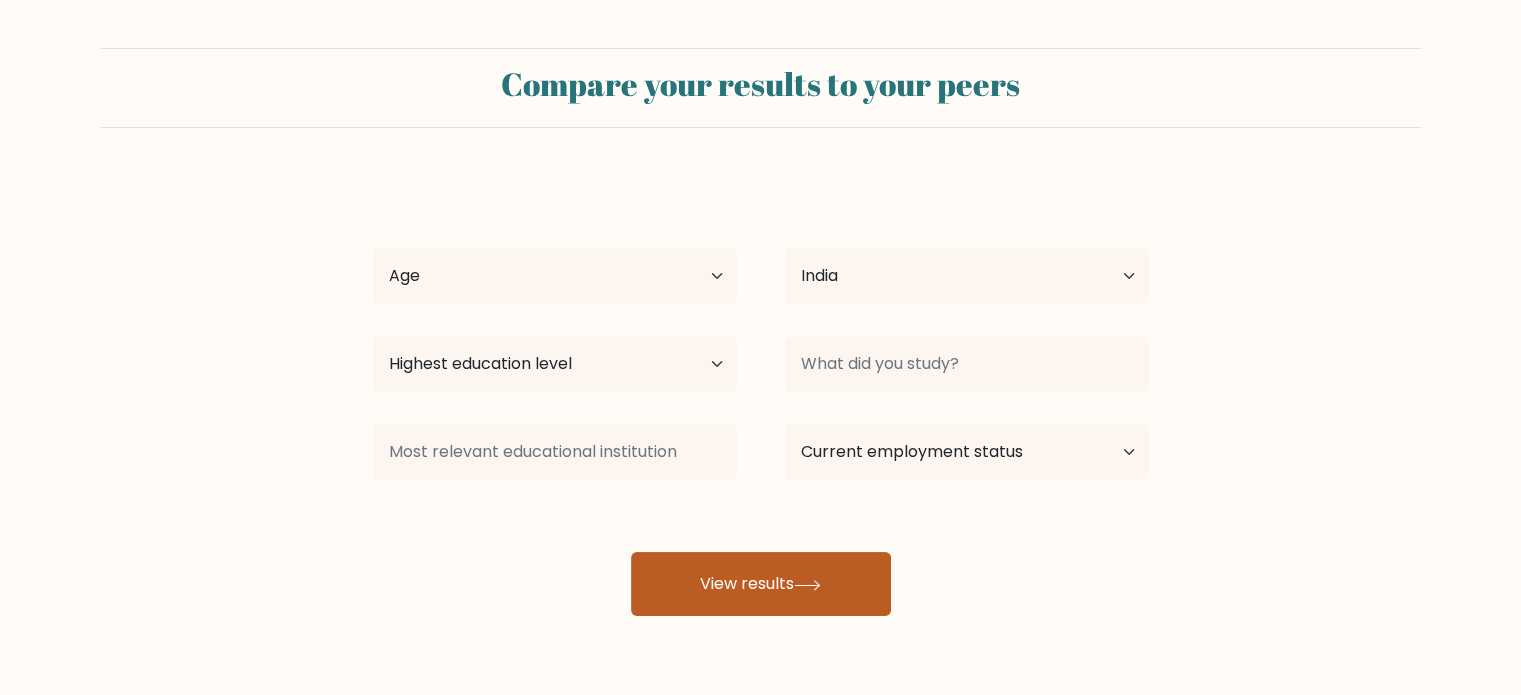 click on "View results" at bounding box center (761, 584) 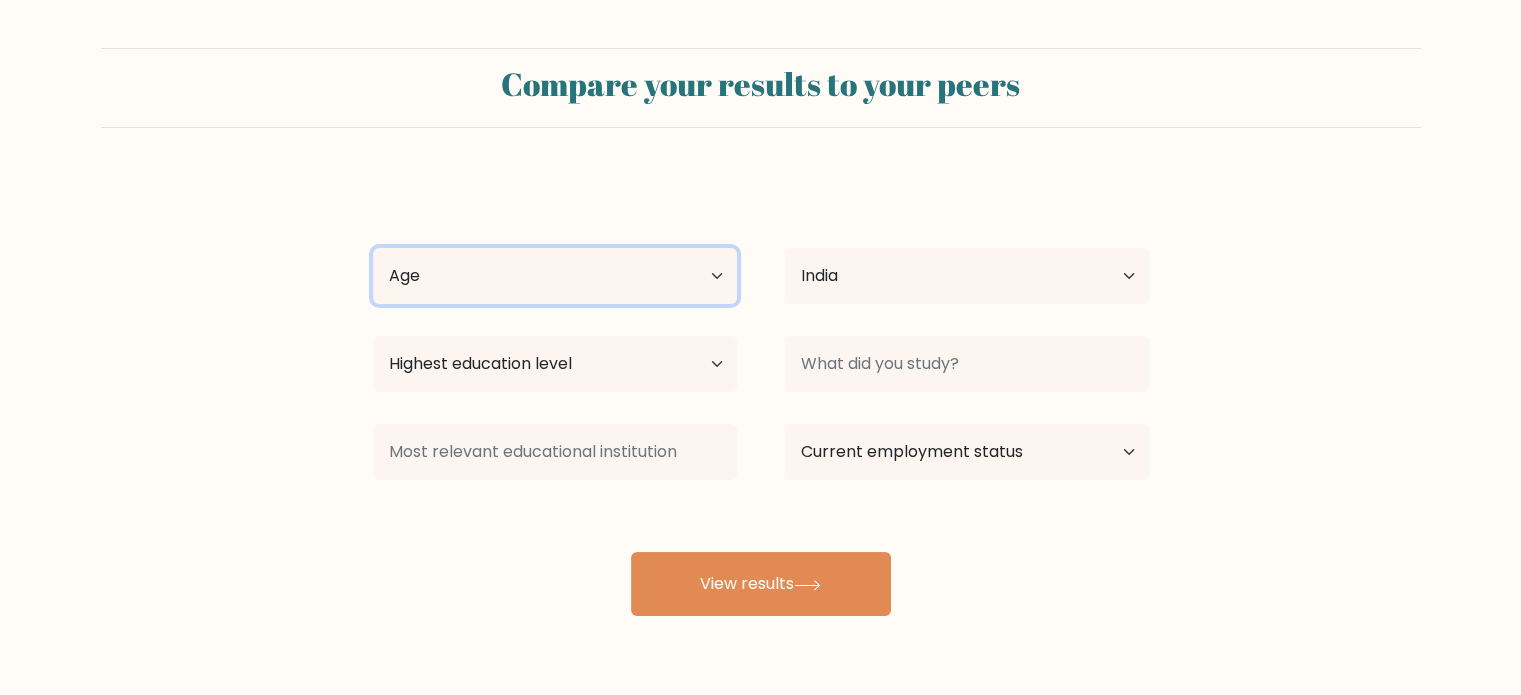 click on "Age
Under 18 years old
18-24 years old
25-34 years old
35-44 years old
45-54 years old
55-64 years old
65 years old and above" at bounding box center (555, 276) 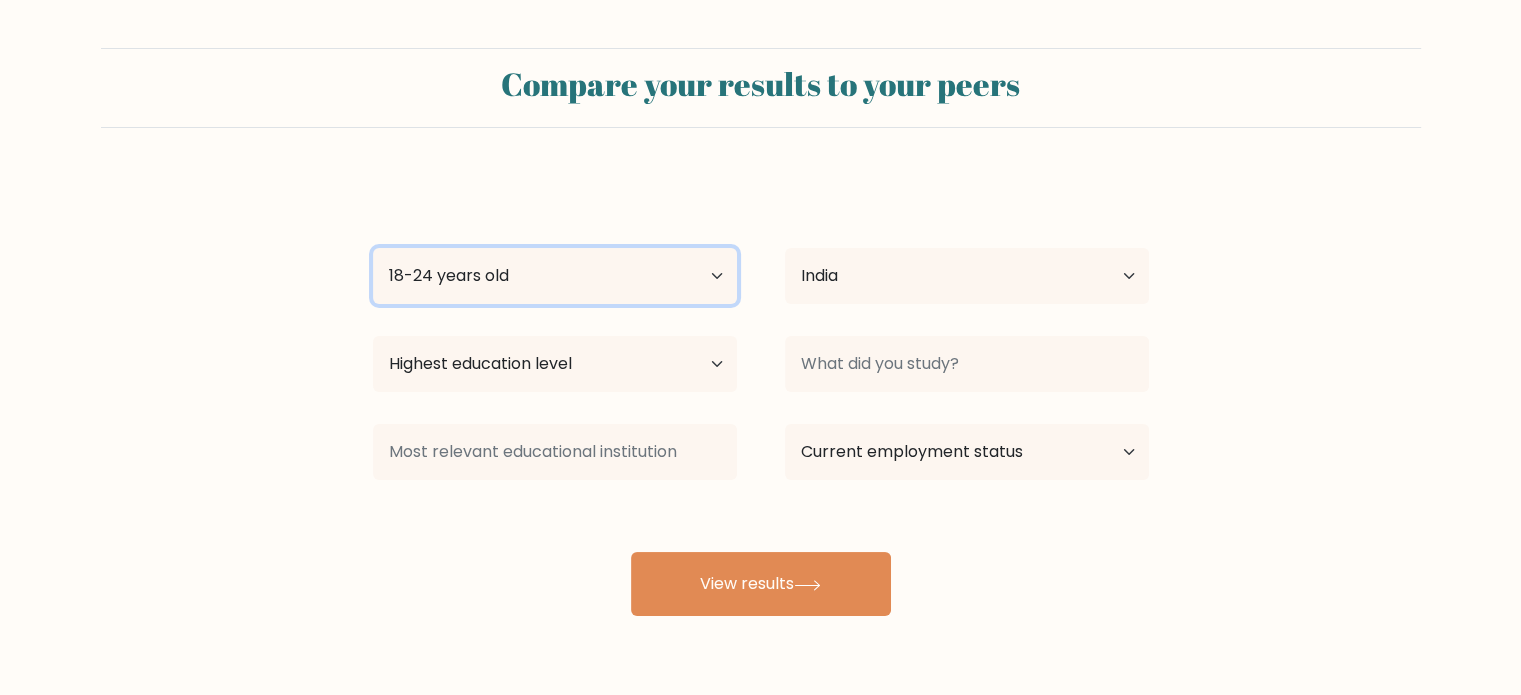 click on "Age
Under 18 years old
18-24 years old
25-34 years old
35-44 years old
45-54 years old
55-64 years old
65 years old and above" at bounding box center (555, 276) 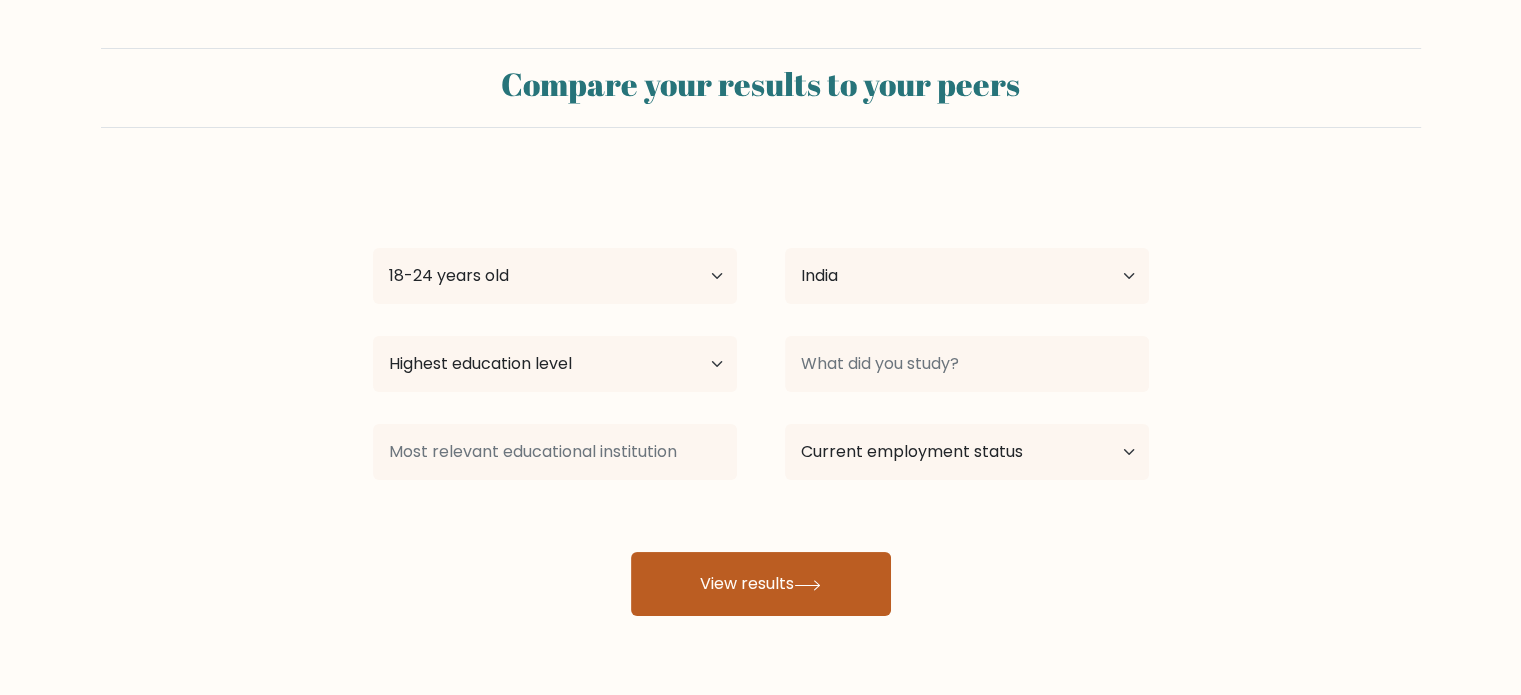 click on "View results" at bounding box center [761, 584] 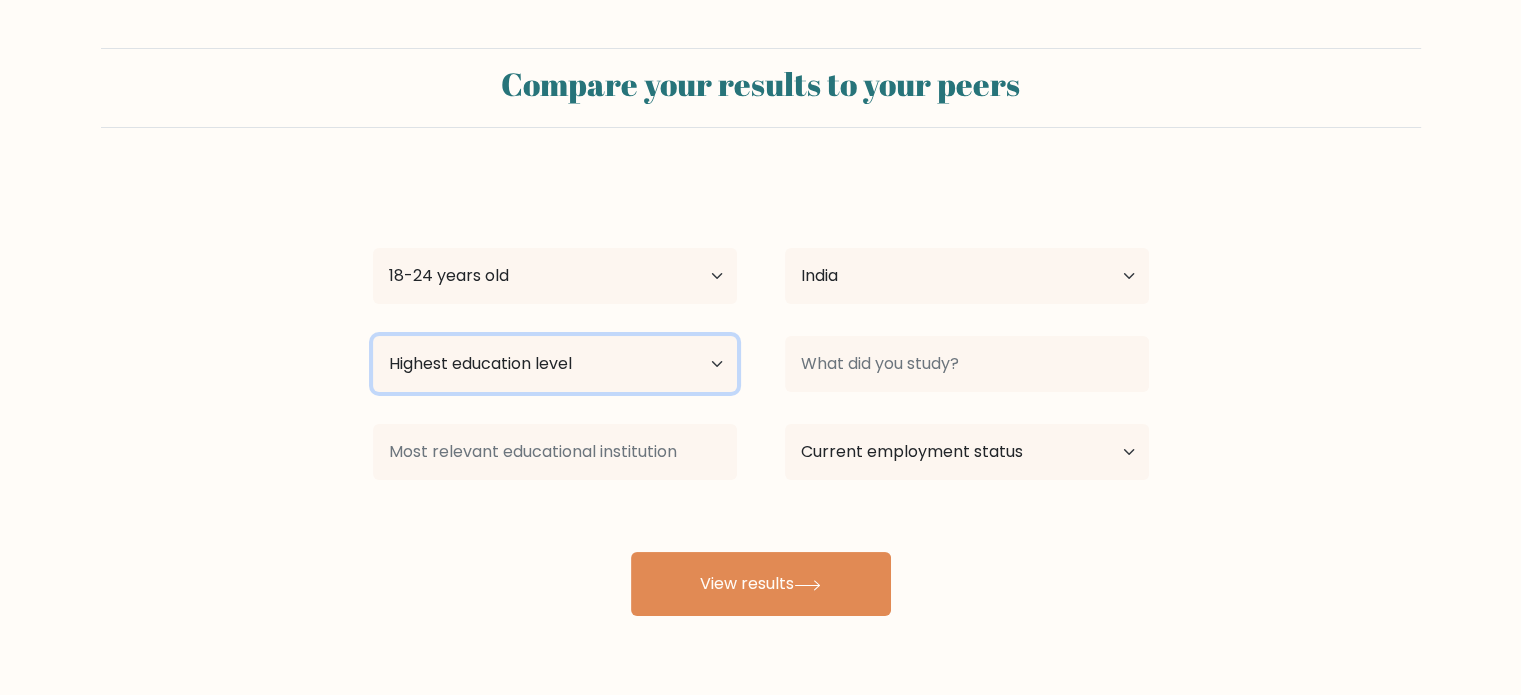 click on "Highest education level
No schooling
Primary
Lower Secondary
Upper Secondary
Occupation Specific
Bachelor's degree
Master's degree
Doctoral degree" at bounding box center [555, 364] 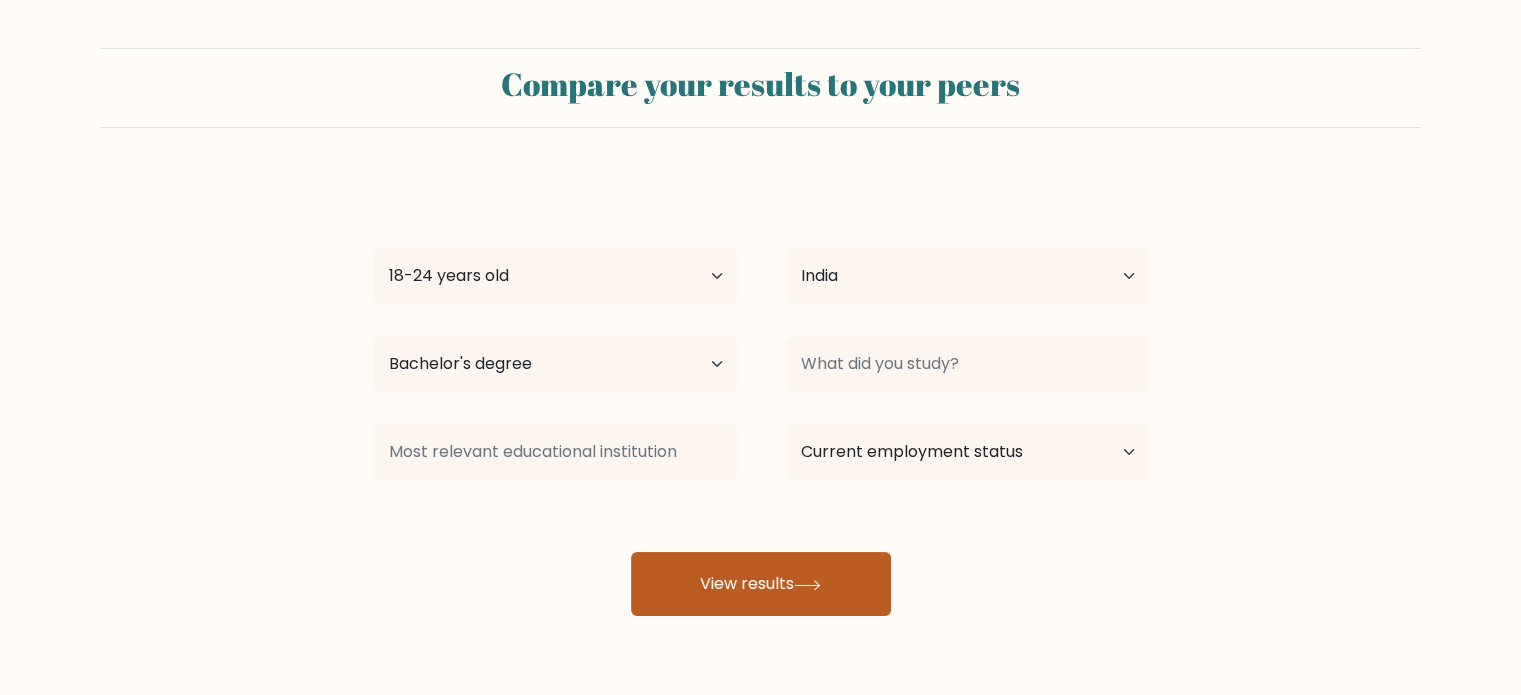 click on "View results" at bounding box center (761, 584) 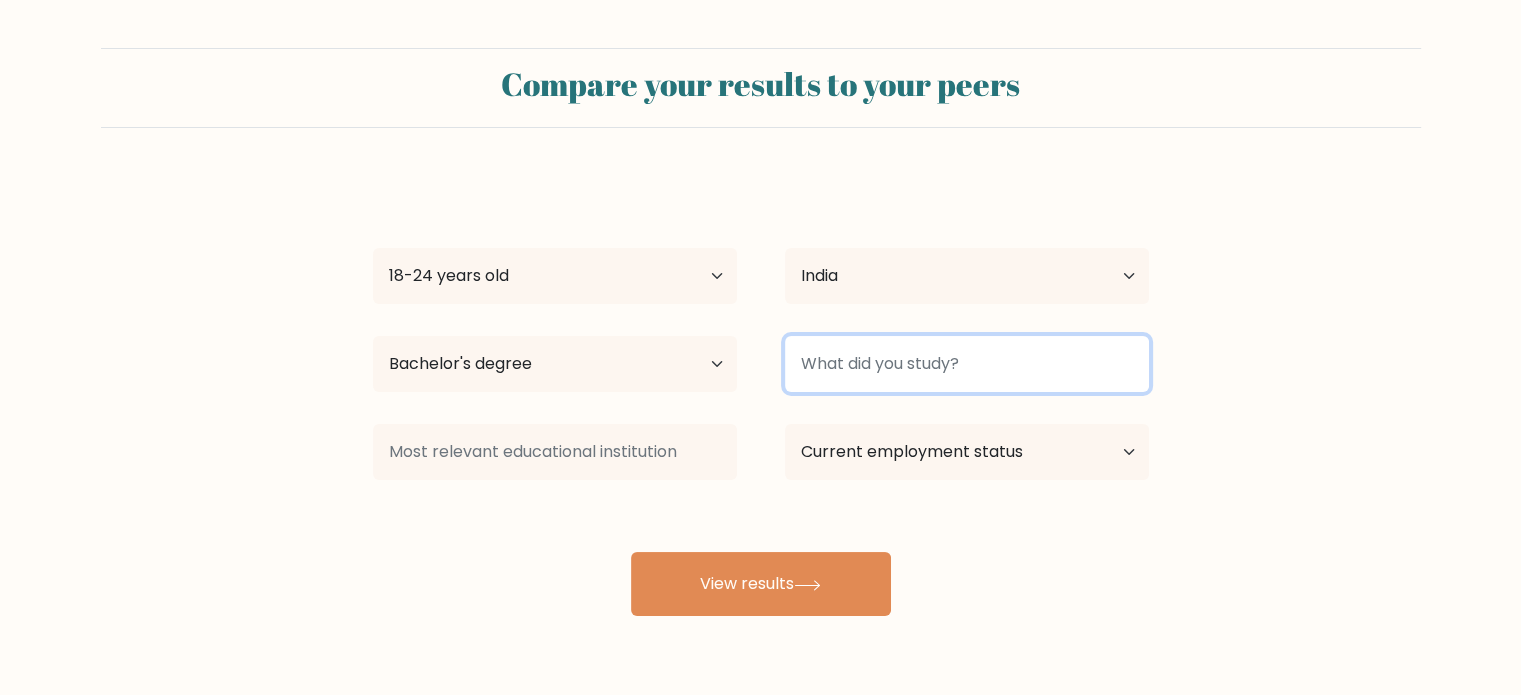 click at bounding box center [967, 364] 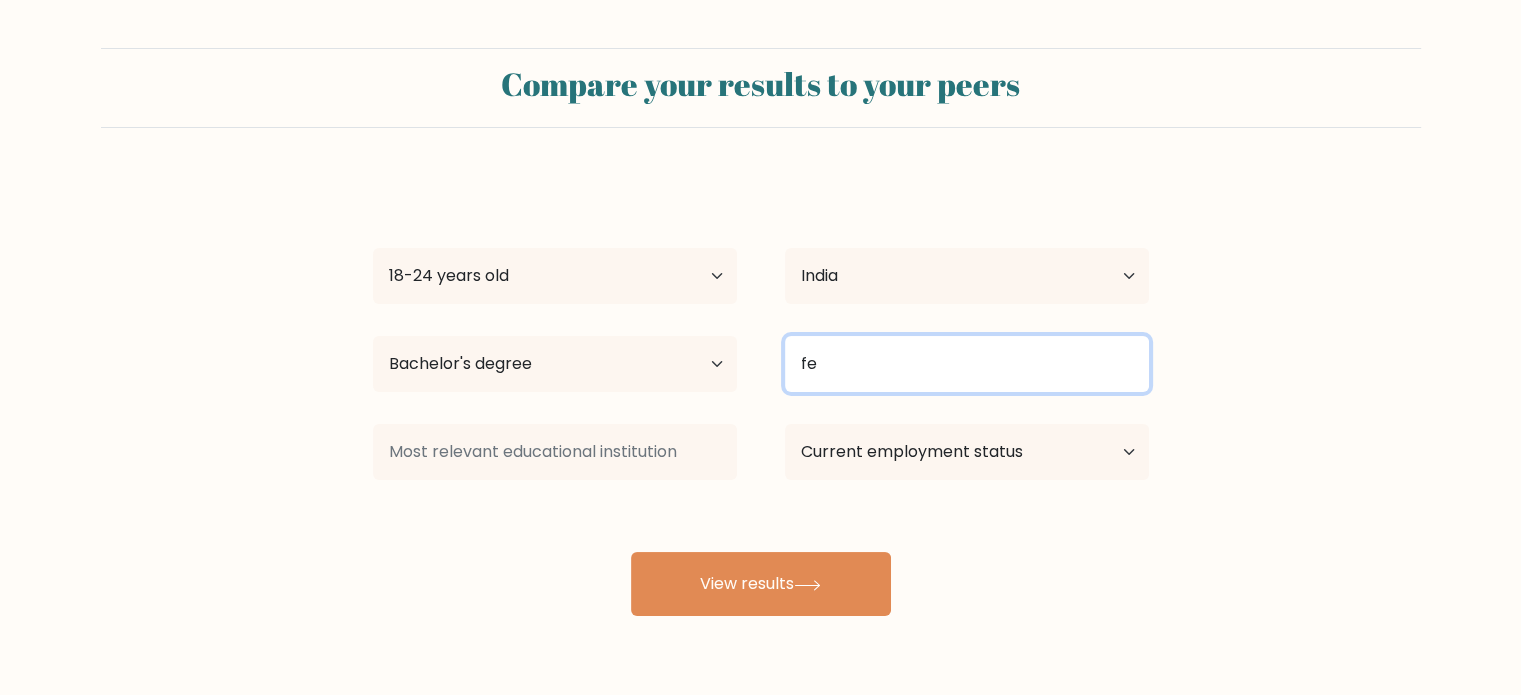 type on "f" 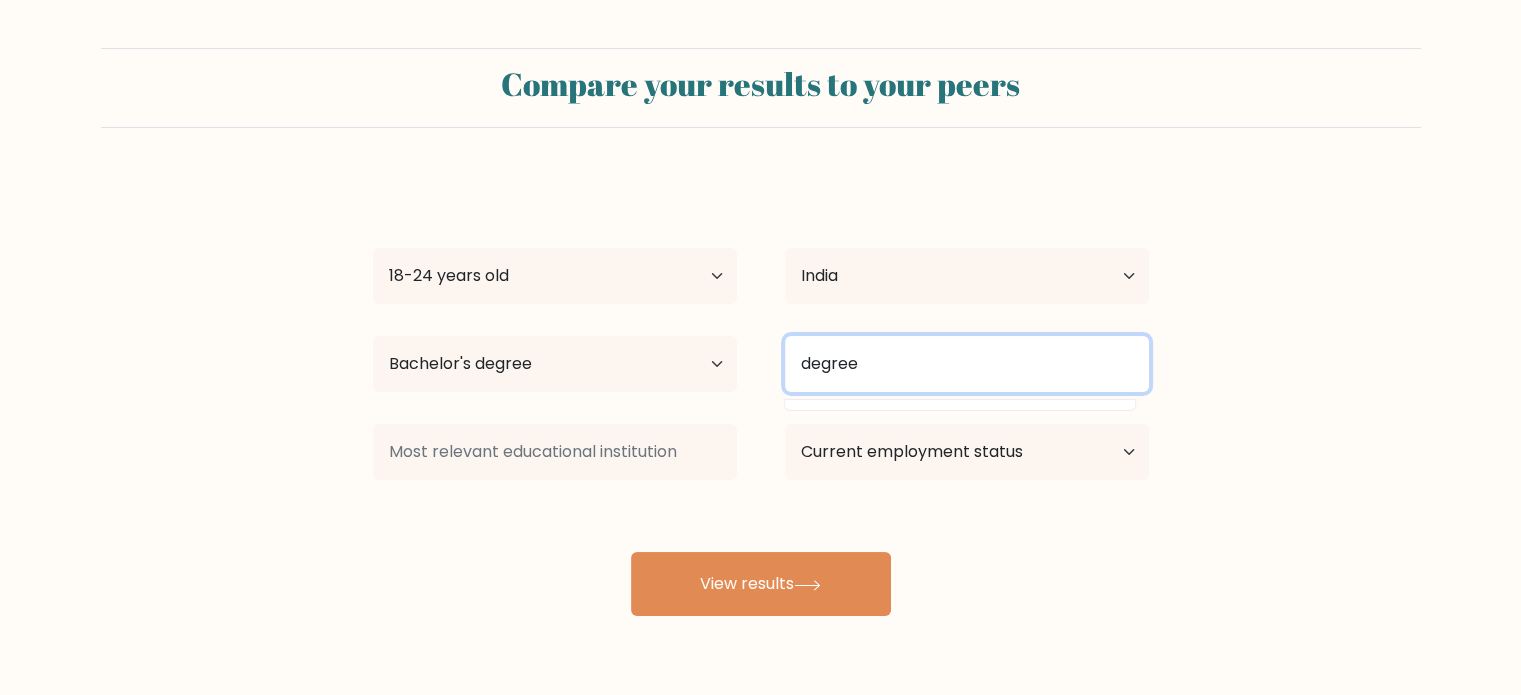 type on "degree" 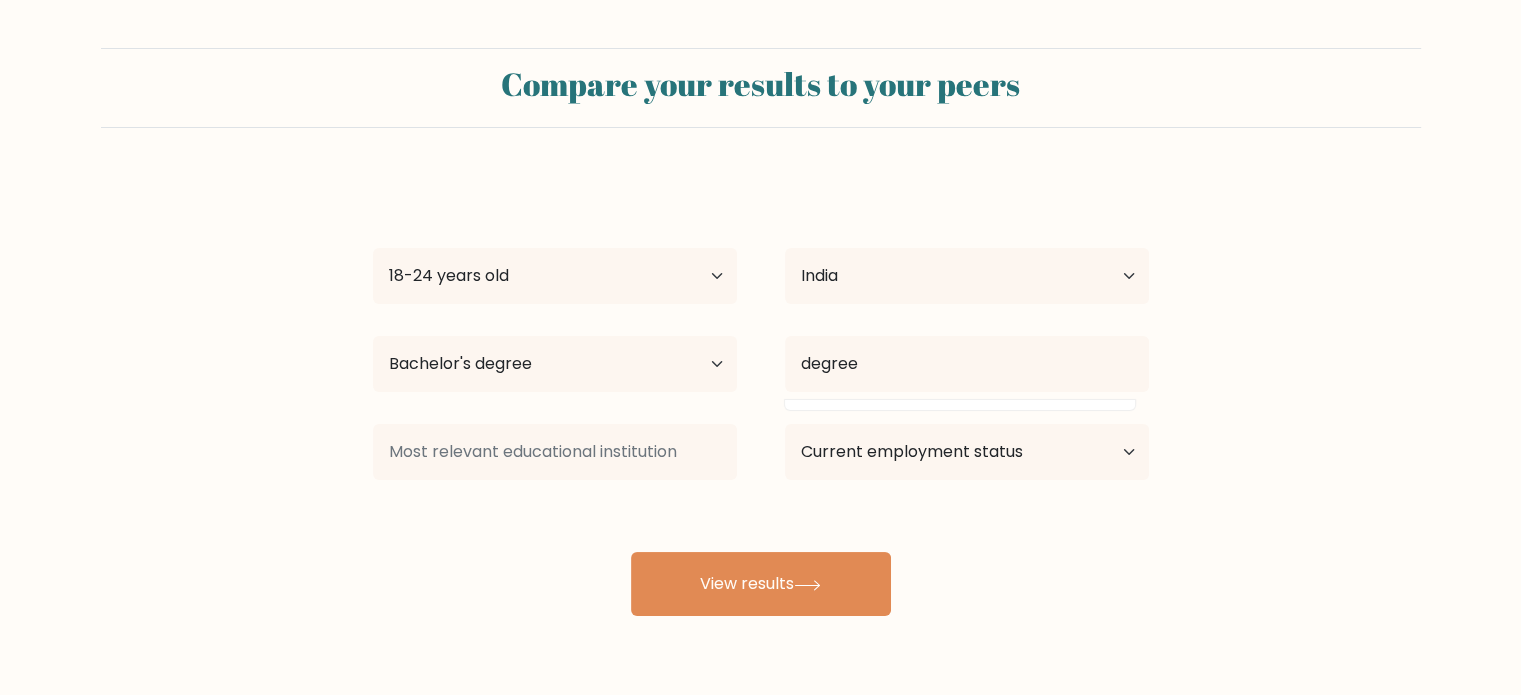 click on "sow
s
Age
Under 18 years old
18-24 years old
25-34 years old
35-44 years old
45-54 years old
55-64 years old
65 years old and above
Country
Afghanistan
Albania
Algeria
American Samoa
Andorra
Angola
Anguilla
Antarctica
Antigua and Barbuda
Argentina
Armenia
Aruba
Australia
Austria
Azerbaijan
Bahamas
Bahrain
Bangladesh
Barbados
Belarus
Belgium
Belize
Benin
Bermuda
Bhutan
Bolivia
Bonaire, Sint Eustatius and Saba
Bosnia and Herzegovina
Botswana
Bouvet Island
Brazil
Brunei" at bounding box center [761, 396] 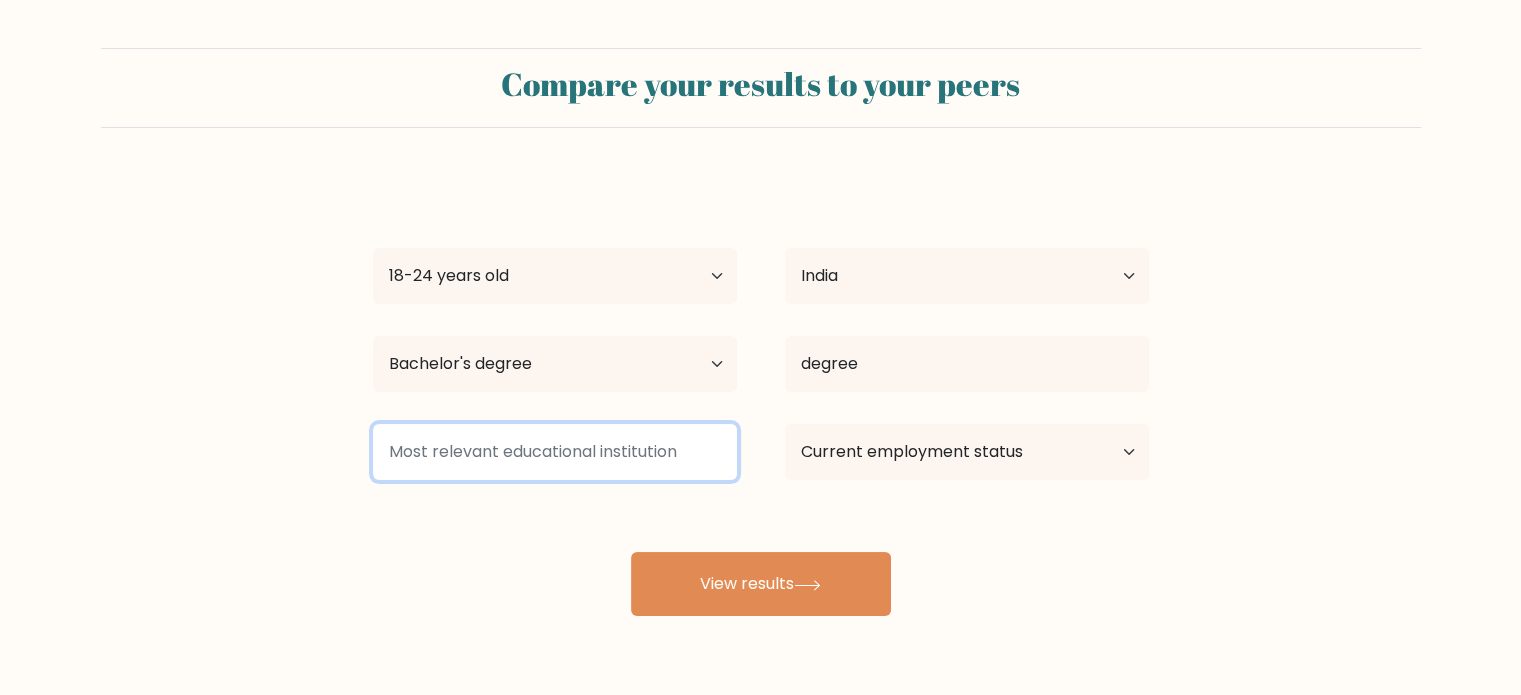 click at bounding box center (555, 452) 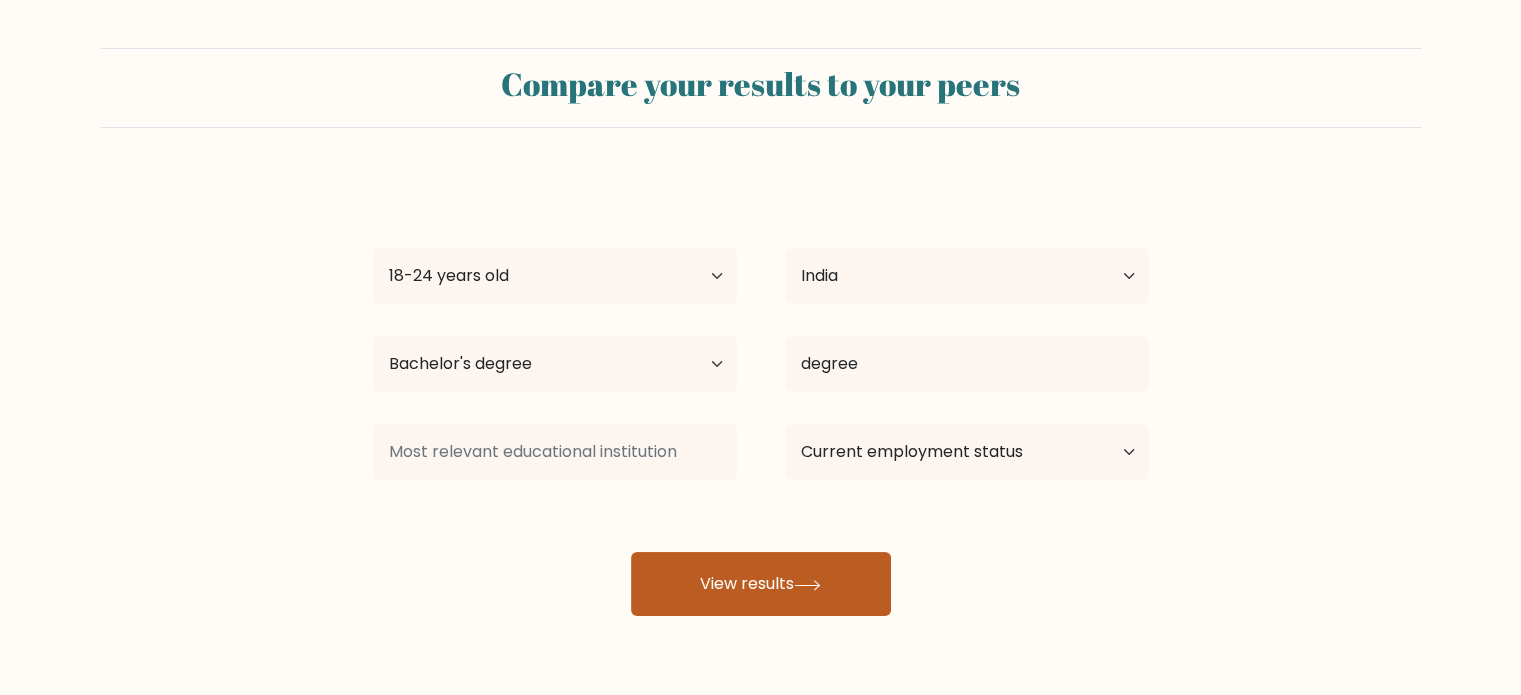 click on "View results" at bounding box center [761, 584] 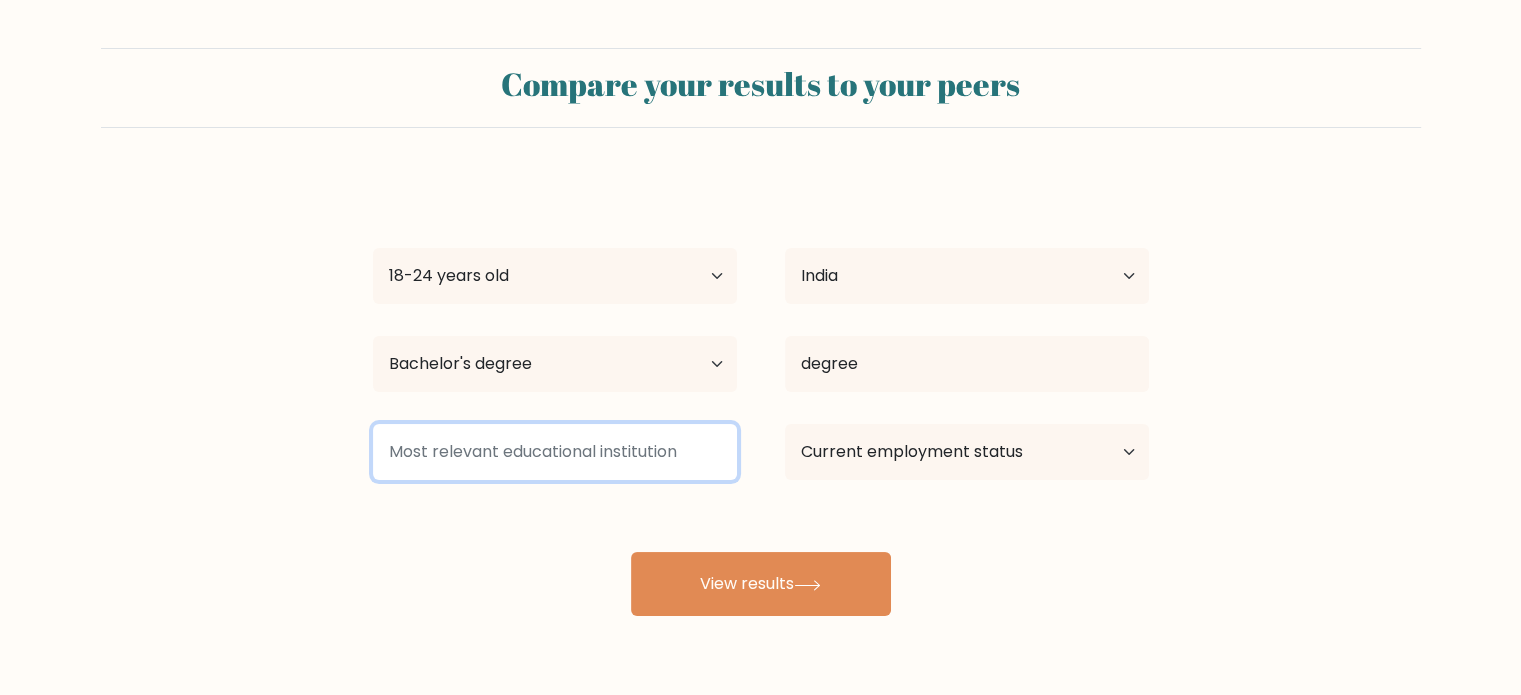 click at bounding box center [555, 452] 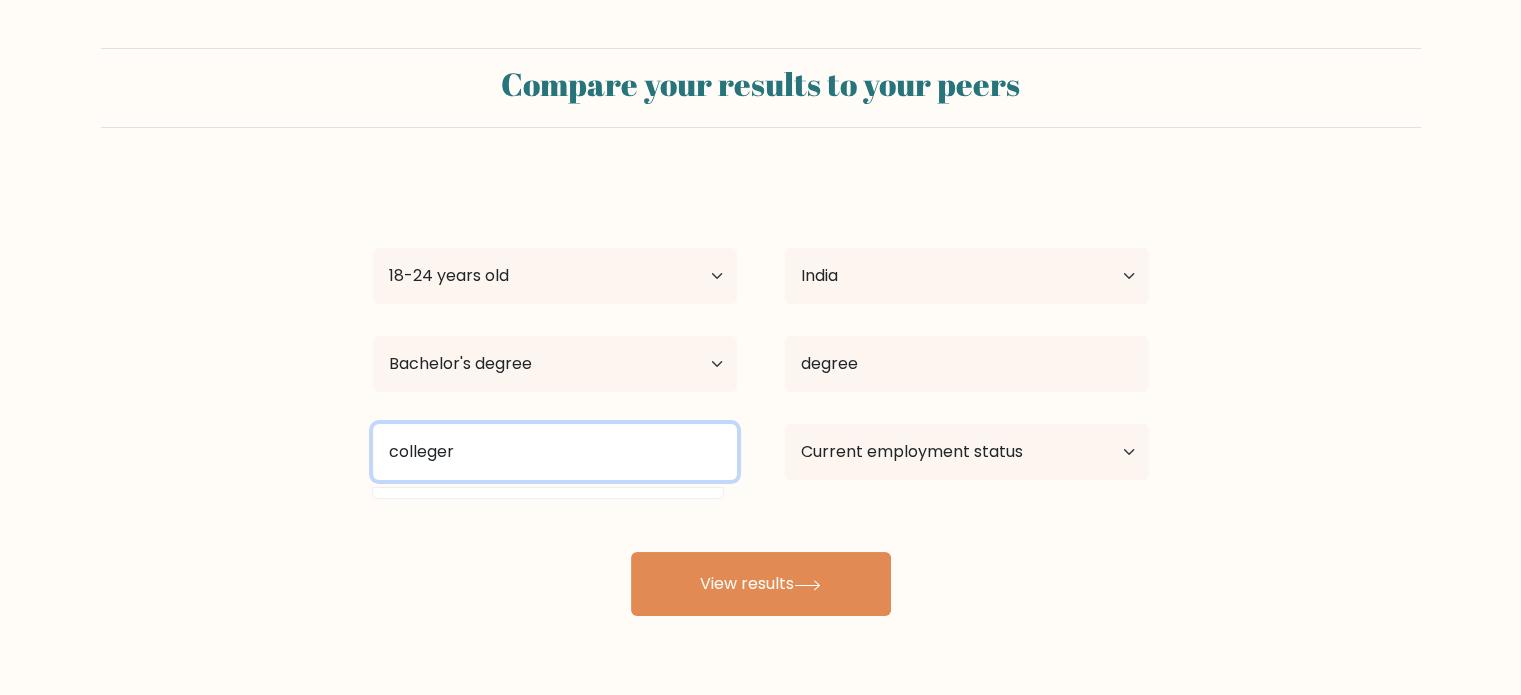 type on "colleger" 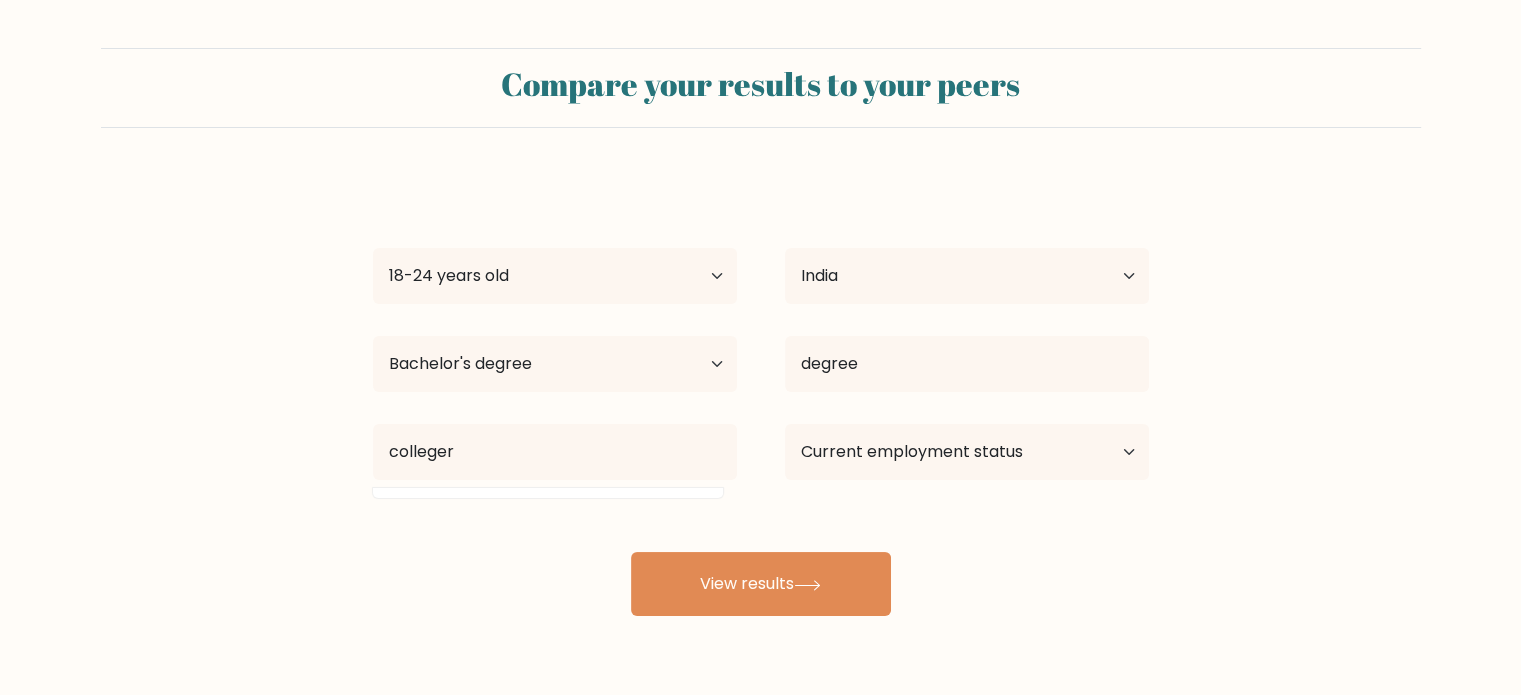 click on "sow
s
Age
Under 18 years old
18-24 years old
25-34 years old
35-44 years old
45-54 years old
55-64 years old
65 years old and above
Country
Afghanistan
Albania
Algeria
American Samoa
Andorra
Angola
Anguilla
Antarctica
Antigua and Barbuda
Argentina
Armenia
Aruba
Australia
Austria
Azerbaijan
Bahamas
Bahrain
Bangladesh
Barbados
Belarus
Belgium
Belize
Benin
Bermuda
Bhutan
Bolivia
Bonaire, Sint Eustatius and Saba
Bosnia and Herzegovina
Botswana
Bouvet Island
Brazil
Brunei" at bounding box center (761, 396) 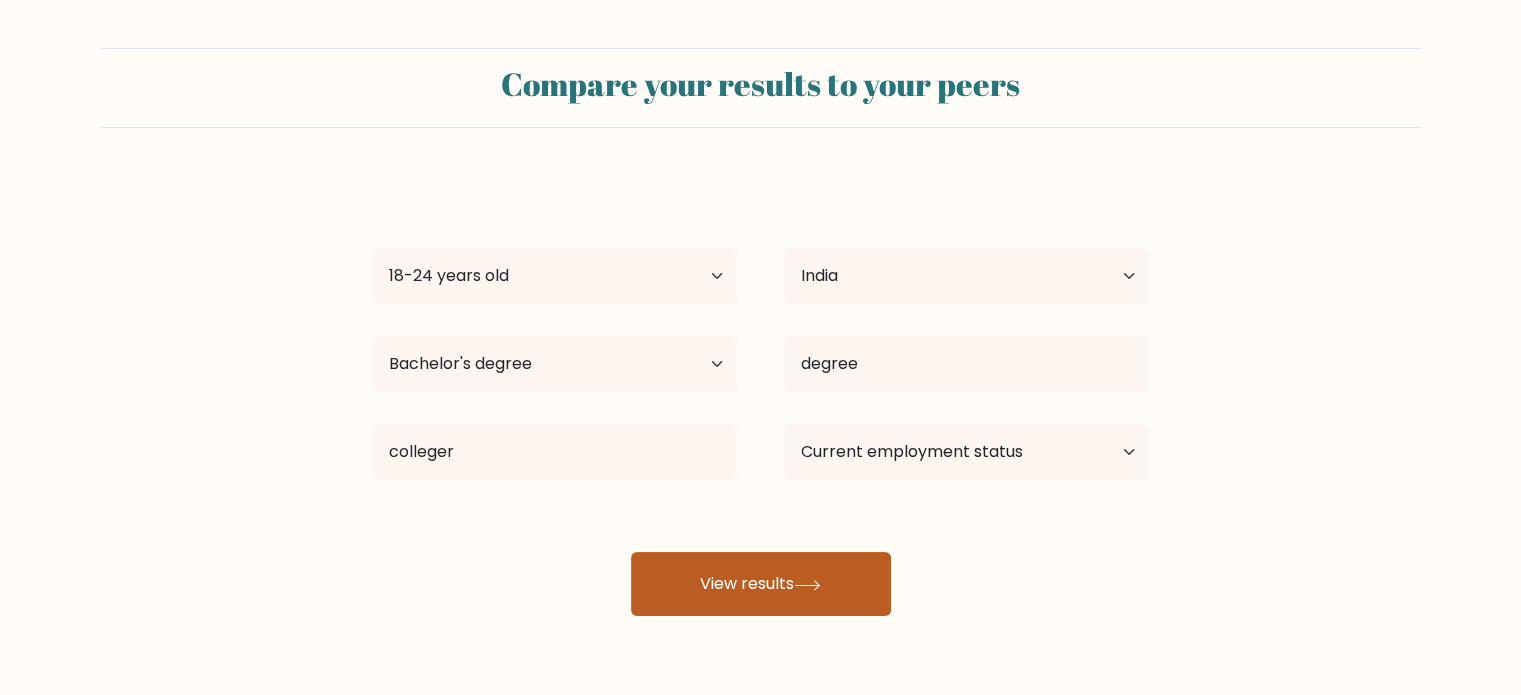 click on "View results" at bounding box center (761, 584) 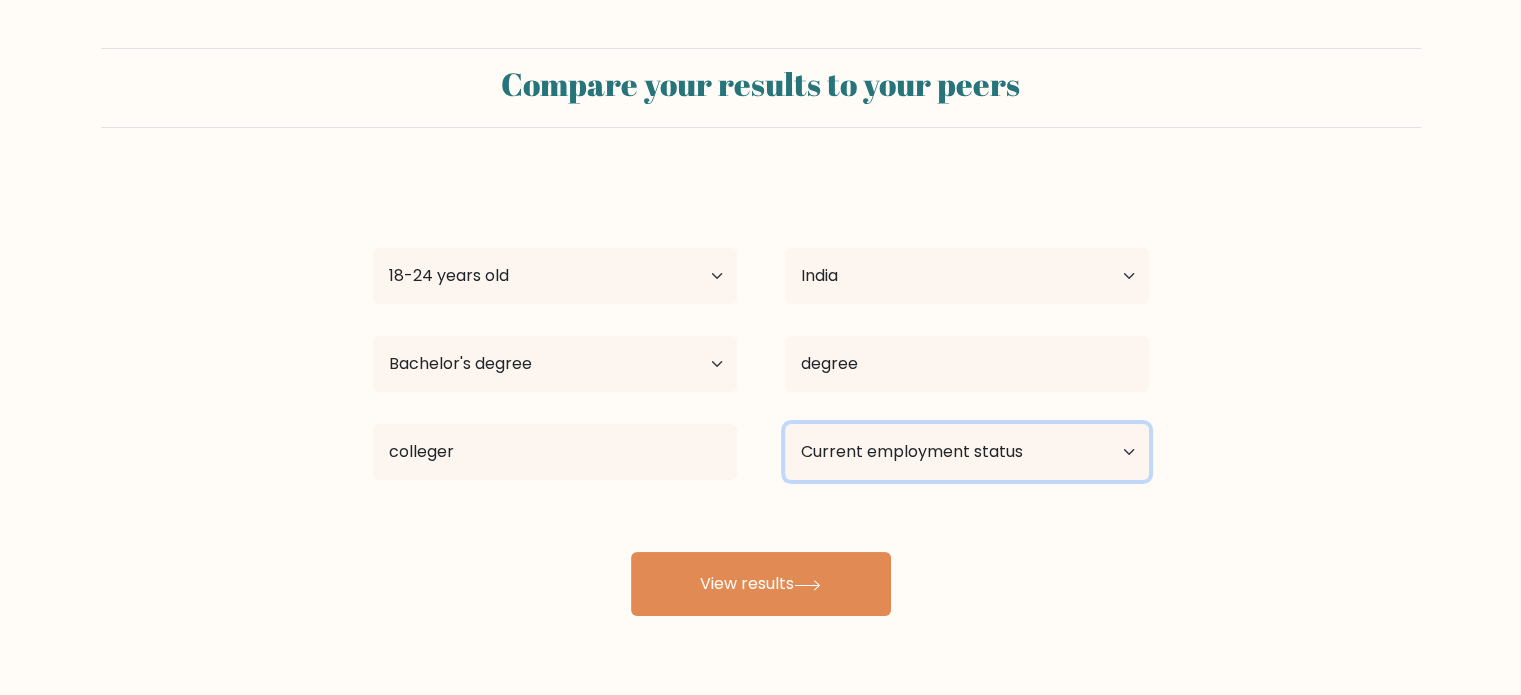 click on "Current employment status
Employed
Student
Retired
Other / prefer not to answer" at bounding box center [967, 452] 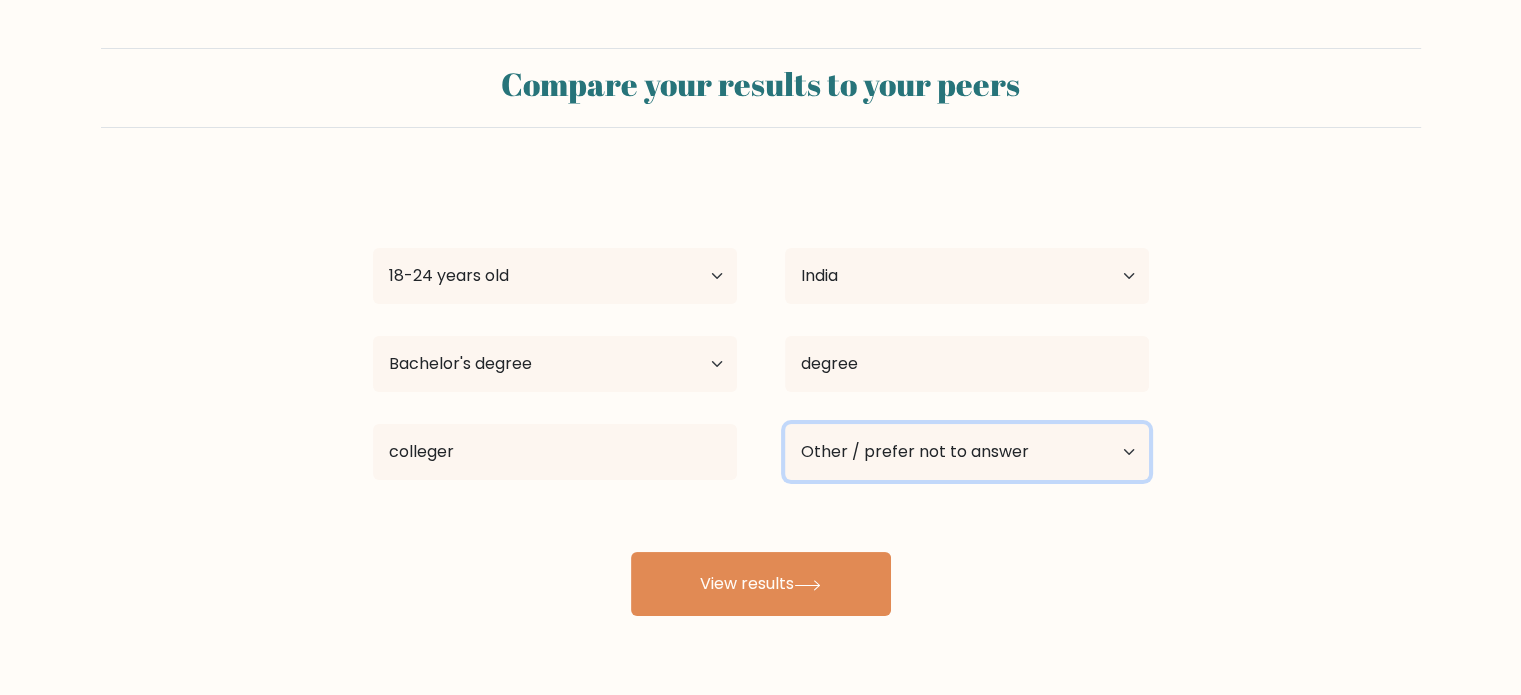click on "Current employment status
Employed
Student
Retired
Other / prefer not to answer" at bounding box center (967, 452) 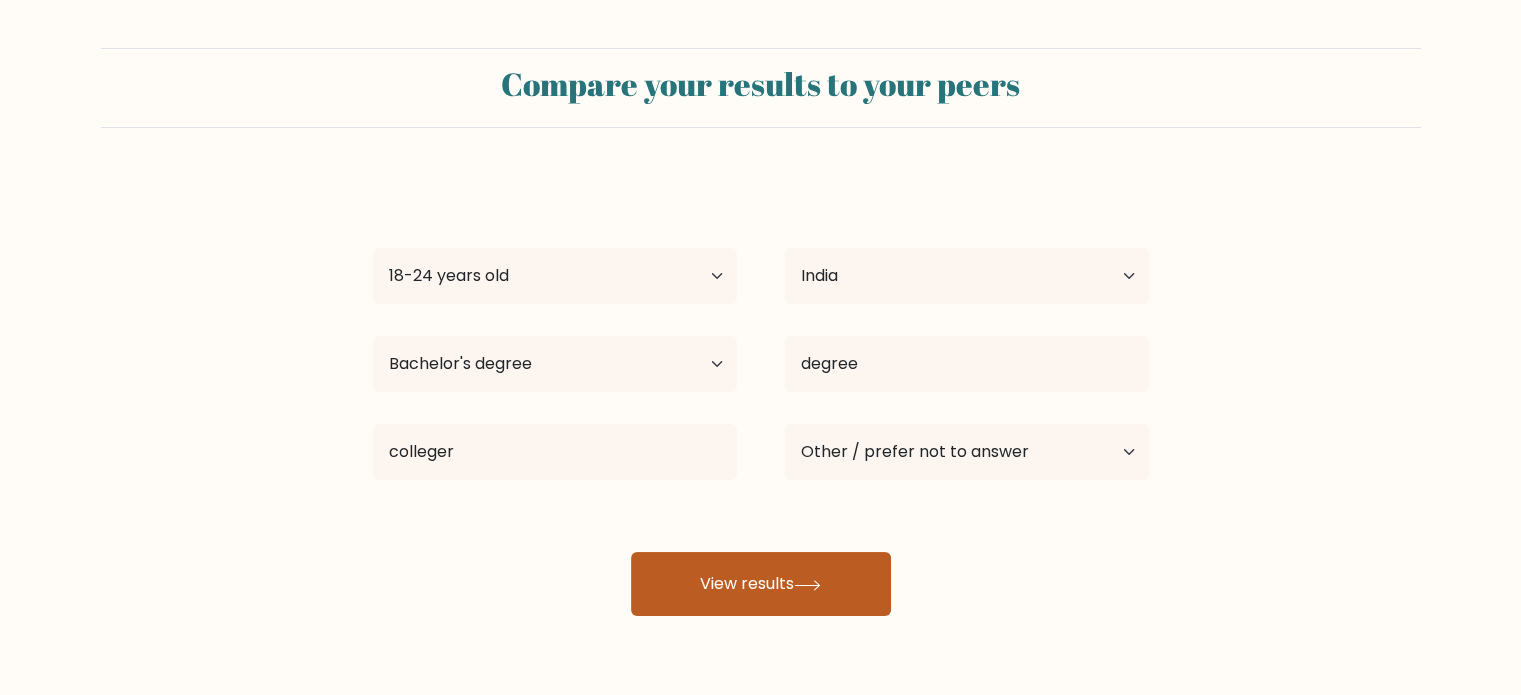 click on "View results" at bounding box center [761, 584] 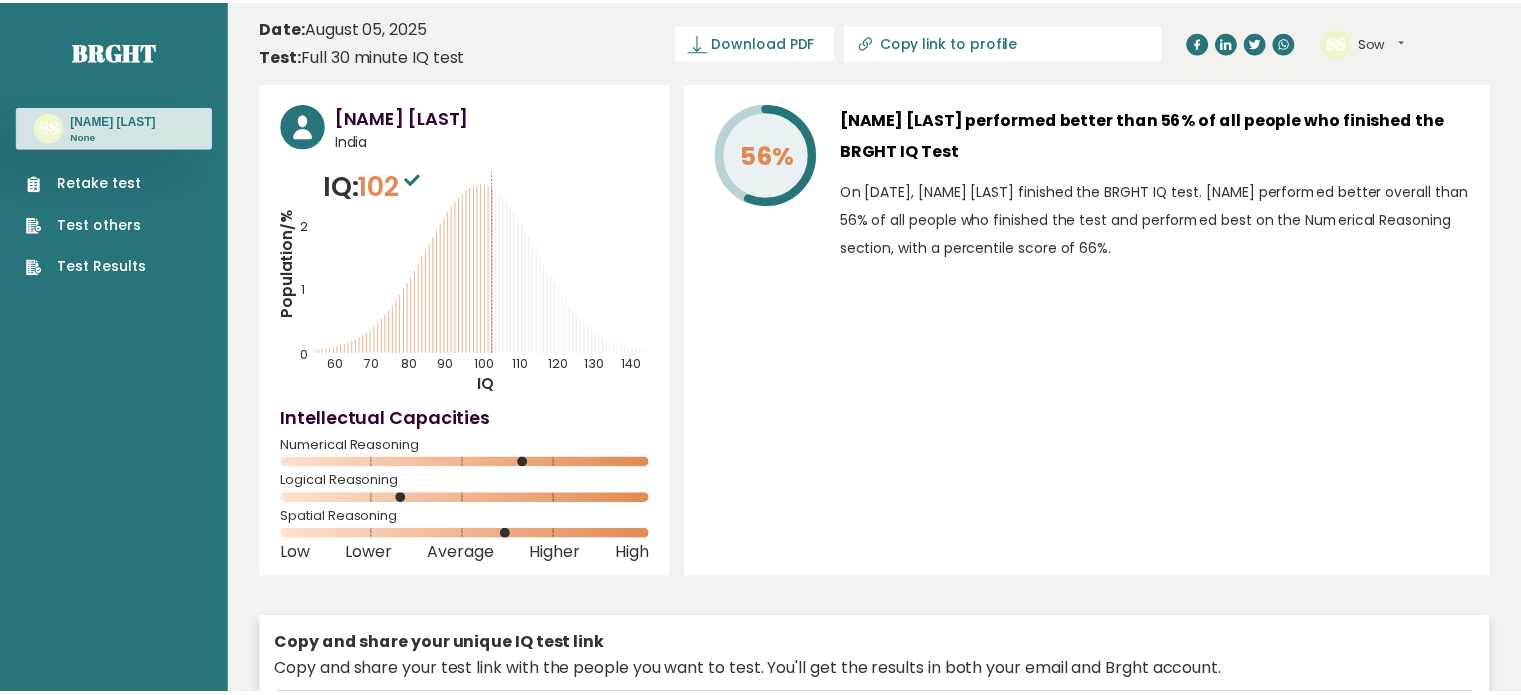 scroll, scrollTop: 0, scrollLeft: 0, axis: both 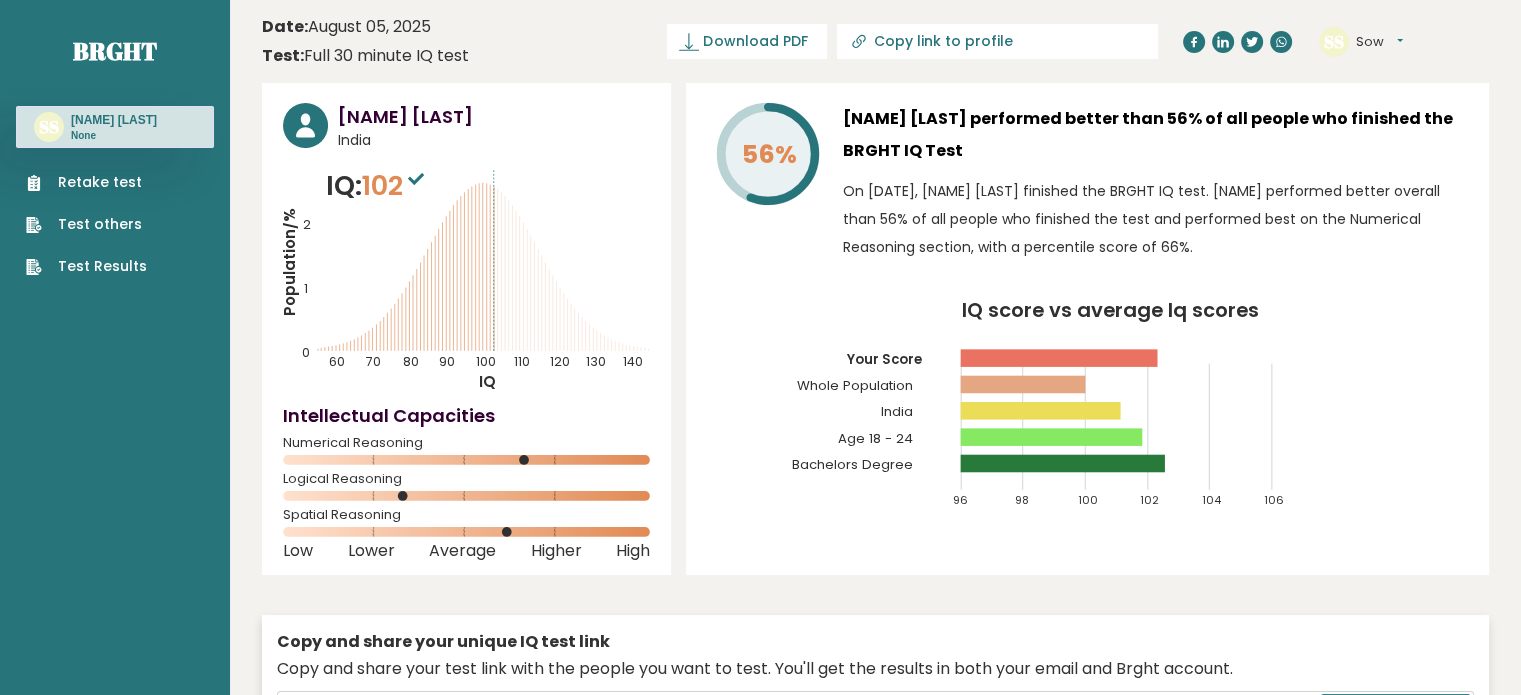 drag, startPoint x: 1124, startPoint y: 248, endPoint x: 833, endPoint y: 195, distance: 295.78708 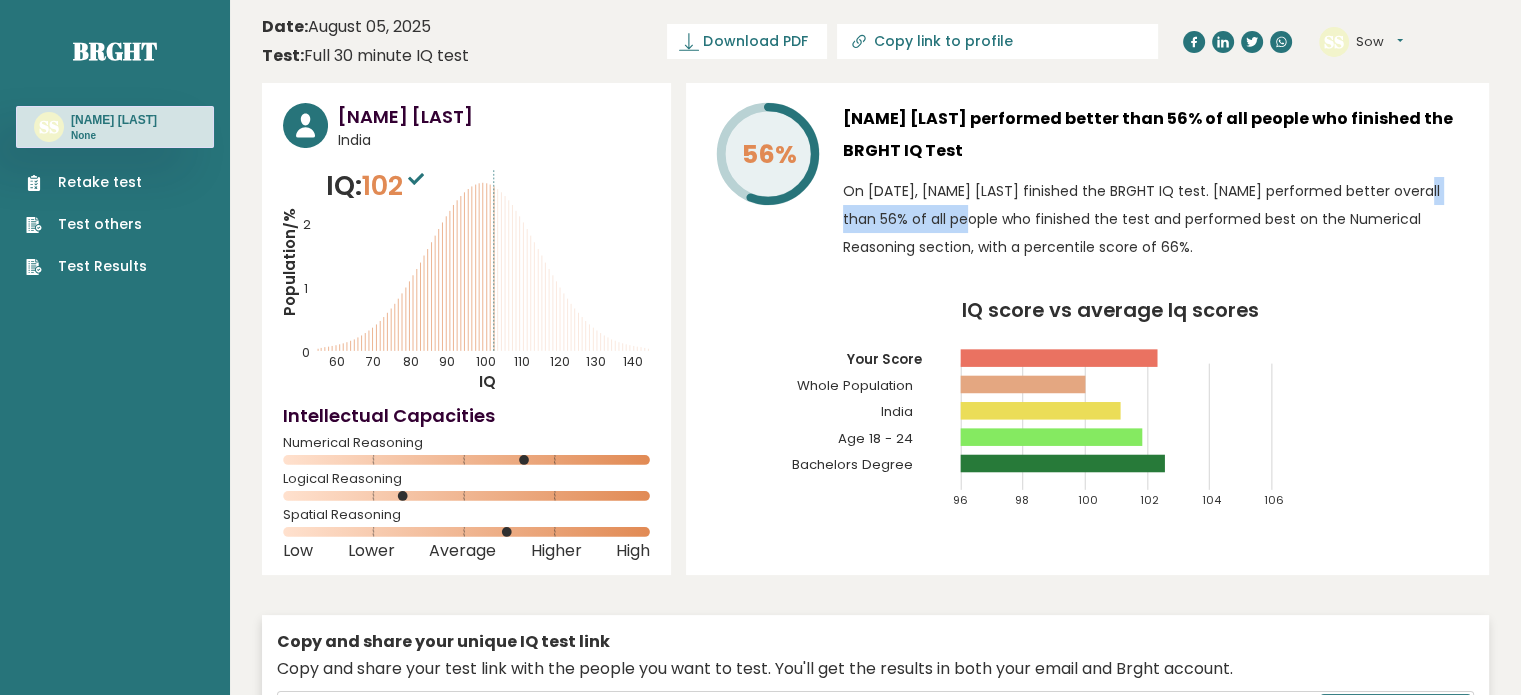 drag, startPoint x: 1300, startPoint y: 189, endPoint x: 1444, endPoint y: 185, distance: 144.05554 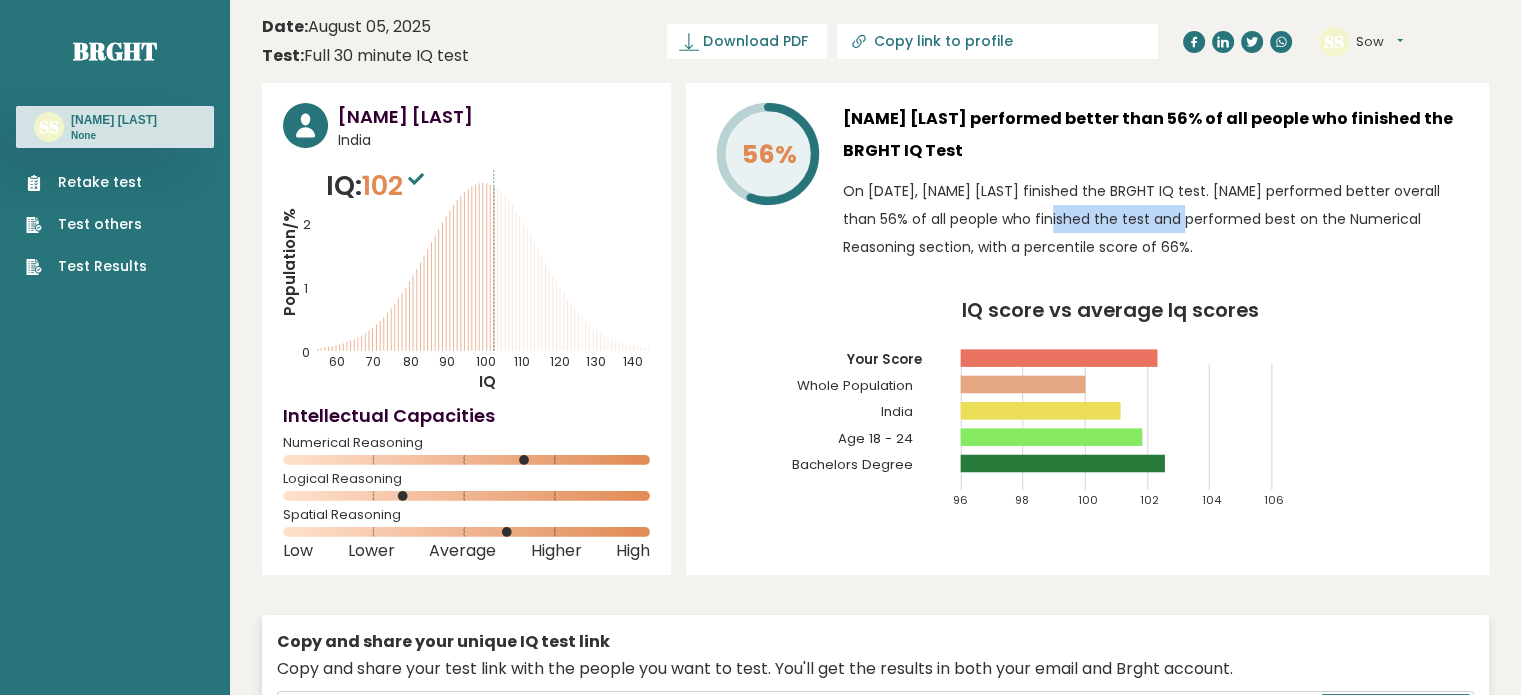 drag, startPoint x: 850, startPoint y: 215, endPoint x: 1033, endPoint y: 256, distance: 187.53667 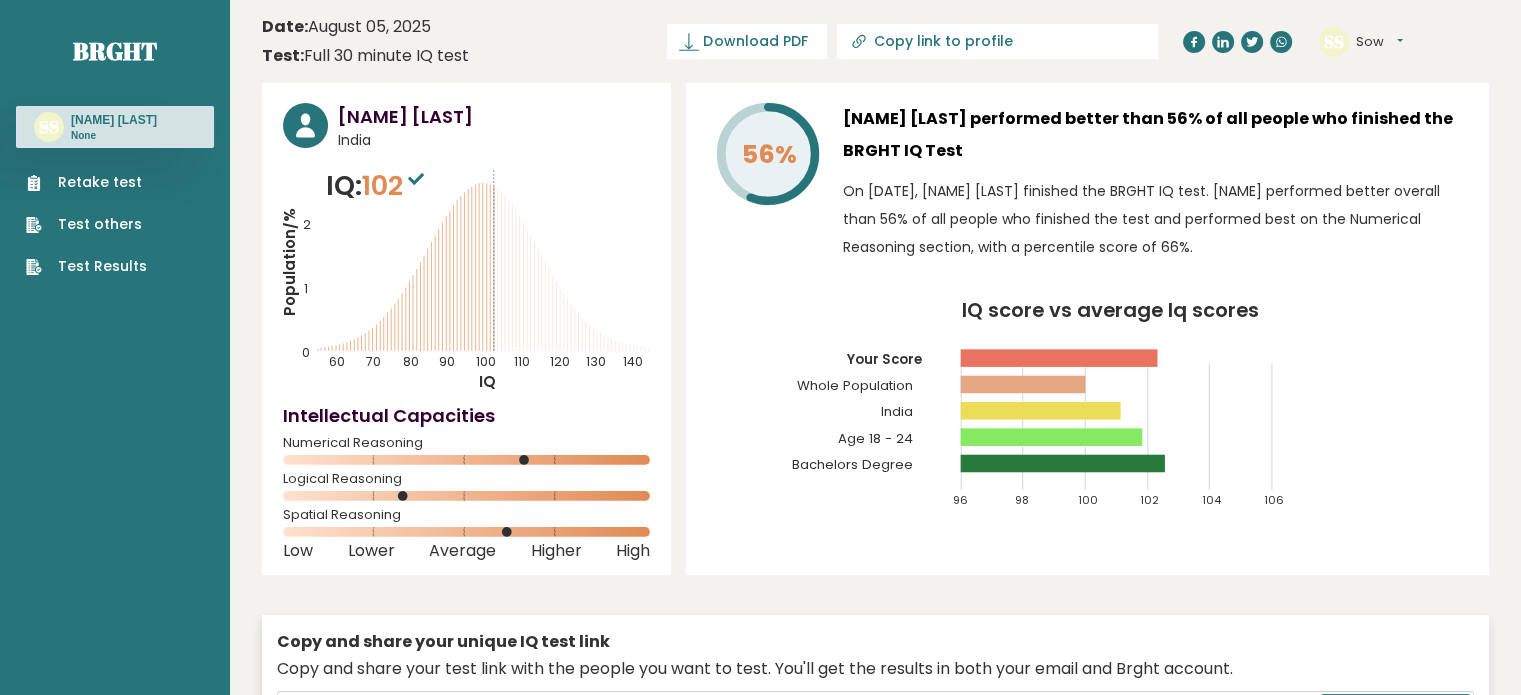 click on "On August 05, 2025, Sow
S finished the BRGHT IQ test. Sow performed better overall than
56% of all people who finished the test and
performed best on the
Numerical Reasoning section, with
a percentile score of 66%." at bounding box center (1155, 219) 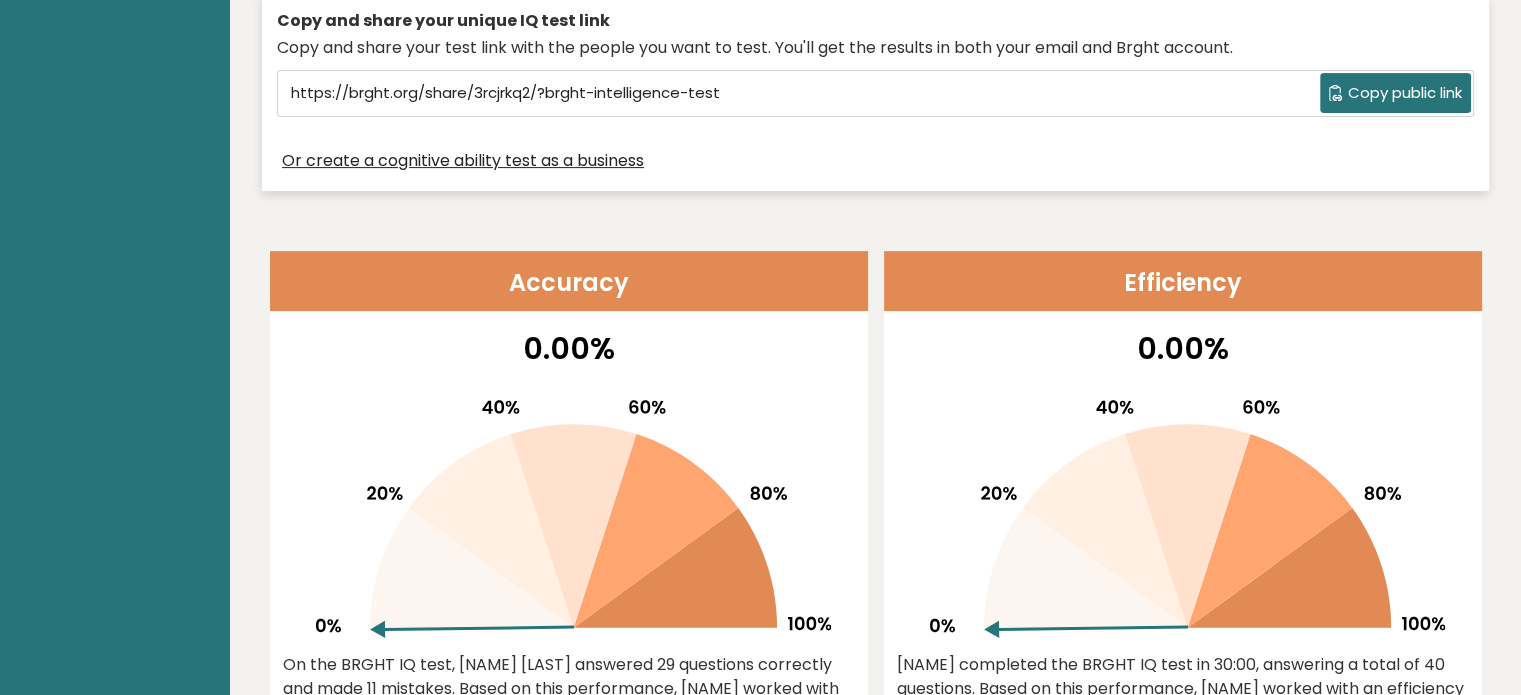 scroll, scrollTop: 700, scrollLeft: 0, axis: vertical 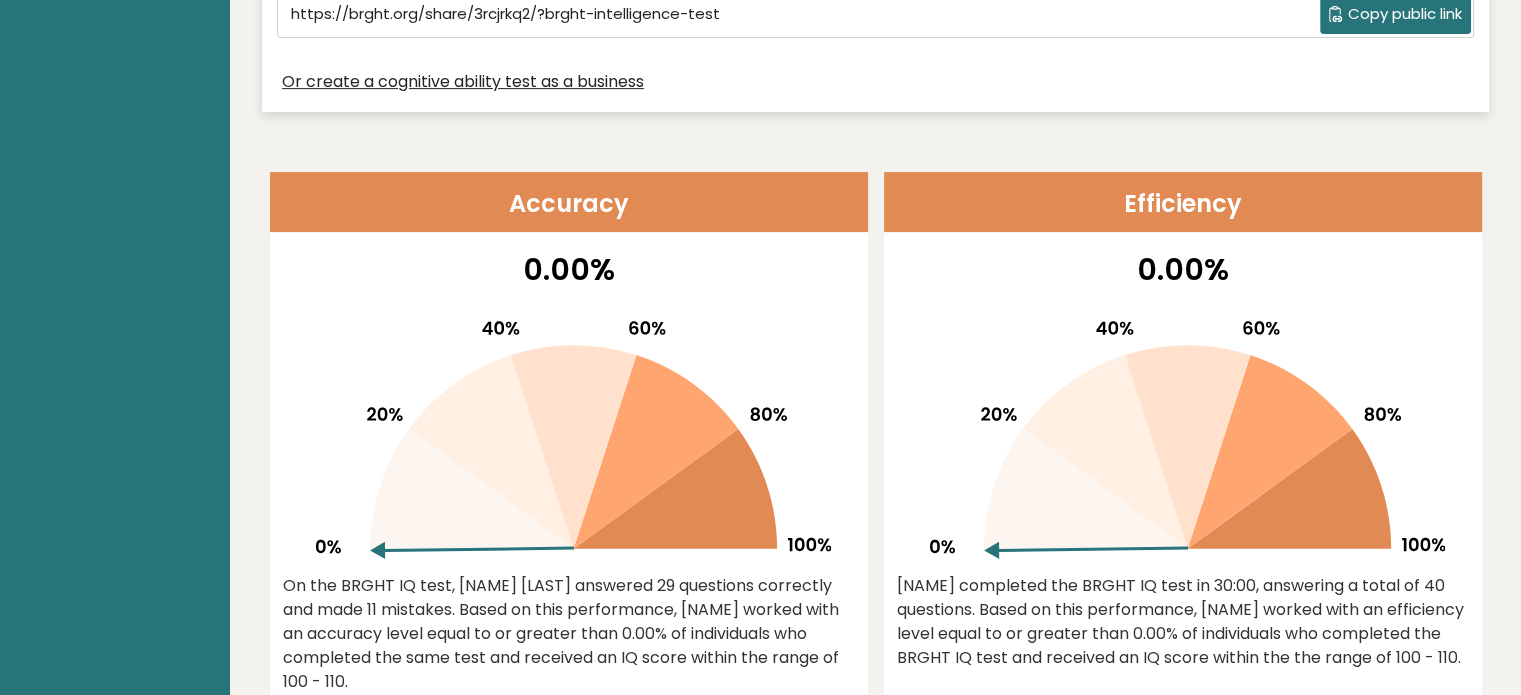 drag, startPoint x: 389, startPoint y: 551, endPoint x: 442, endPoint y: 449, distance: 114.947815 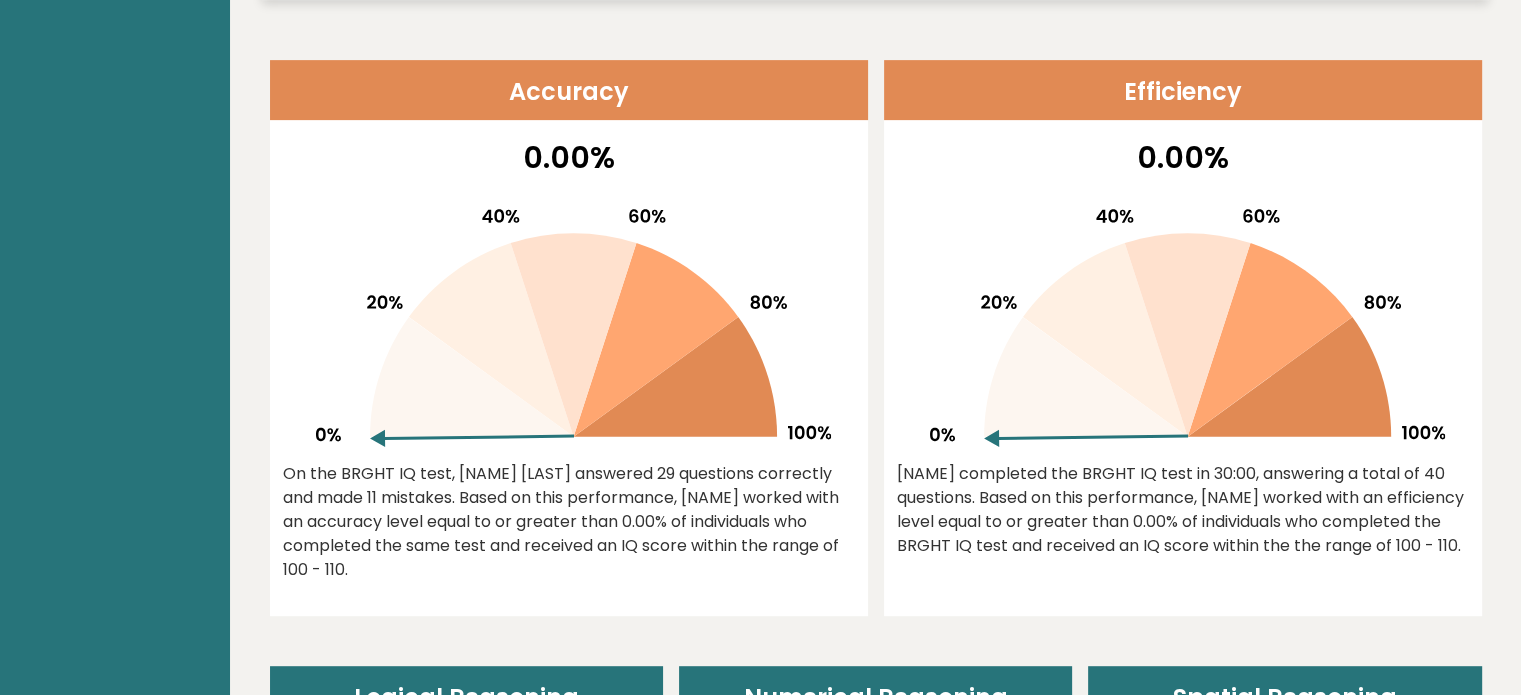 scroll, scrollTop: 900, scrollLeft: 0, axis: vertical 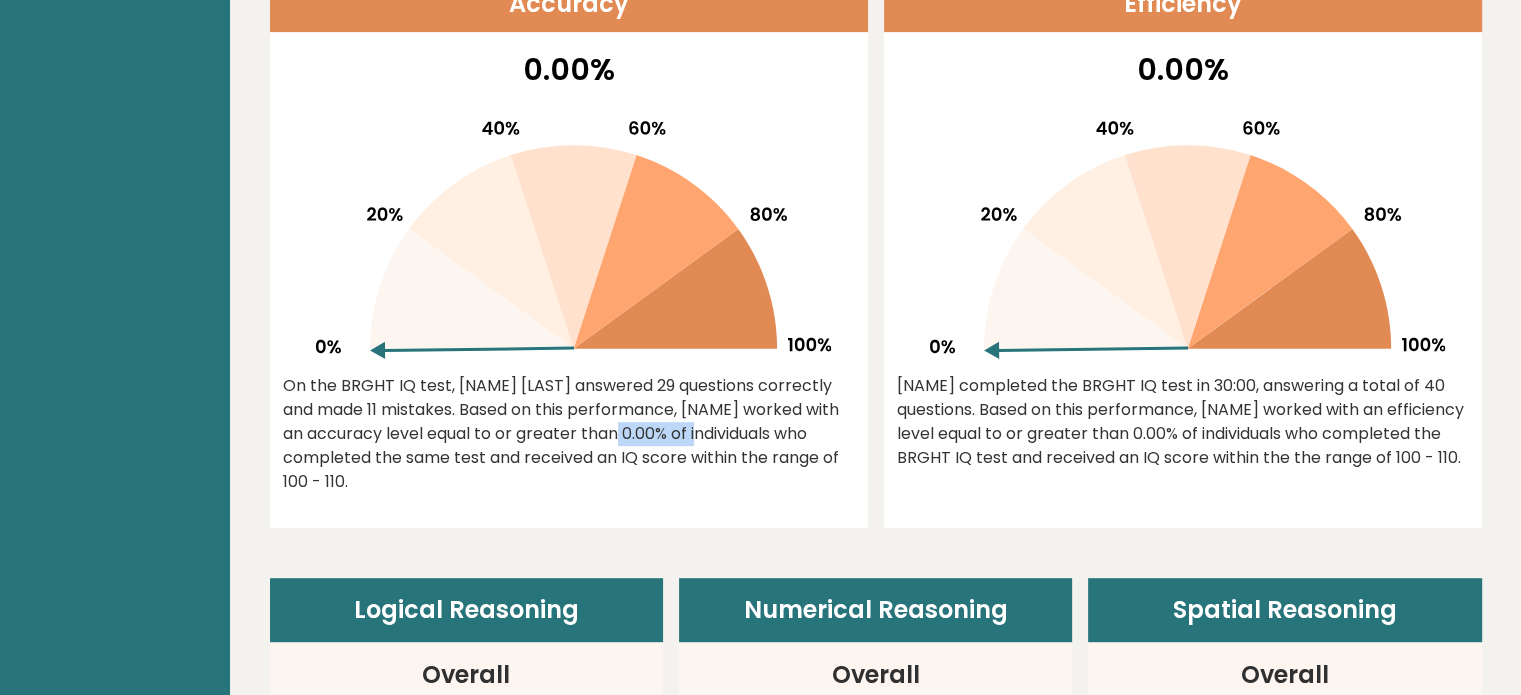 drag, startPoint x: 332, startPoint y: 440, endPoint x: 412, endPoint y: 435, distance: 80.1561 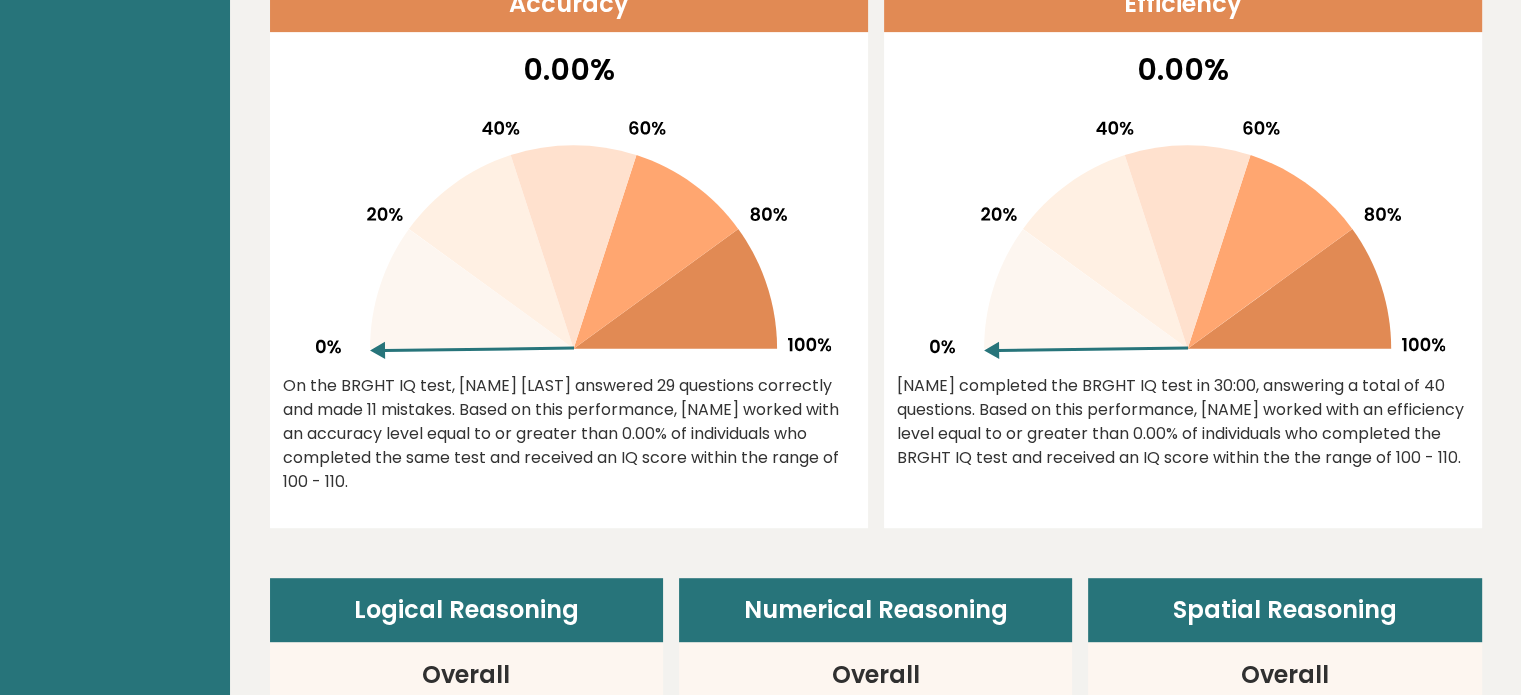 click on "Sow completed the BRGHT IQ test in 30:00, answering a total of 40 questions. Based on this performance, sow worked with an efficiency level equal to or greater than 0.00% of individuals who completed the BRGHT IQ test and received an IQ score within the the range of 100 - 110." at bounding box center (1183, 422) 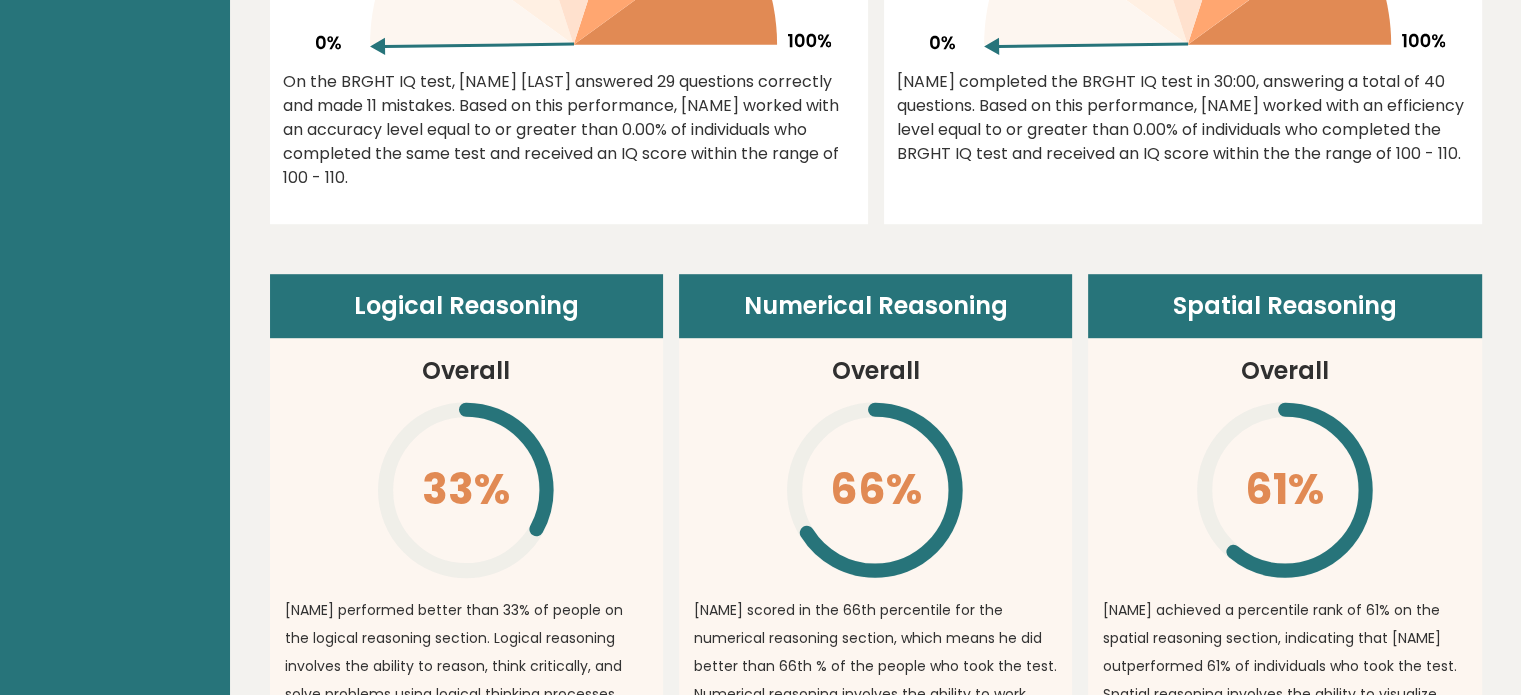 scroll, scrollTop: 1300, scrollLeft: 0, axis: vertical 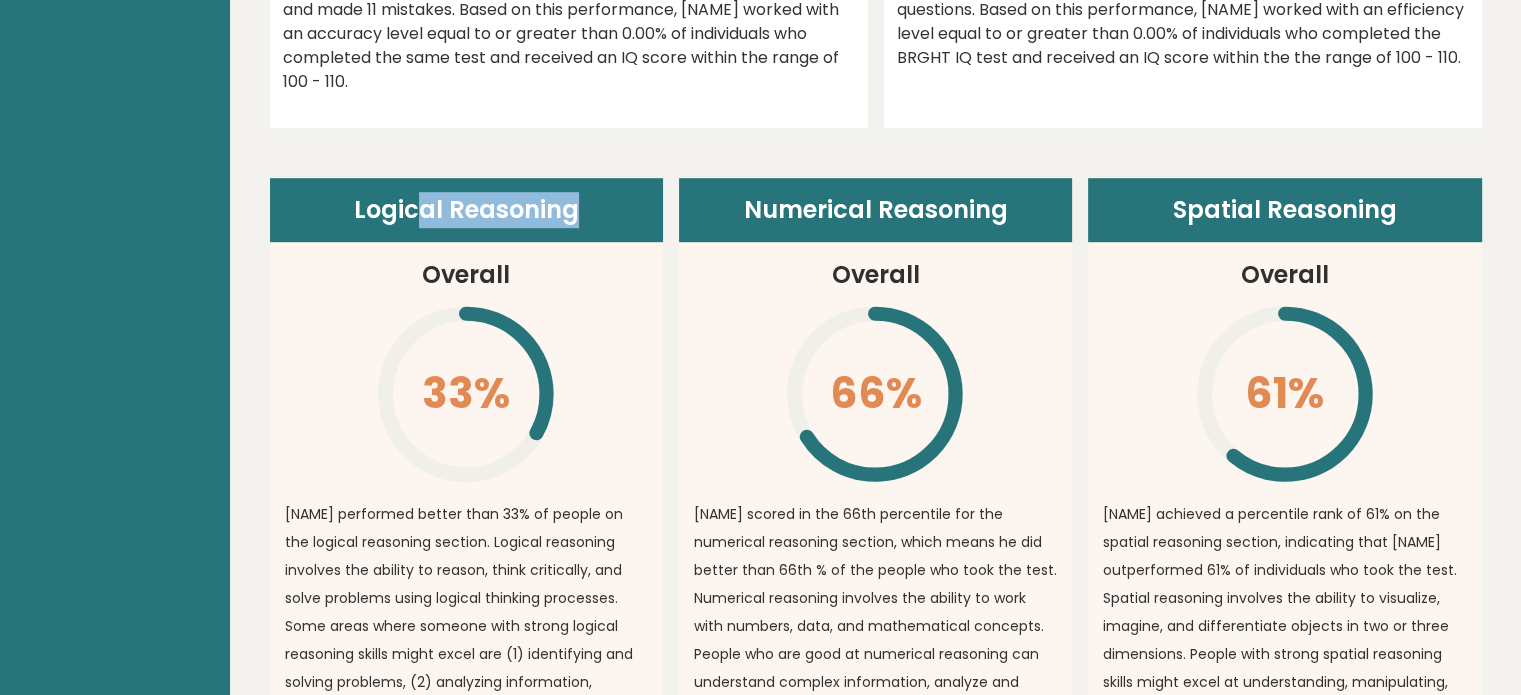 drag, startPoint x: 424, startPoint y: 178, endPoint x: 628, endPoint y: 195, distance: 204.7071 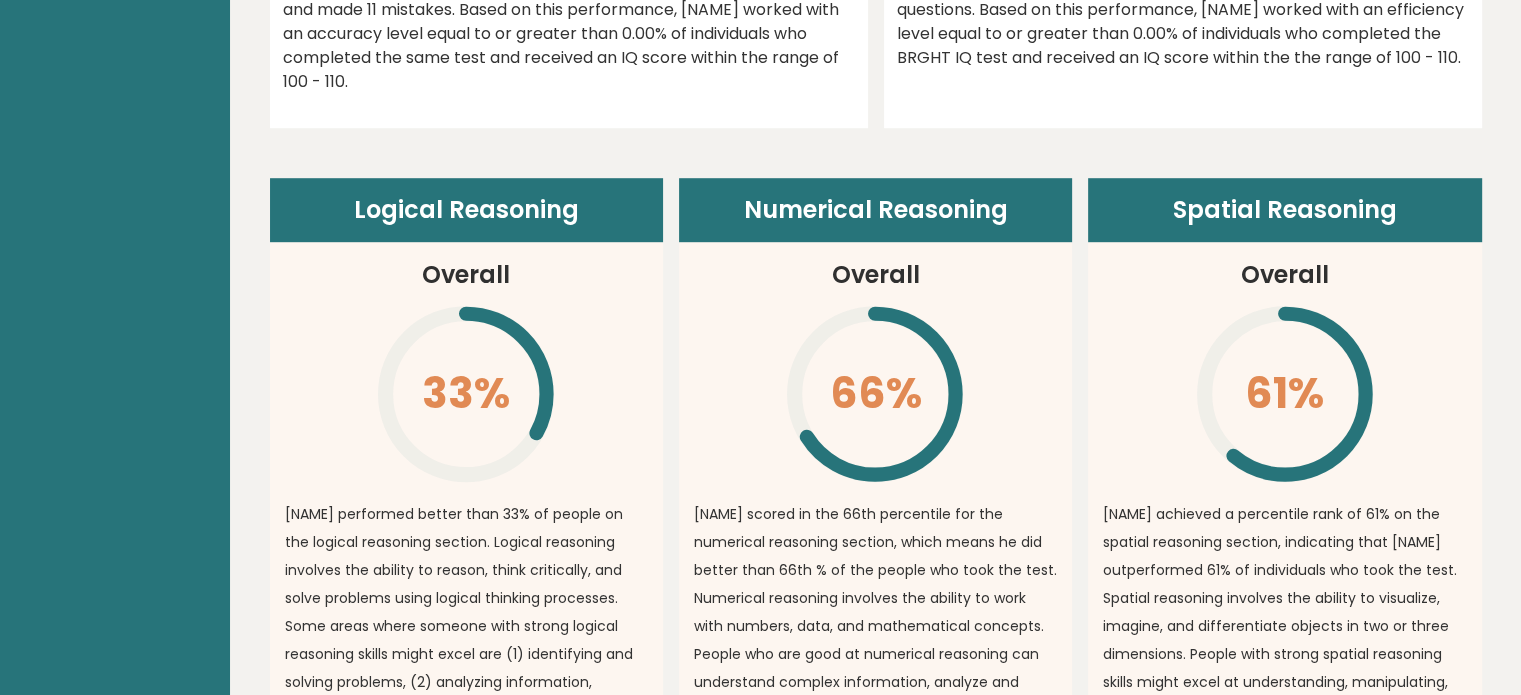 drag, startPoint x: 450, startPoint y: 291, endPoint x: 596, endPoint y: 419, distance: 194.16487 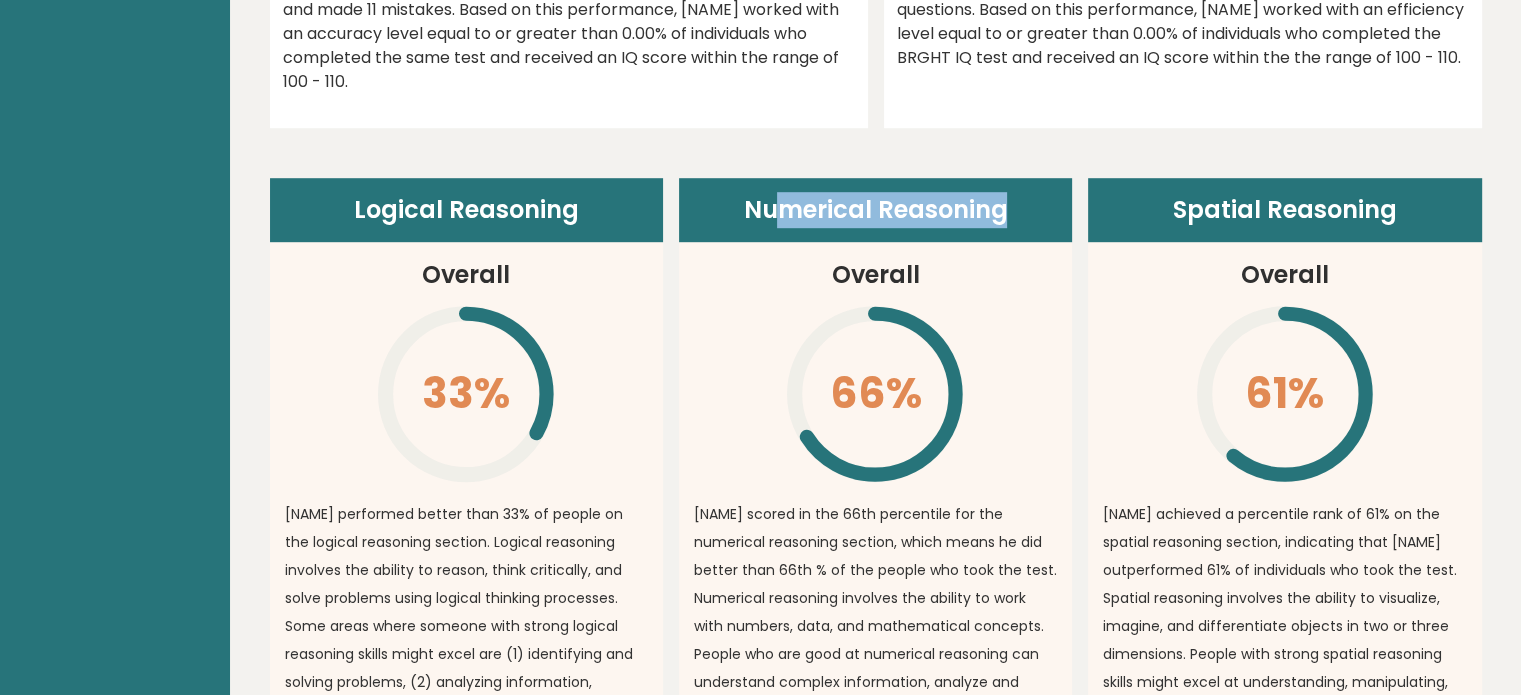 drag, startPoint x: 880, startPoint y: 179, endPoint x: 1006, endPoint y: 195, distance: 127.01181 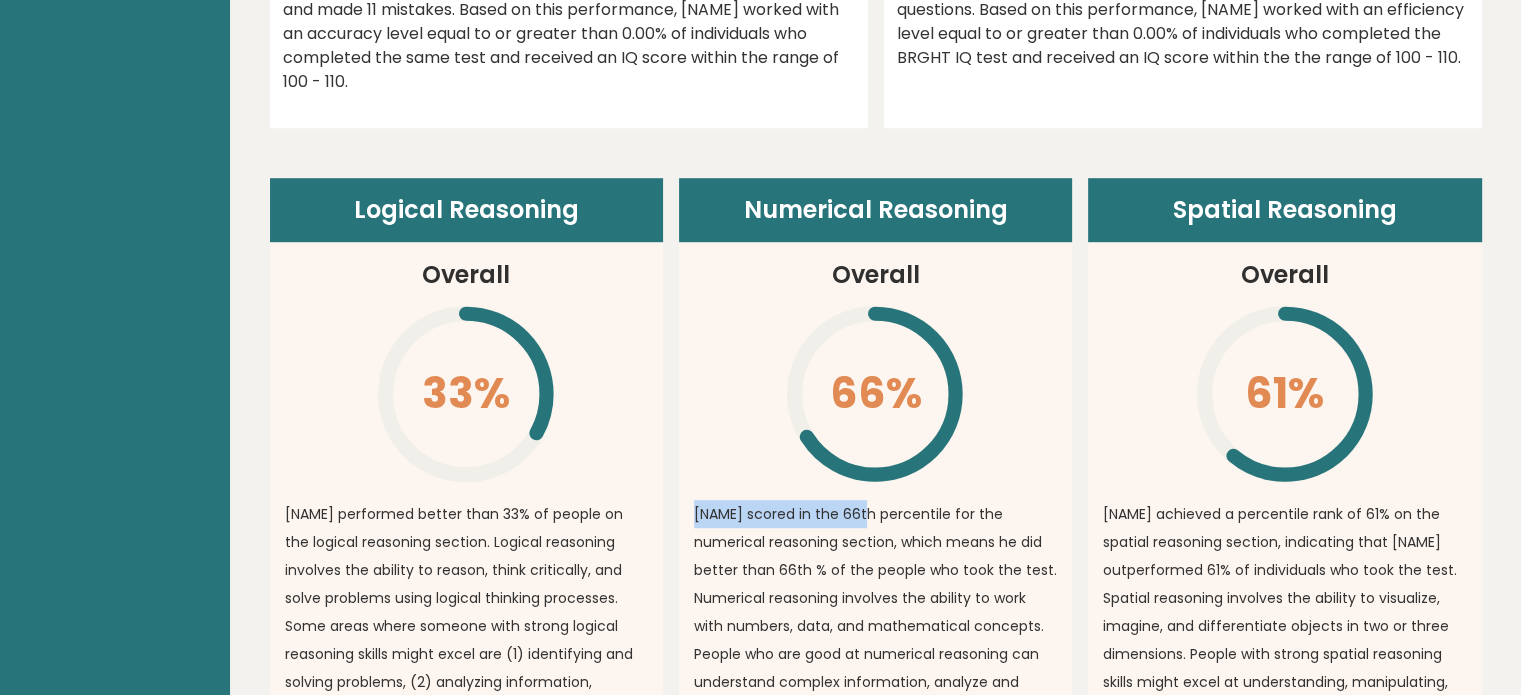 drag, startPoint x: 820, startPoint y: 279, endPoint x: 867, endPoint y: 486, distance: 212.26869 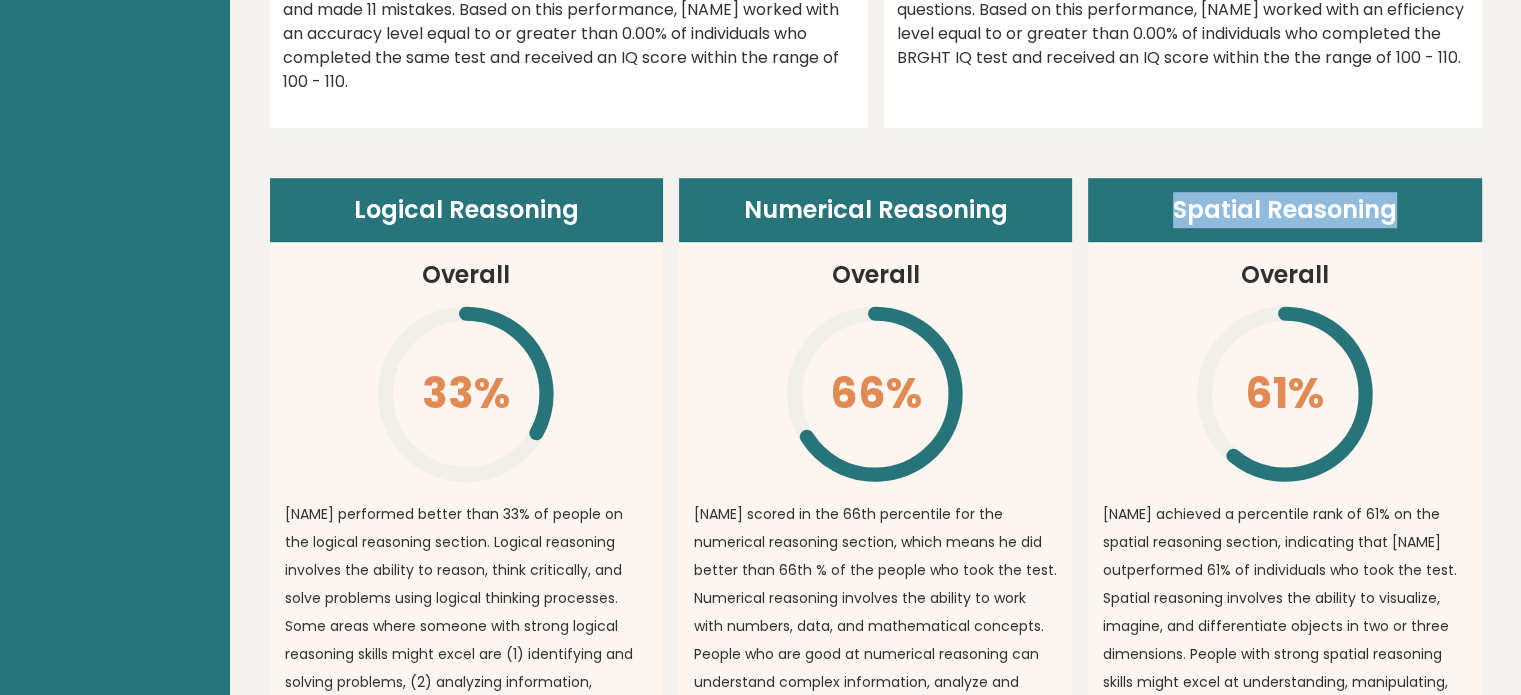 drag, startPoint x: 1162, startPoint y: 168, endPoint x: 1429, endPoint y: 159, distance: 267.15164 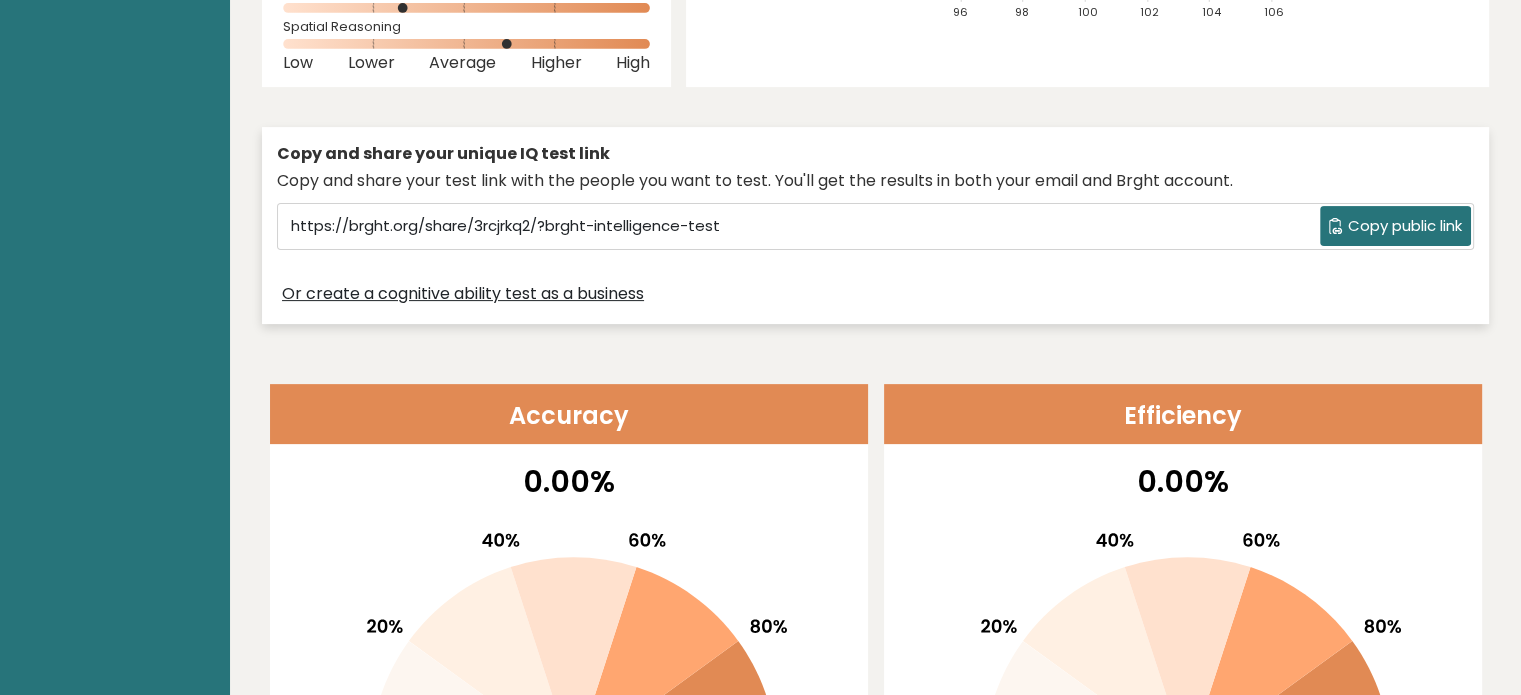 scroll, scrollTop: 0, scrollLeft: 0, axis: both 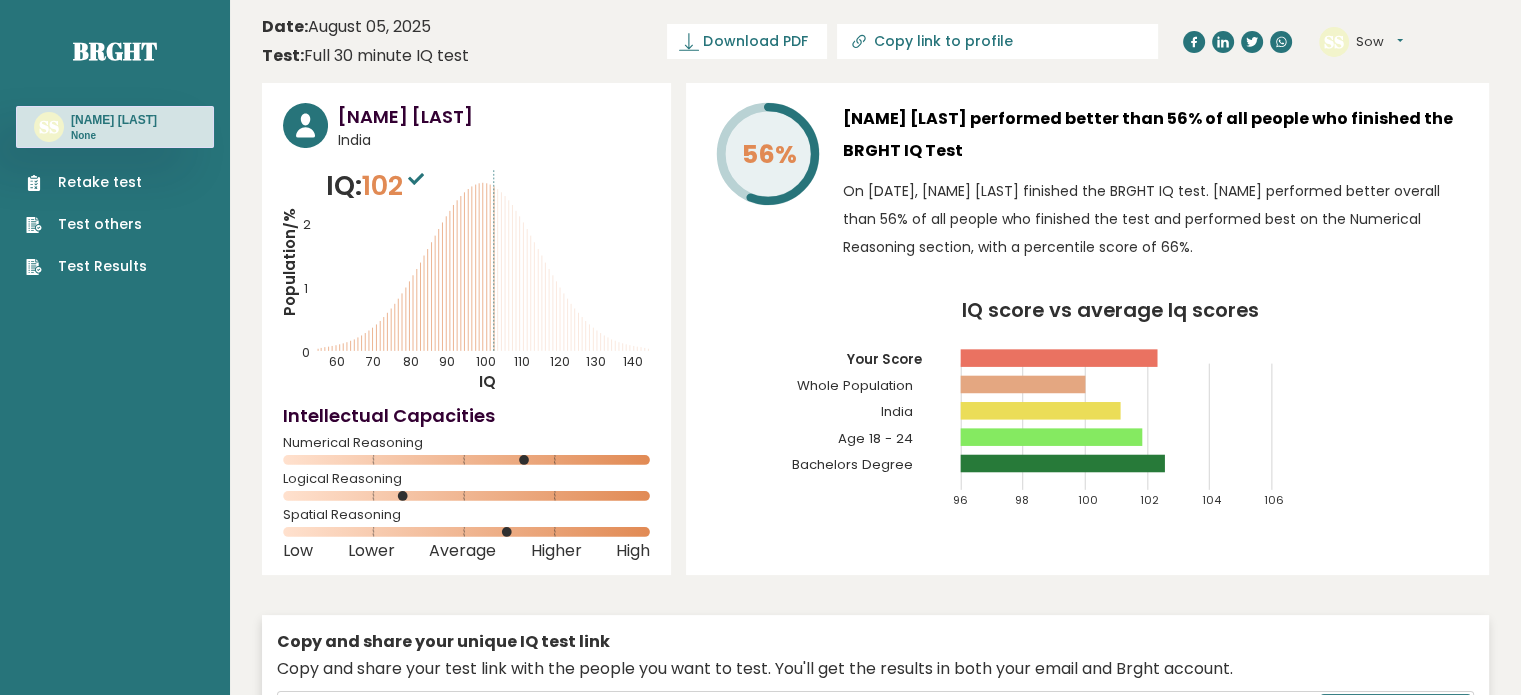 click on "102" at bounding box center [395, 185] 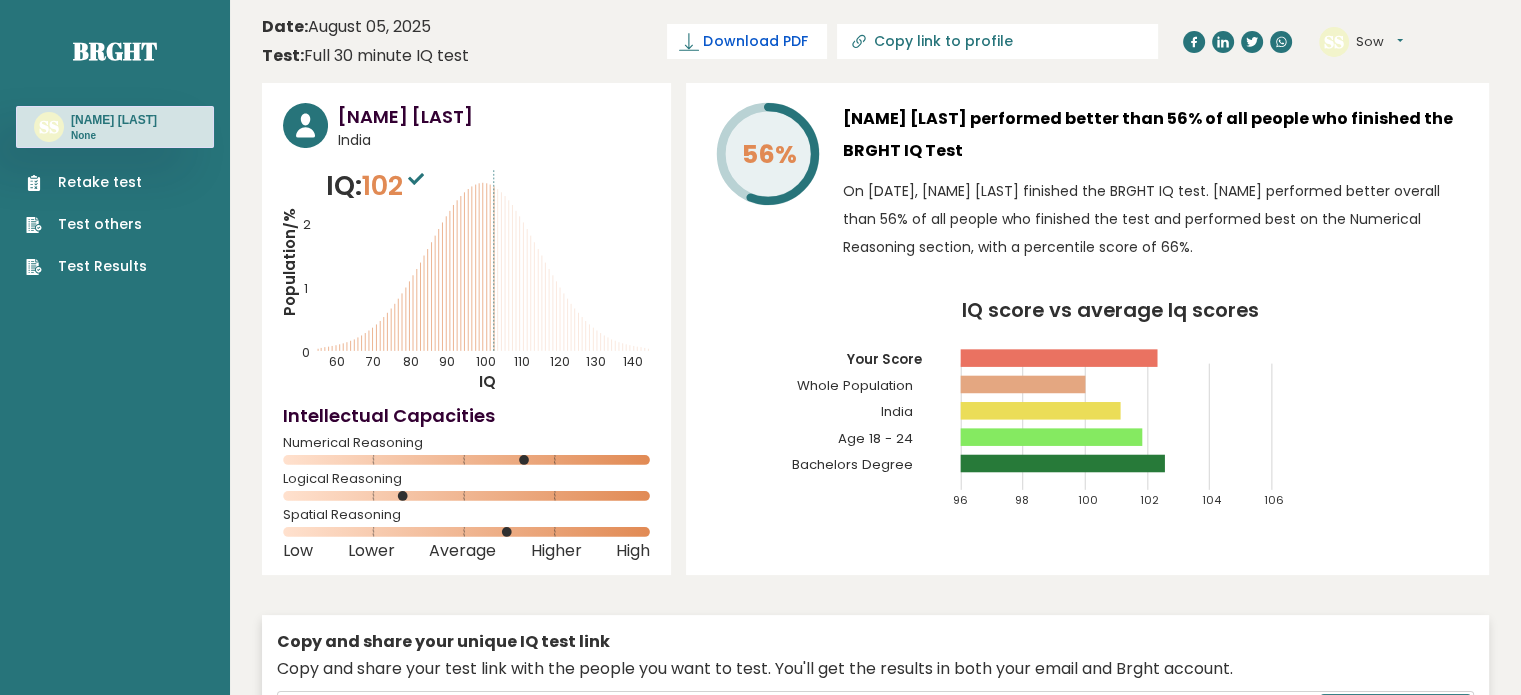 click on "Download PDF" at bounding box center (755, 41) 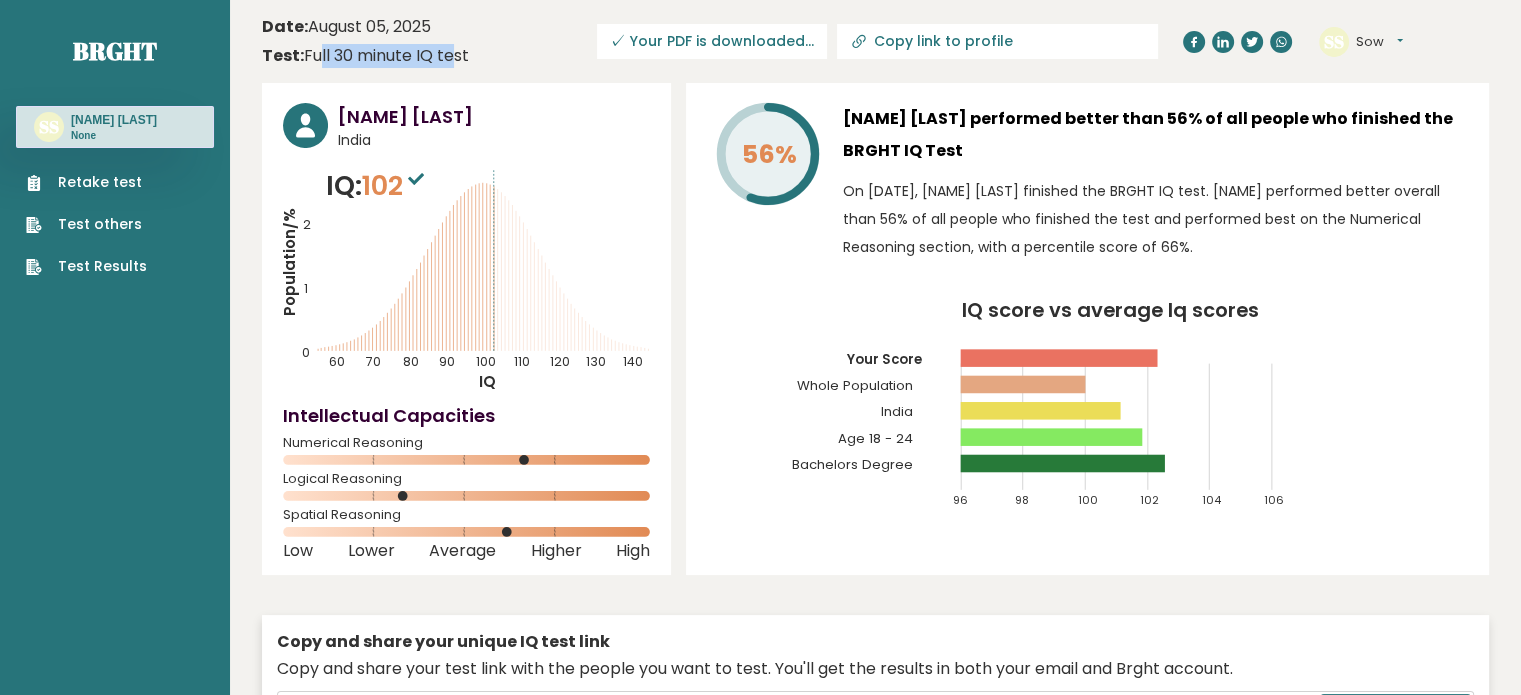 drag, startPoint x: 308, startPoint y: 47, endPoint x: 452, endPoint y: 56, distance: 144.28098 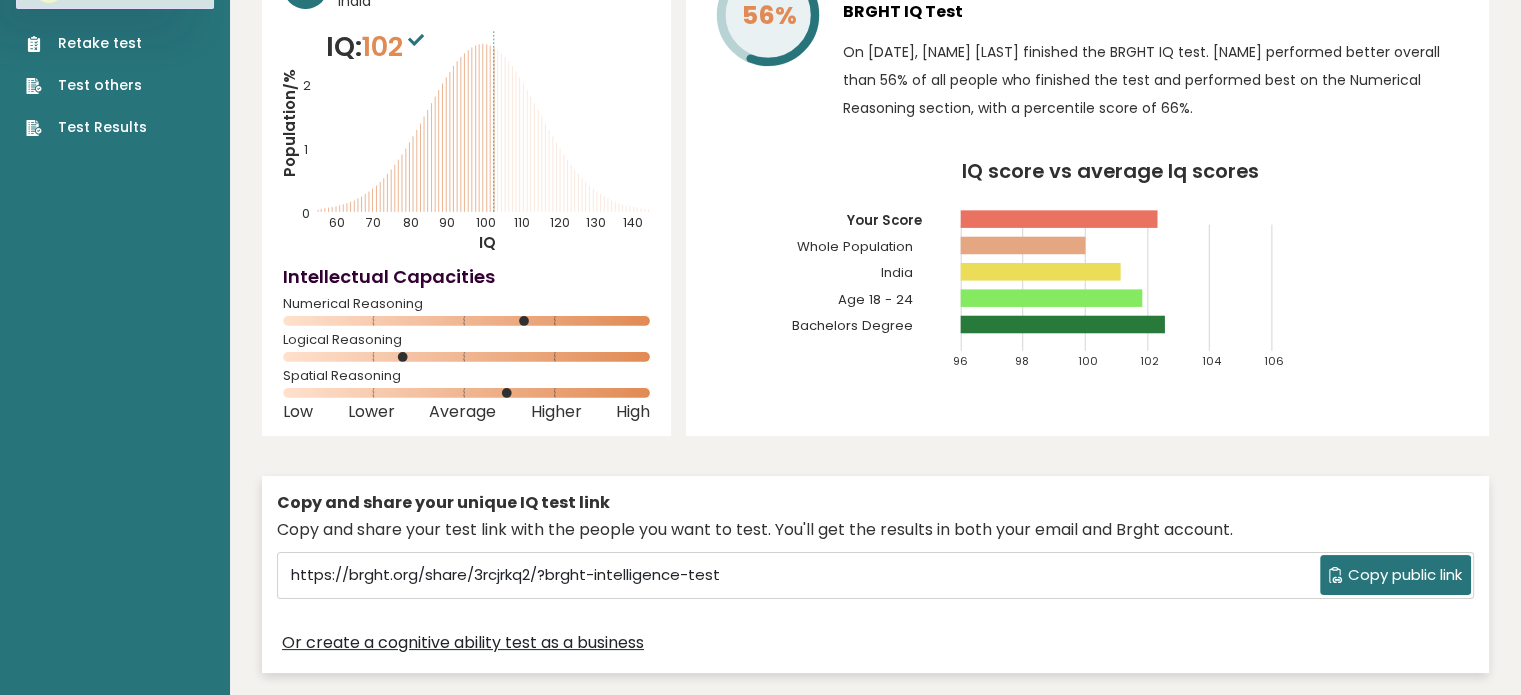 scroll, scrollTop: 100, scrollLeft: 0, axis: vertical 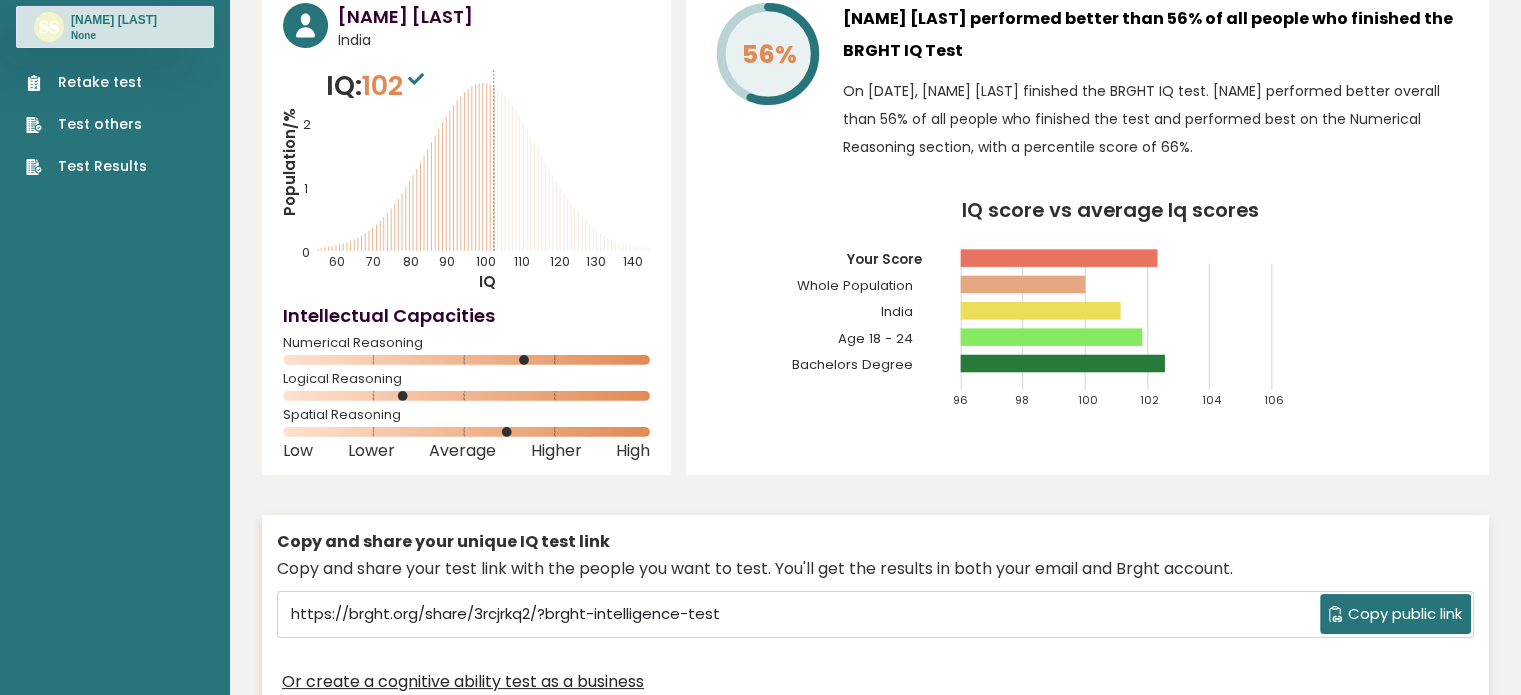 drag, startPoint x: 516, startPoint y: 435, endPoint x: 569, endPoint y: 437, distance: 53.037724 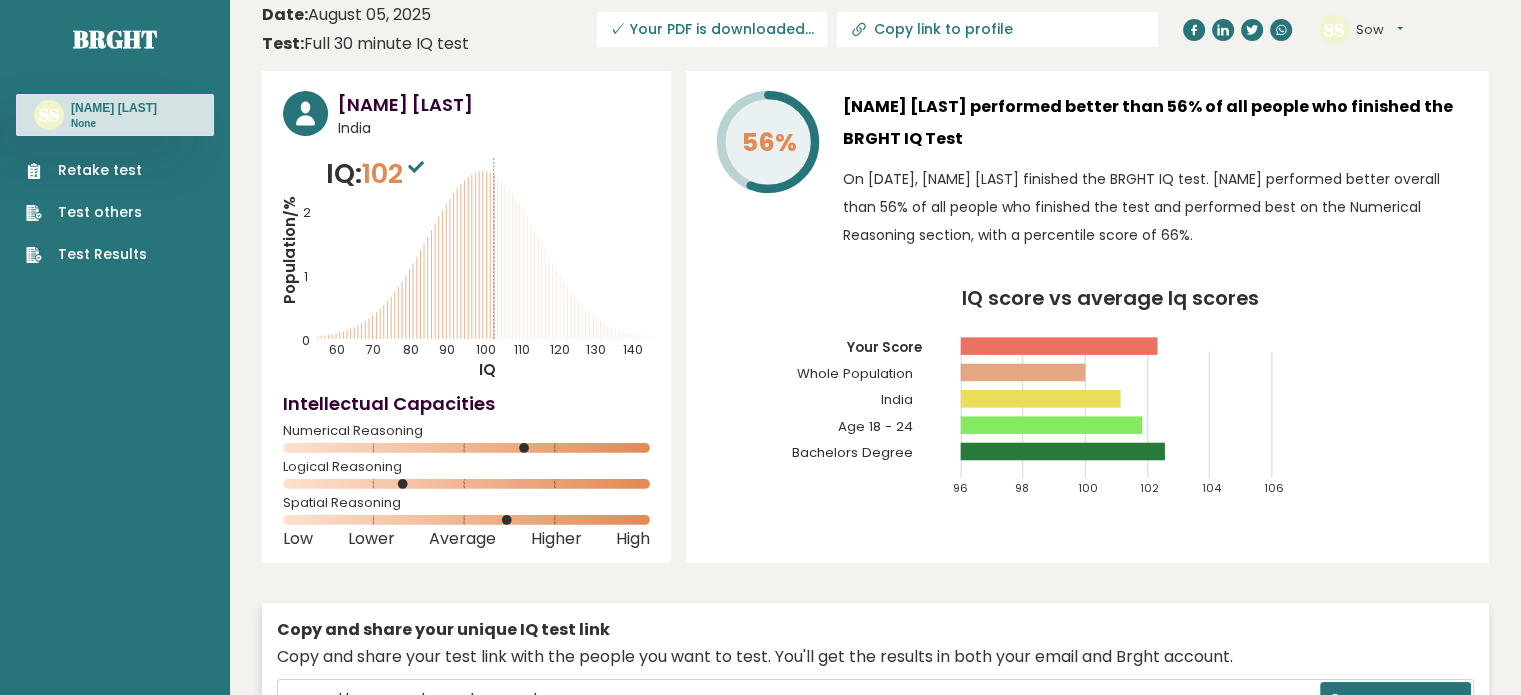 scroll, scrollTop: 0, scrollLeft: 0, axis: both 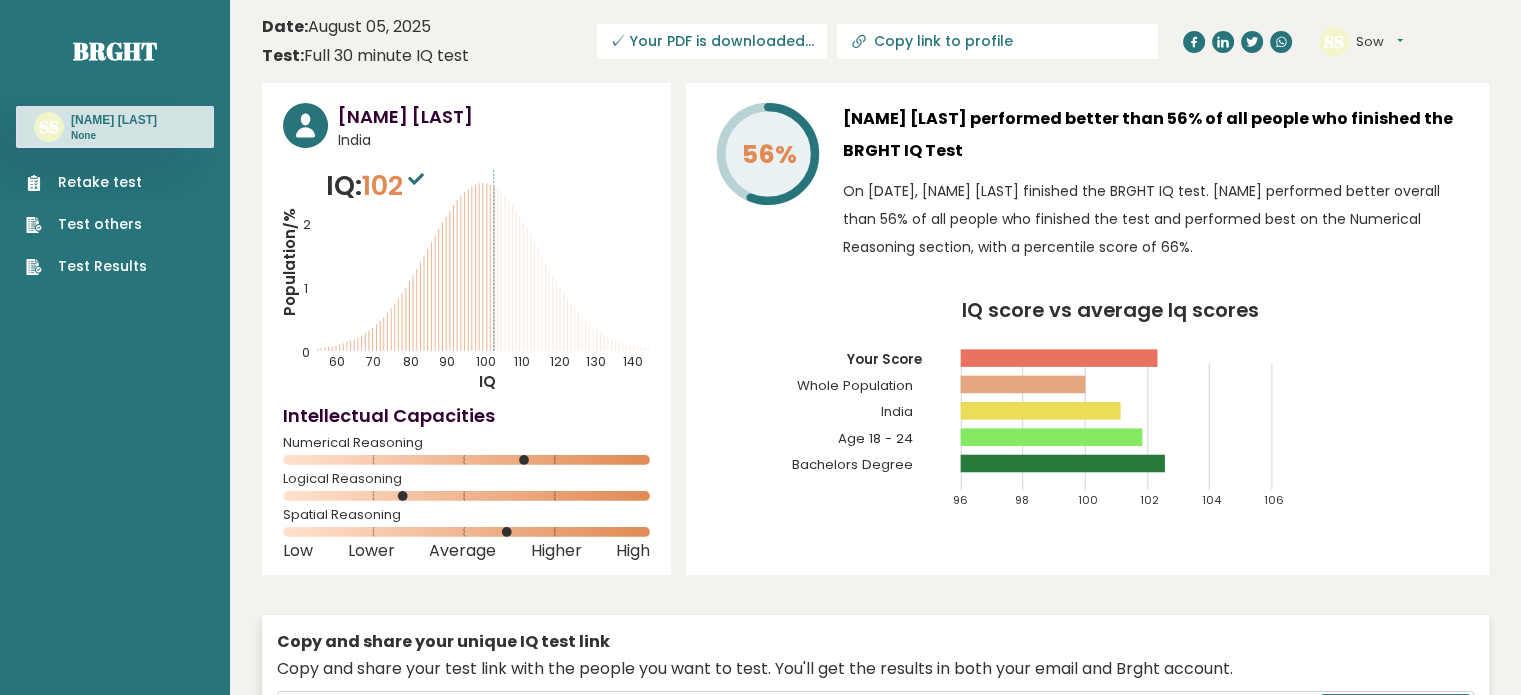 click on "Retake test" at bounding box center (86, 182) 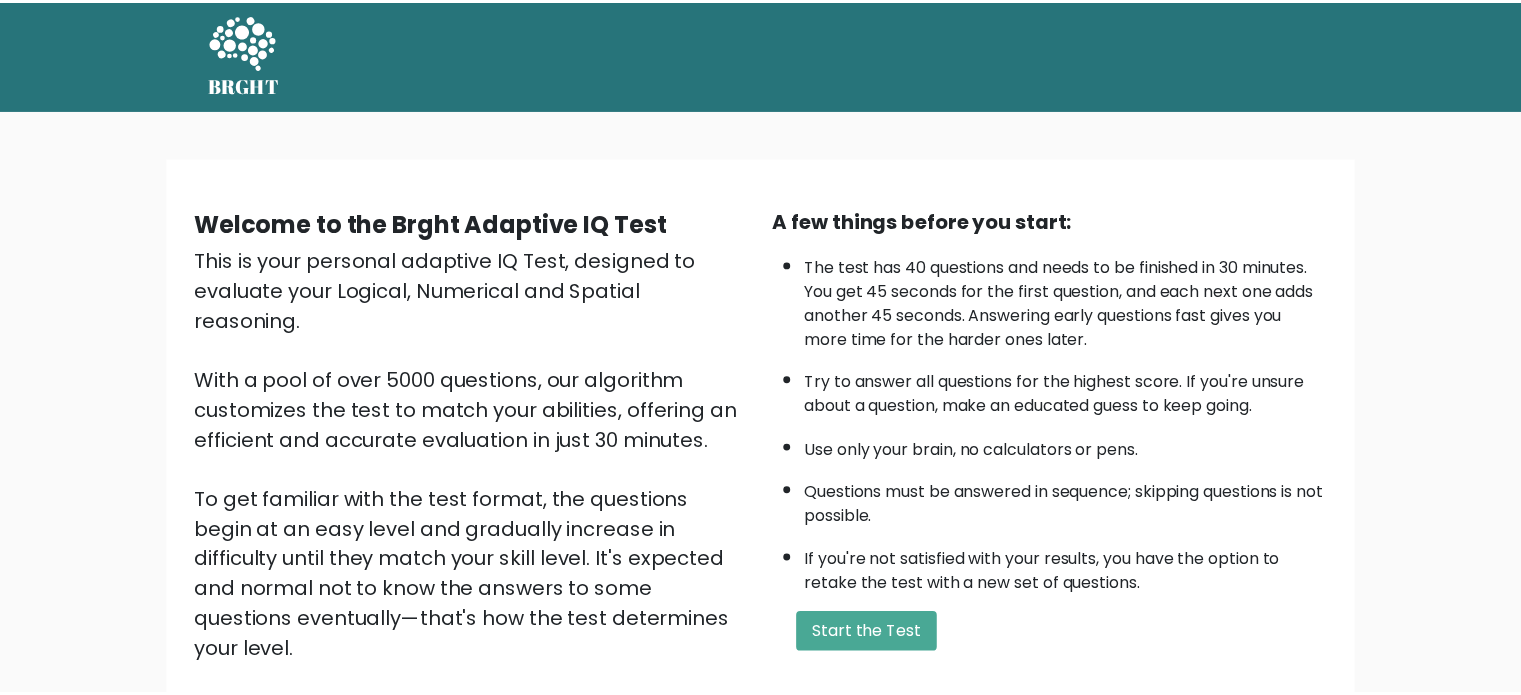 scroll, scrollTop: 0, scrollLeft: 0, axis: both 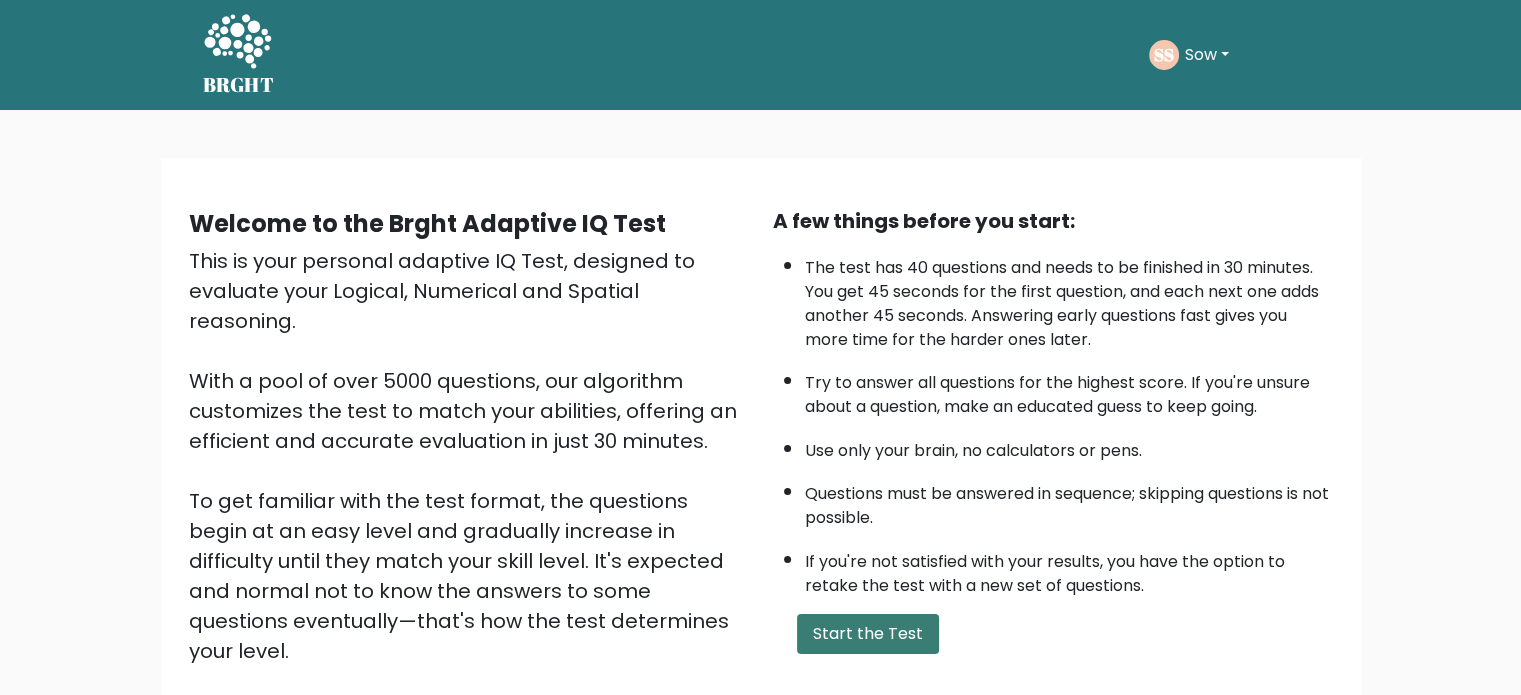 click on "Start the Test" at bounding box center [868, 634] 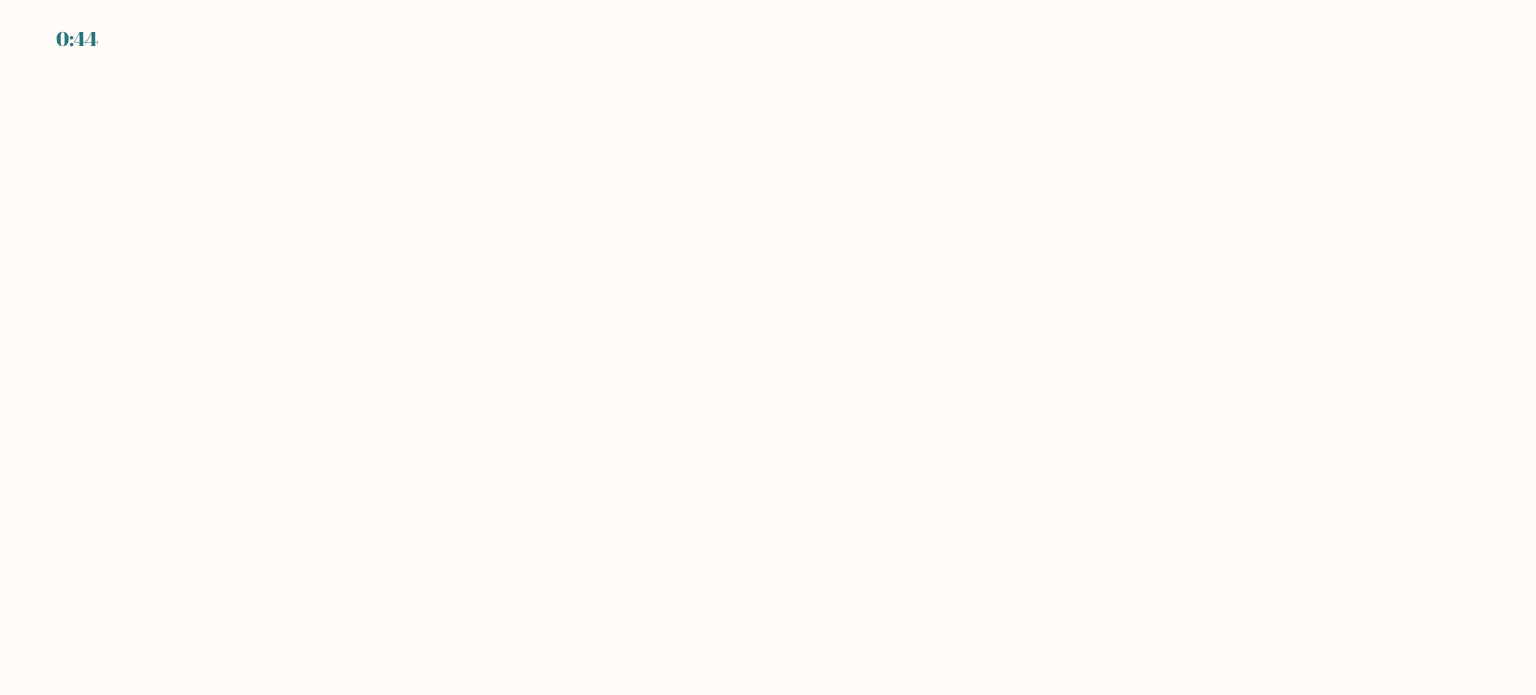 scroll, scrollTop: 0, scrollLeft: 0, axis: both 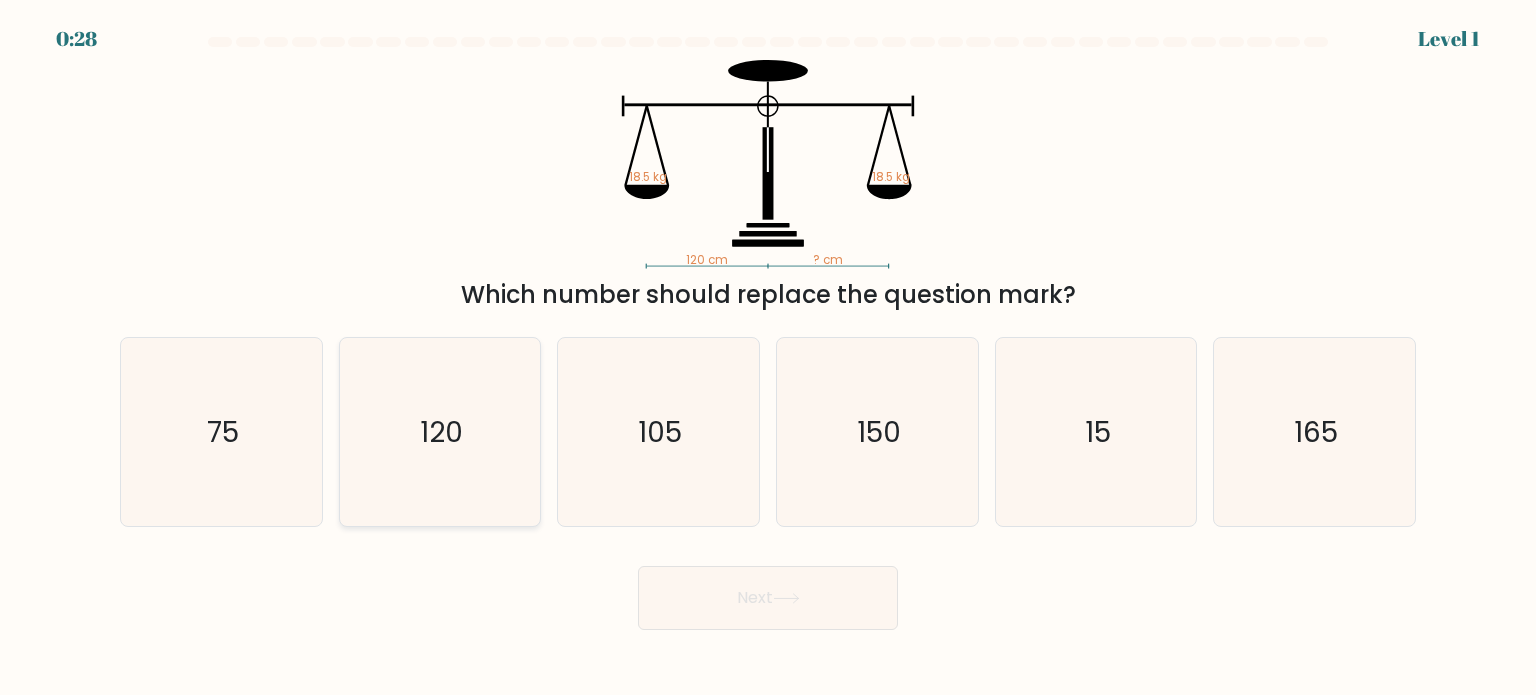click on "120" 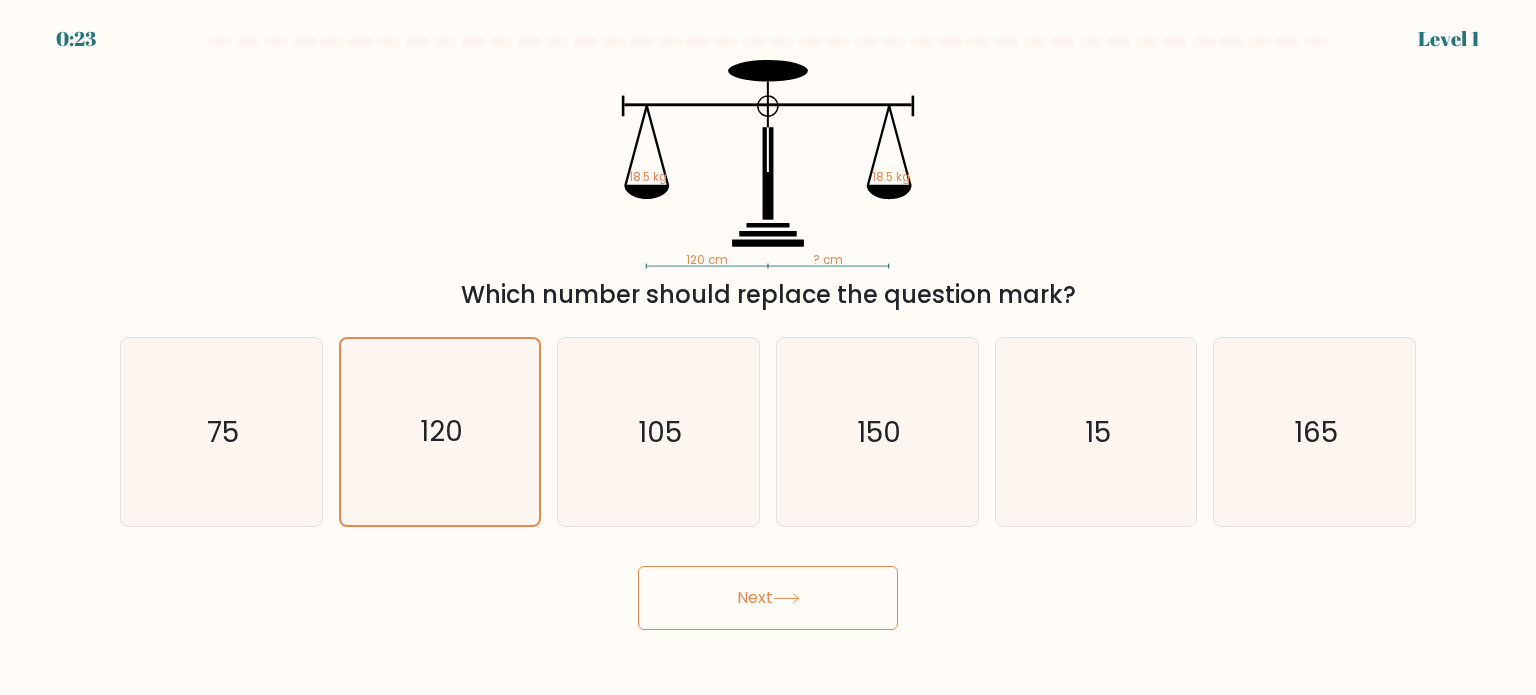 click on "Next" at bounding box center (768, 598) 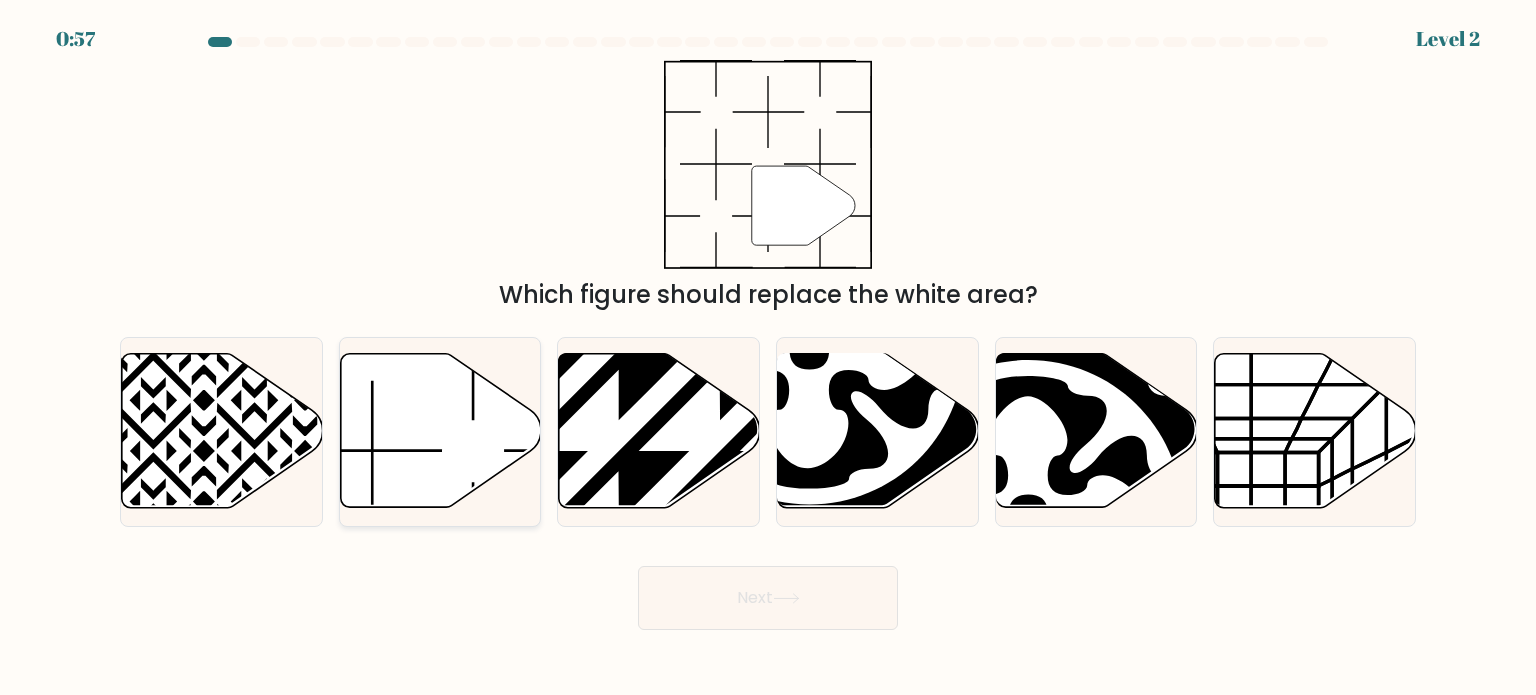 click 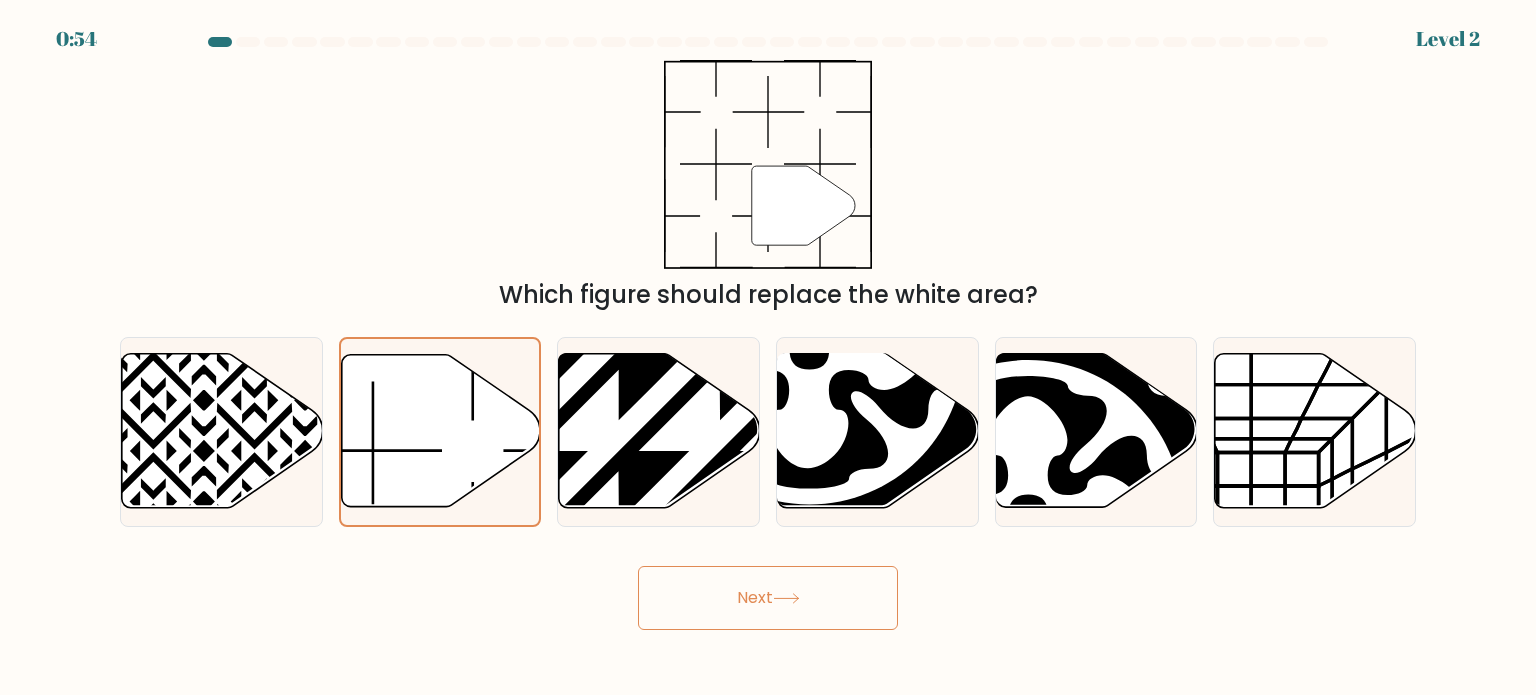 click on "Next" at bounding box center [768, 598] 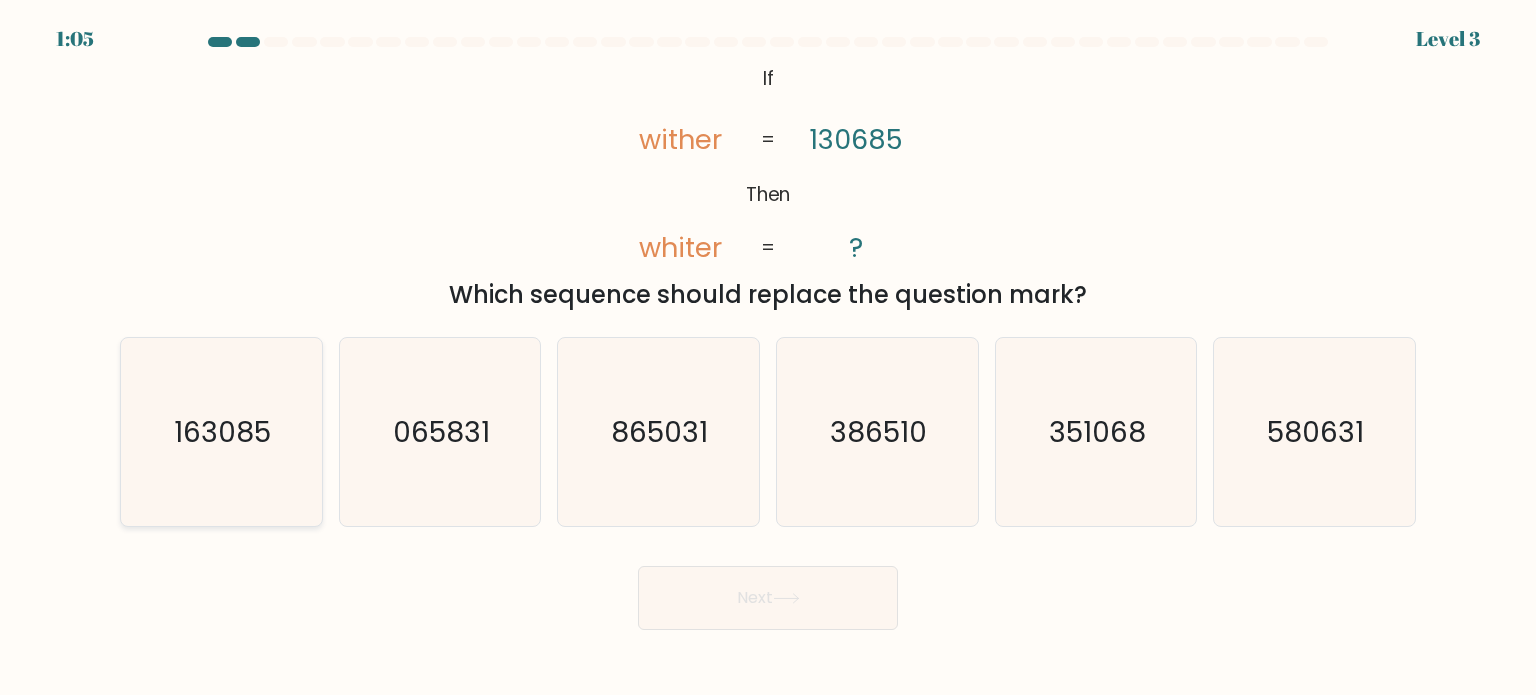 click on "163085" 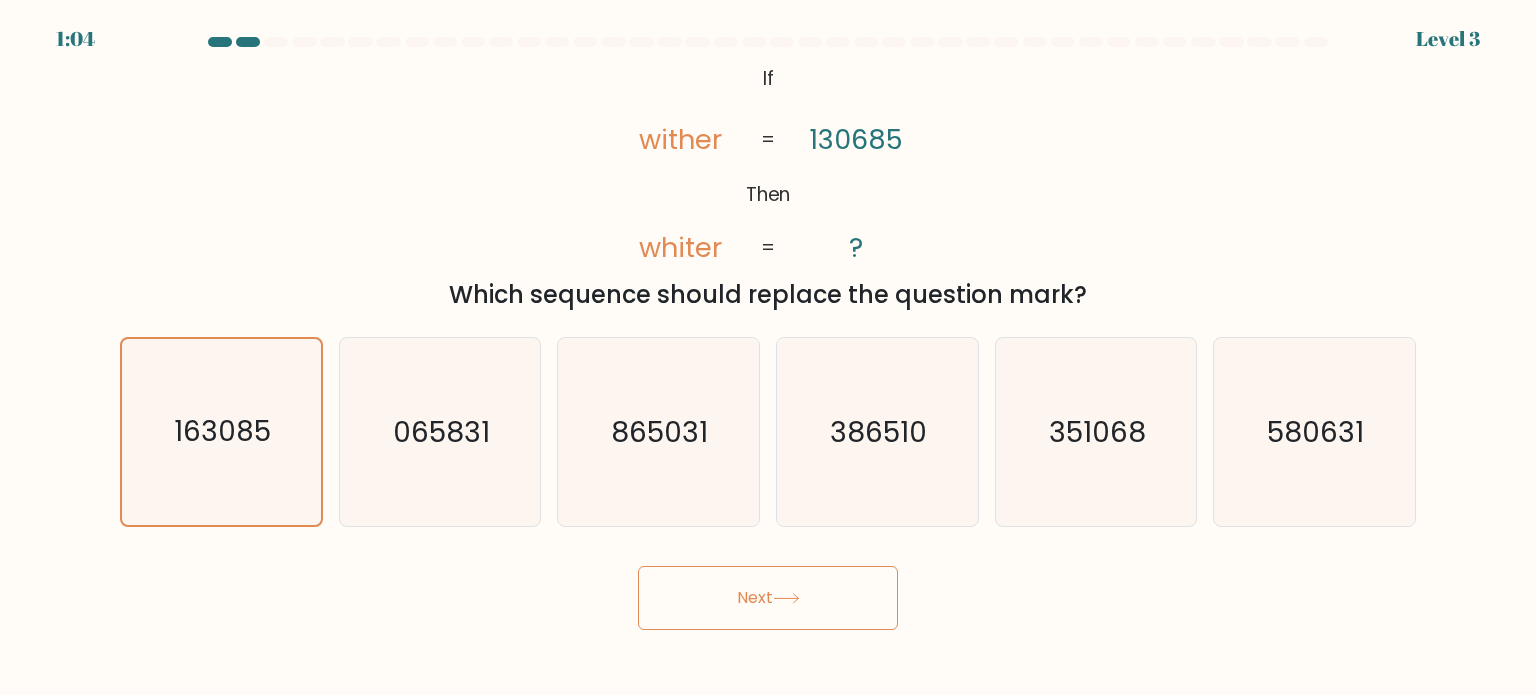 click on "Next" at bounding box center (768, 598) 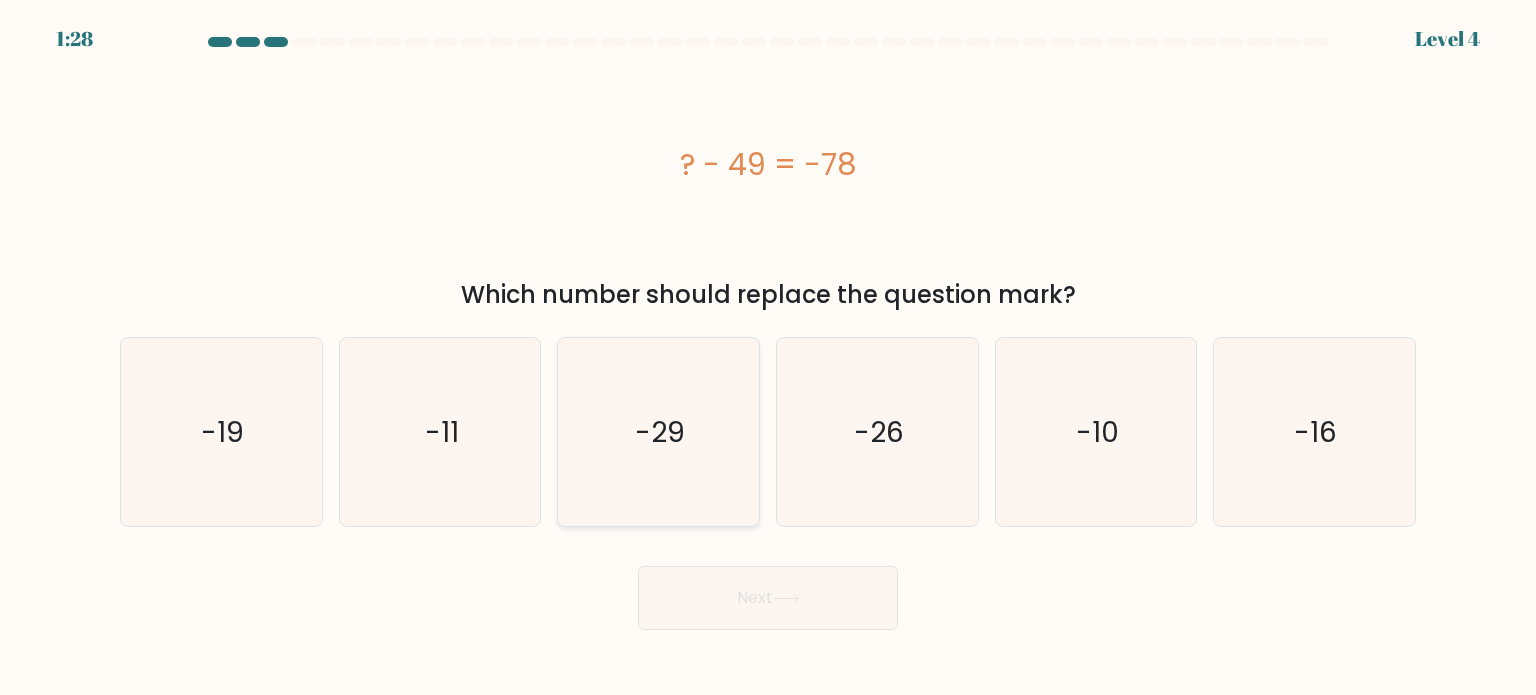 click on "-29" 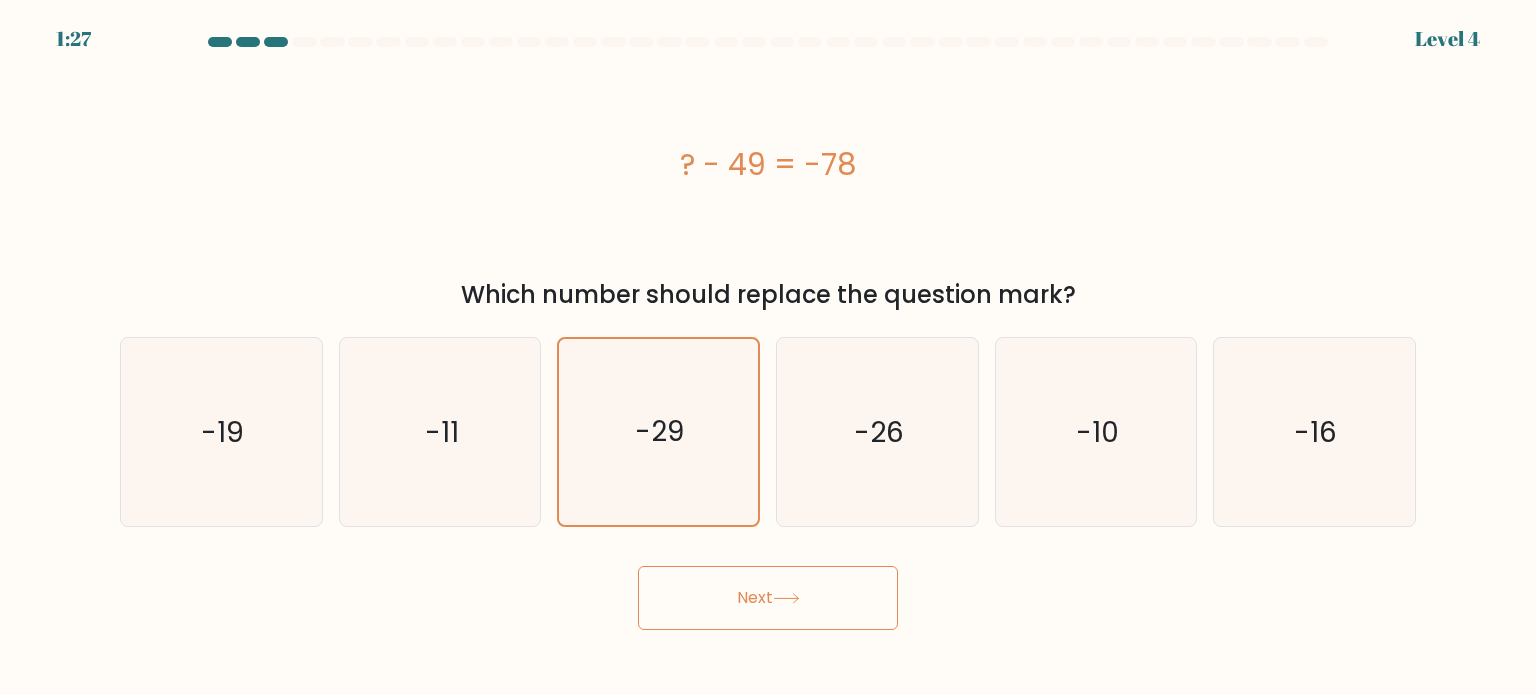 click on "Next" at bounding box center (768, 598) 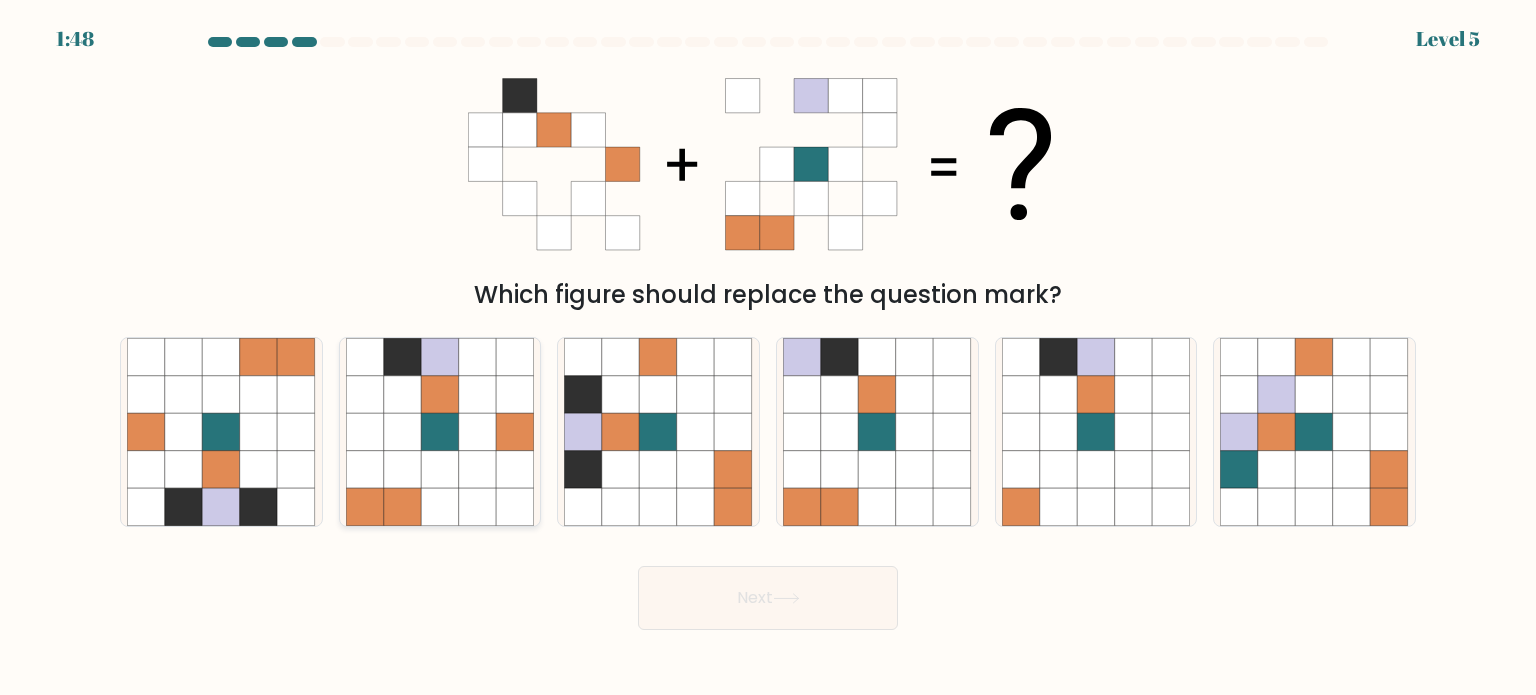 click 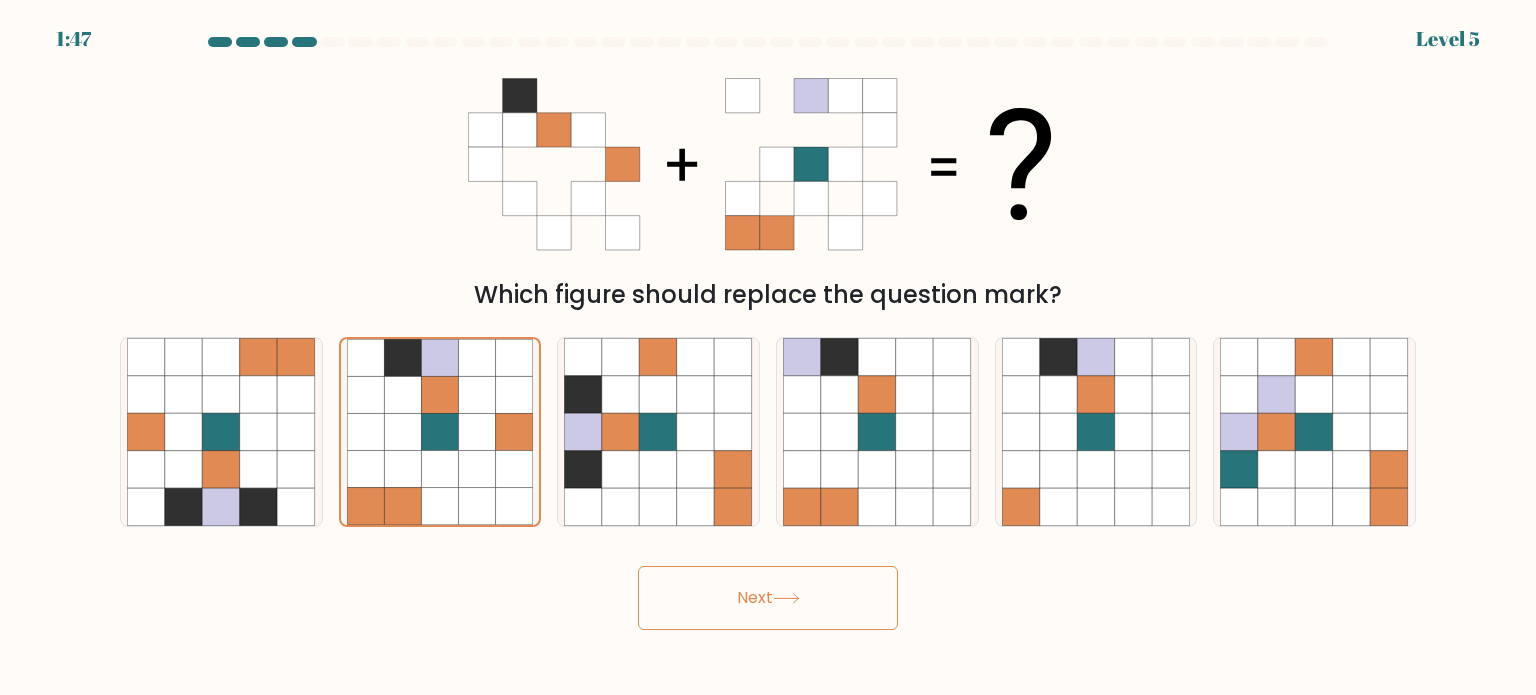 click on "Next" at bounding box center (768, 598) 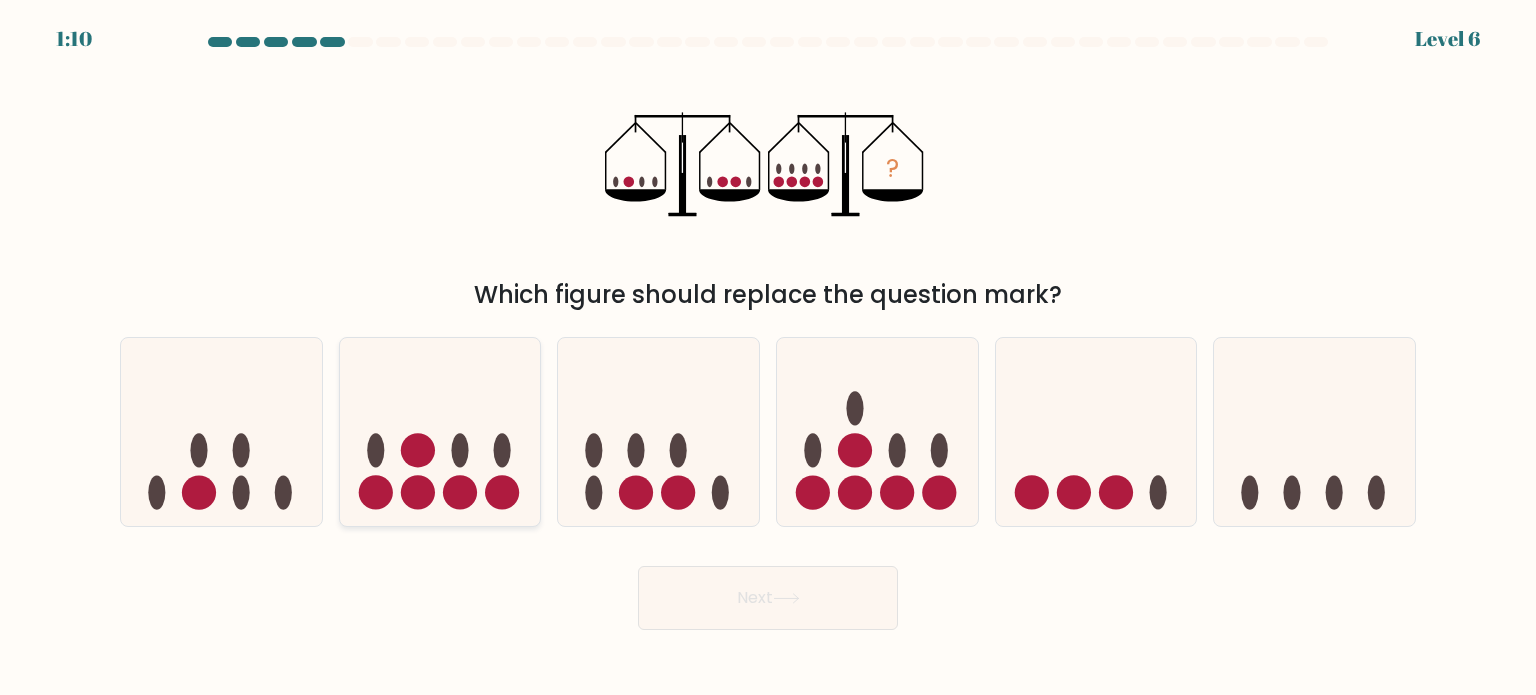 click 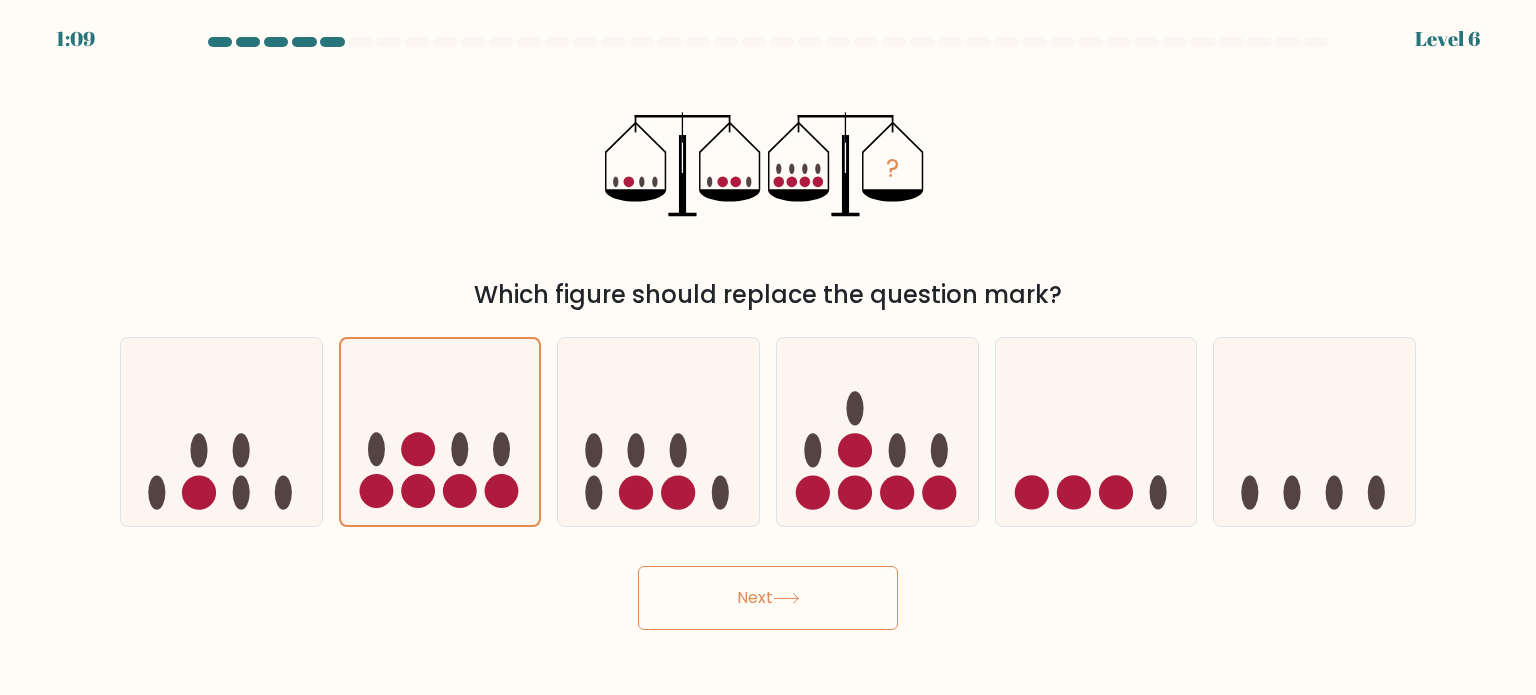 click on "Next" at bounding box center (768, 598) 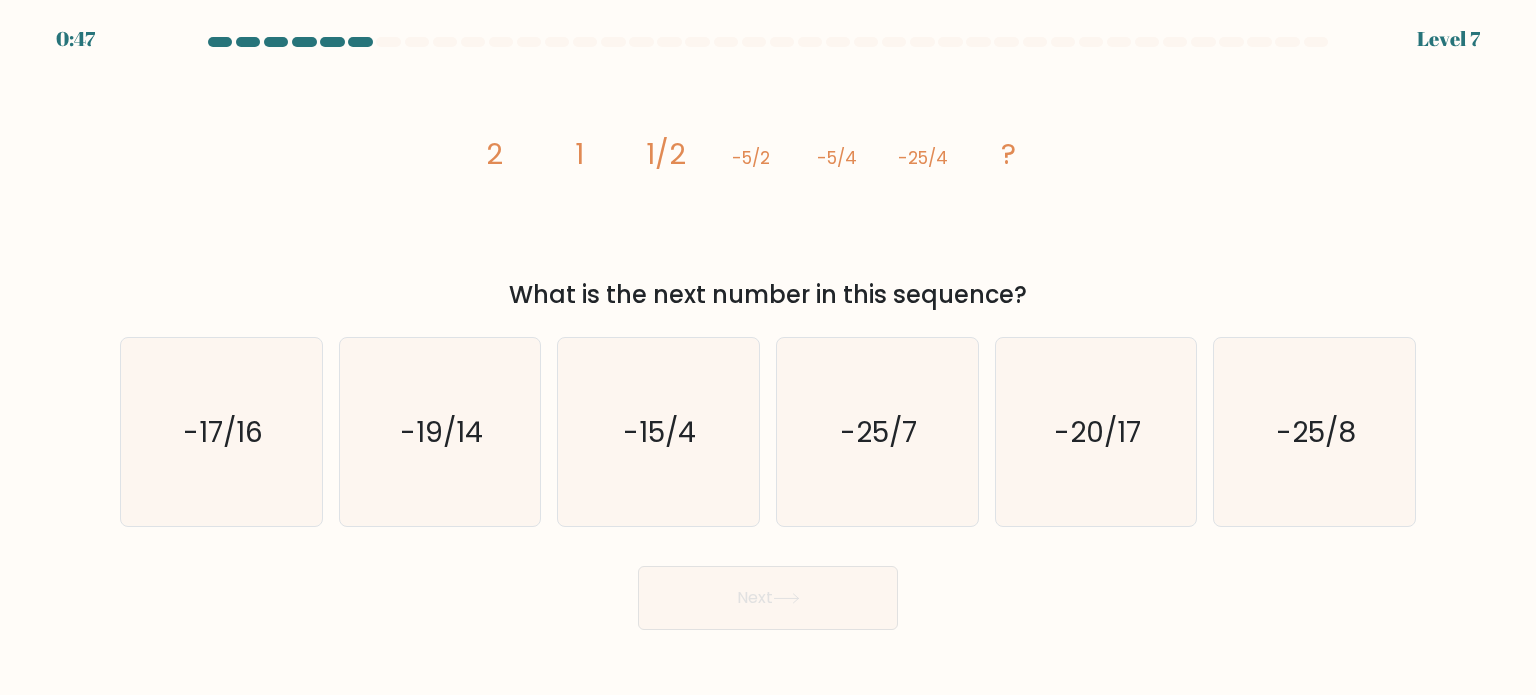type 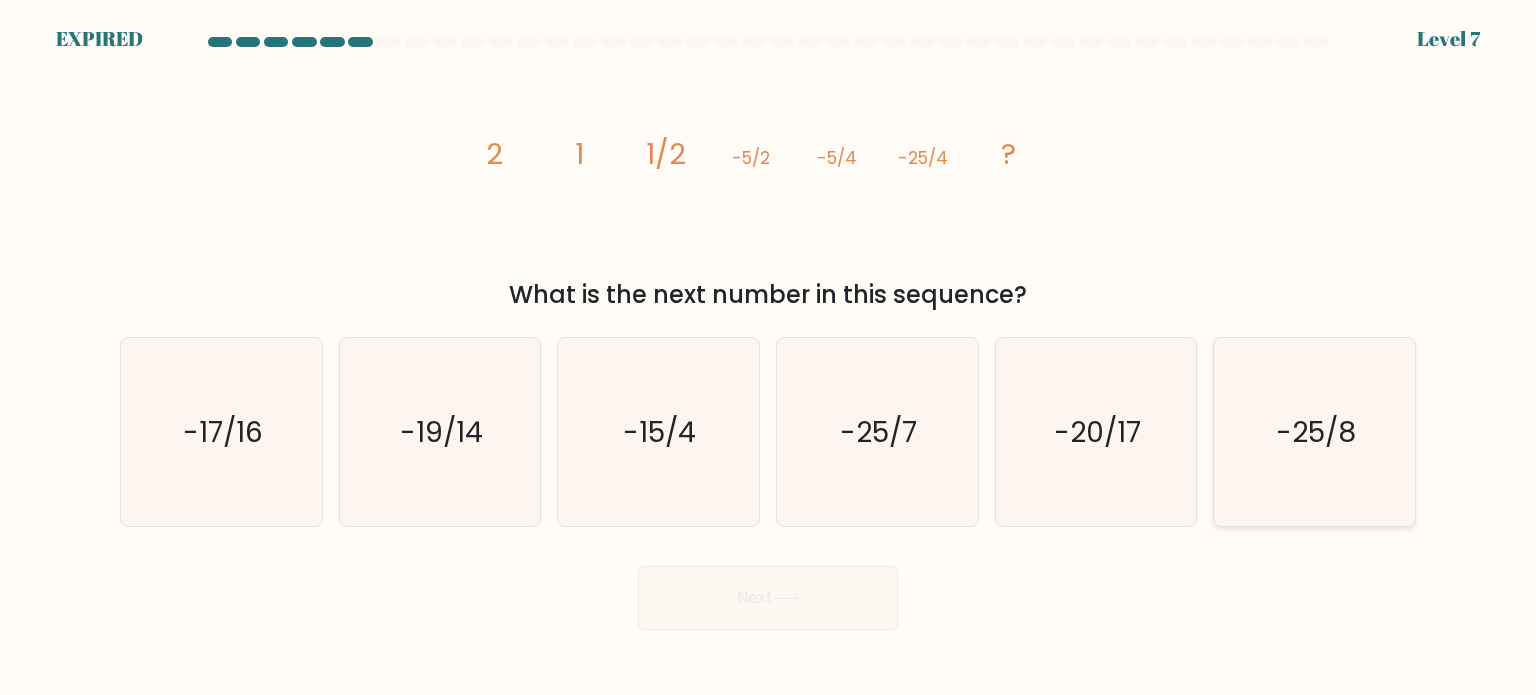 click on "-25/8" 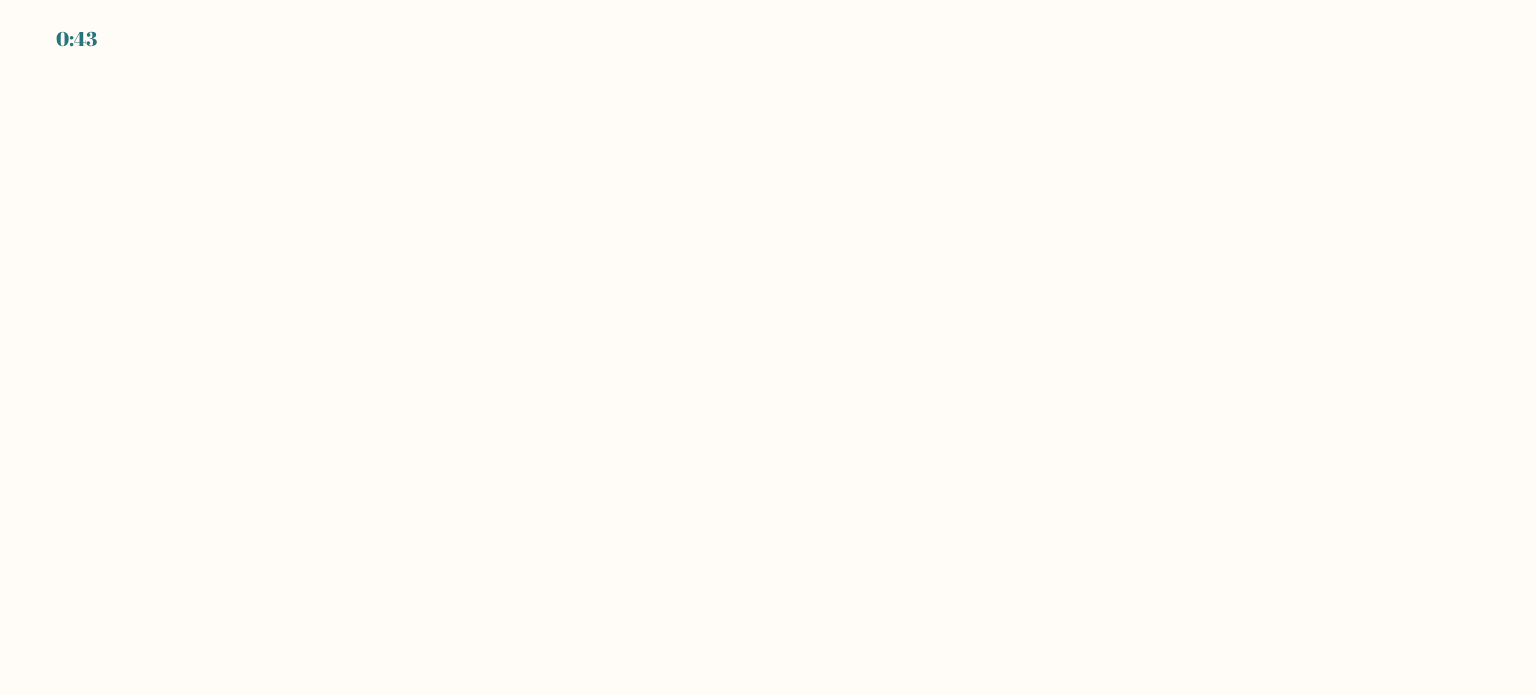 scroll, scrollTop: 0, scrollLeft: 0, axis: both 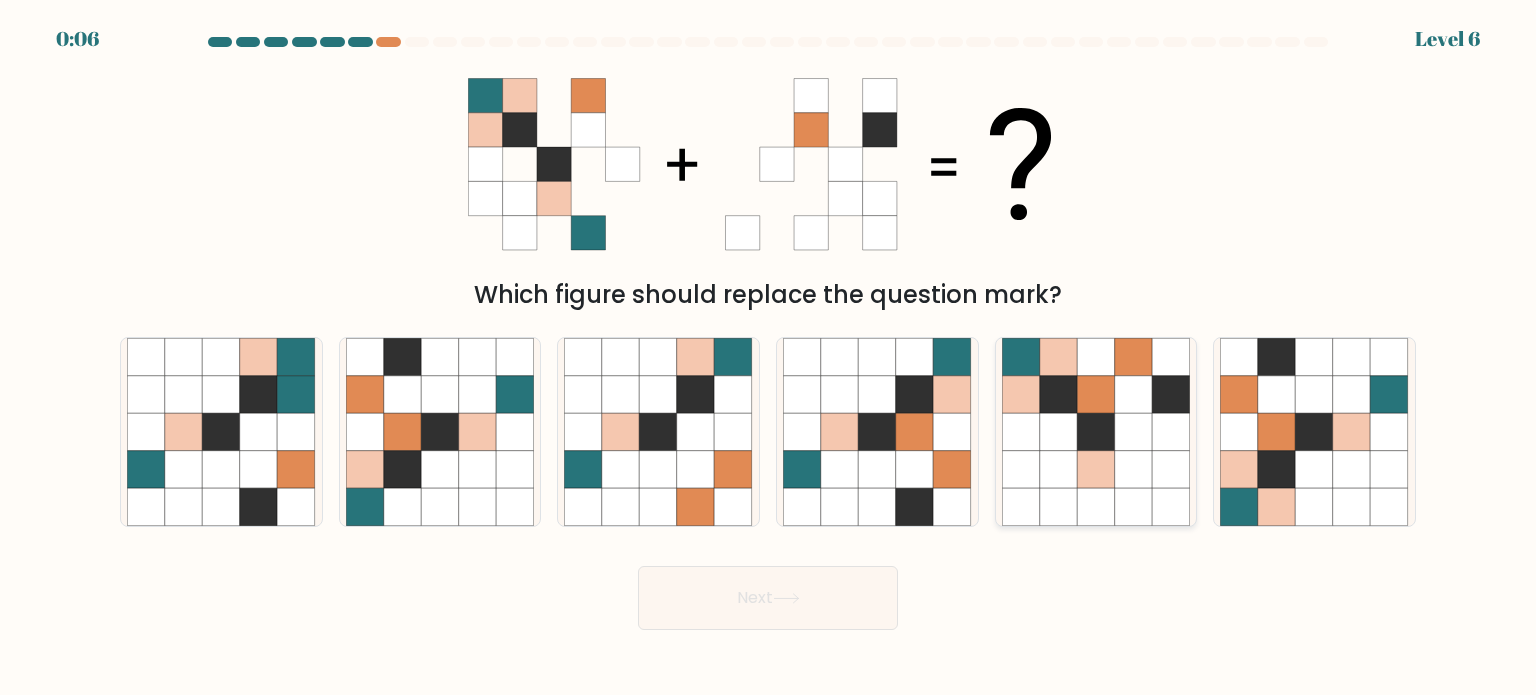 click 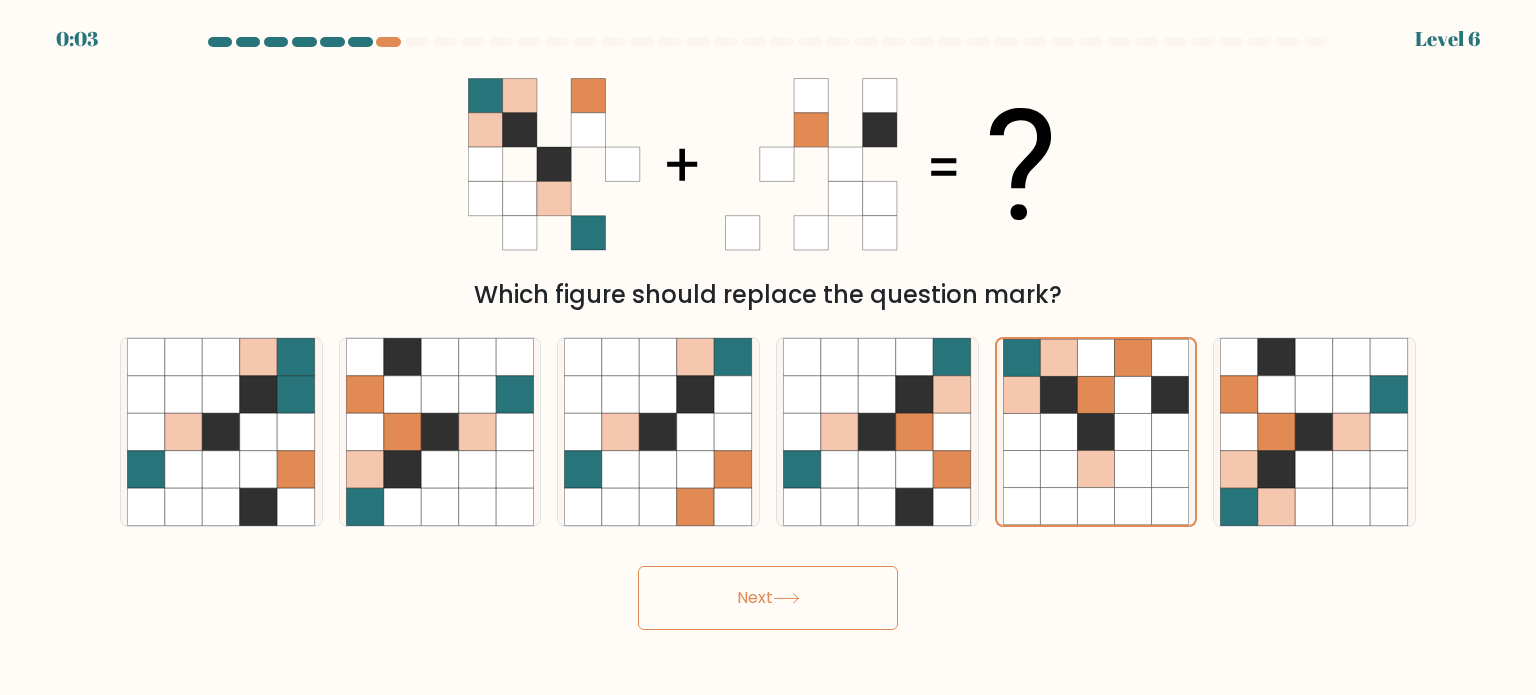 click on "Next" at bounding box center [768, 598] 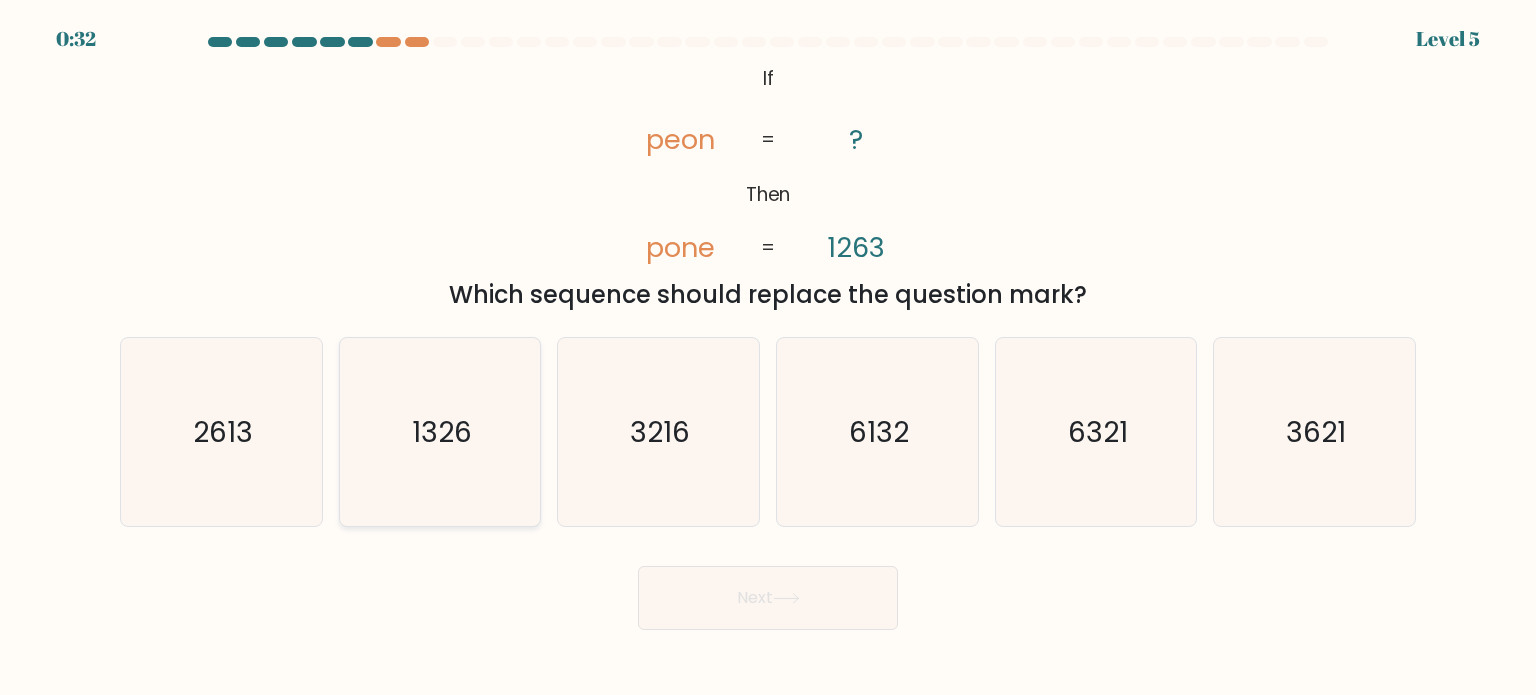 click on "1326" 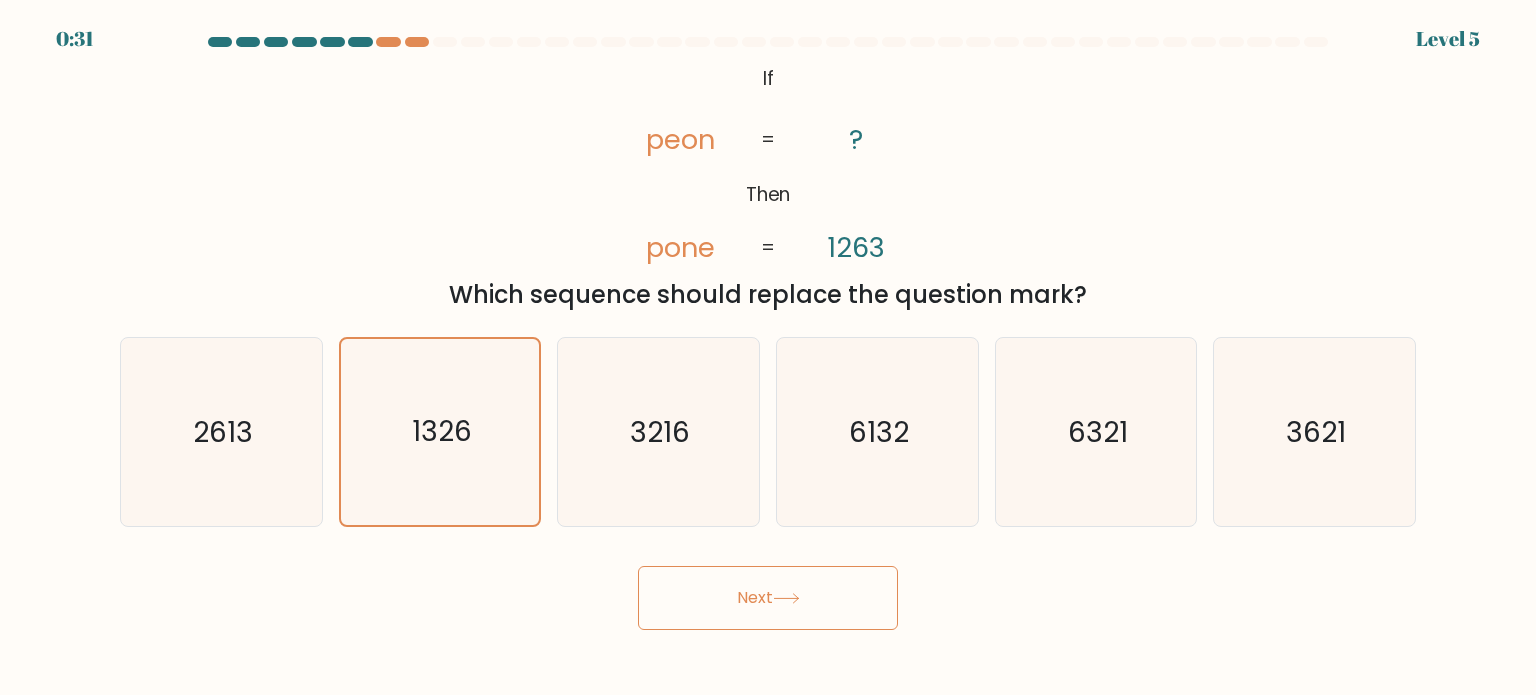 click on "Next" at bounding box center (768, 598) 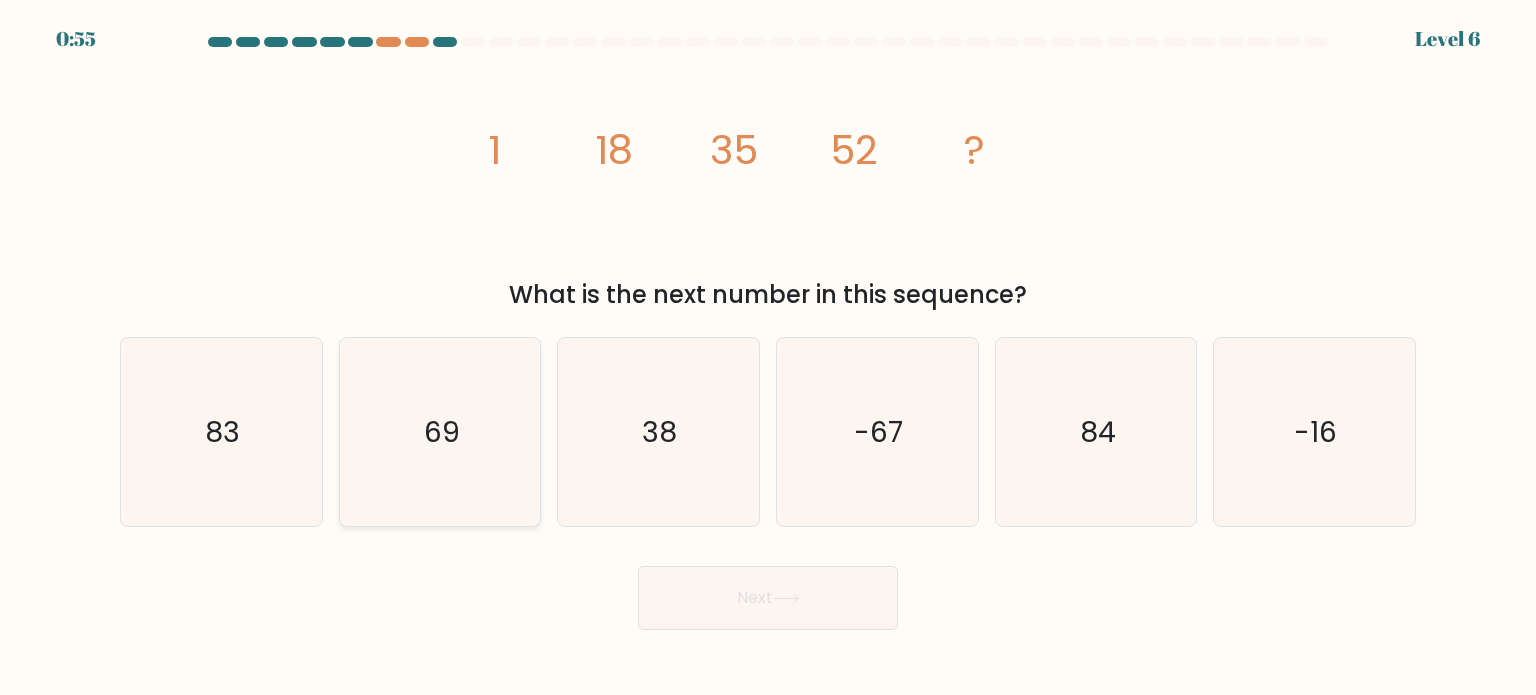 click on "69" 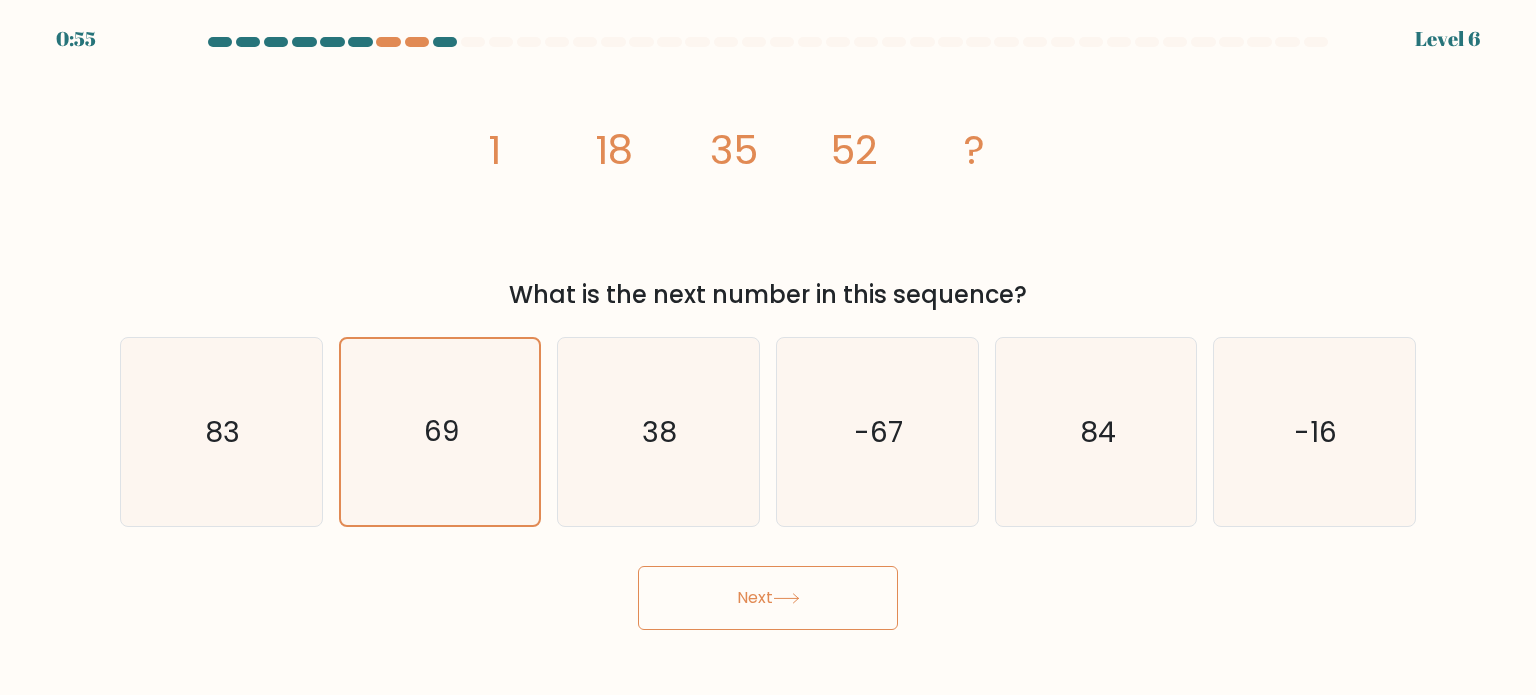 click on "Next" at bounding box center (768, 598) 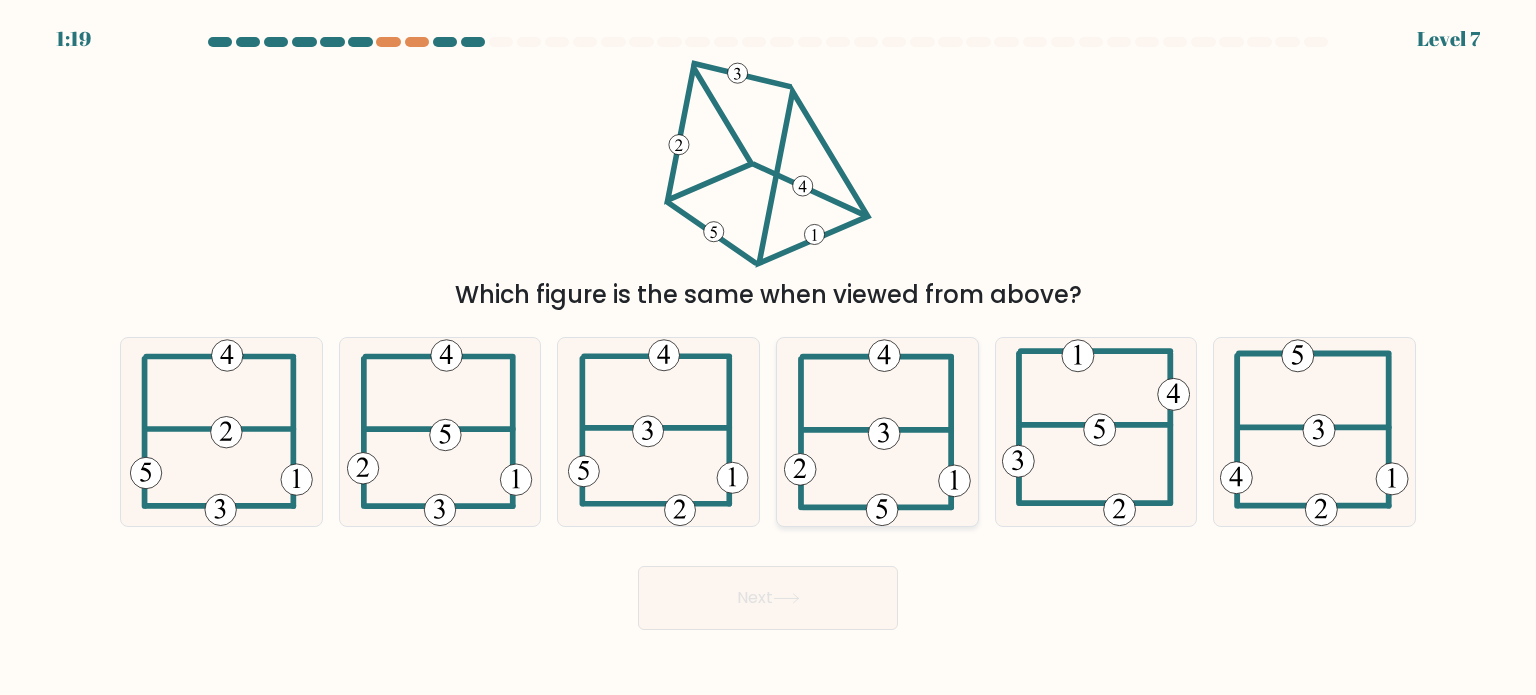 click 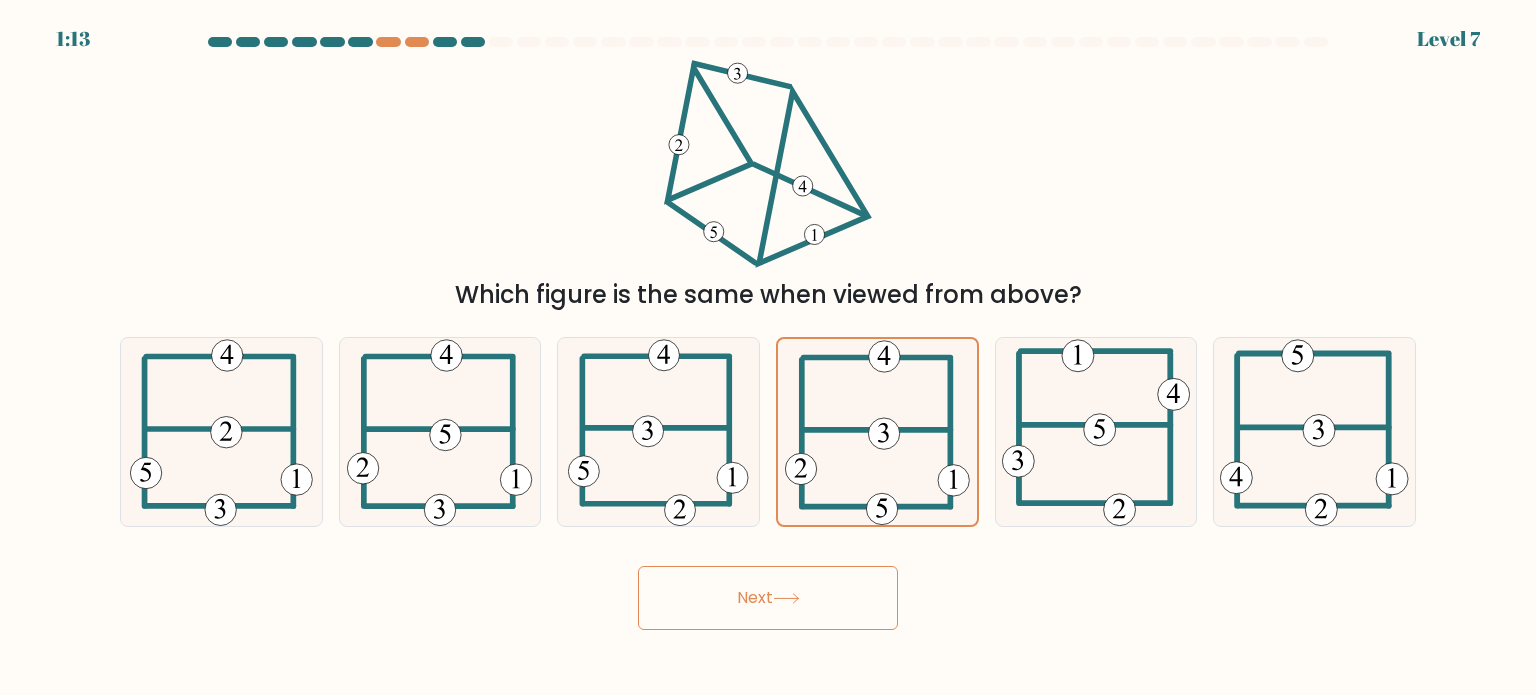 click on "Next" at bounding box center [768, 598] 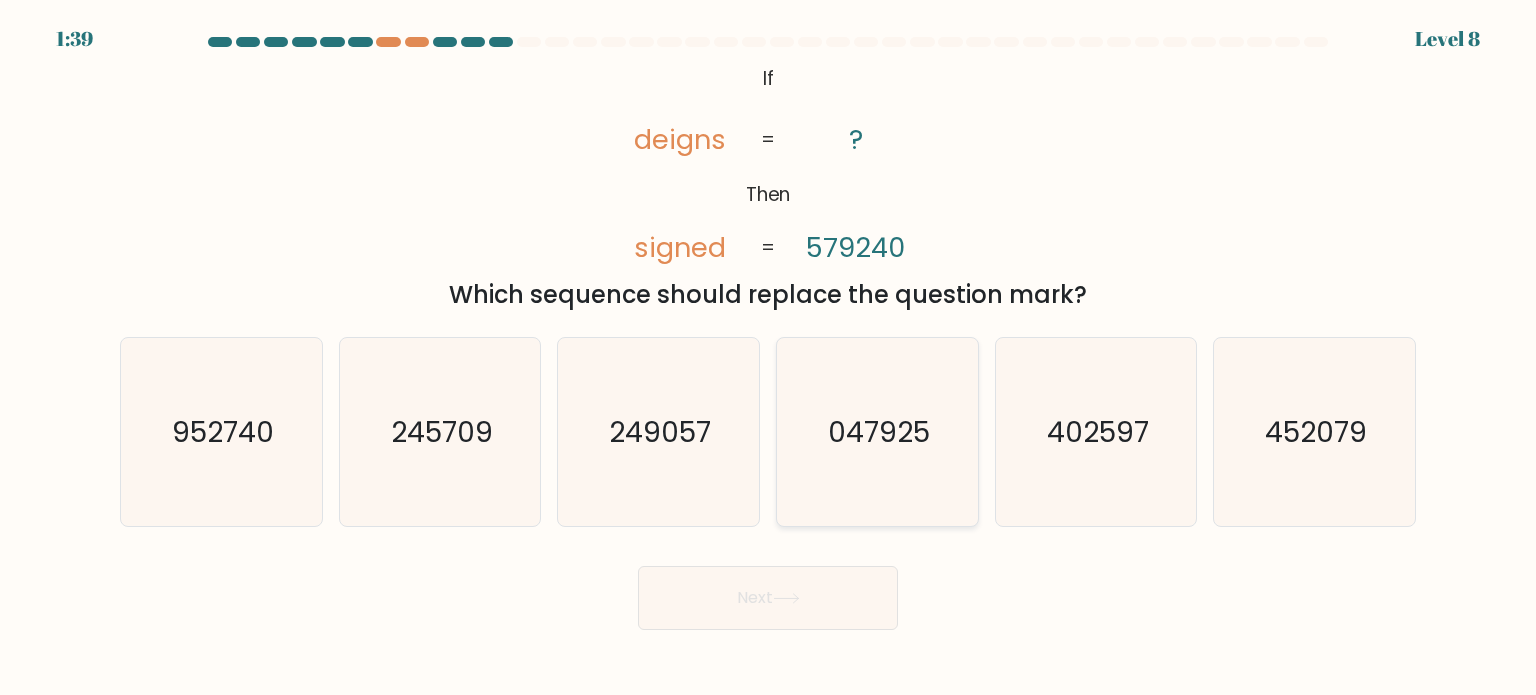 click on "047925" 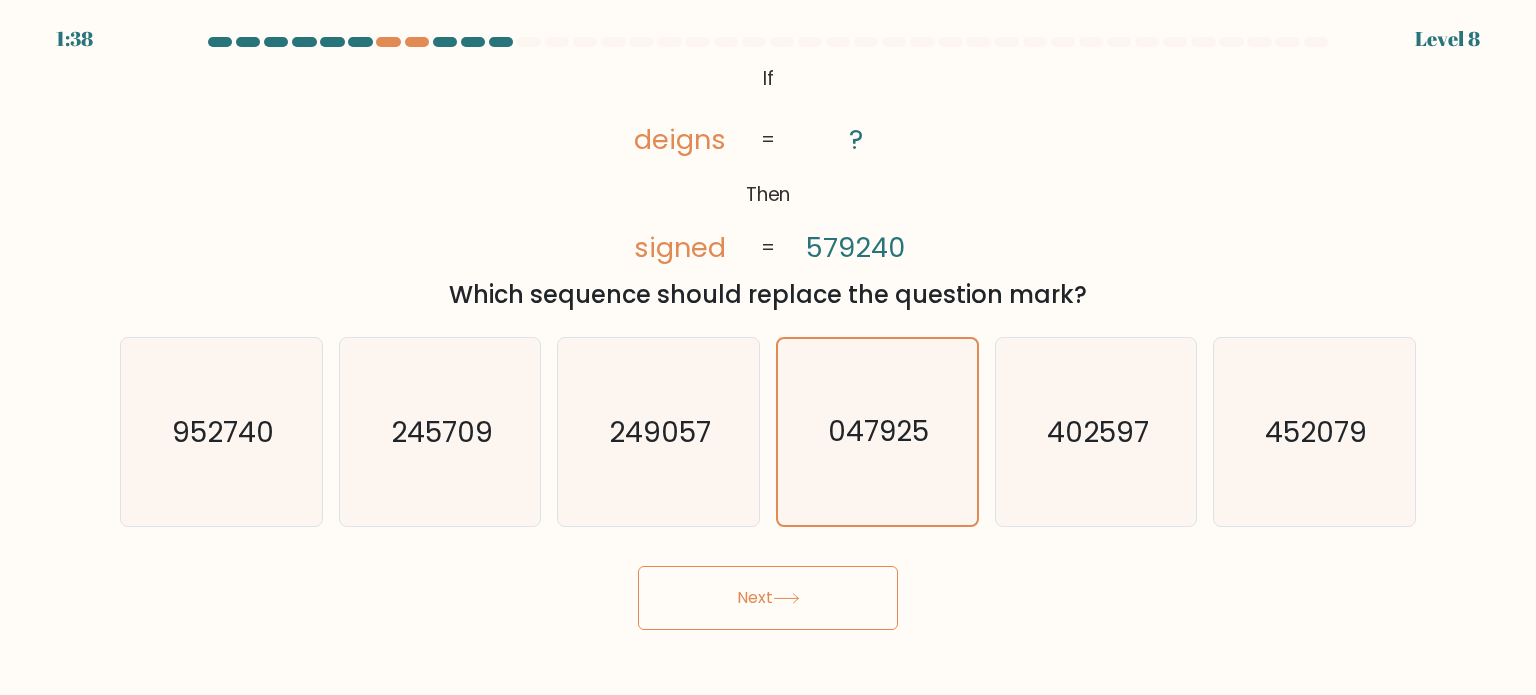 click on "Next" at bounding box center [768, 598] 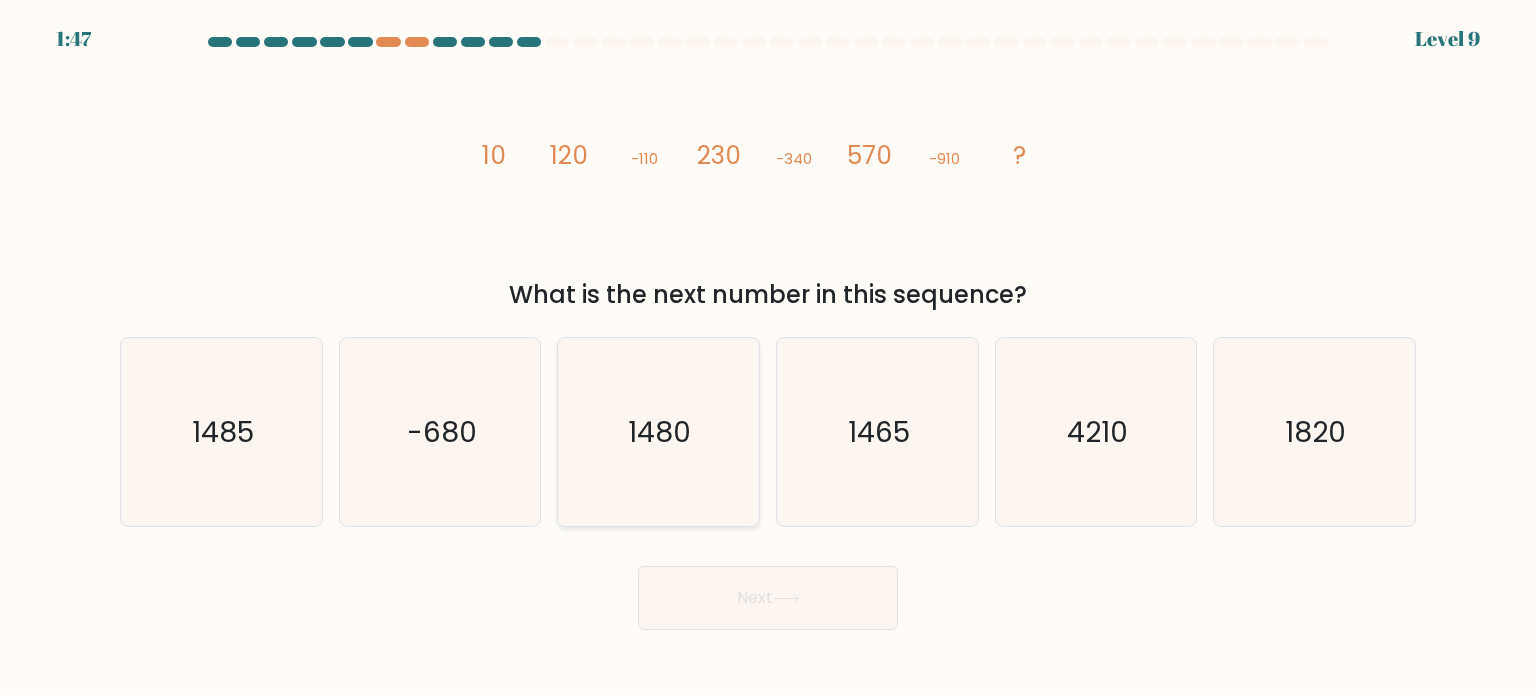 click on "1480" 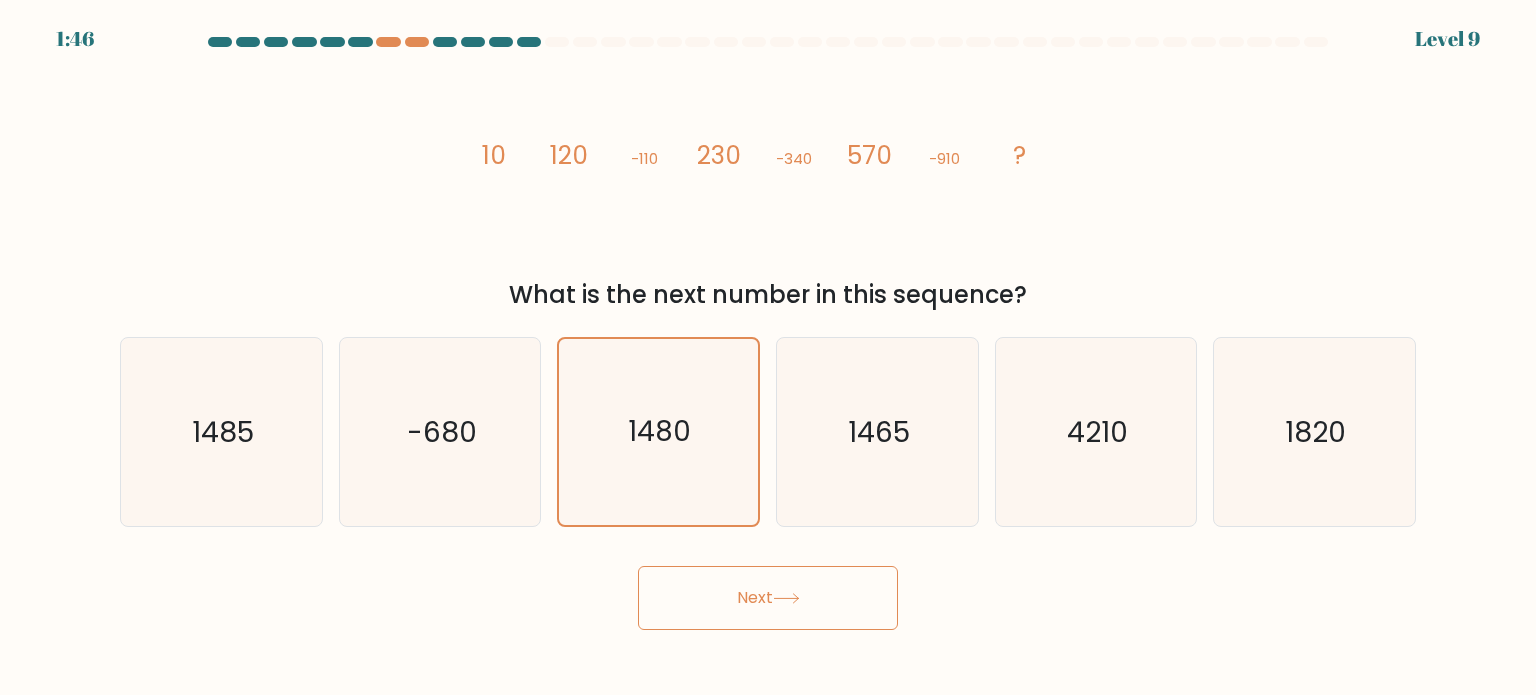 click on "Next" at bounding box center (768, 598) 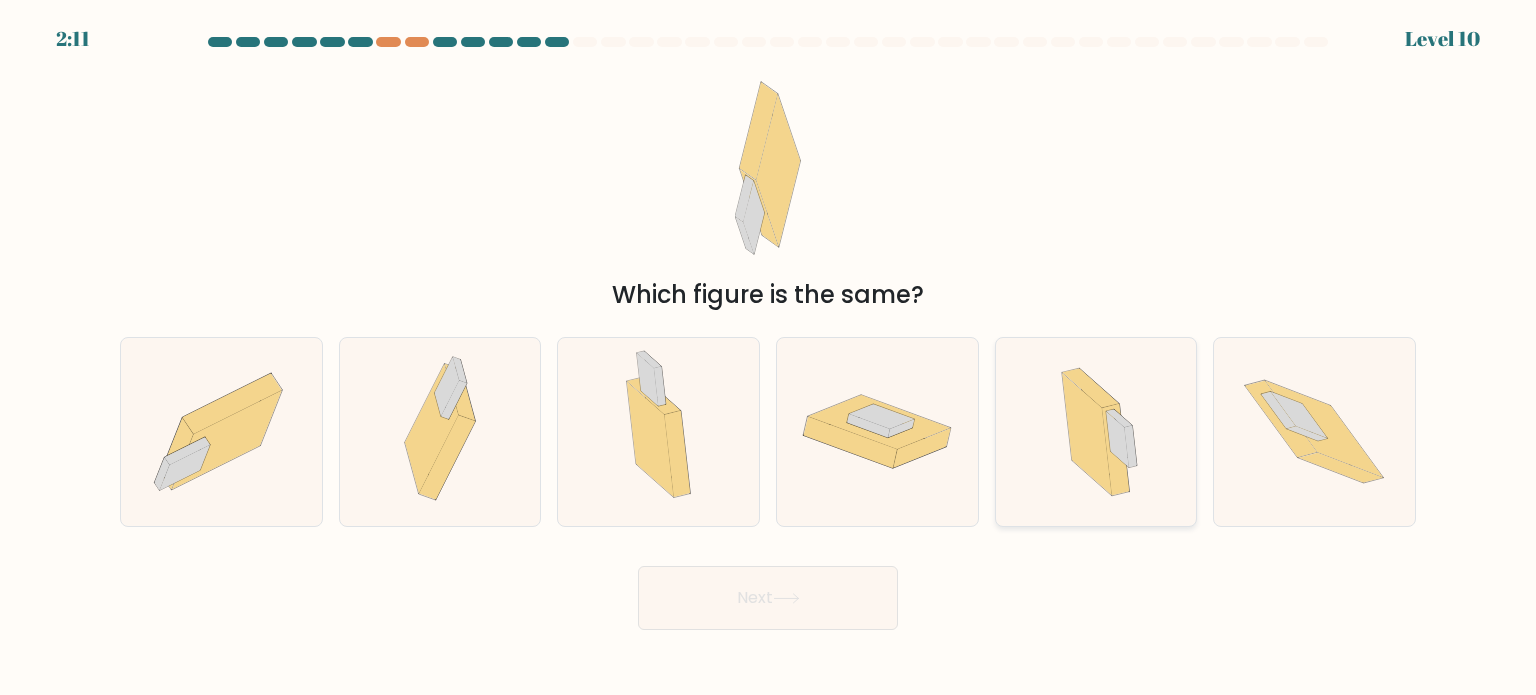 click at bounding box center (1096, 432) 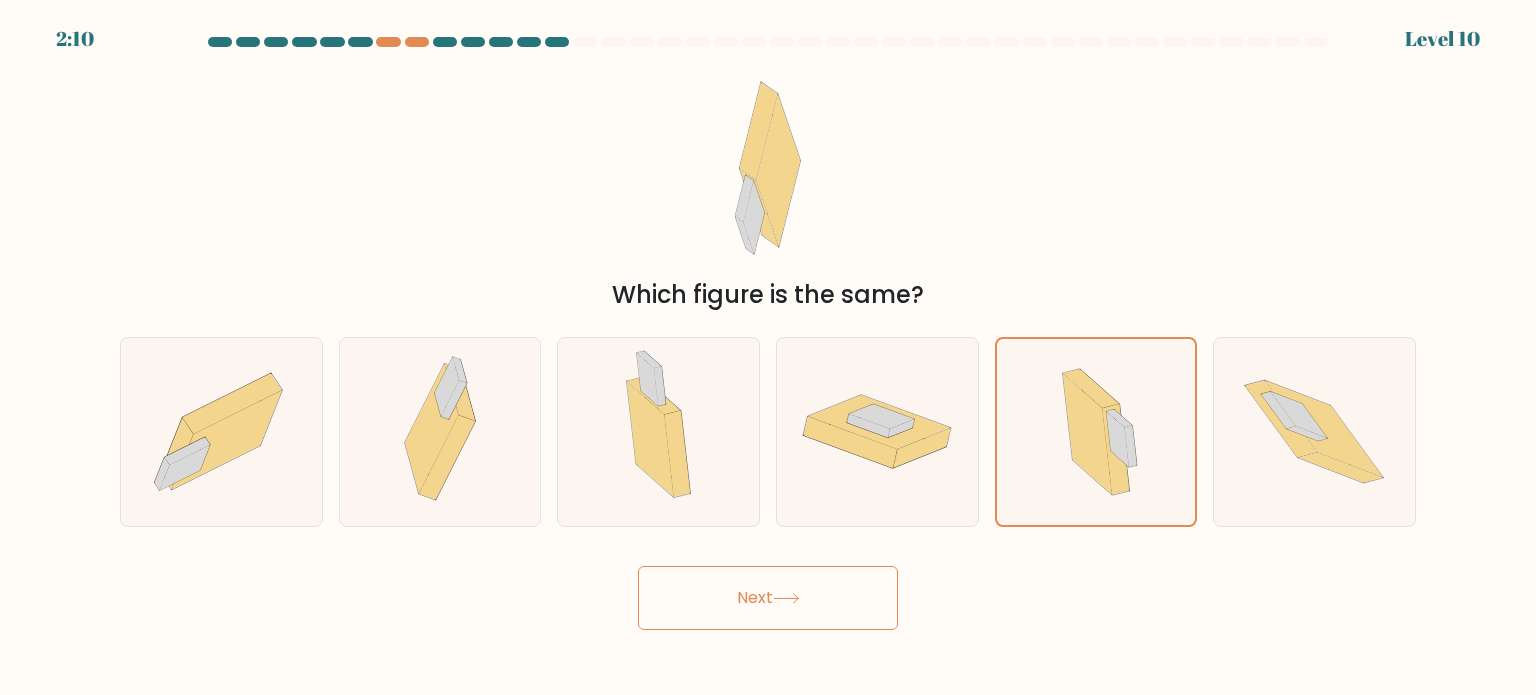 click on "Next" at bounding box center (768, 598) 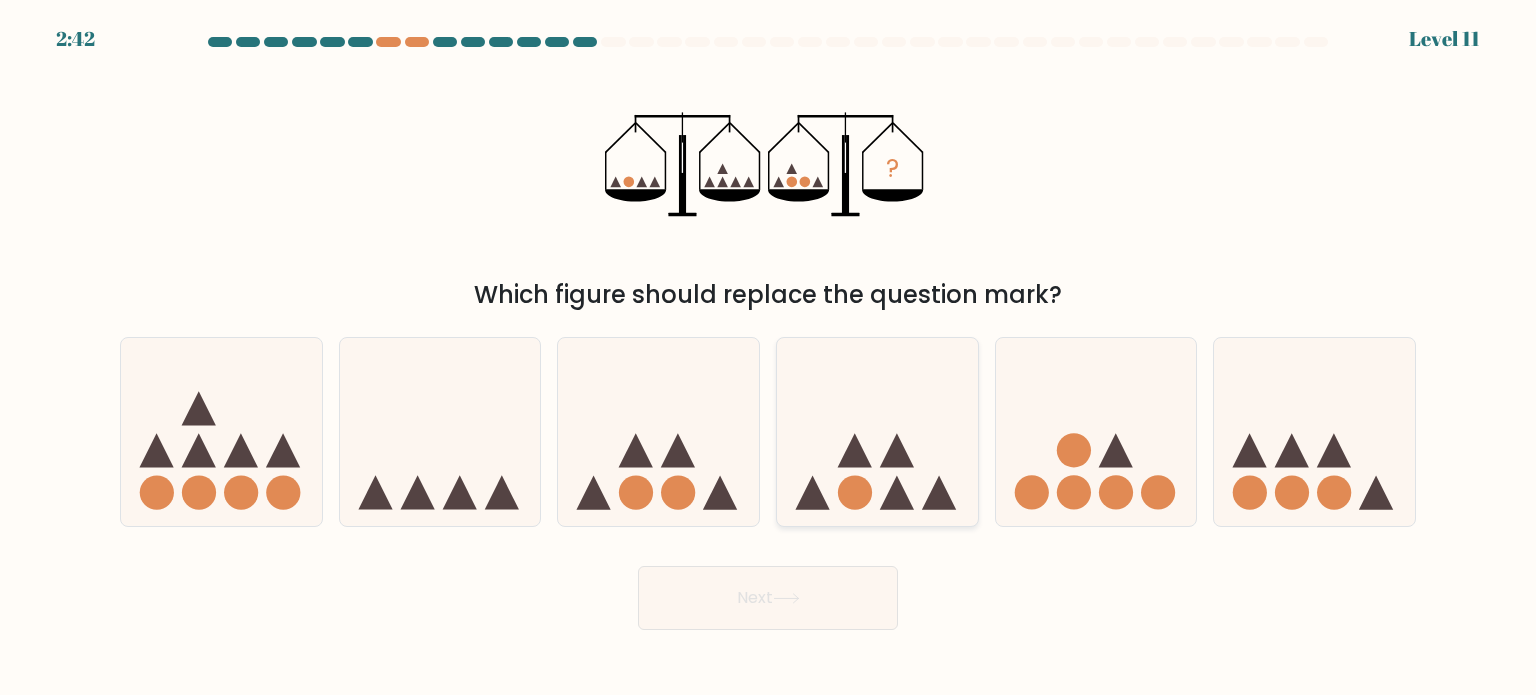 click 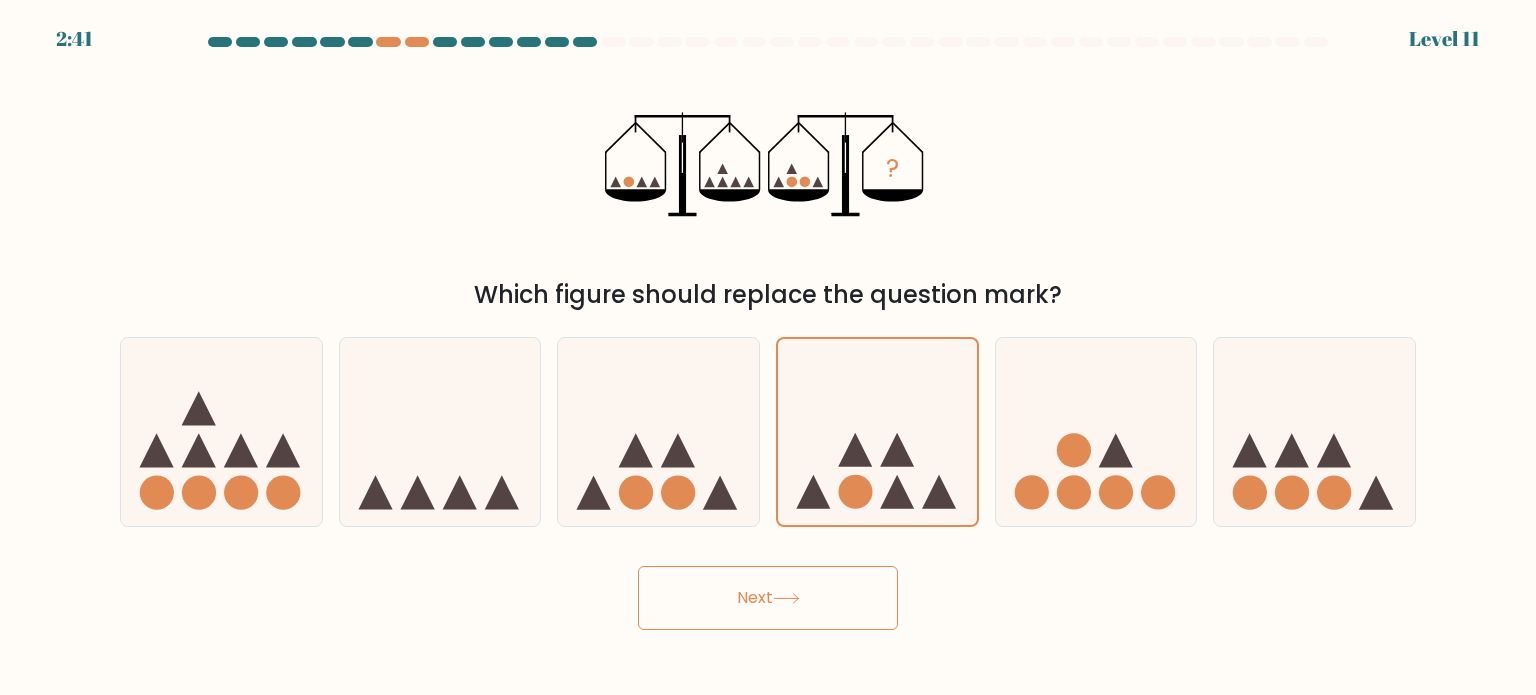 click on "Next" at bounding box center [768, 598] 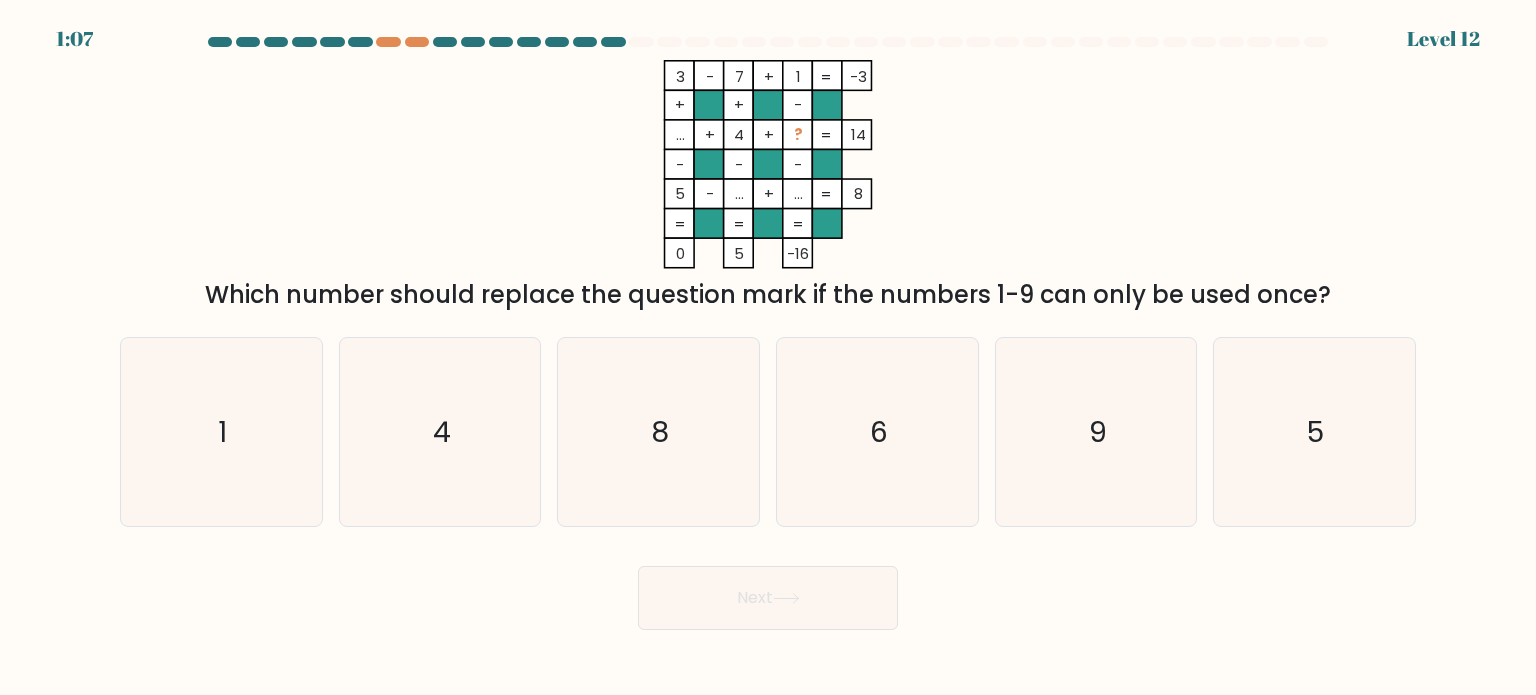 drag, startPoint x: 629, startPoint y: 422, endPoint x: 737, endPoint y: 628, distance: 232.59407 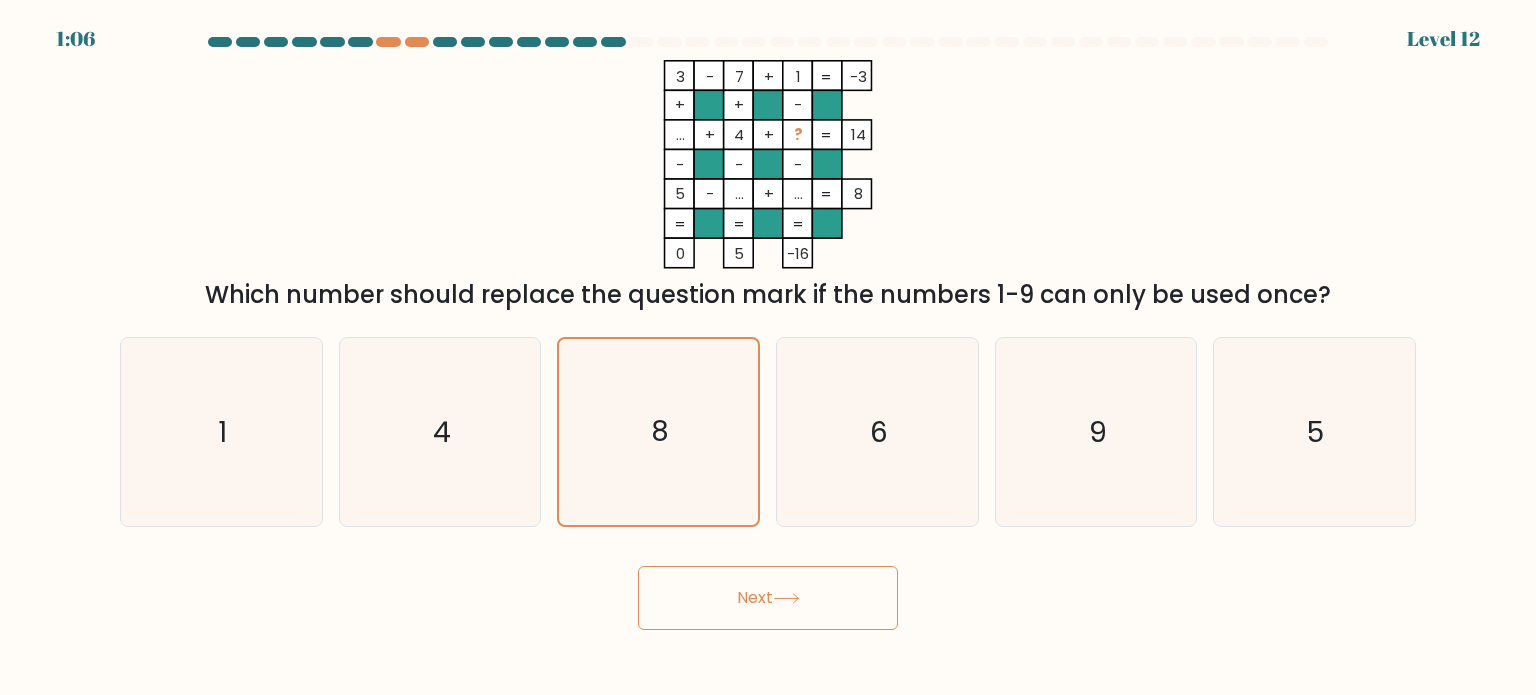 click on "Next" at bounding box center [768, 598] 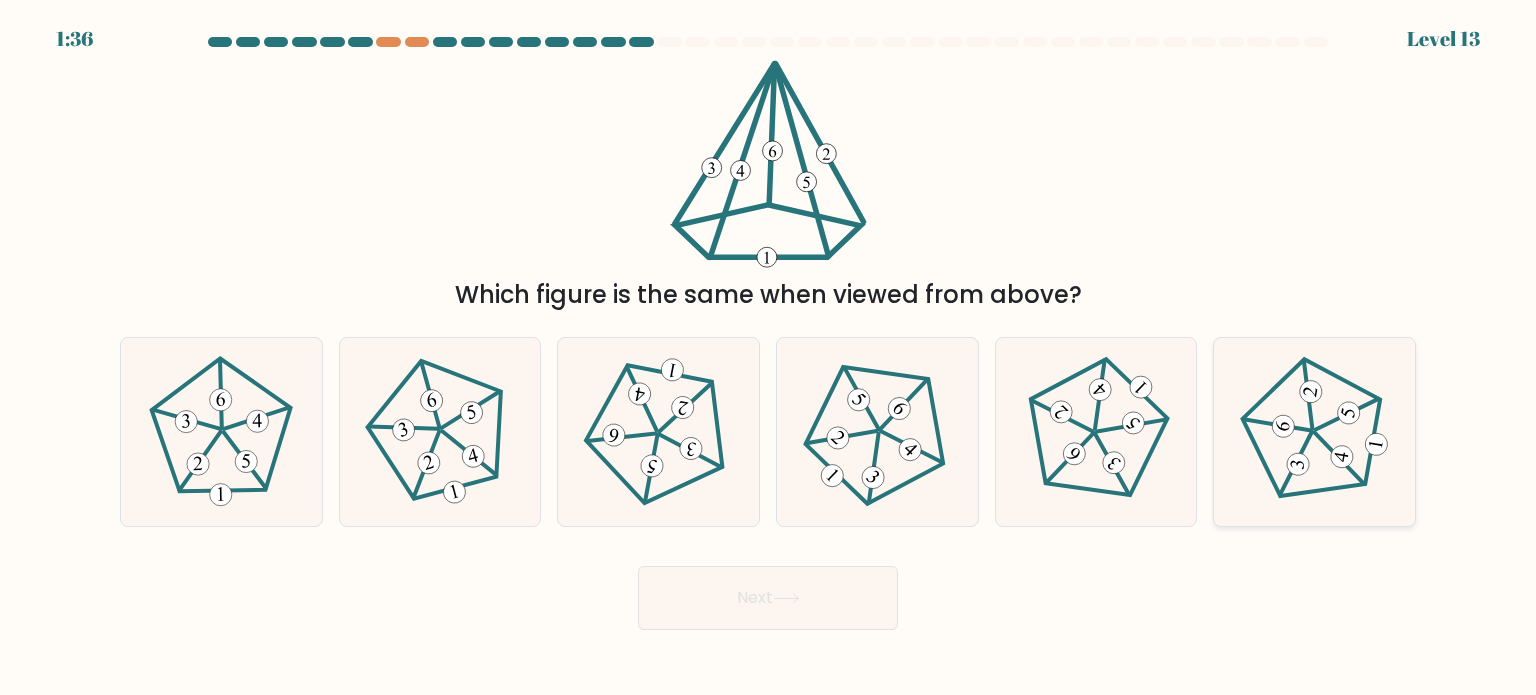click 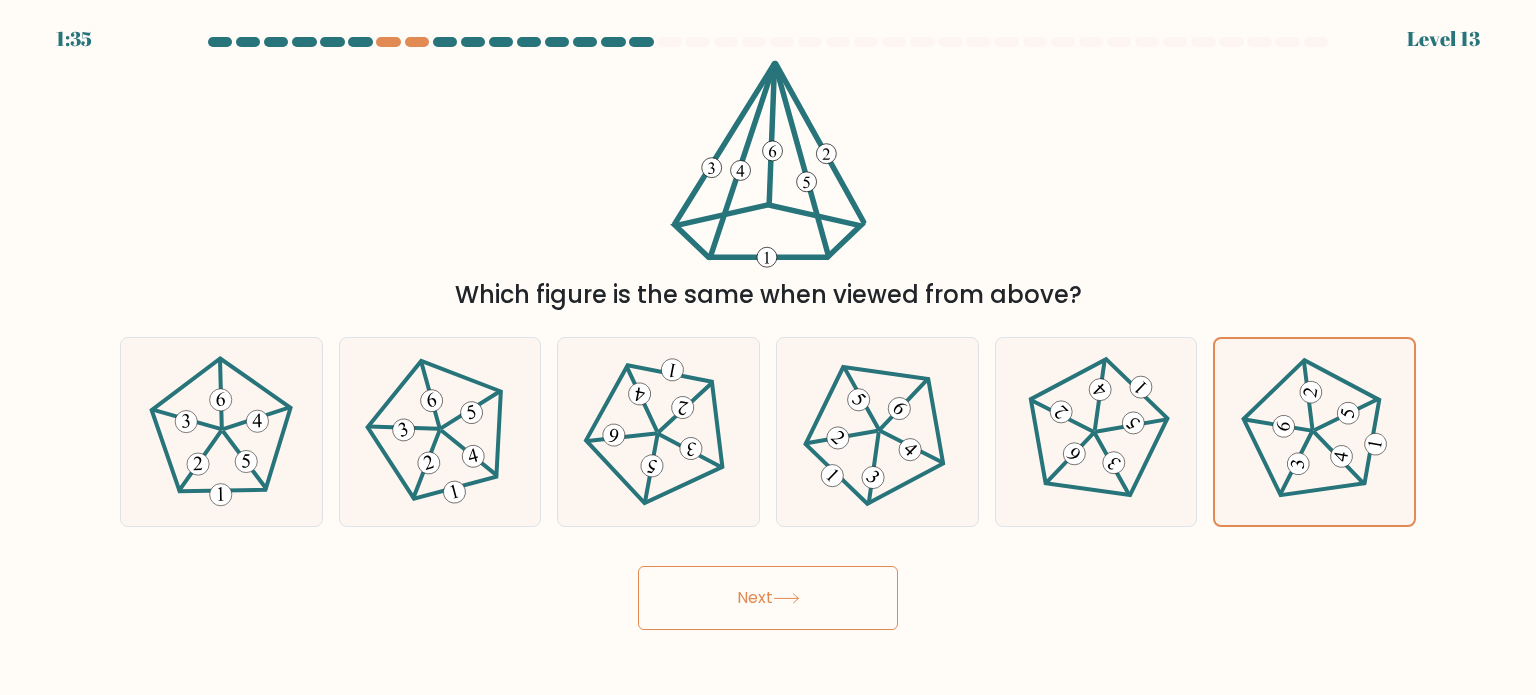 click on "Next" at bounding box center (768, 598) 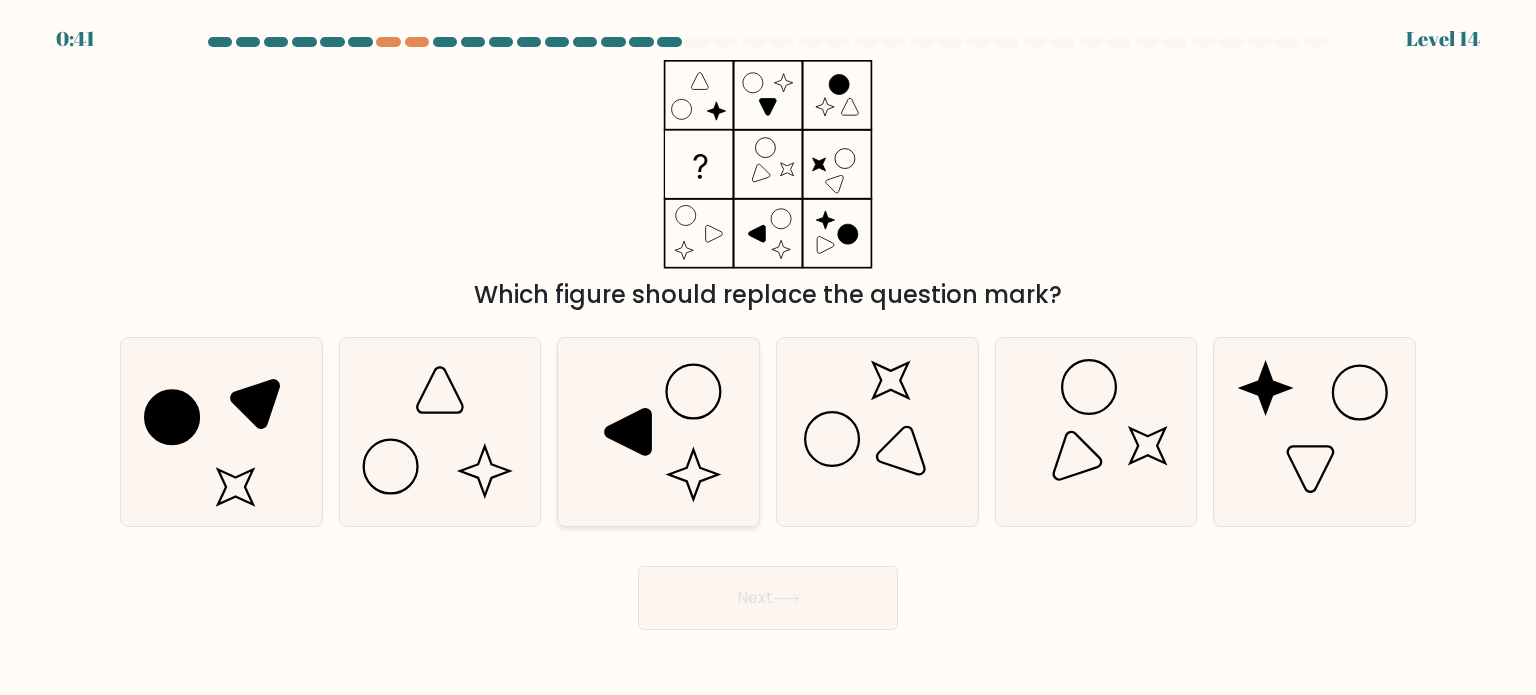 click 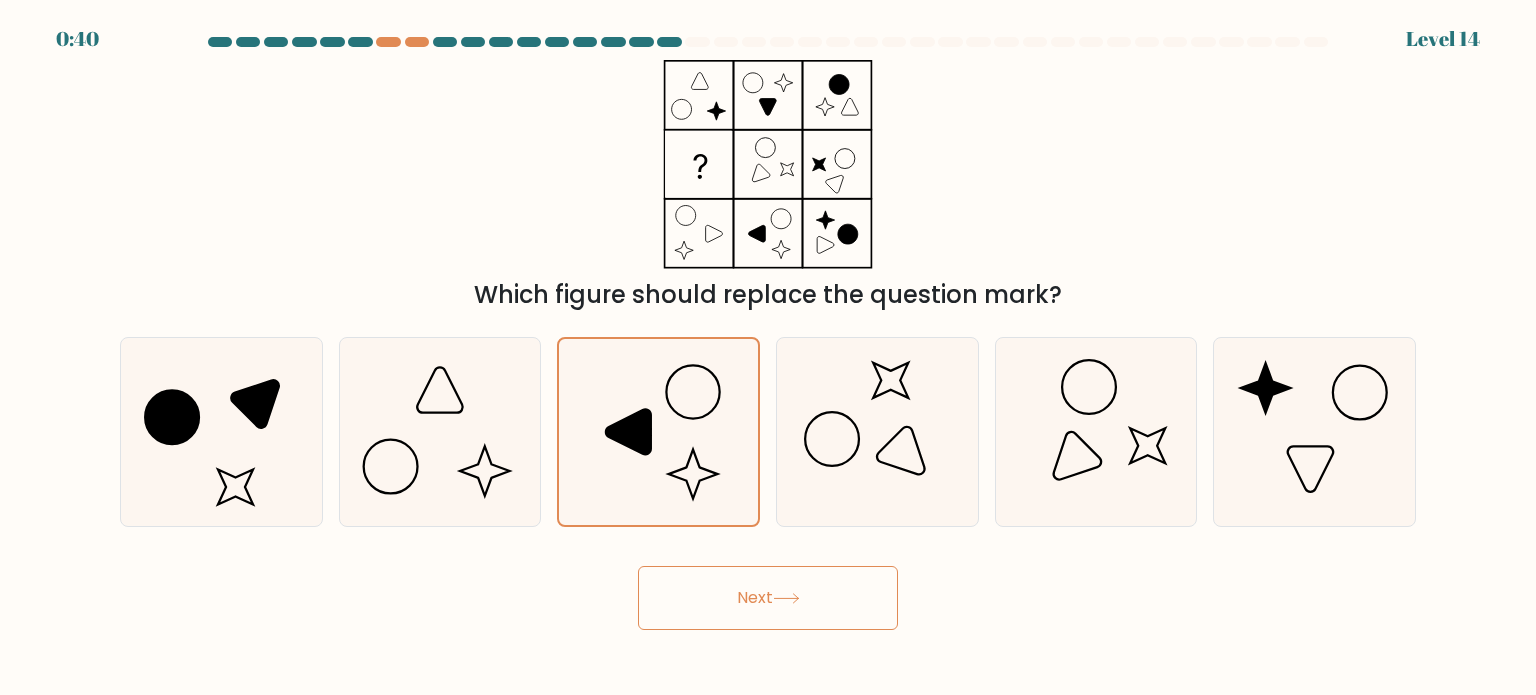 click on "Next" at bounding box center (768, 598) 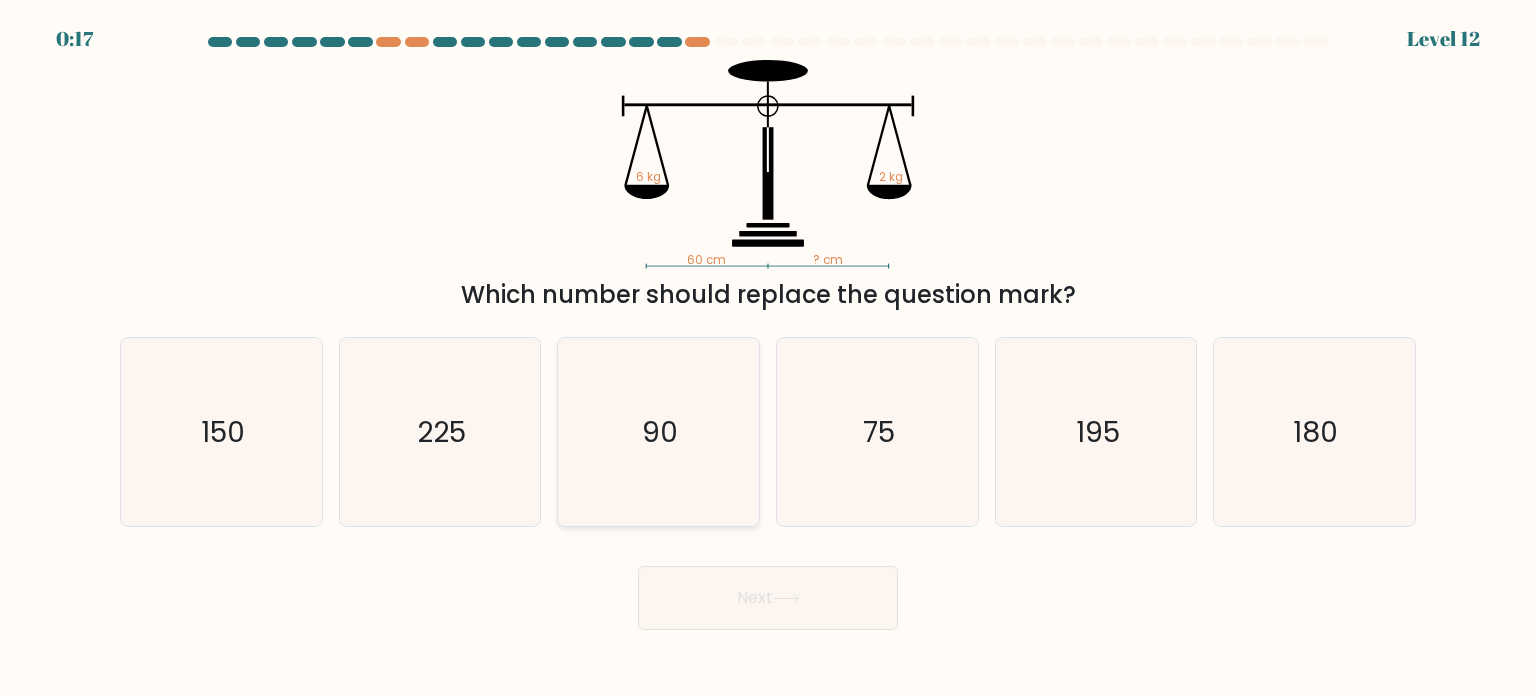 click on "90" 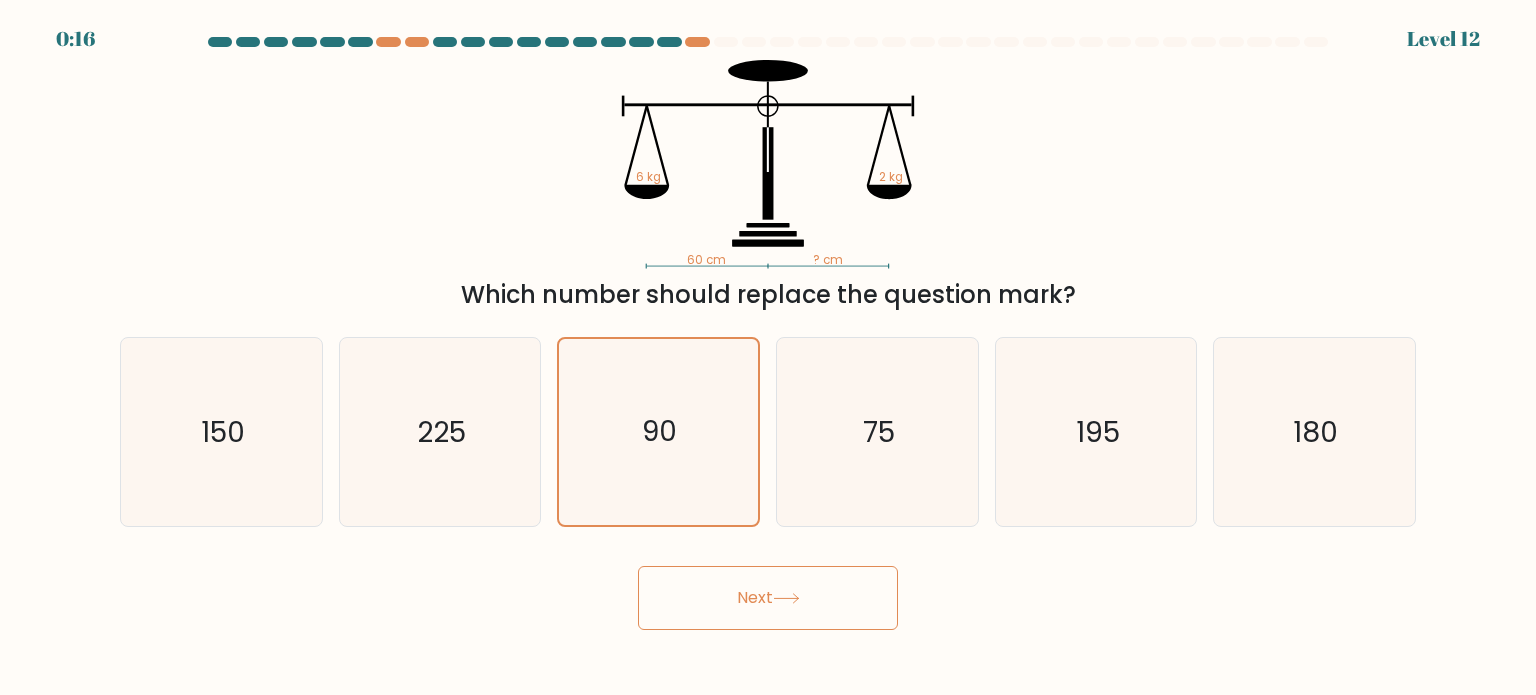 click on "Next" at bounding box center [768, 598] 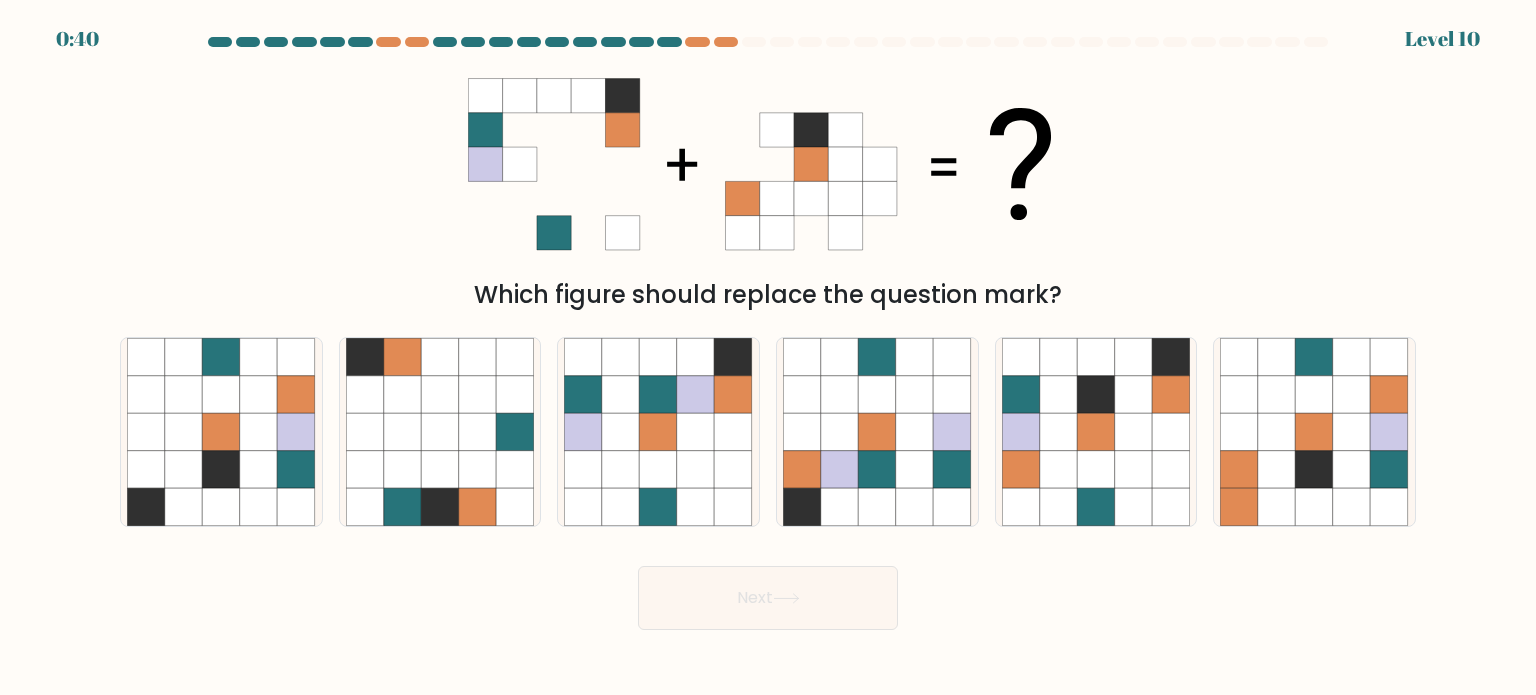 drag, startPoint x: 1085, startPoint y: 423, endPoint x: 992, endPoint y: 534, distance: 144.81023 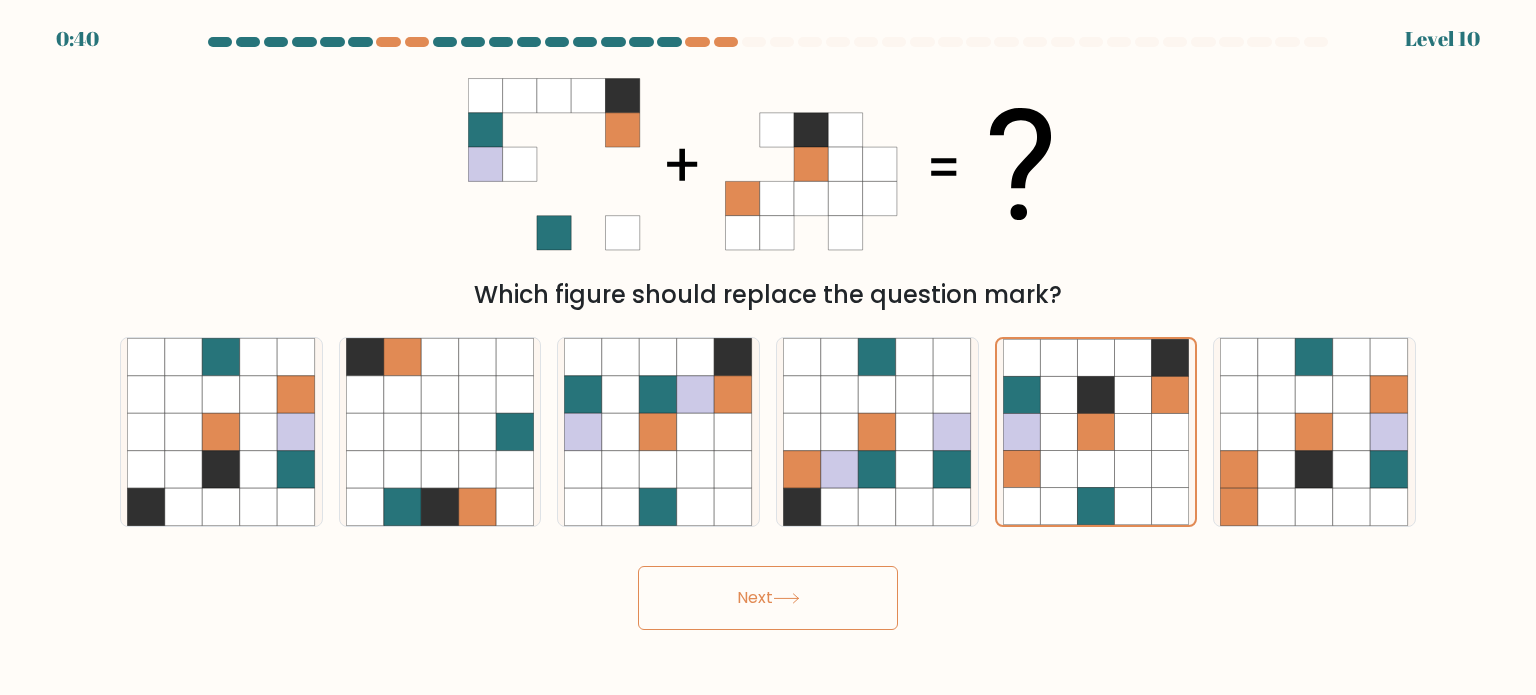 click on "Next" at bounding box center (768, 598) 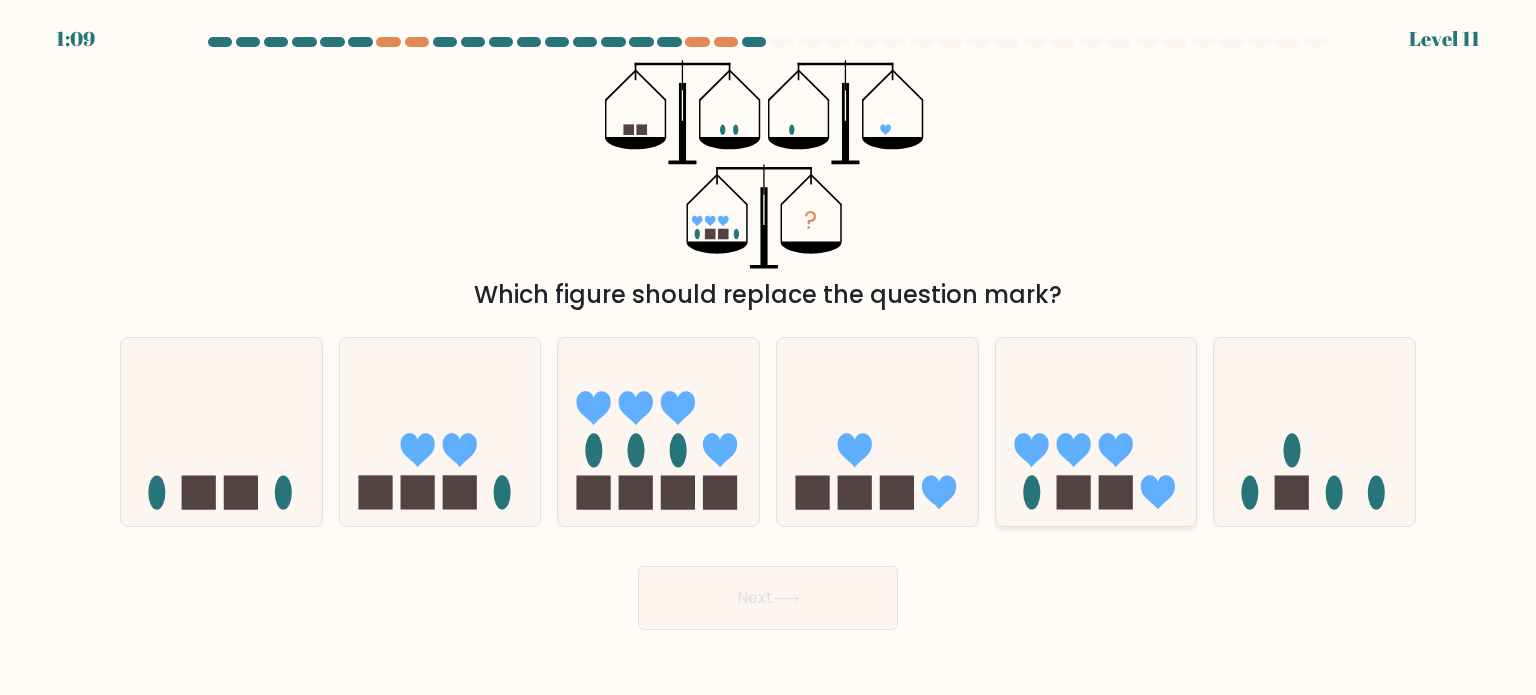 click 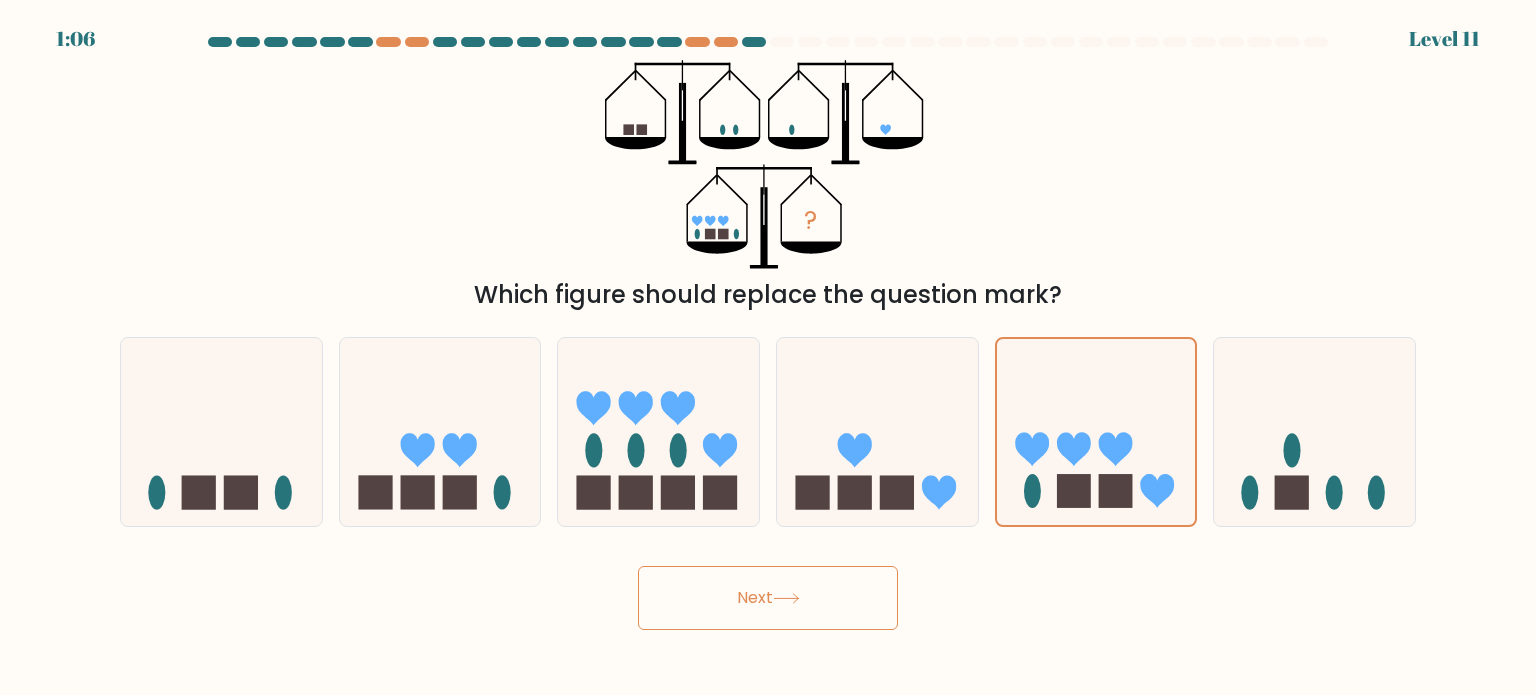 click on "Next" at bounding box center [768, 598] 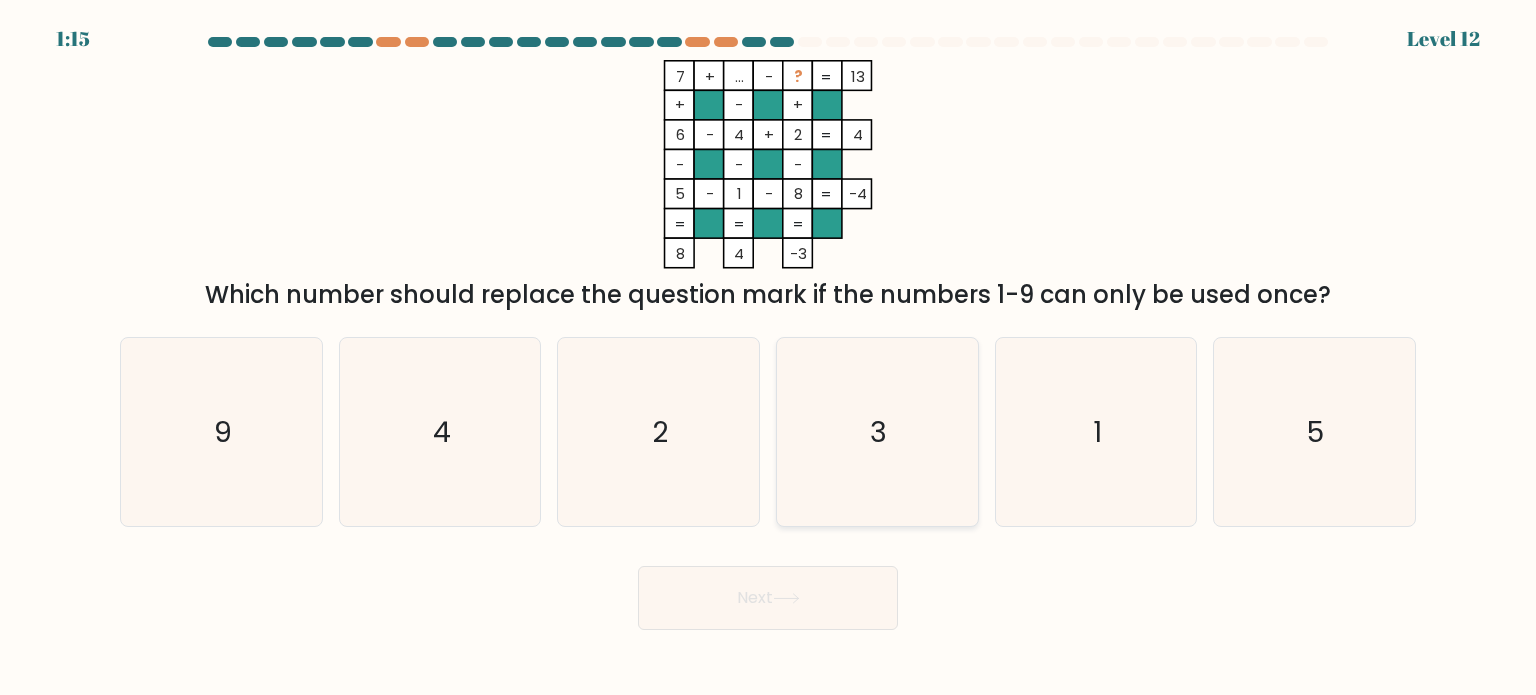 click on "3" 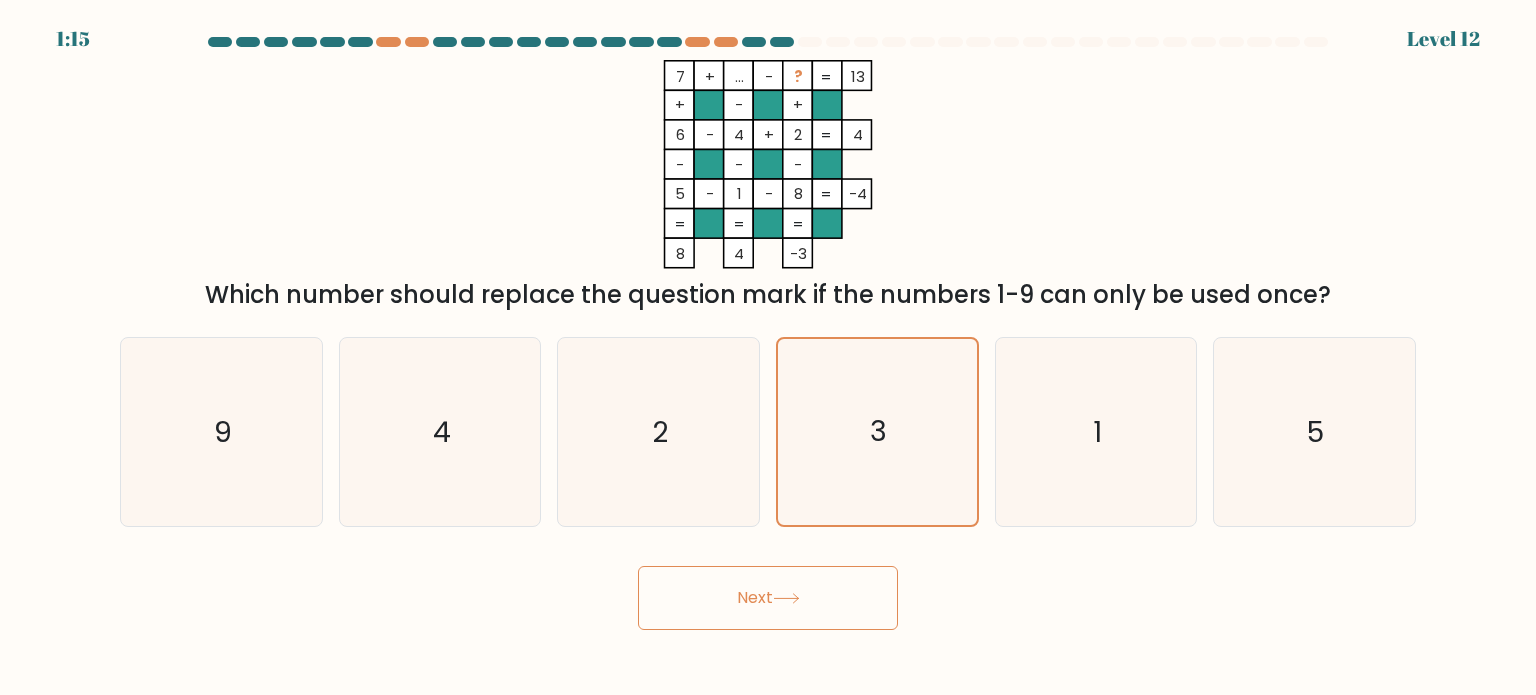 click on "Next" at bounding box center (768, 598) 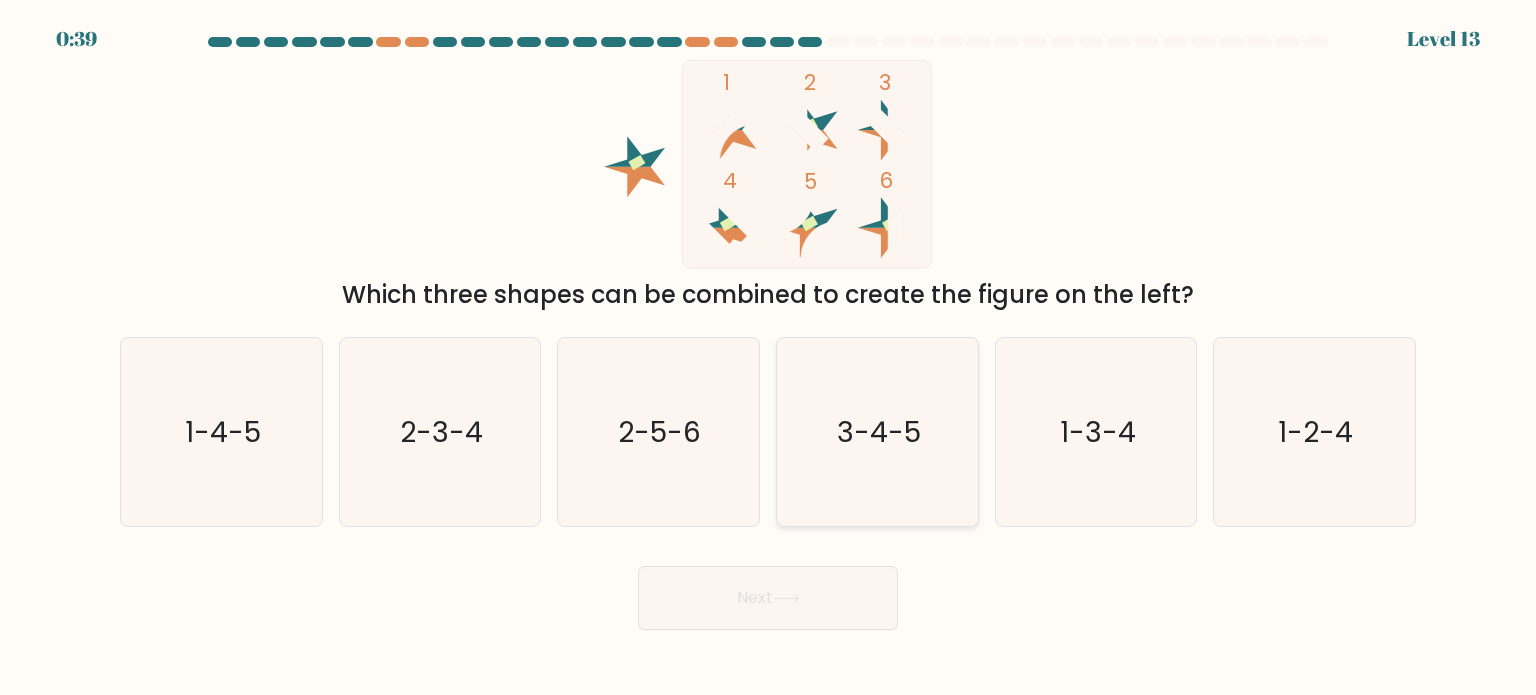 drag, startPoint x: 890, startPoint y: 439, endPoint x: 874, endPoint y: 493, distance: 56.32051 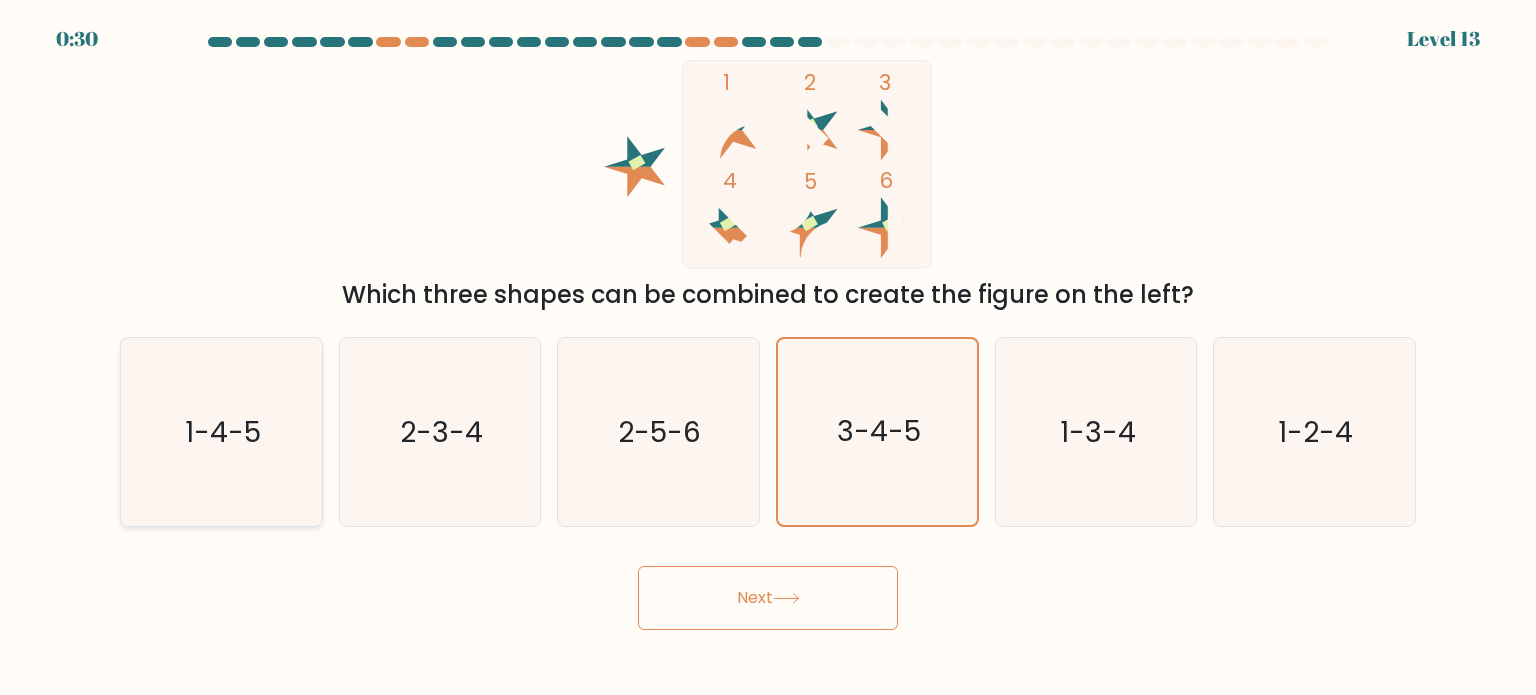click on "1-4-5" 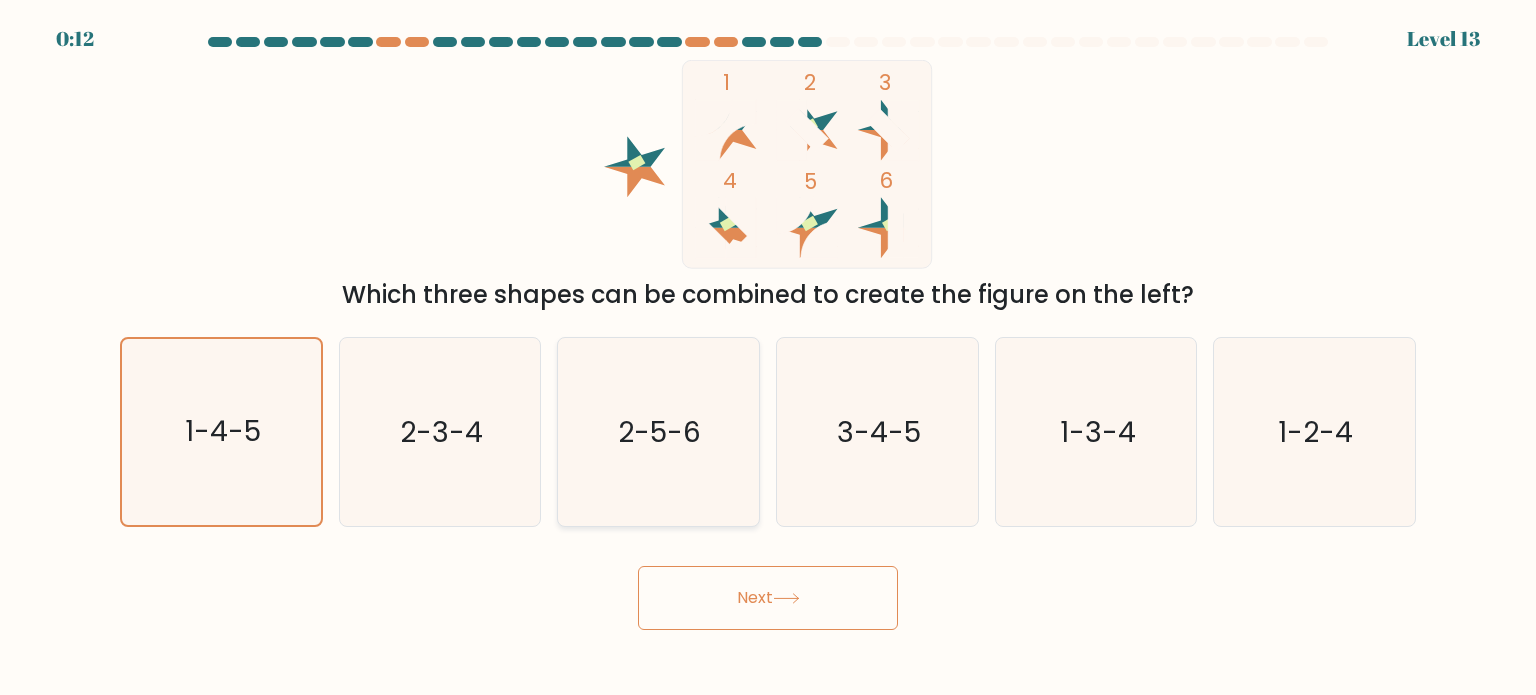 click on "2-5-6" 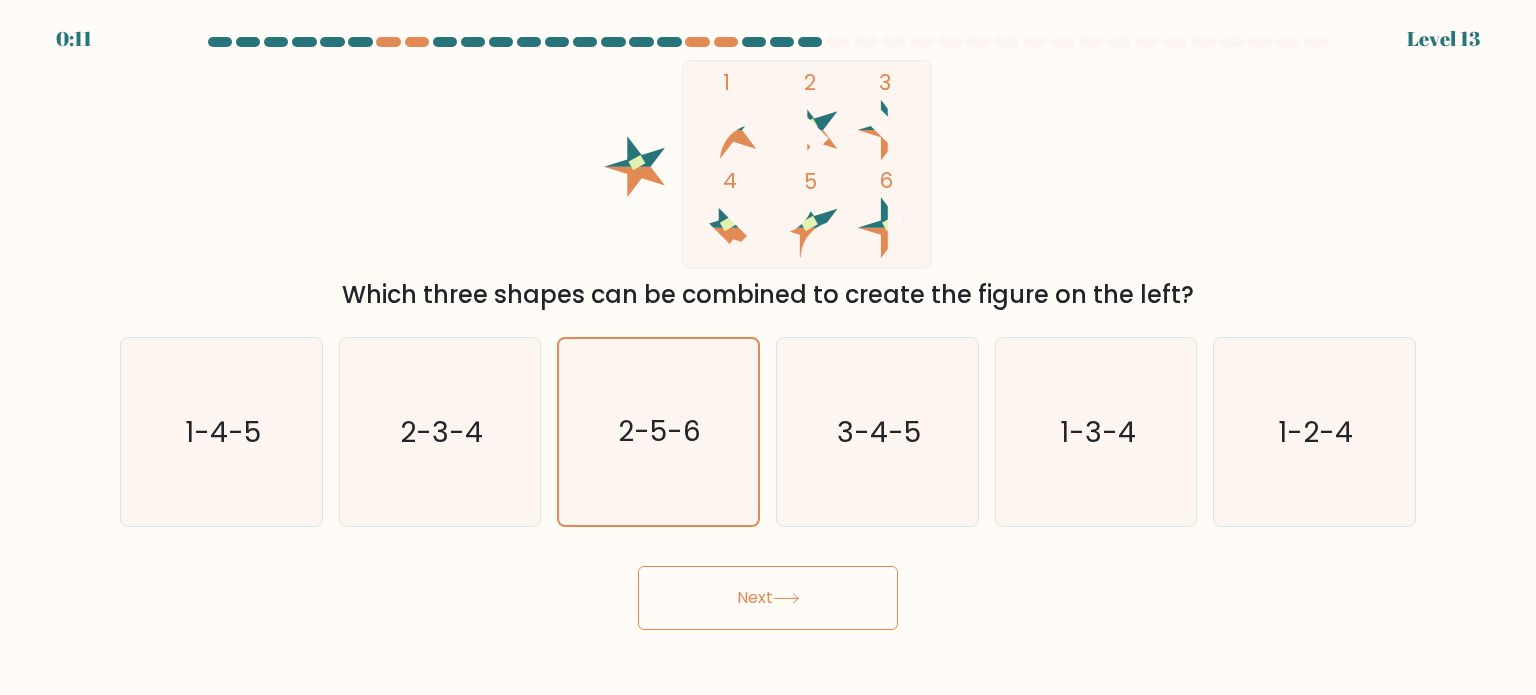 click on "Next" at bounding box center [768, 598] 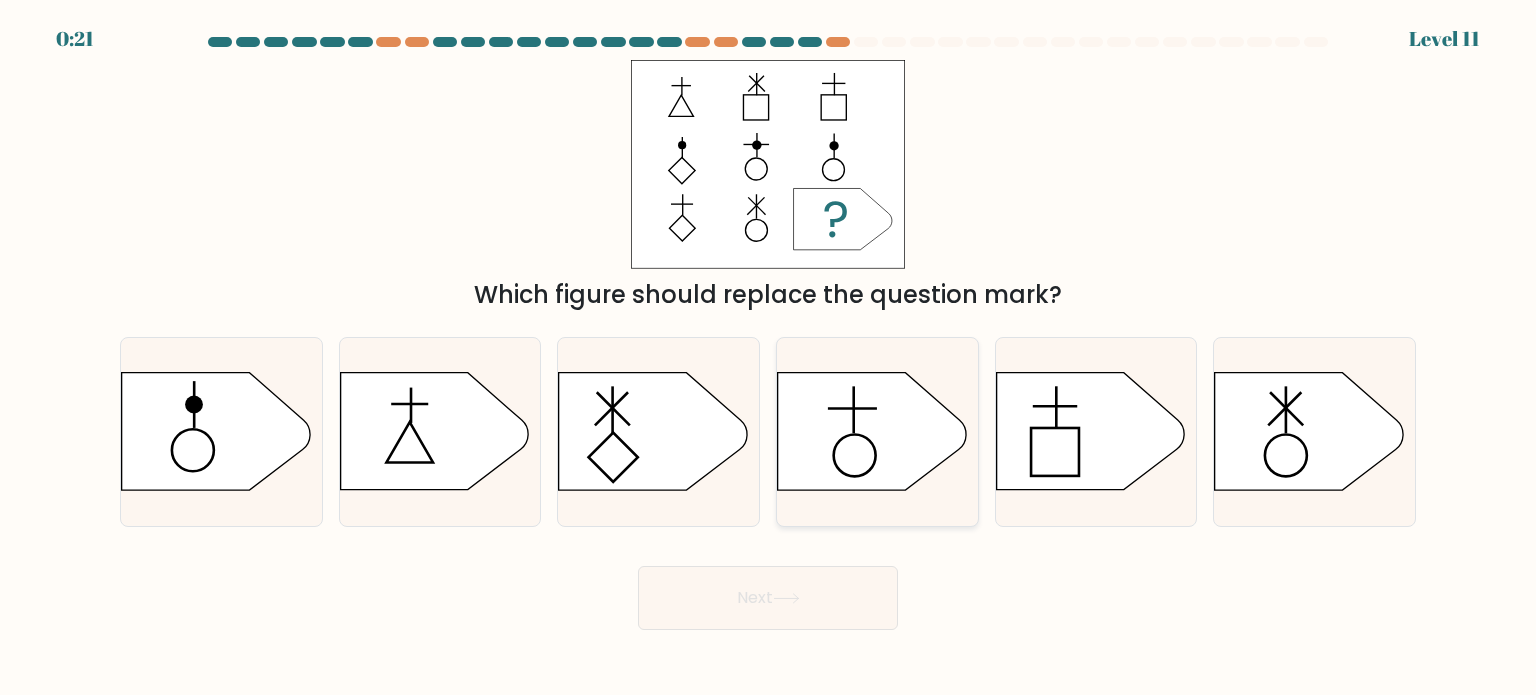 click 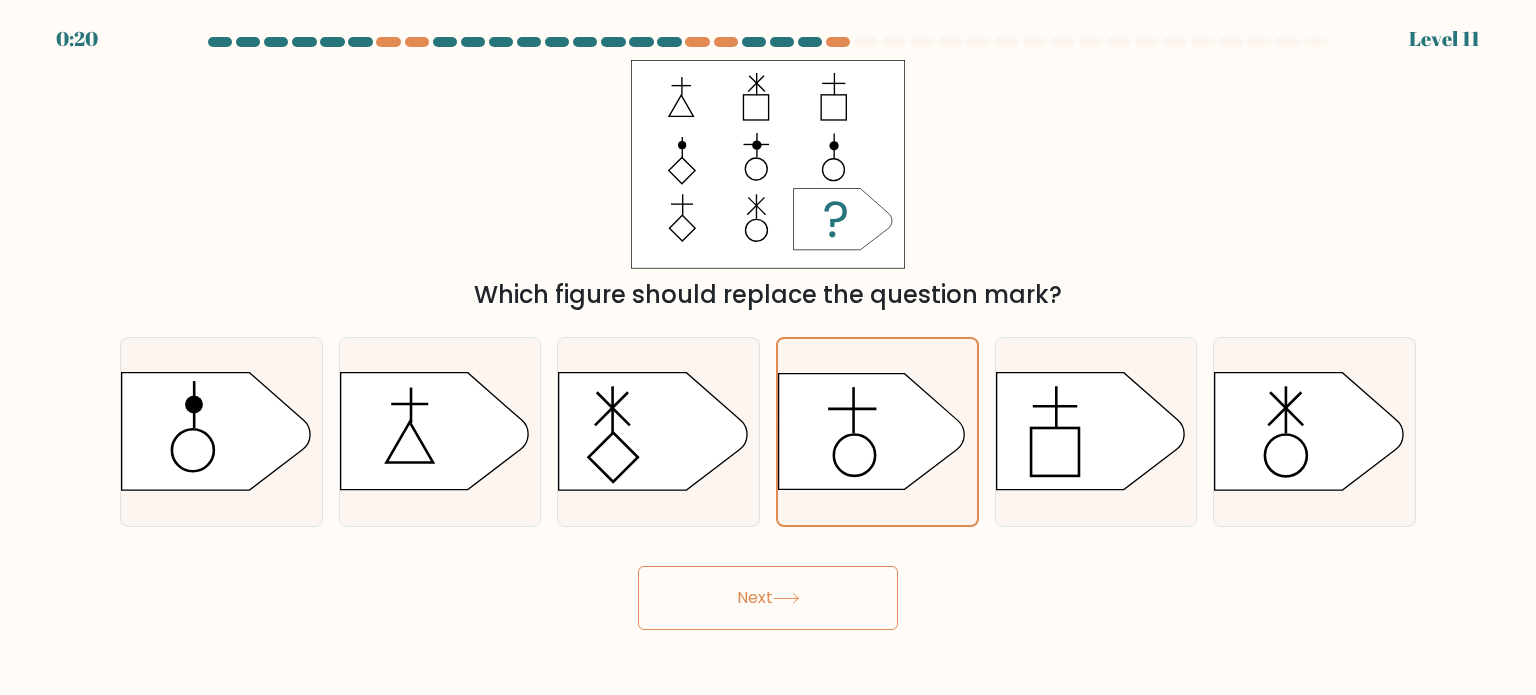 click on "Next" at bounding box center [768, 598] 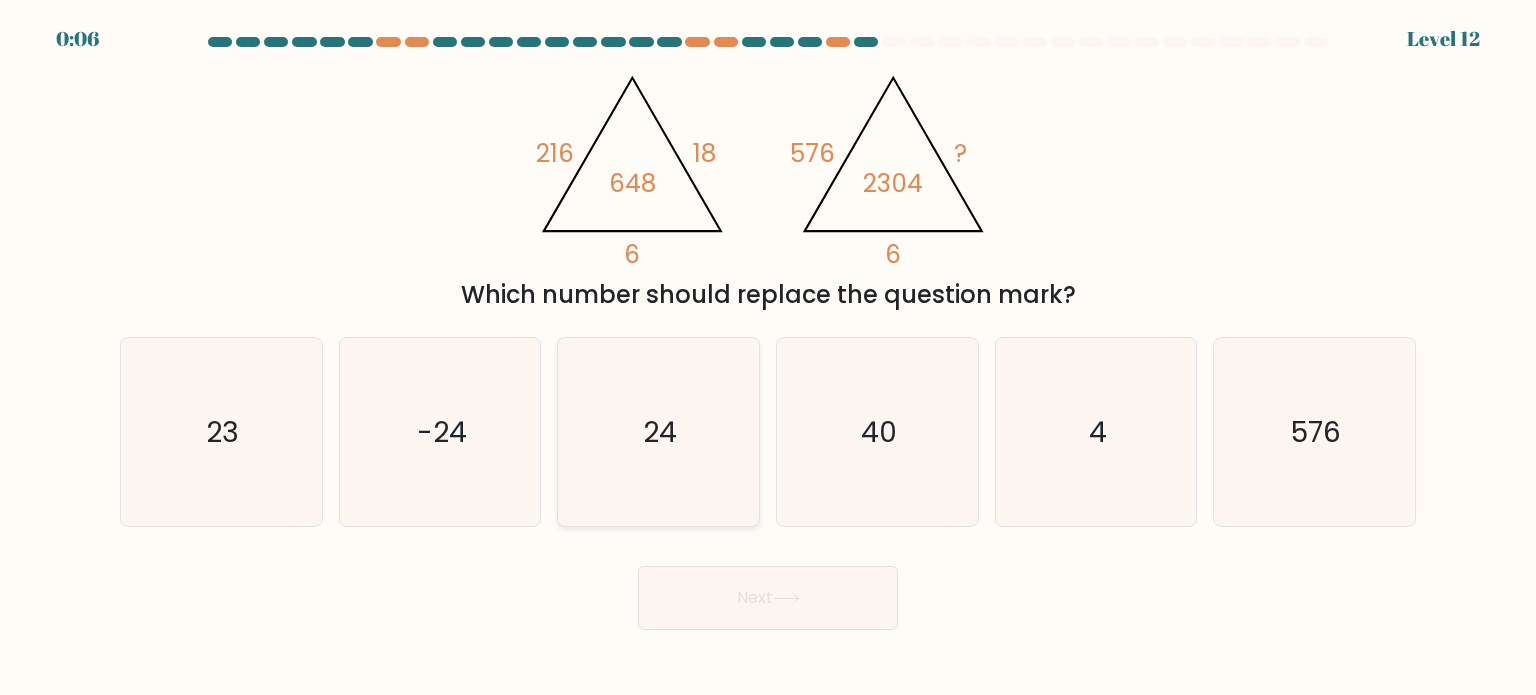 click on "24" 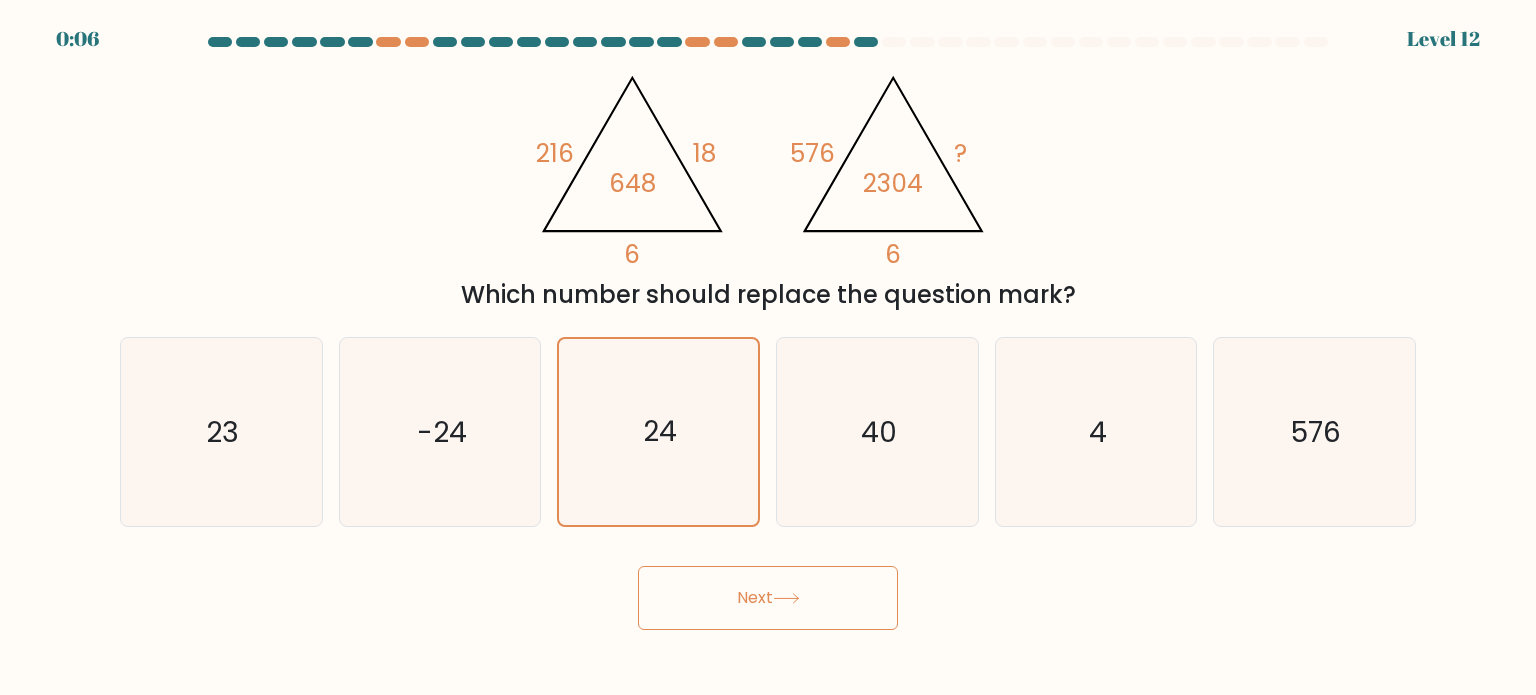 drag, startPoint x: 833, startPoint y: 617, endPoint x: 840, endPoint y: 594, distance: 24.04163 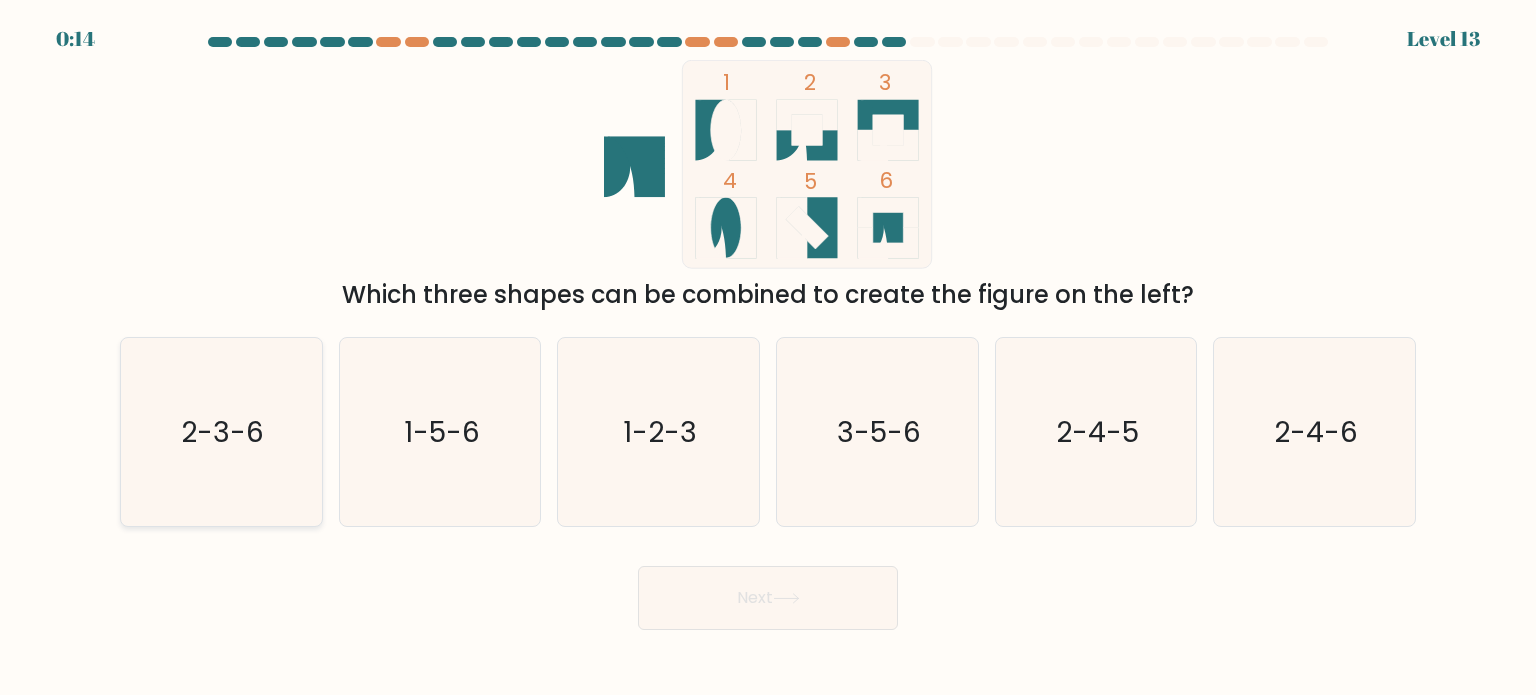 click on "2-3-6" 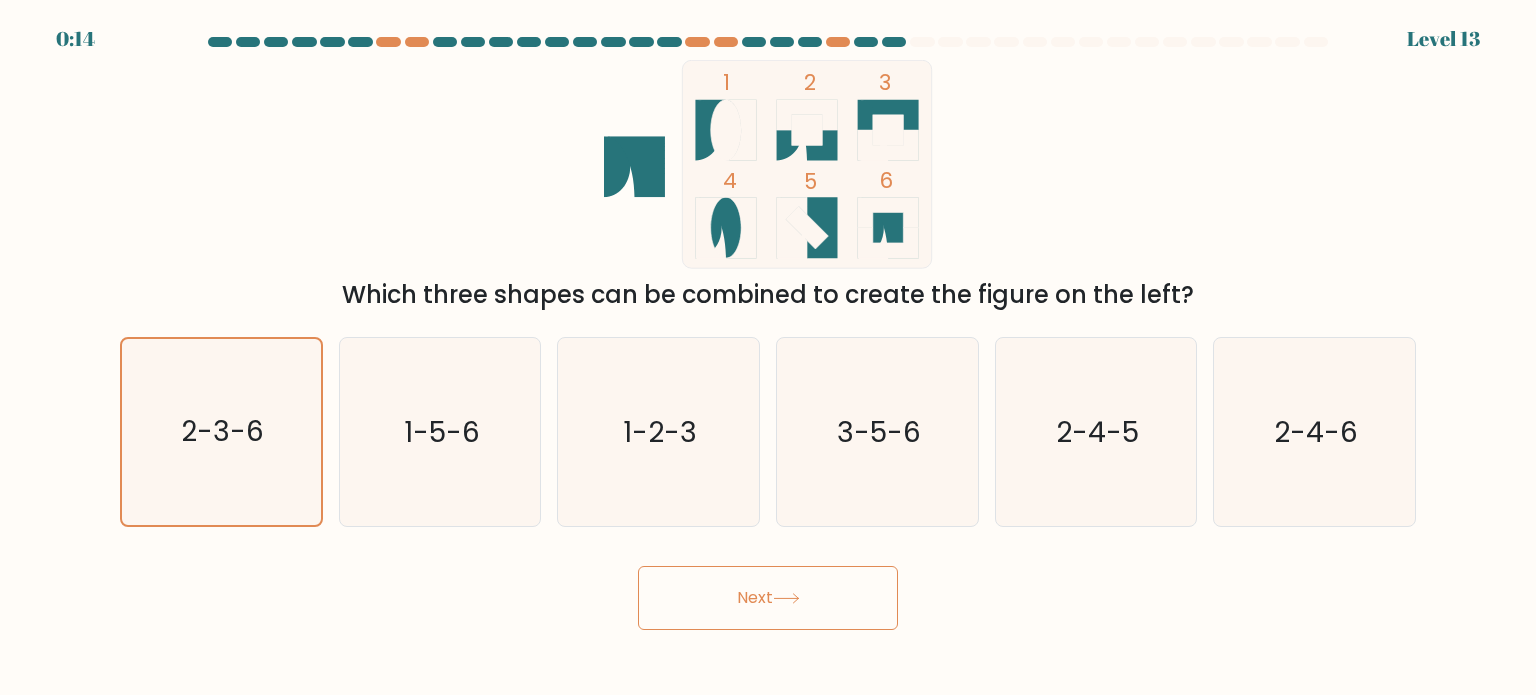 click on "Next" at bounding box center [768, 598] 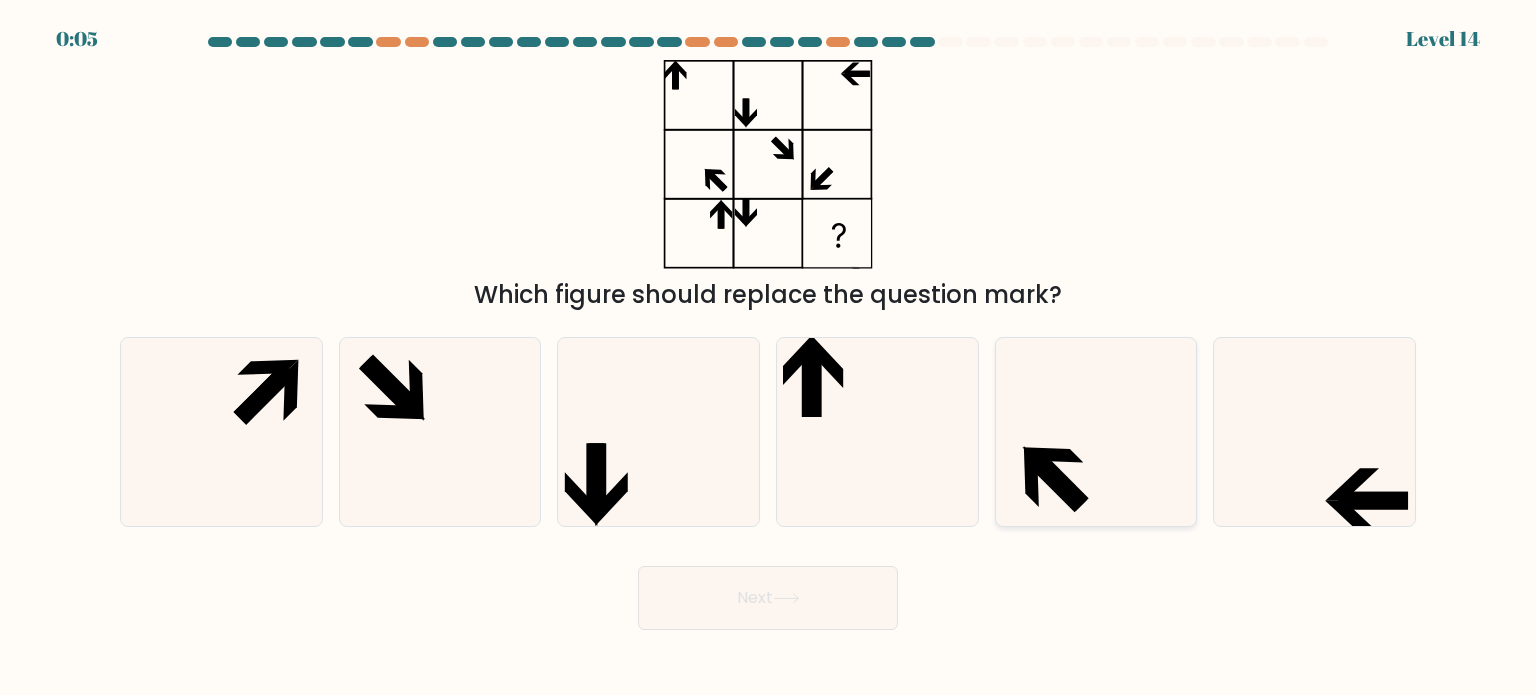 click 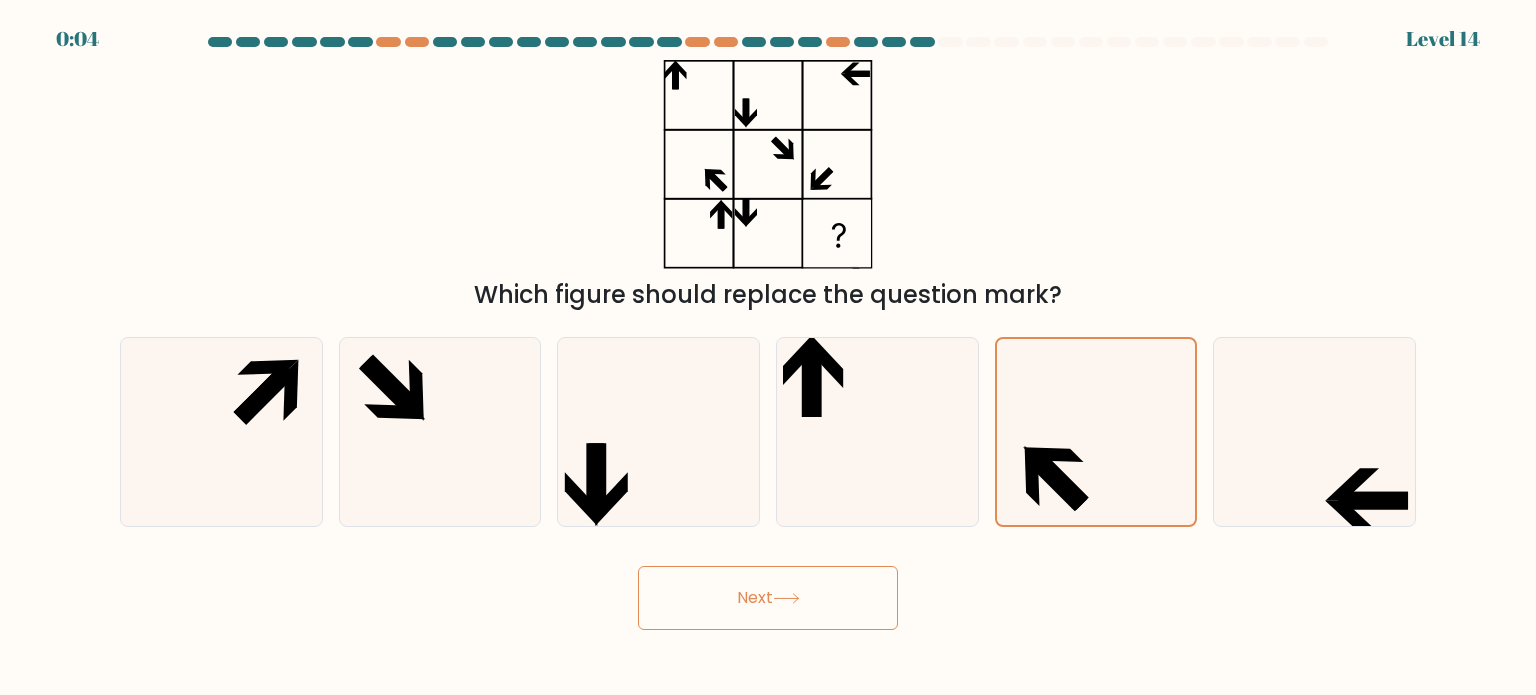 click on "Next" at bounding box center [768, 598] 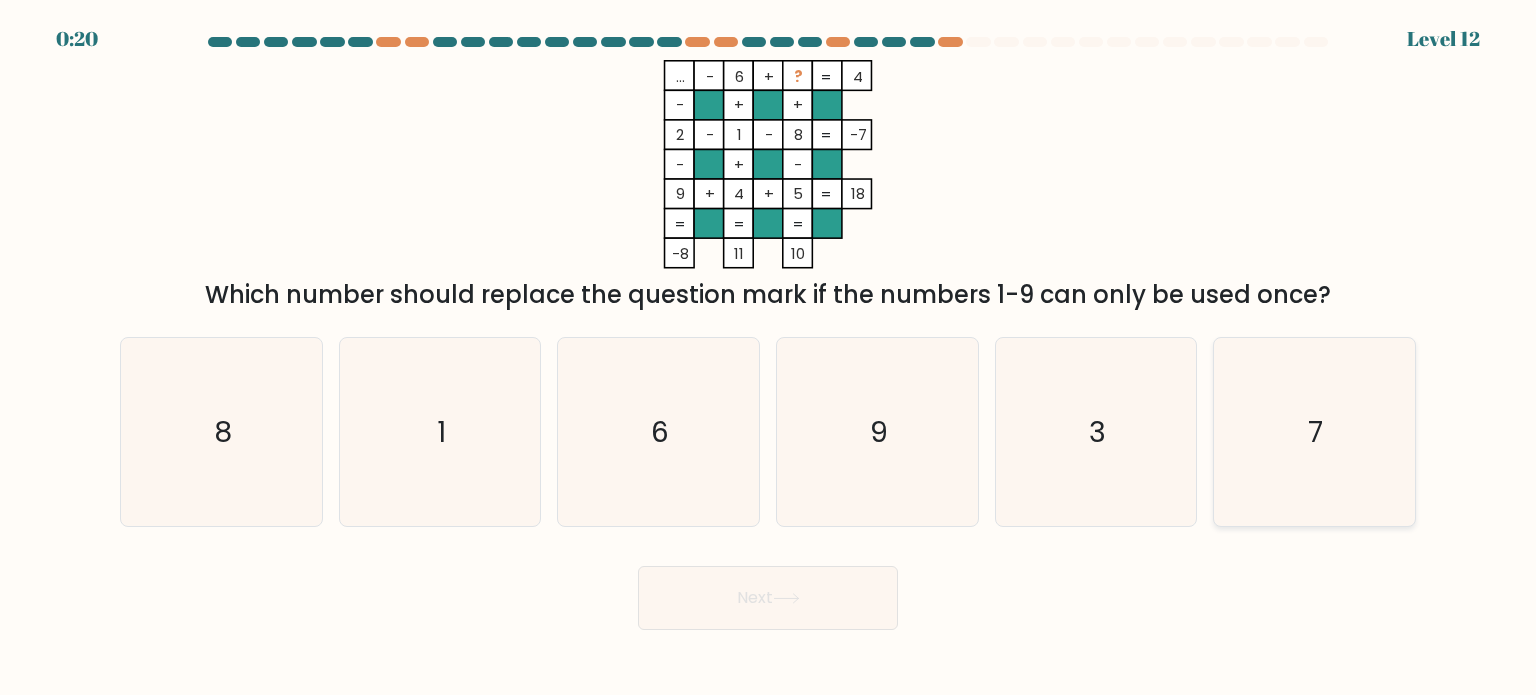 click on "7" 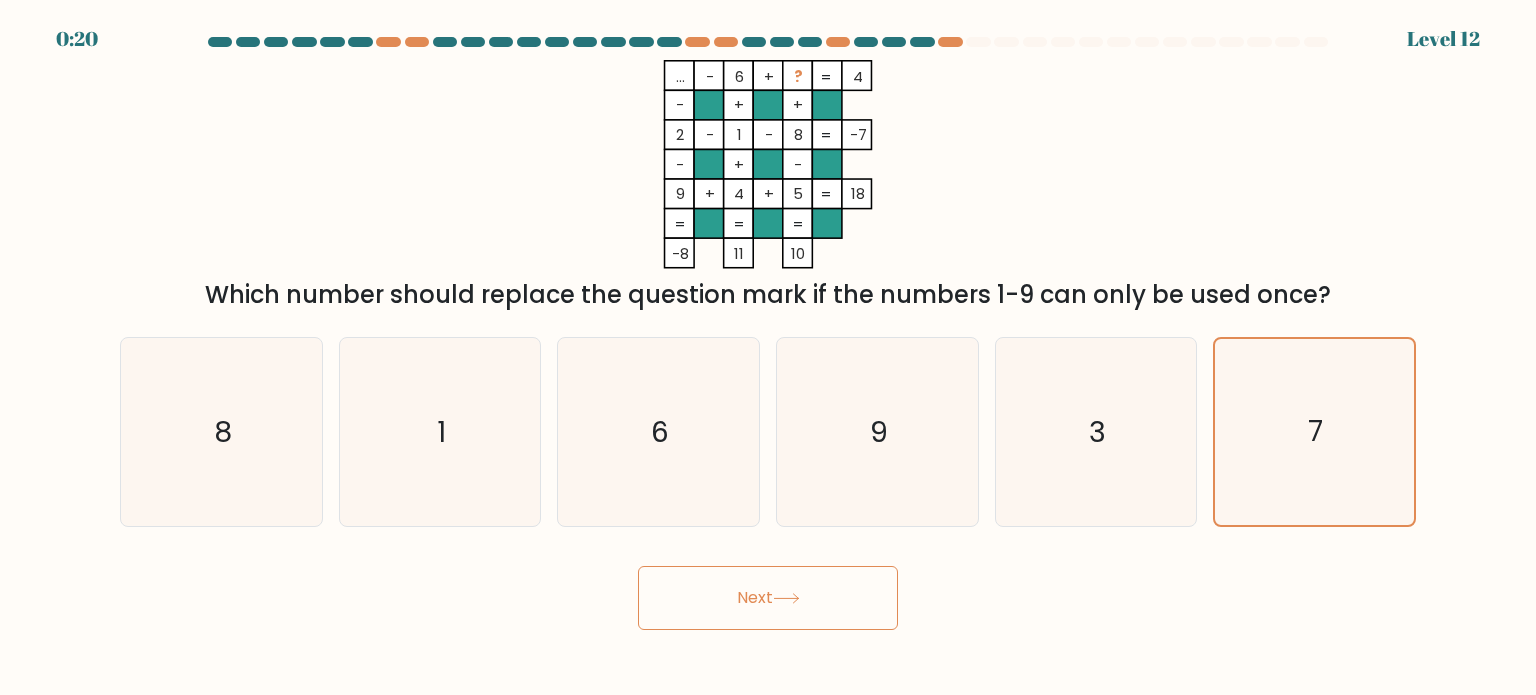 click on "Next" at bounding box center (768, 598) 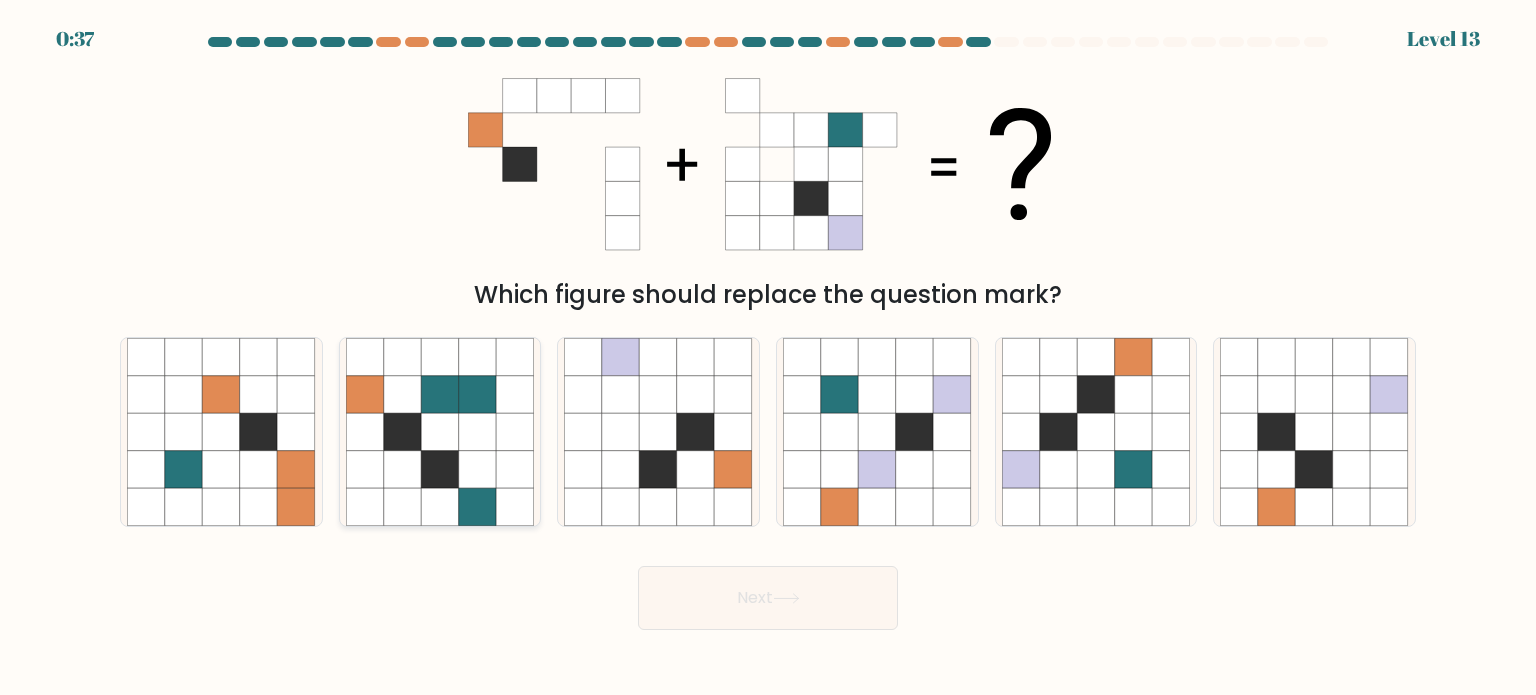 click 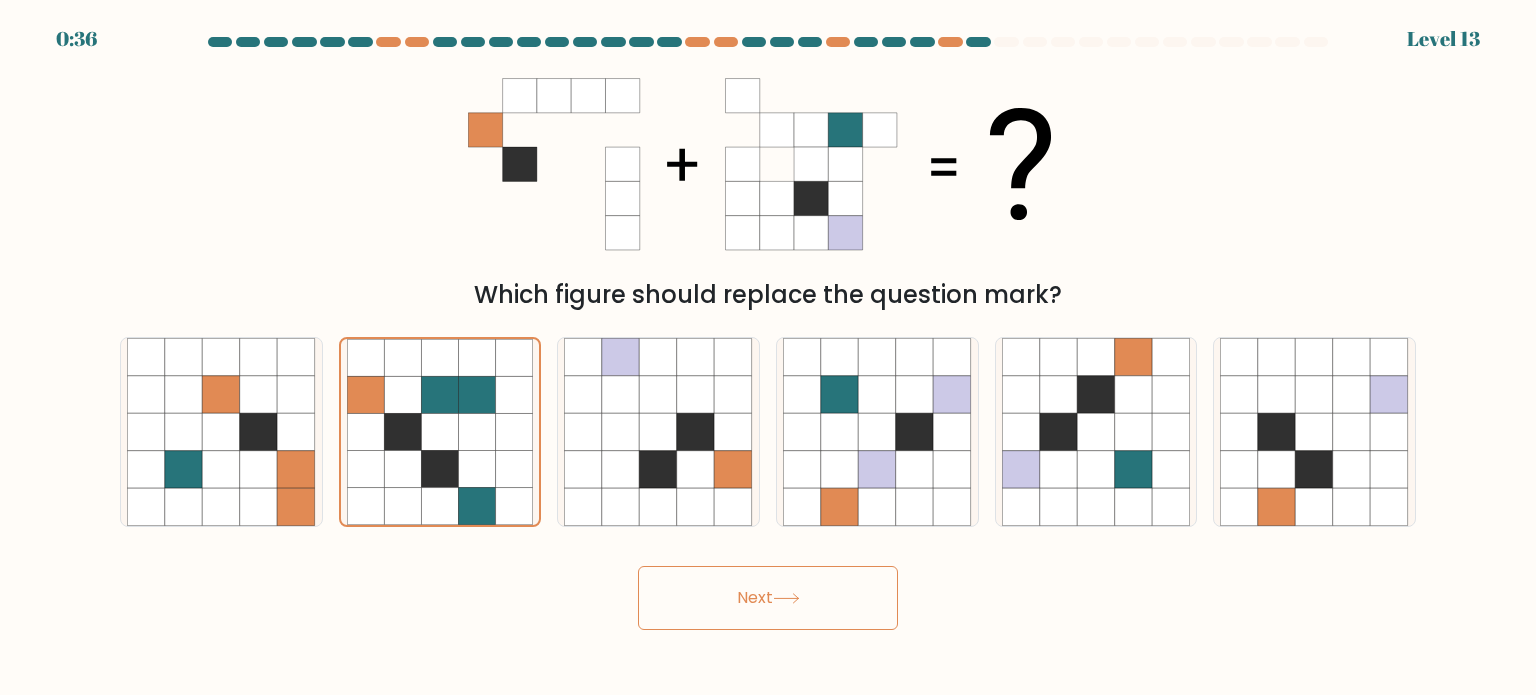click on "Next" at bounding box center [768, 598] 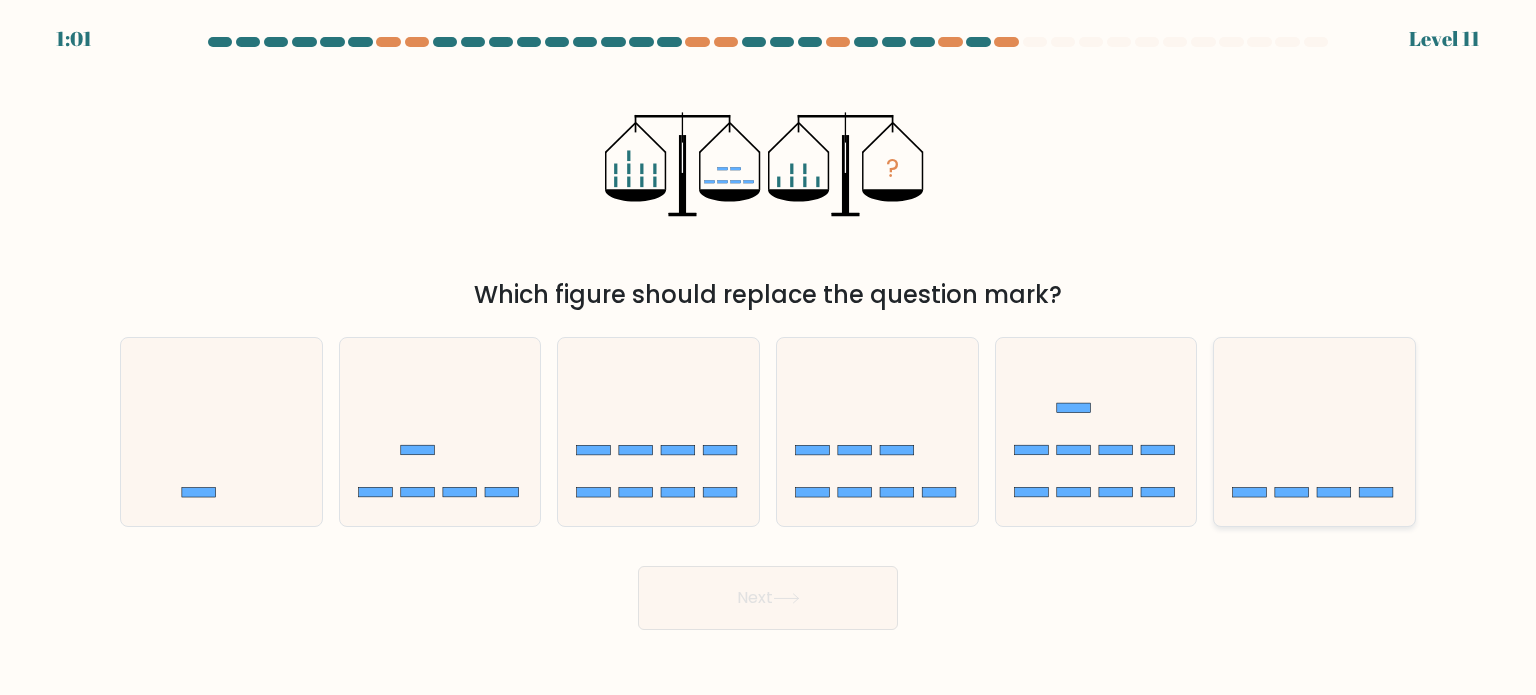 click 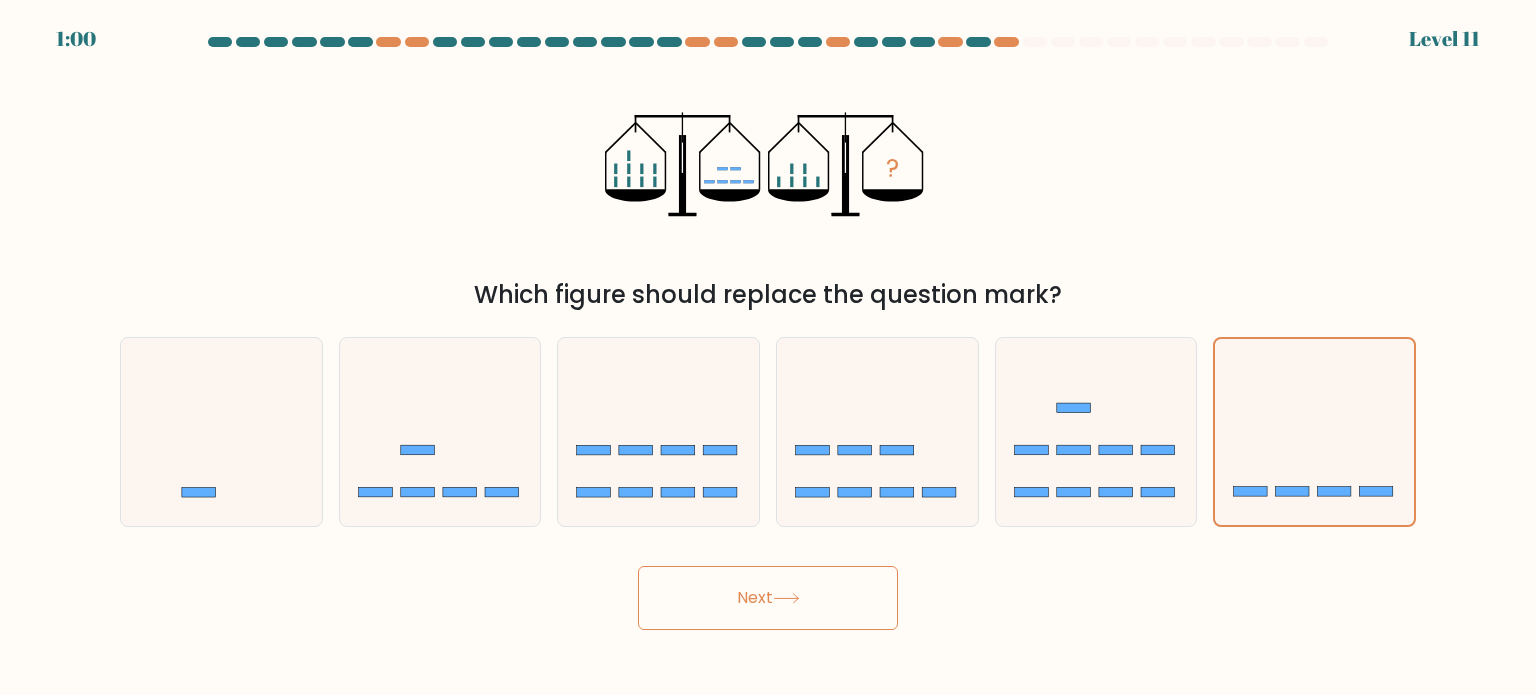 click on "Next" at bounding box center (768, 598) 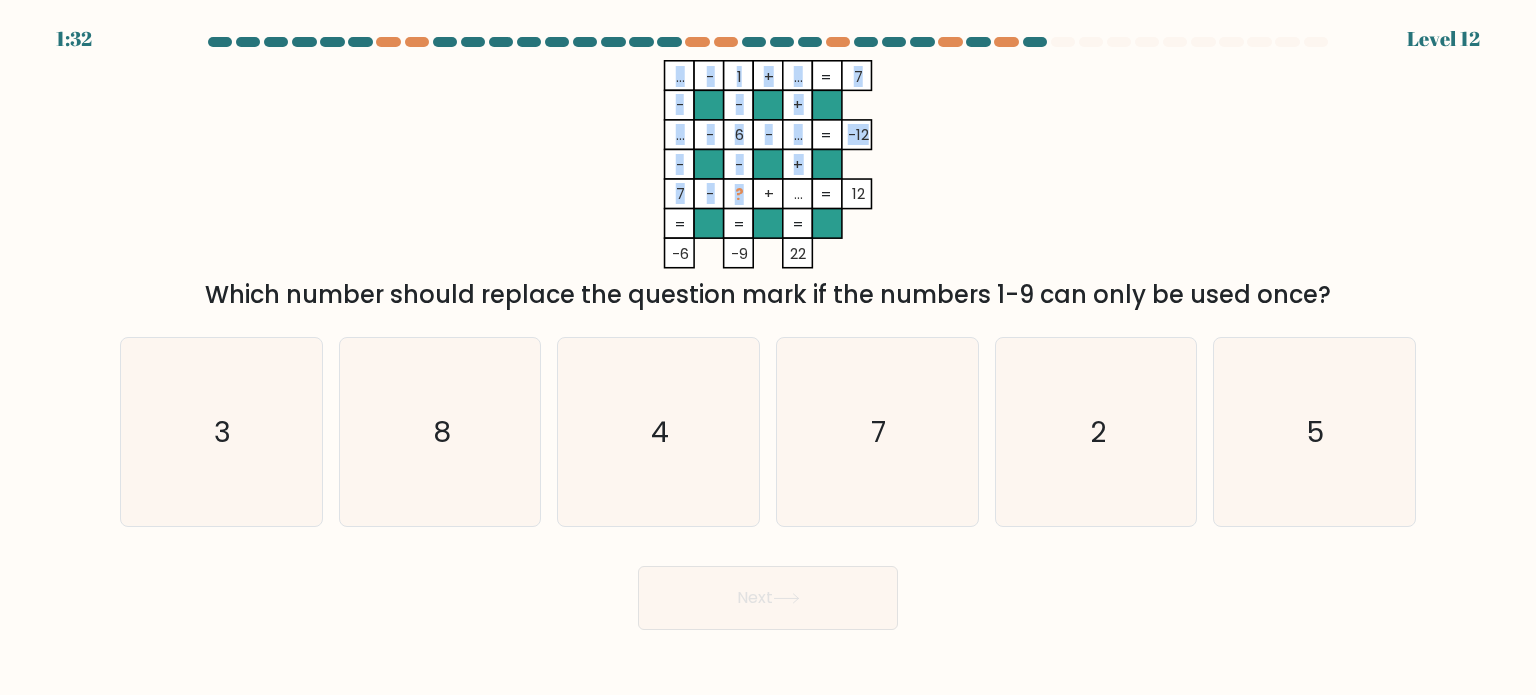 click on "...    -    1    +    ...    7    -    -    +    ...    -    6    -    ...    -12    -    -    +    7    -    ?    +    ...    =   12    =   =   =   =   -6    -9    22    =" 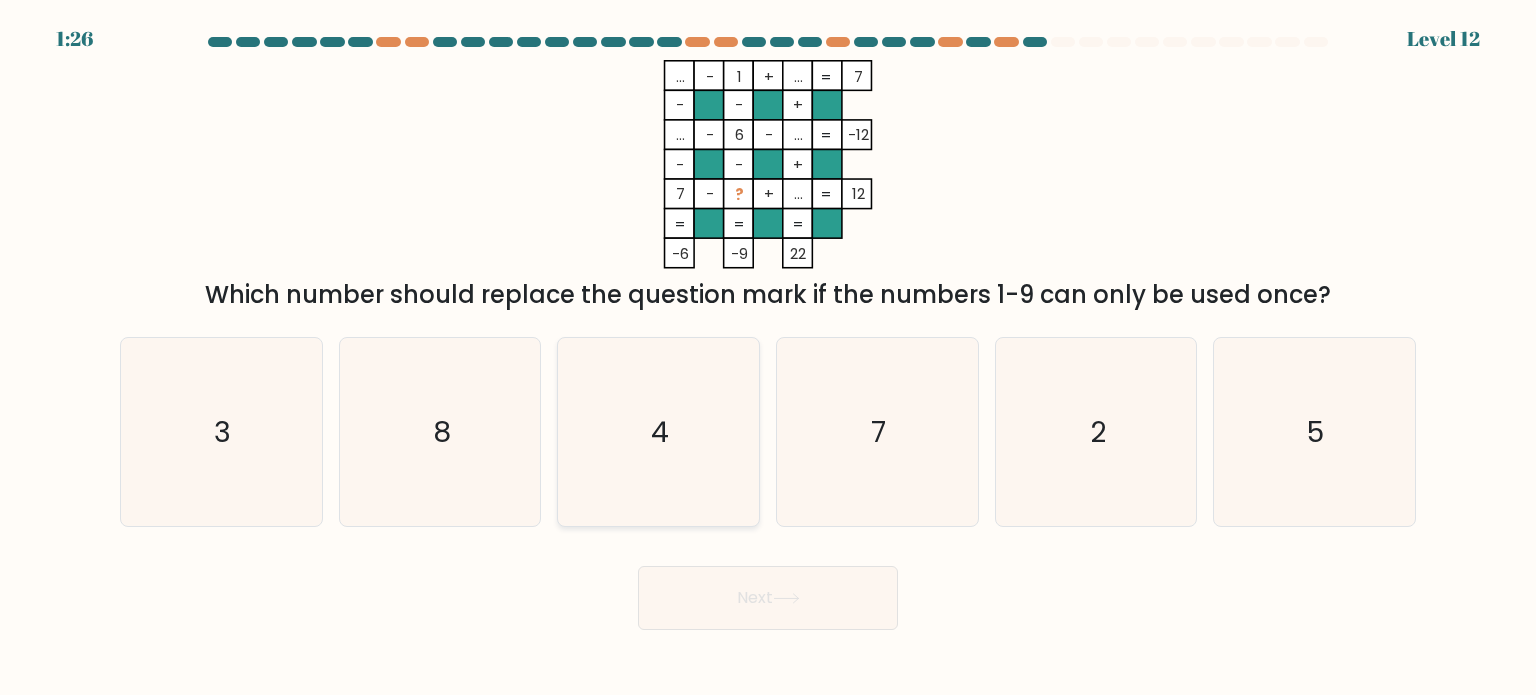 click on "4" 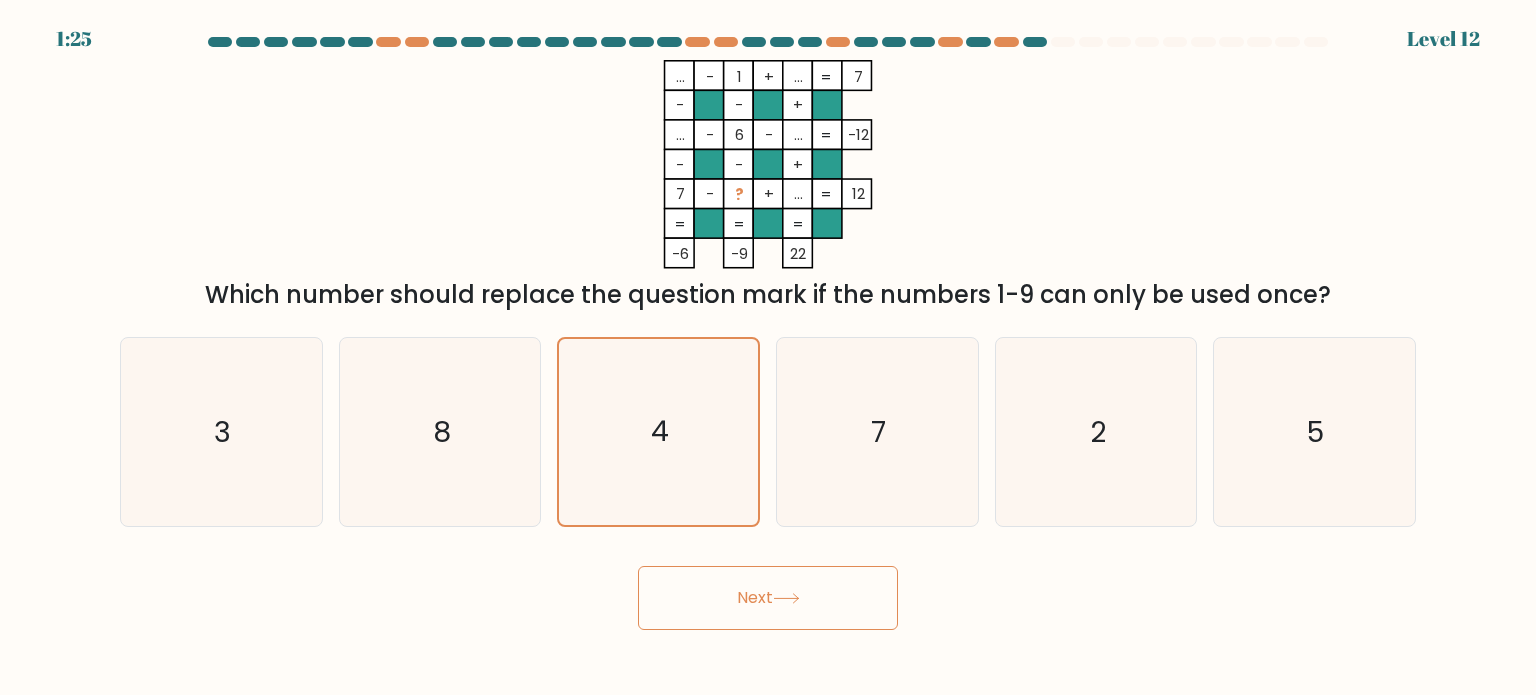 click on "Next" at bounding box center [768, 598] 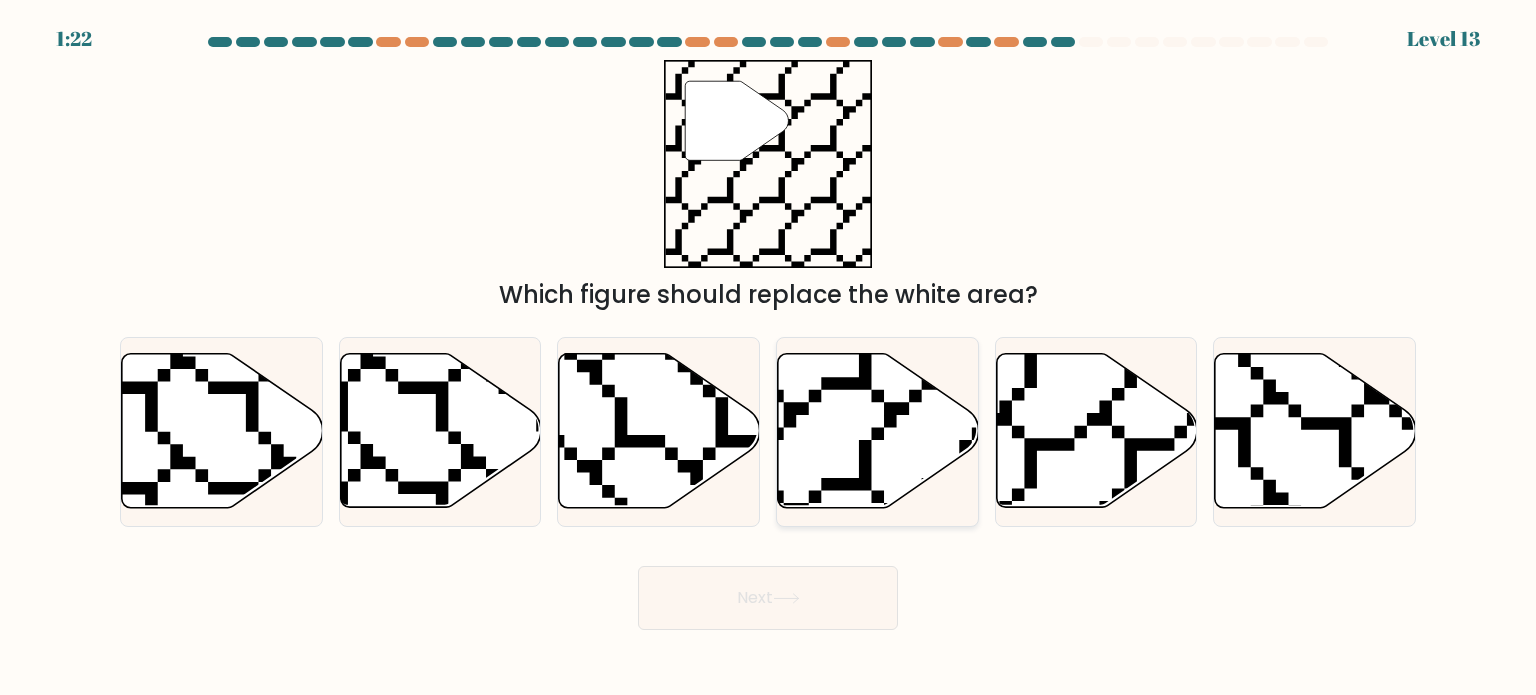 click 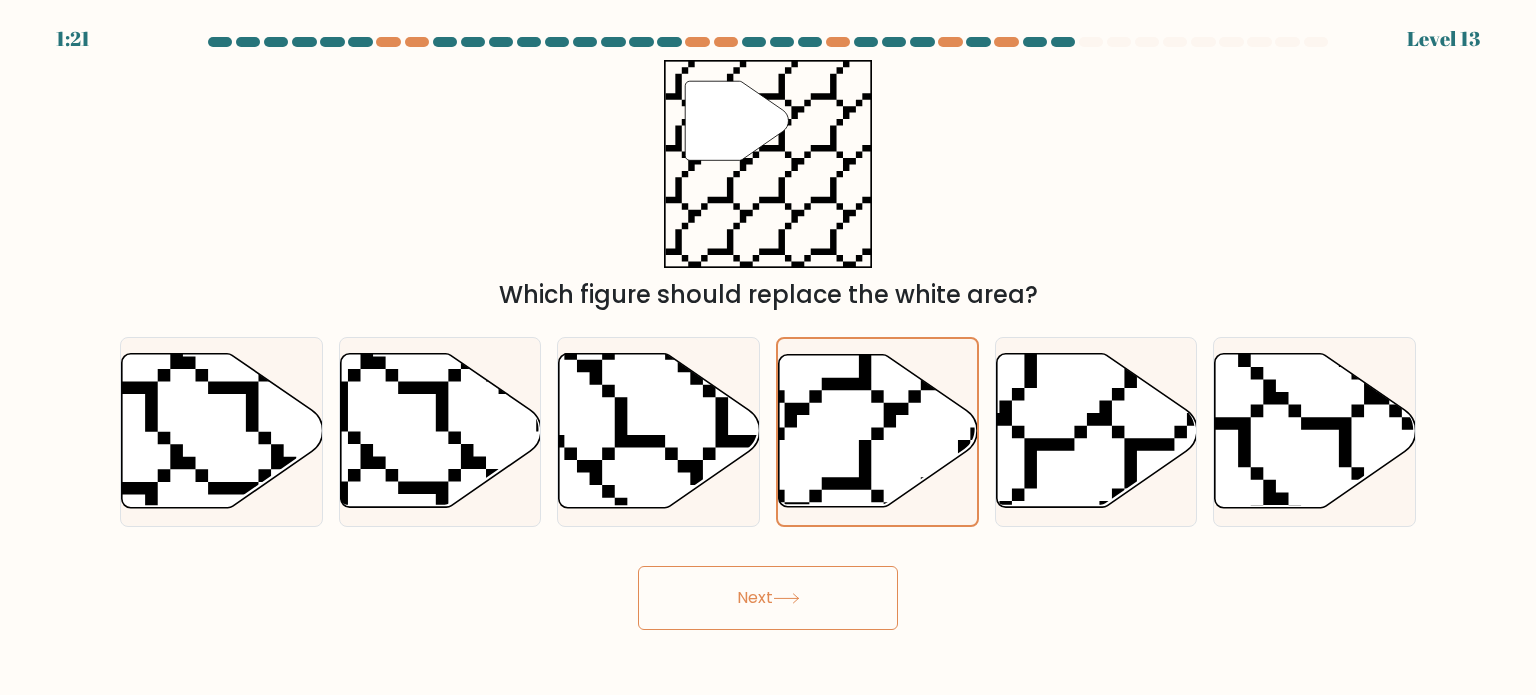 click on "Next" at bounding box center (768, 598) 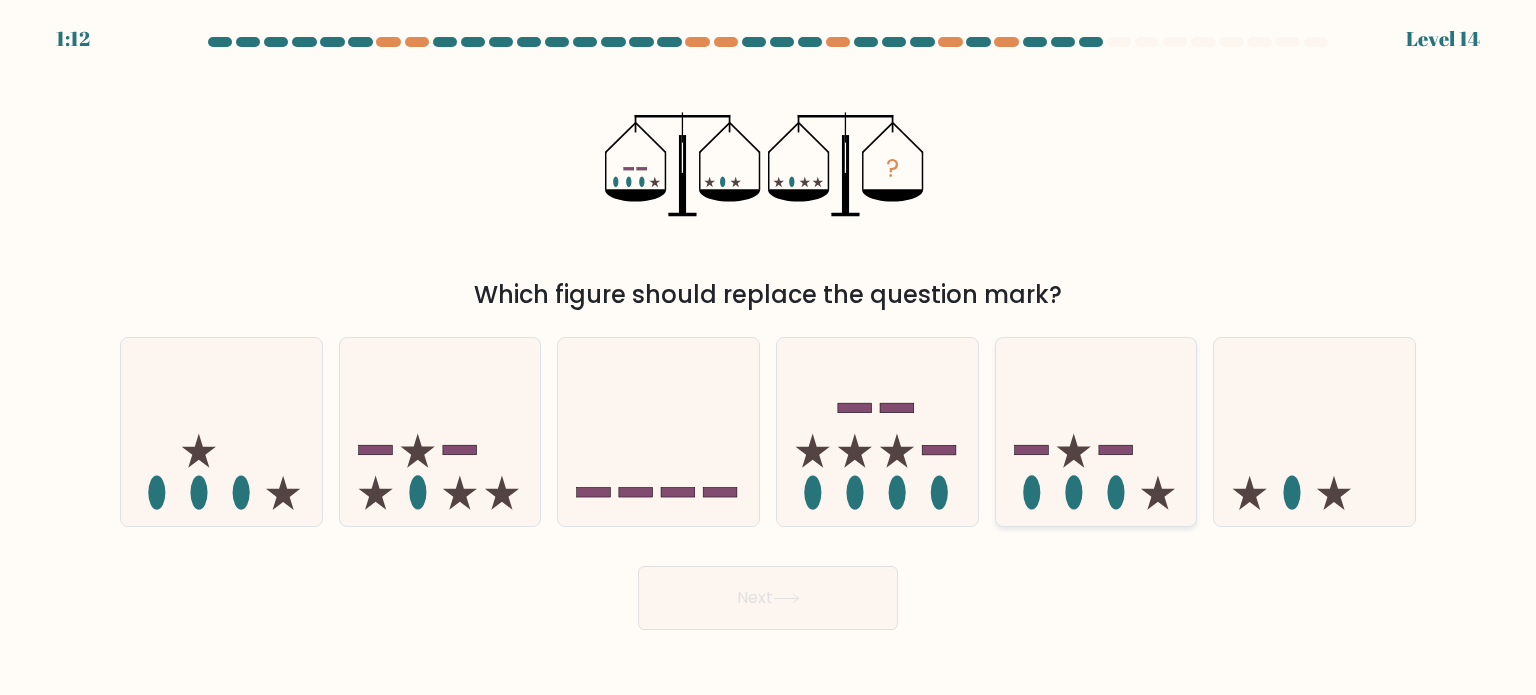 click 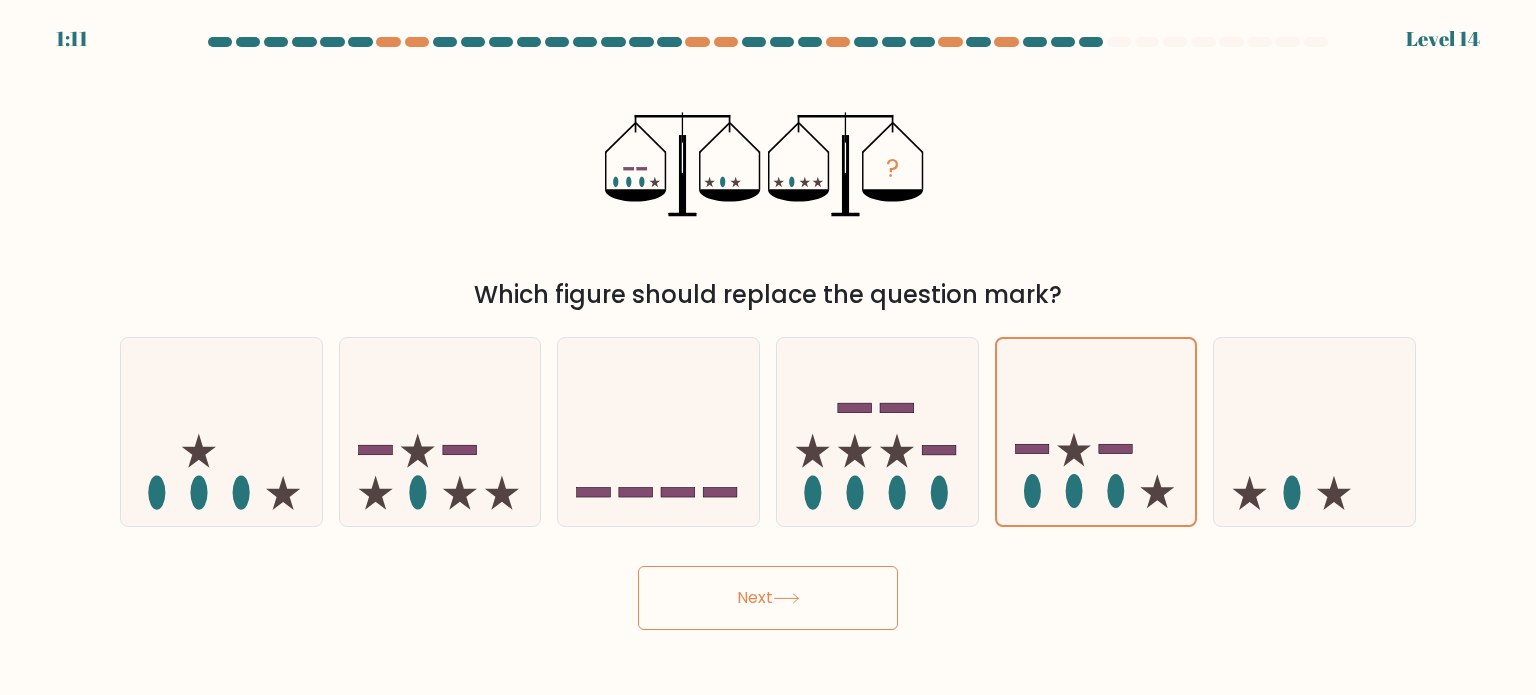 click on "Next" at bounding box center [768, 598] 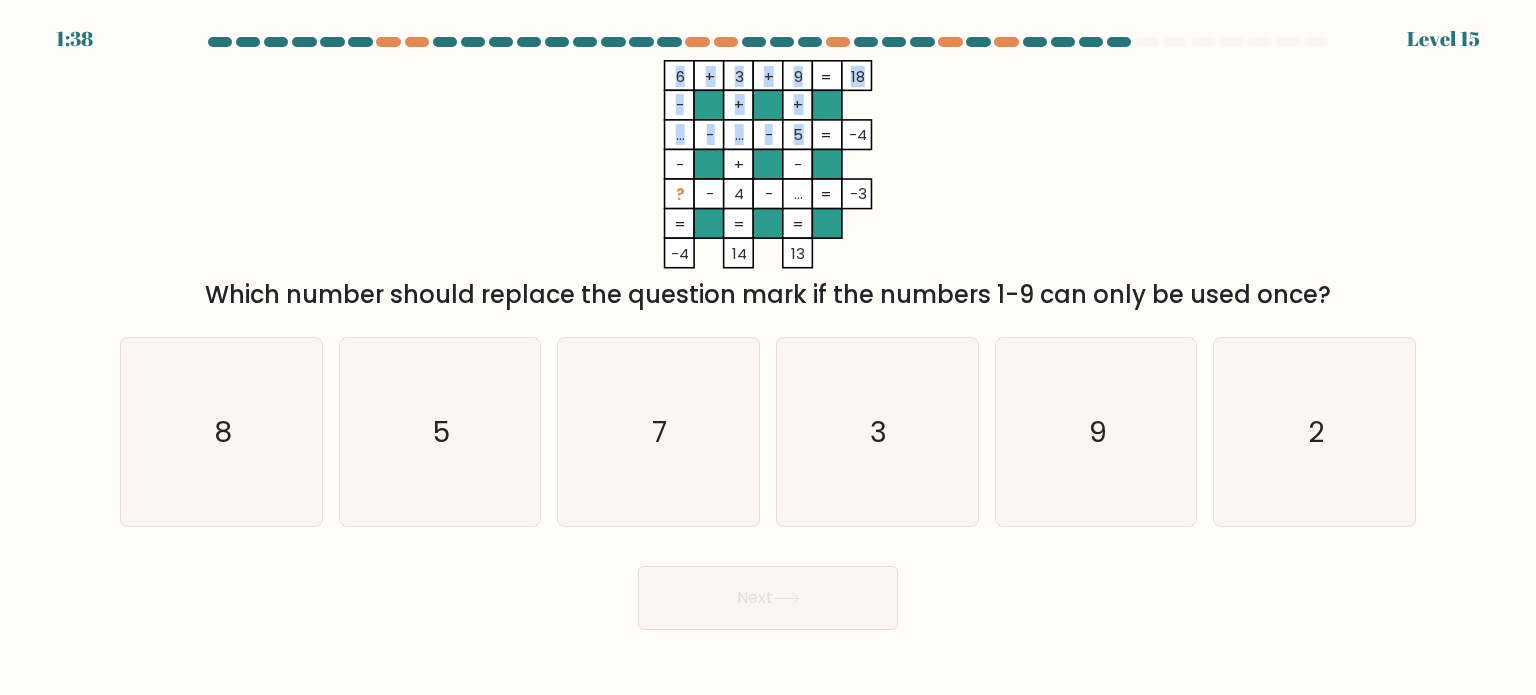 click on "6    +    3    +    9    18    -    +    +    ...    -    ...    -    5    -4    -    +    -    ?    -    4    -    ...    =   -3    =   =   =   =   -4    14    13    =" 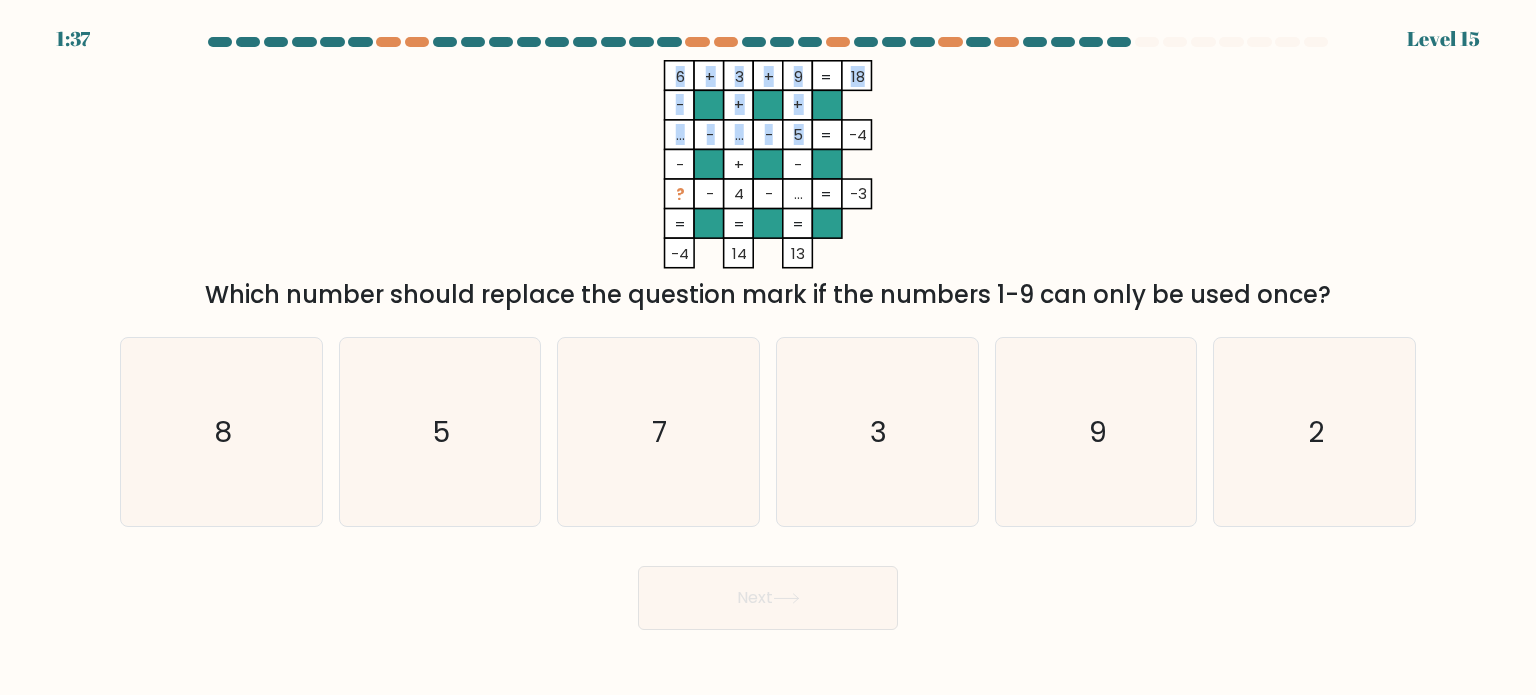 click on "-4" 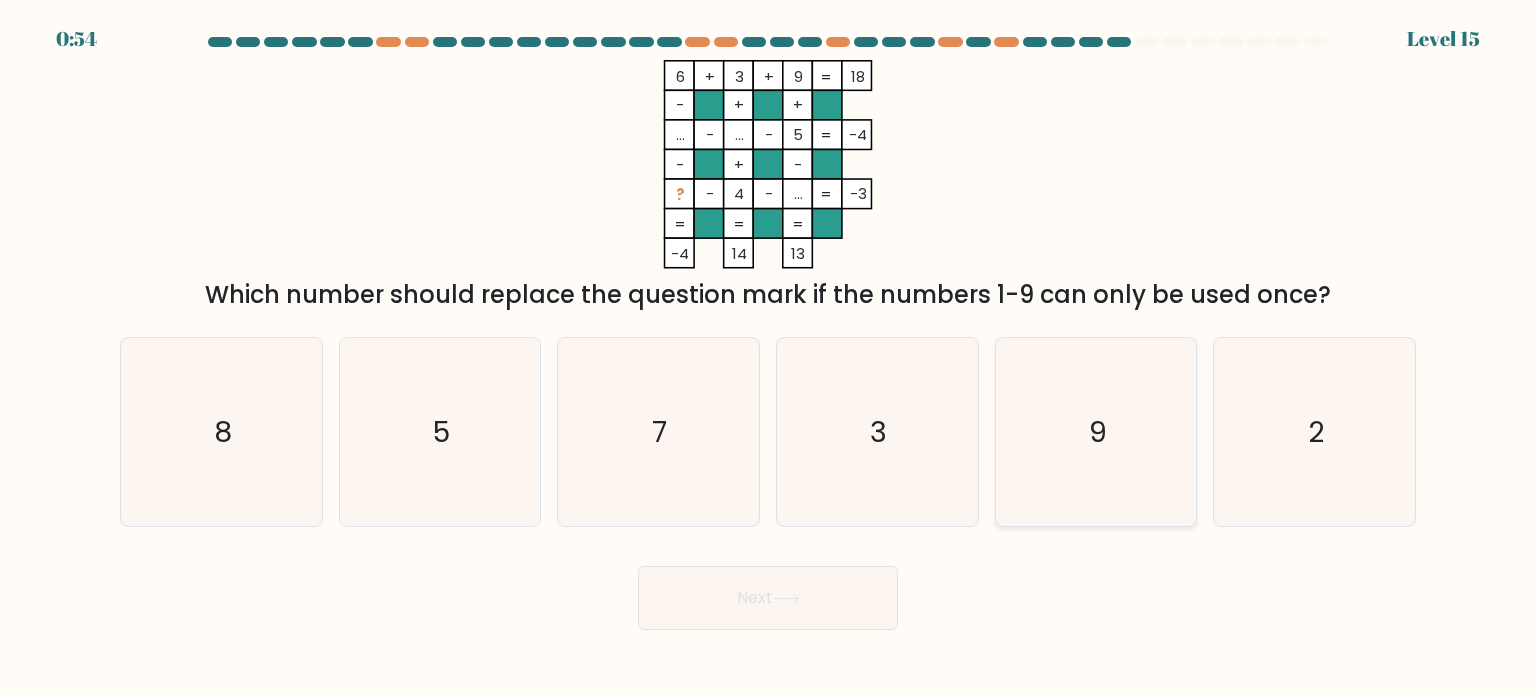 click on "9" 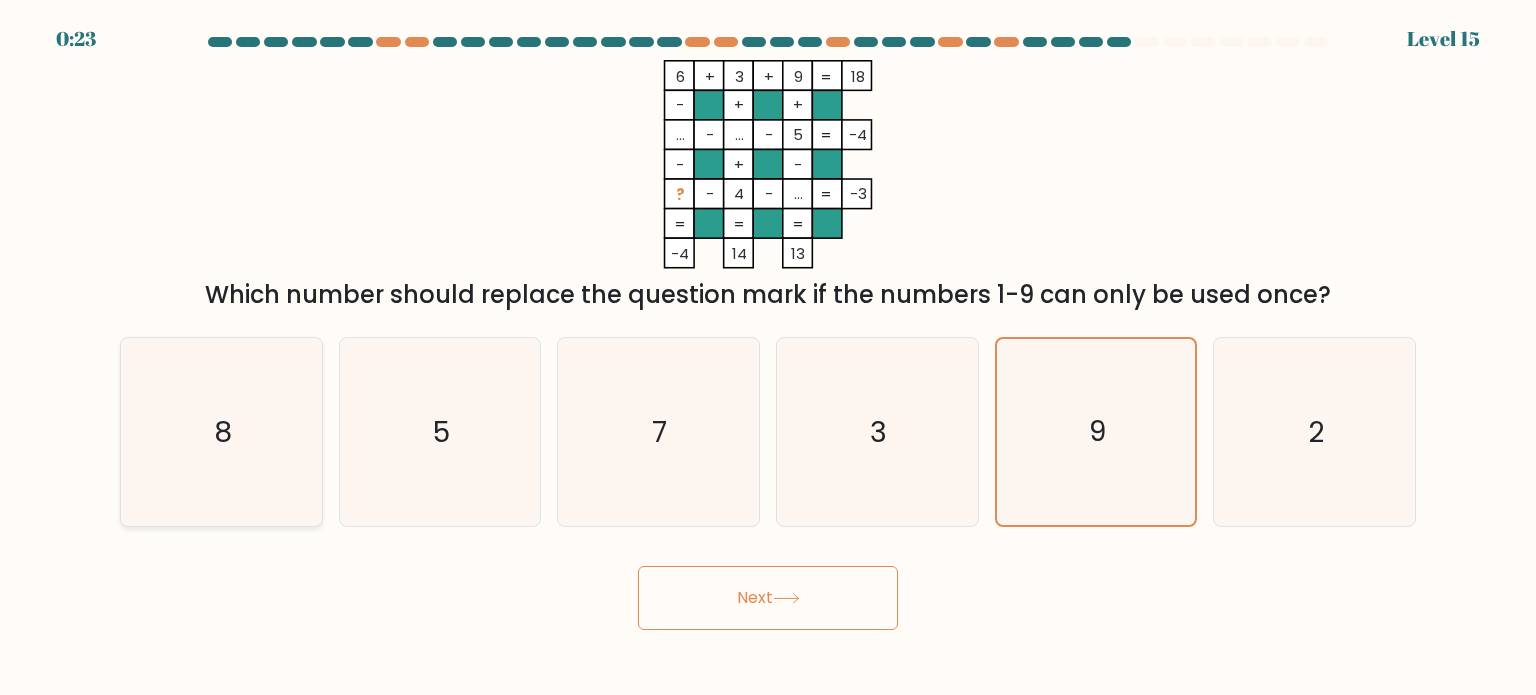 click on "8" 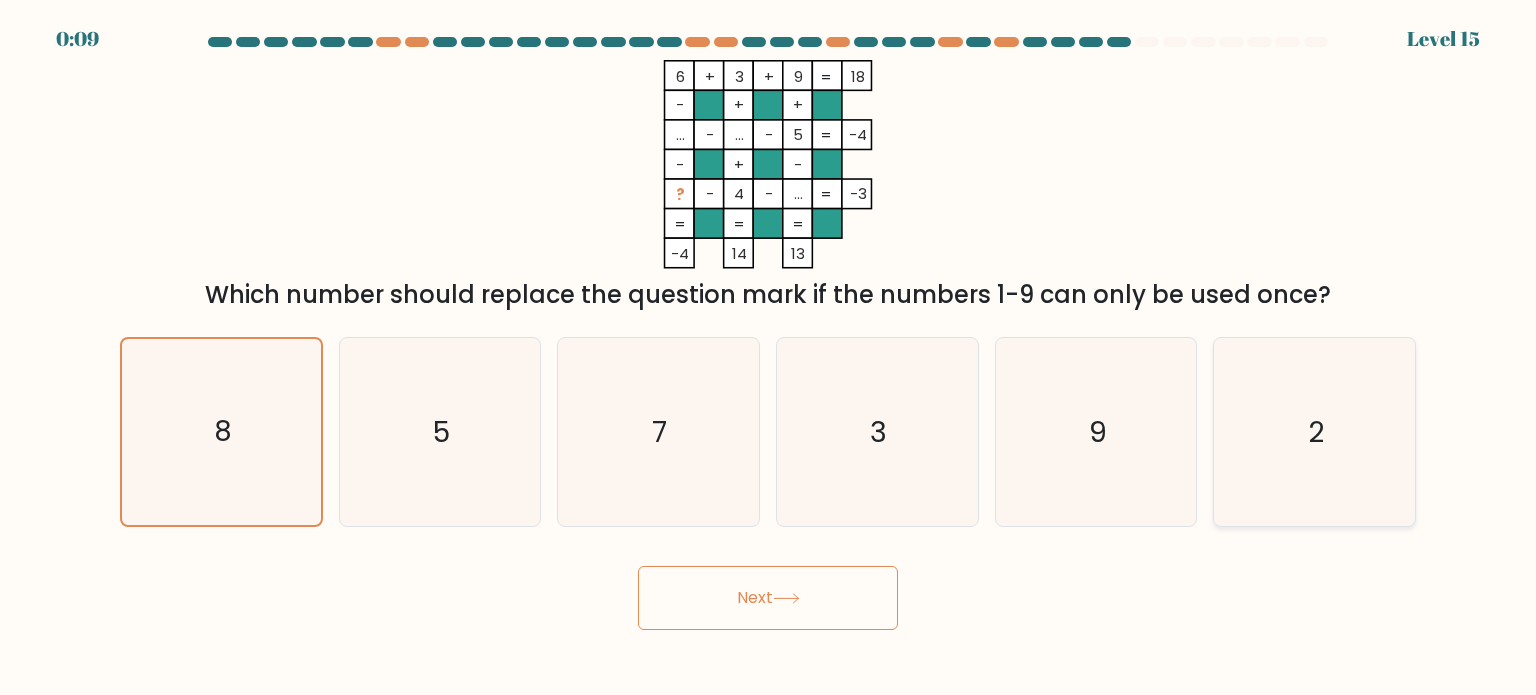 click on "2" 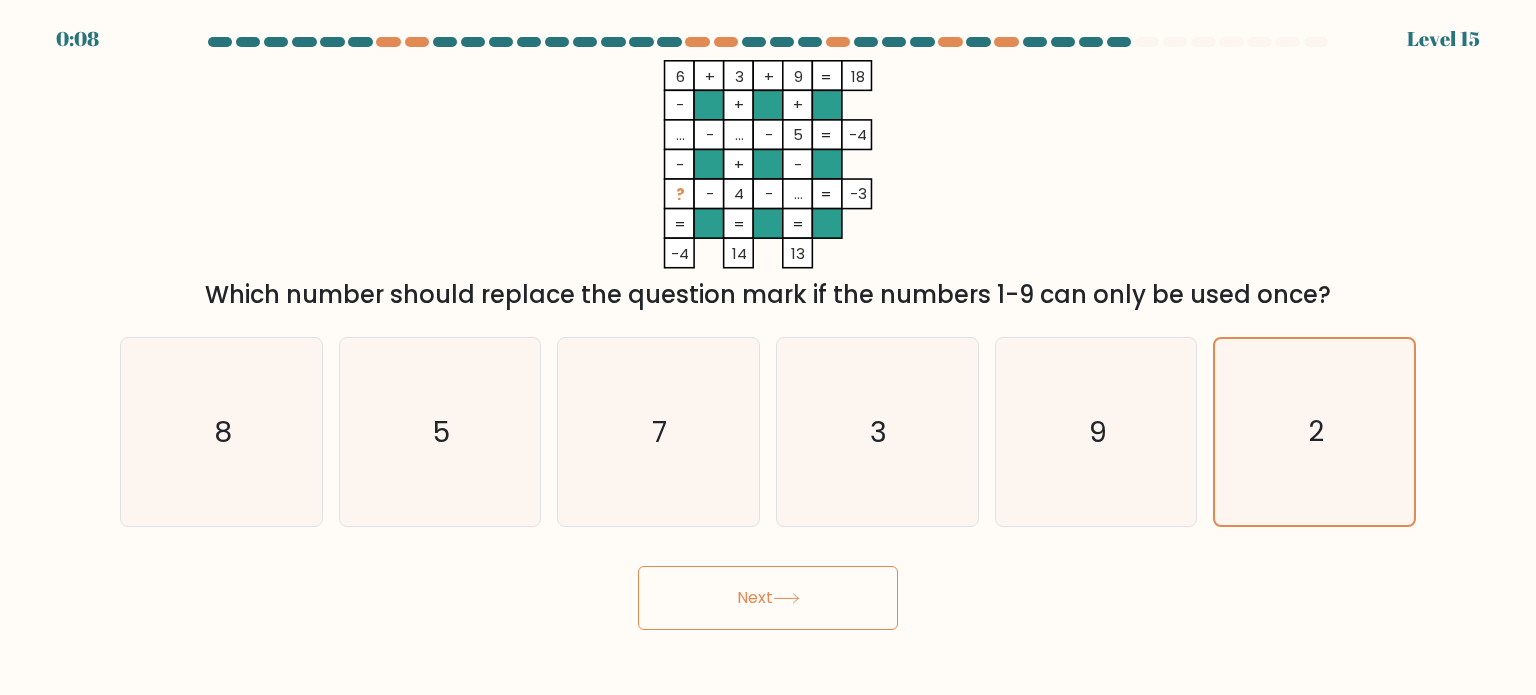 click on "Next" at bounding box center [768, 598] 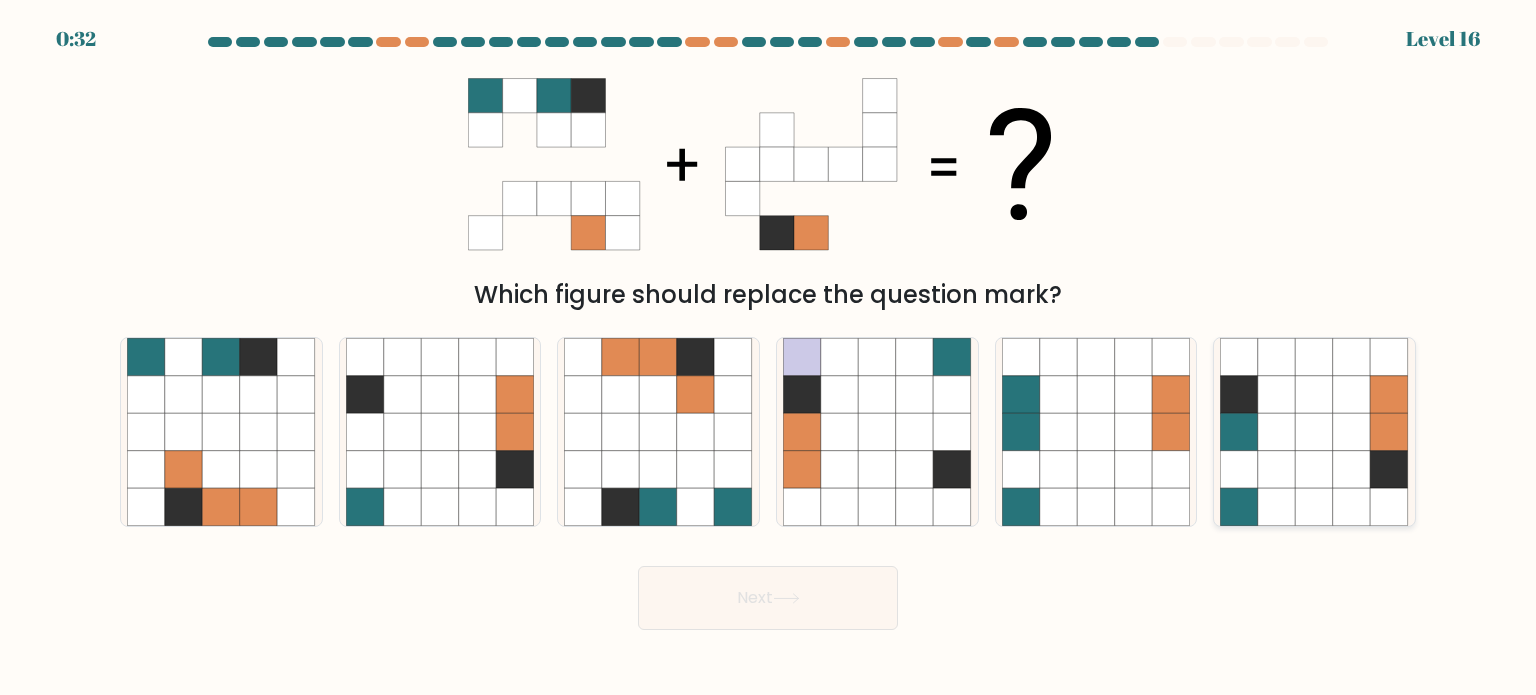 click 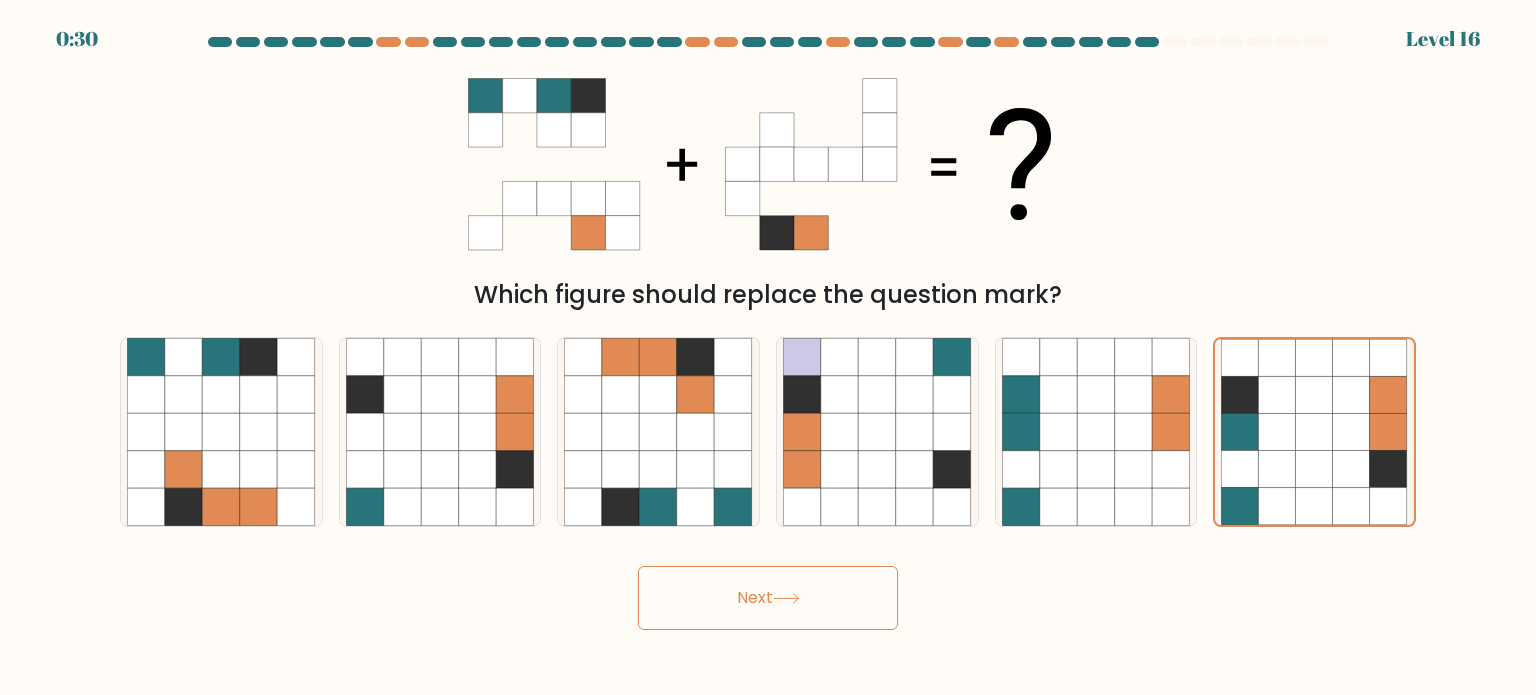 click on "Next" at bounding box center (768, 598) 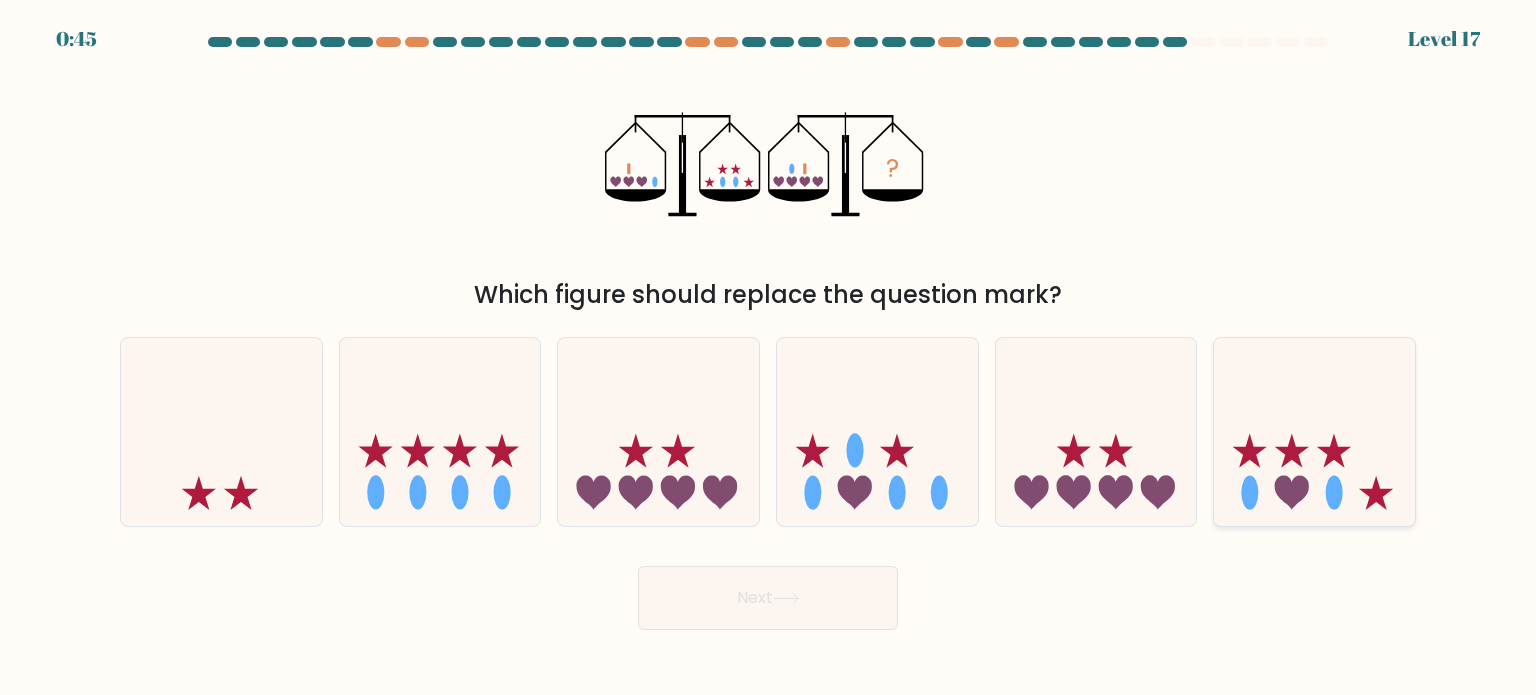 click 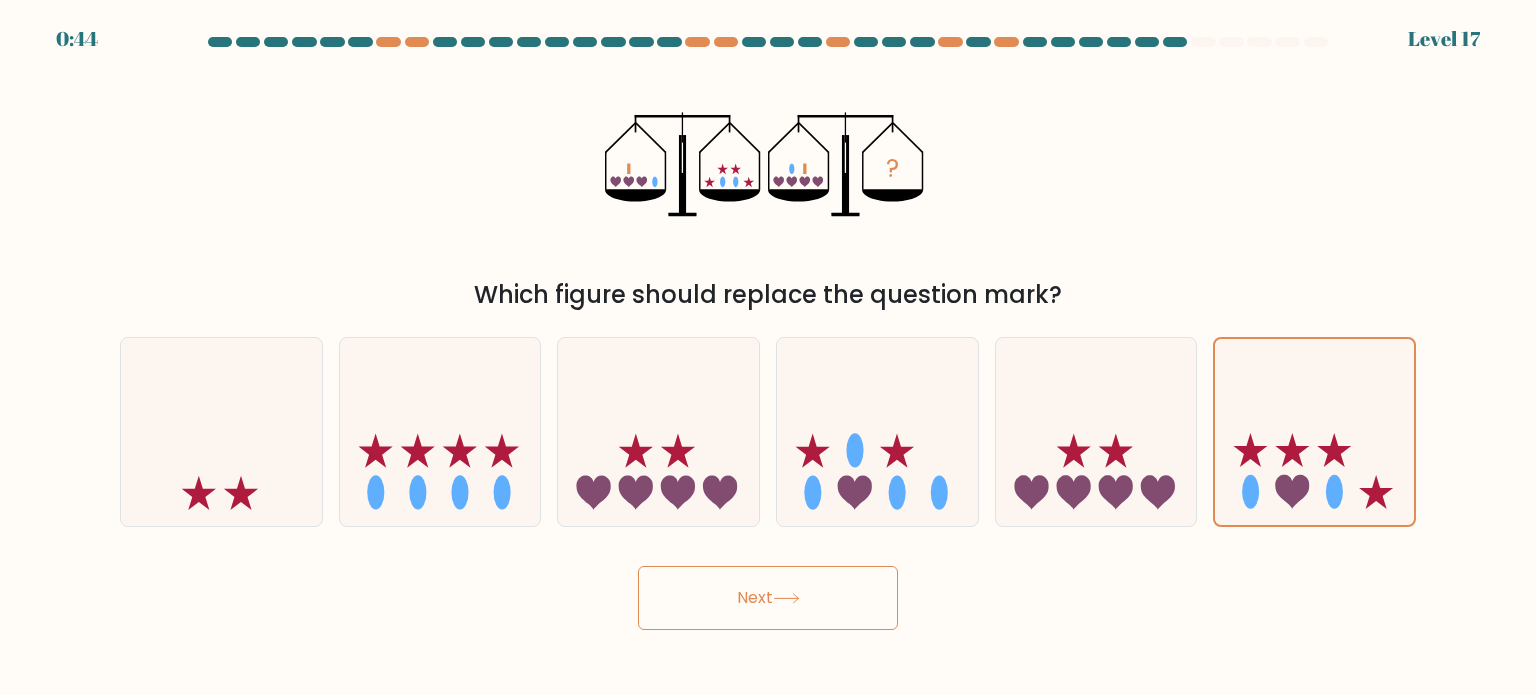 click on "Next" at bounding box center [768, 598] 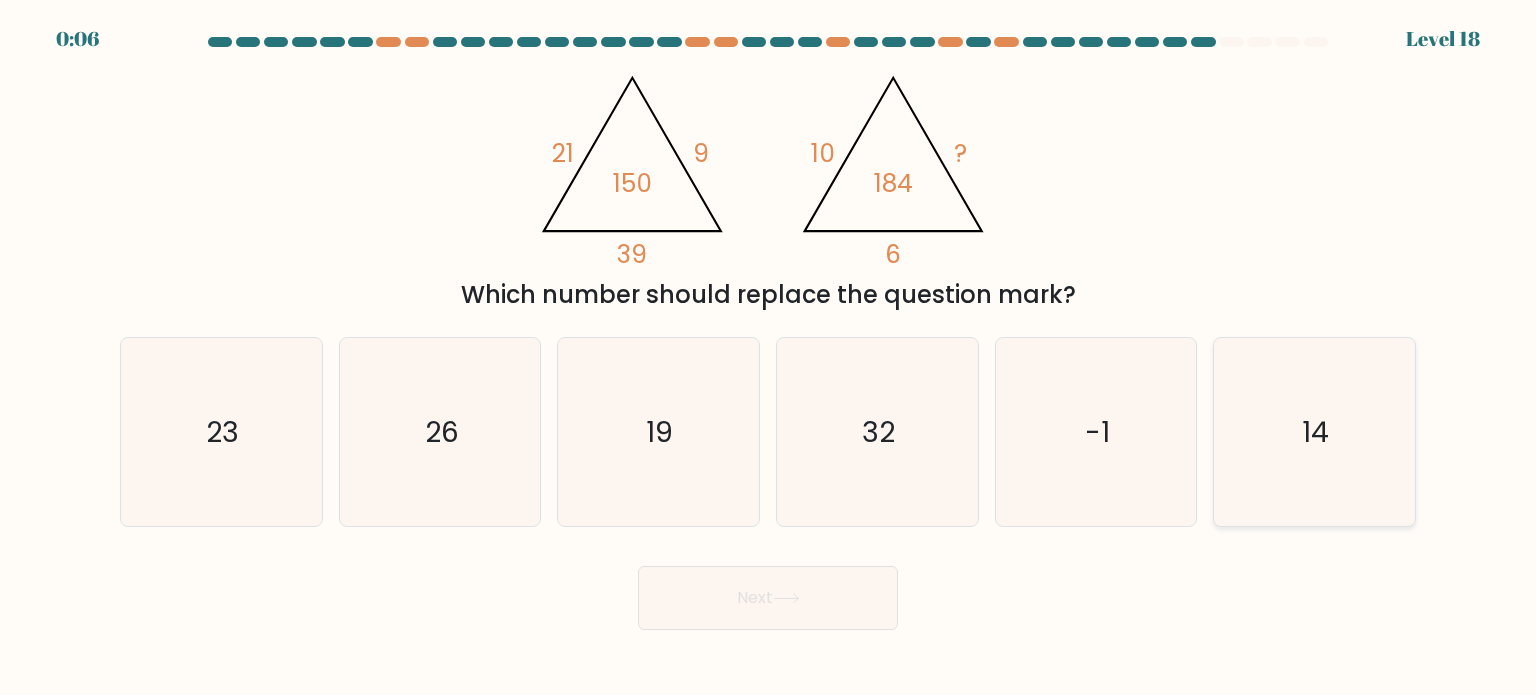 click on "14" 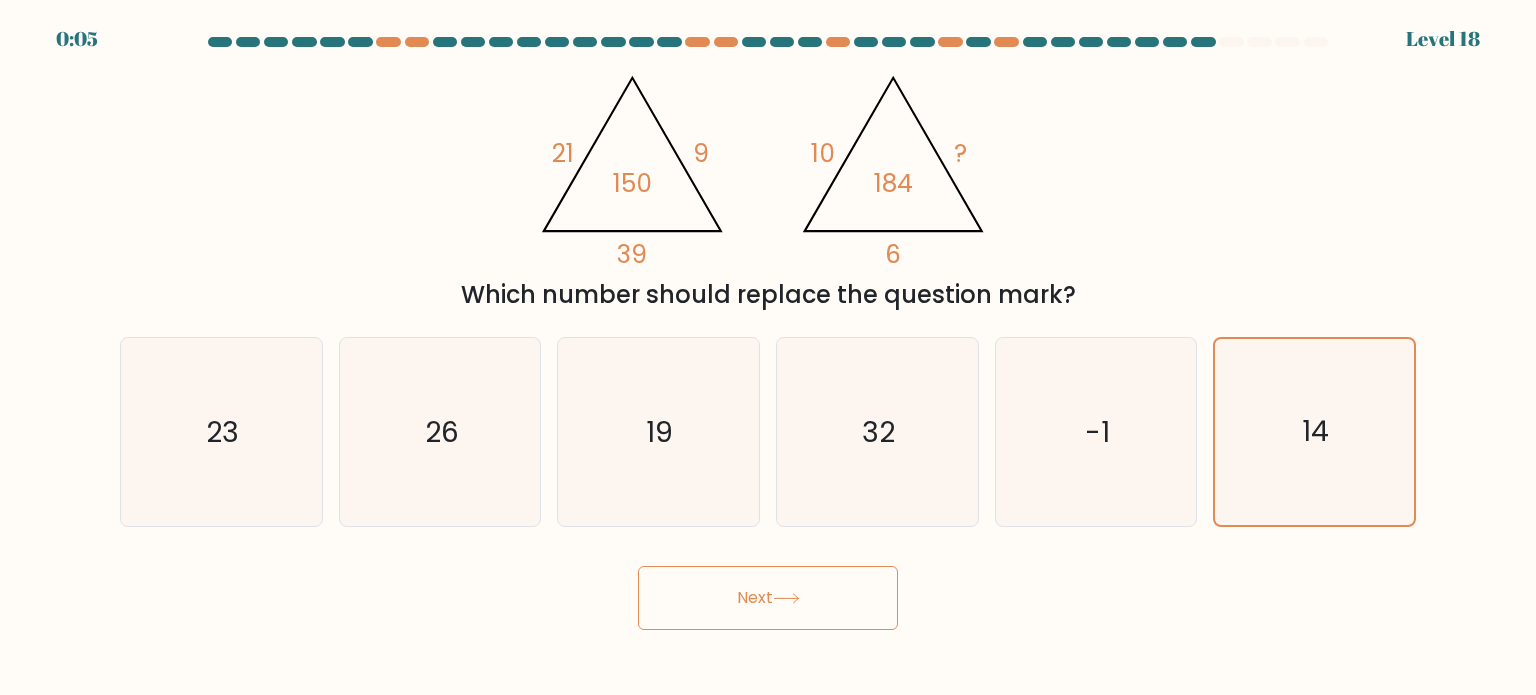 click on "Next" at bounding box center (768, 598) 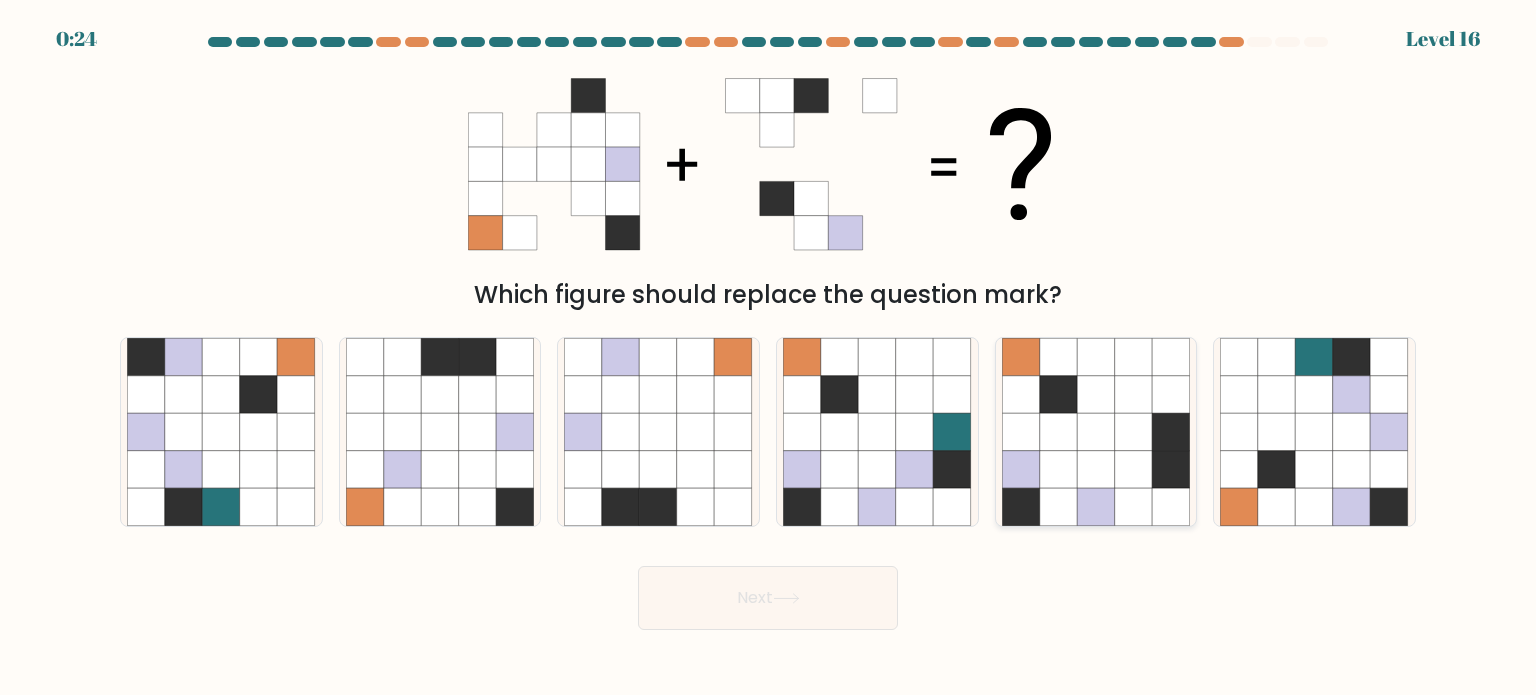 click 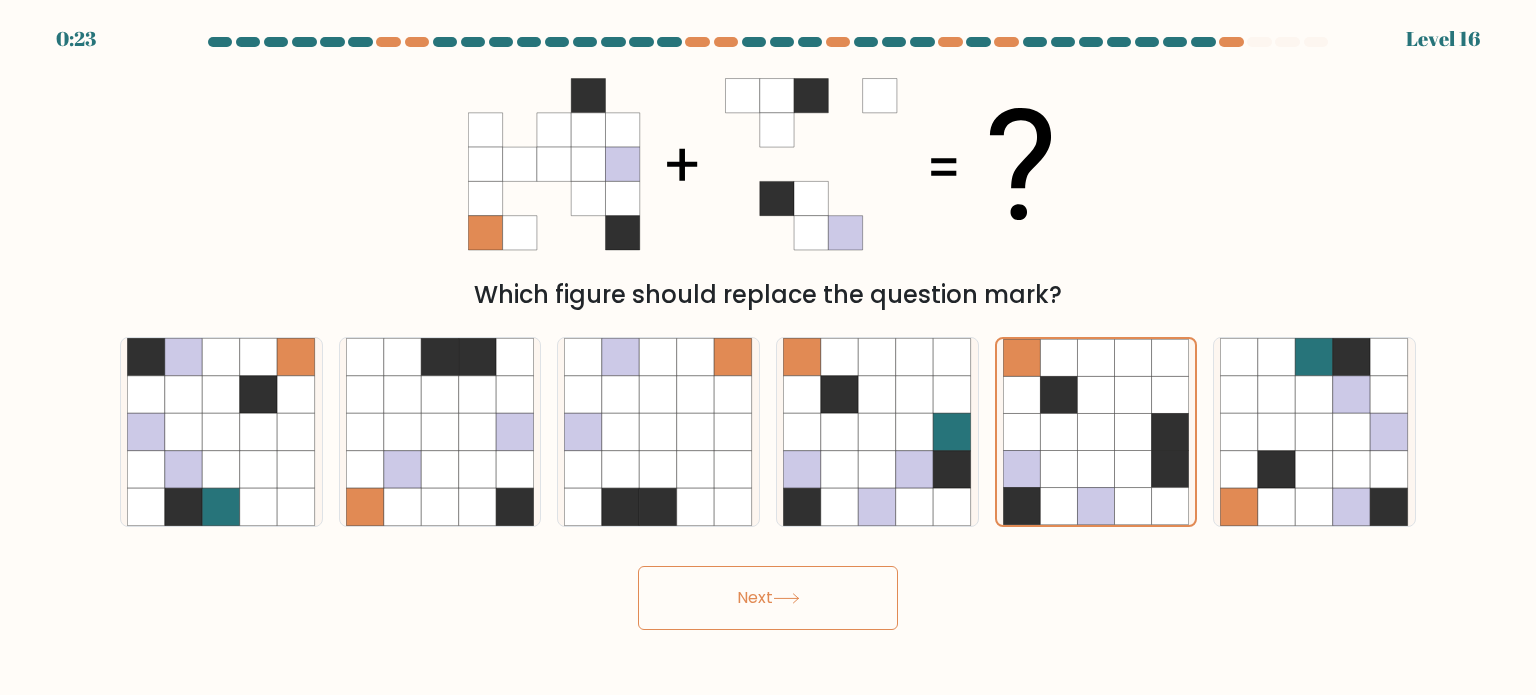 click on "Next" at bounding box center [768, 598] 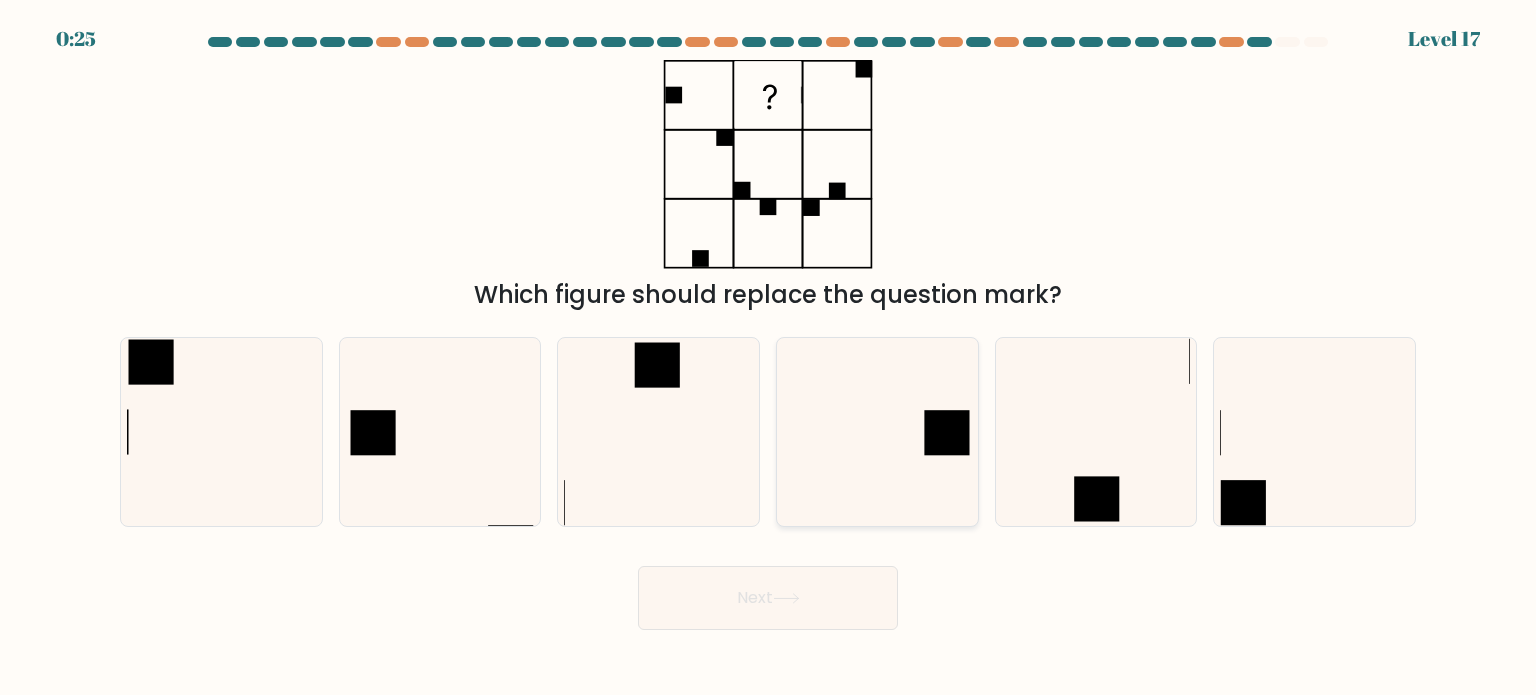 click 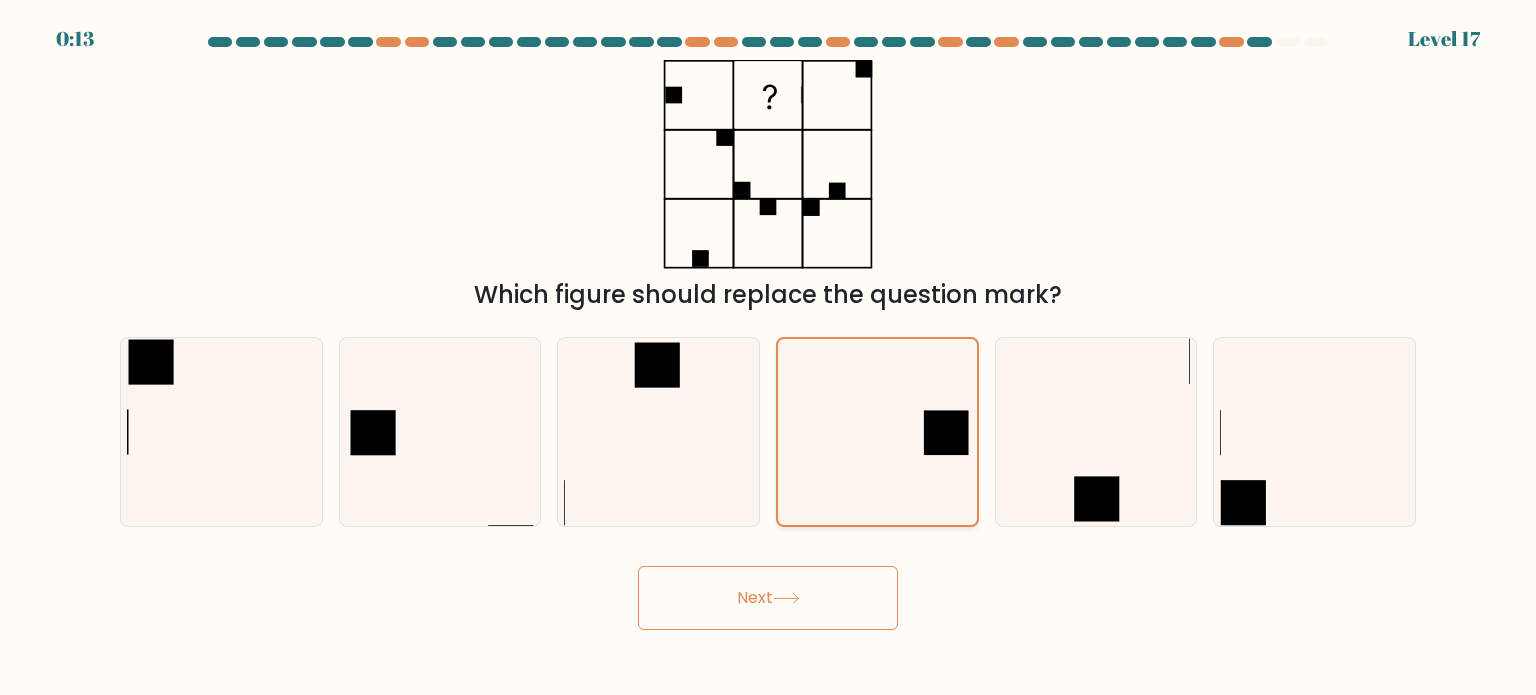 click 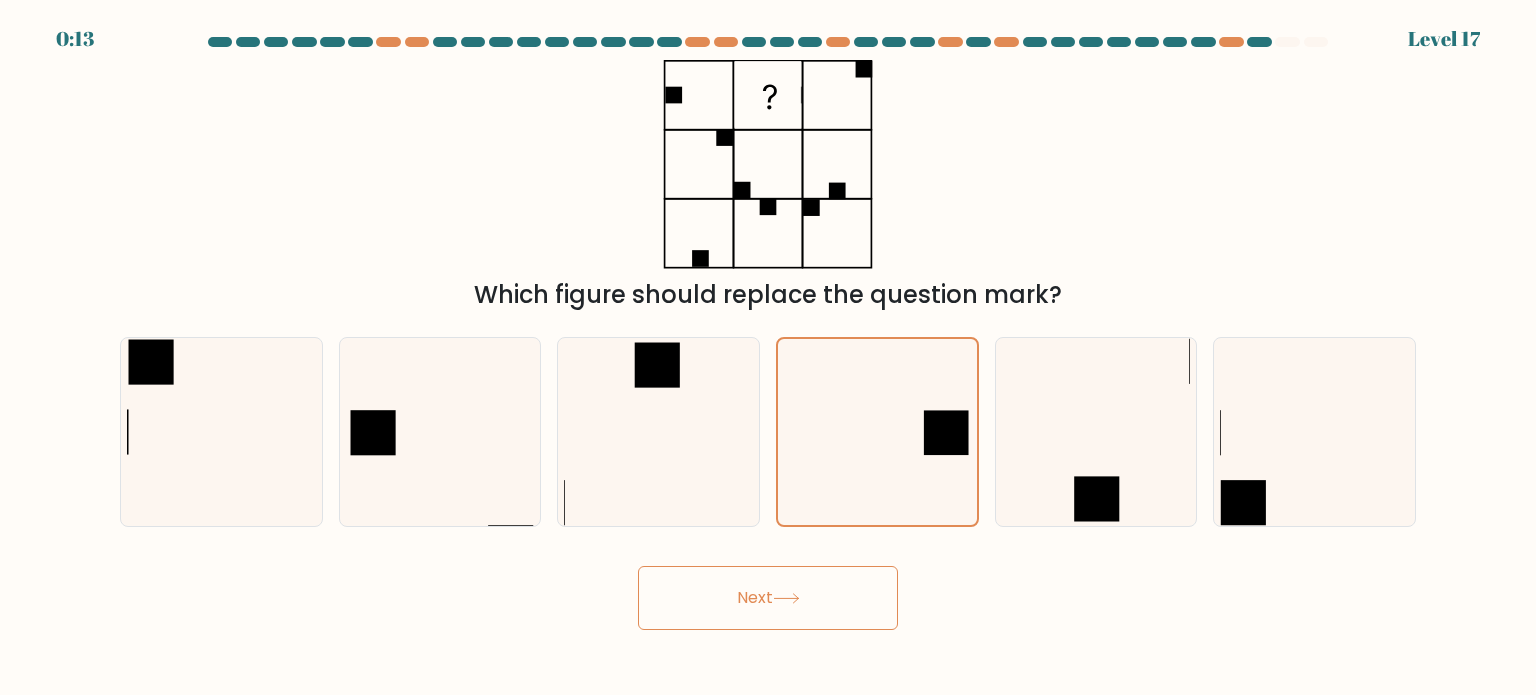 click 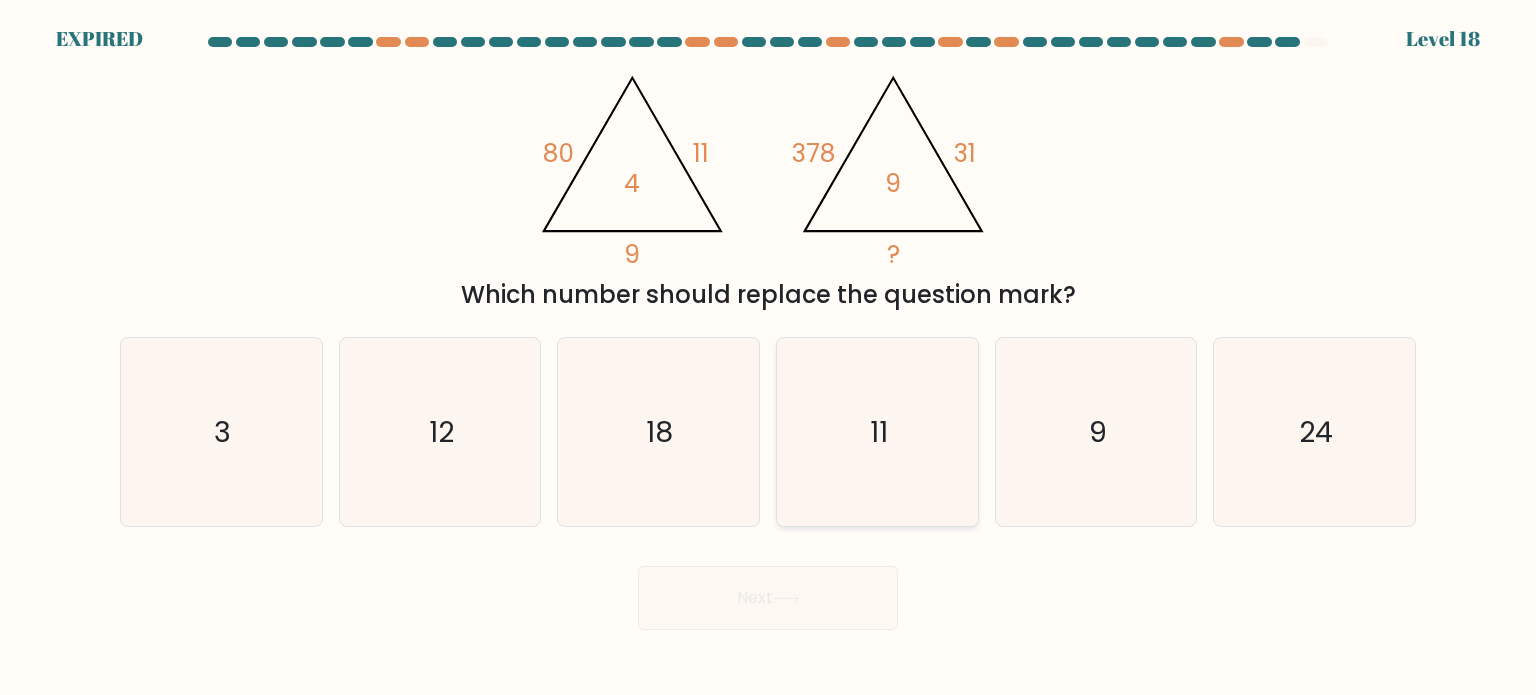 click on "11" 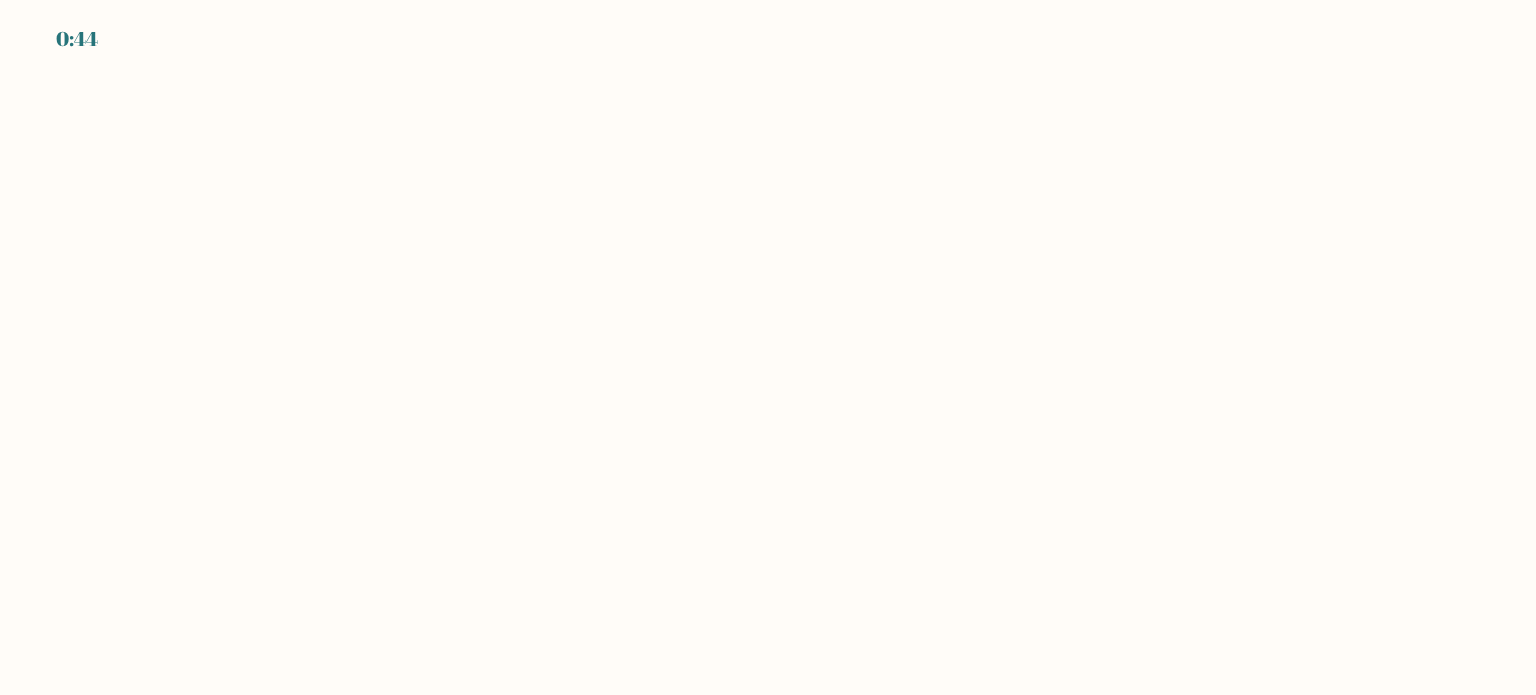 scroll, scrollTop: 0, scrollLeft: 0, axis: both 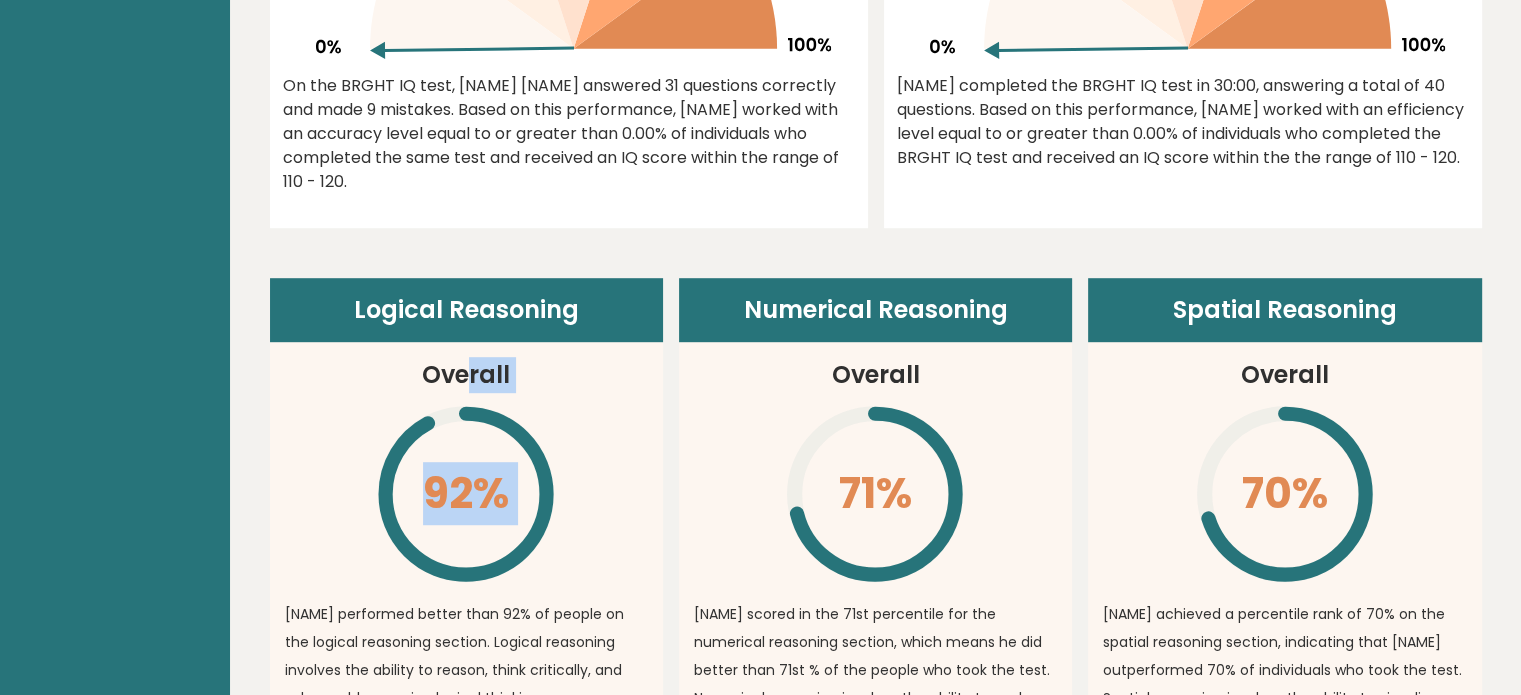 drag, startPoint x: 409, startPoint y: 383, endPoint x: 463, endPoint y: 333, distance: 73.593475 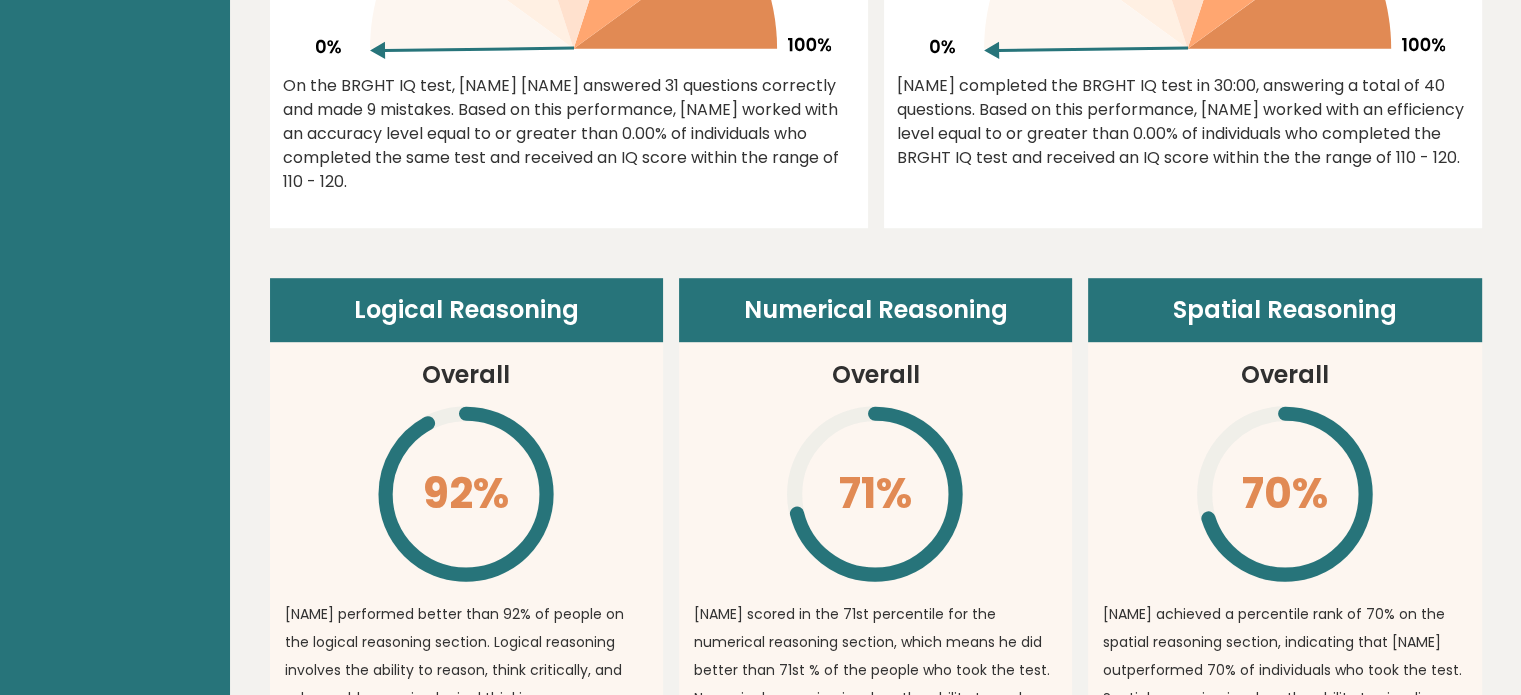 click on "Logical Reasoning
Overall
92%
\
sow performed better than 92% of people on the logical reasoning section. Logical reasoning involves the ability to reason, think critically, and solve problems using logical thinking processes. Some areas where someone with strong logical reasoning skills might excel are (1) identifying and solving problems, (2) analyzing information, breaking it down into smaller parts, and evaluating its components to reach conclusions and (3) strategic planning.
.
Compared to
India
Low" at bounding box center (466, 595) 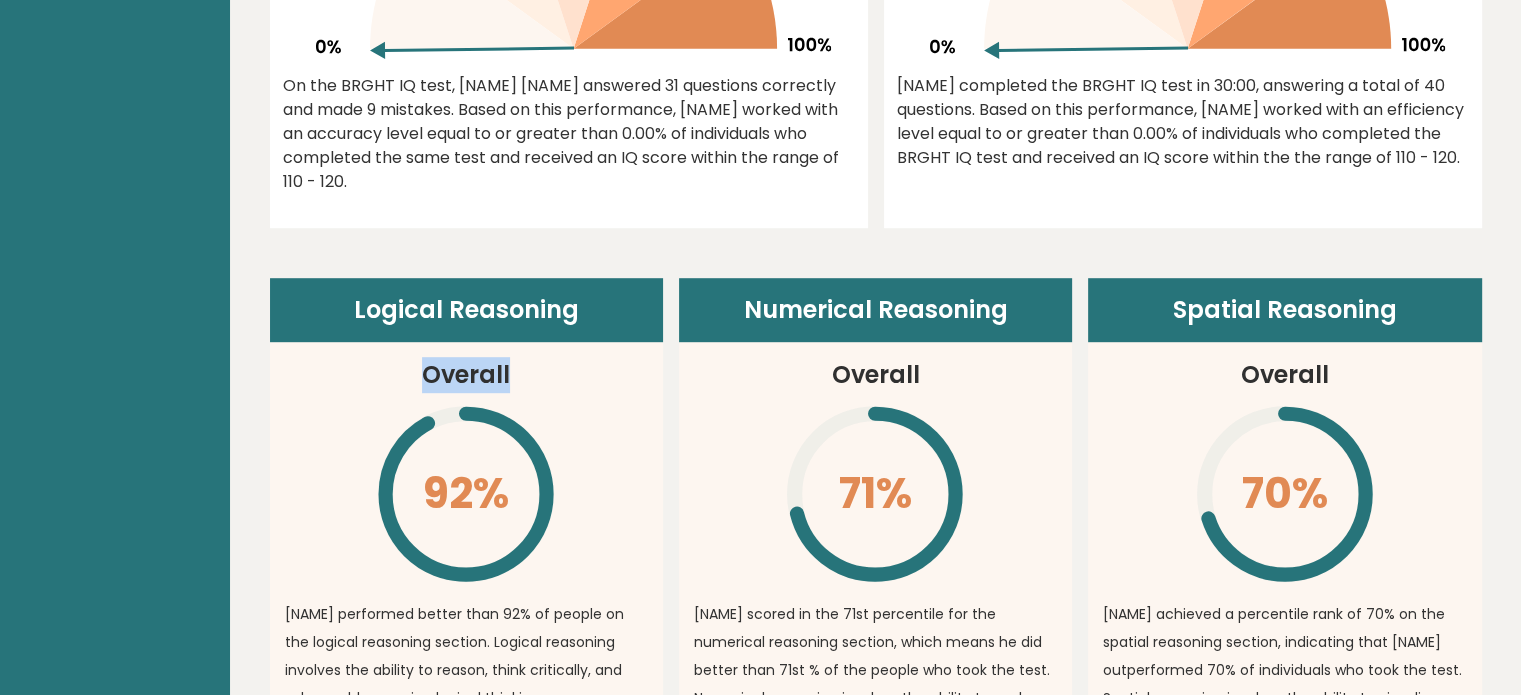 click on "Overall" at bounding box center (466, 375) 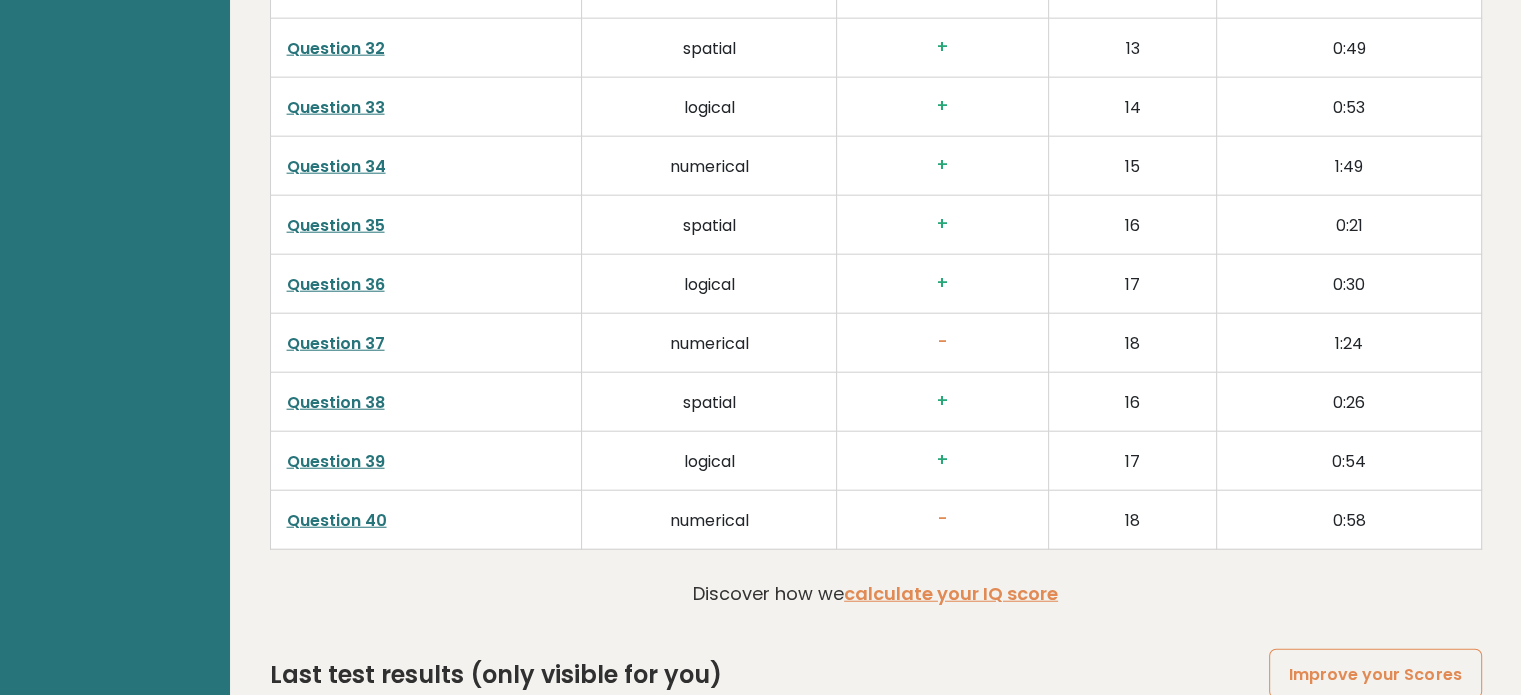 scroll, scrollTop: 5018, scrollLeft: 0, axis: vertical 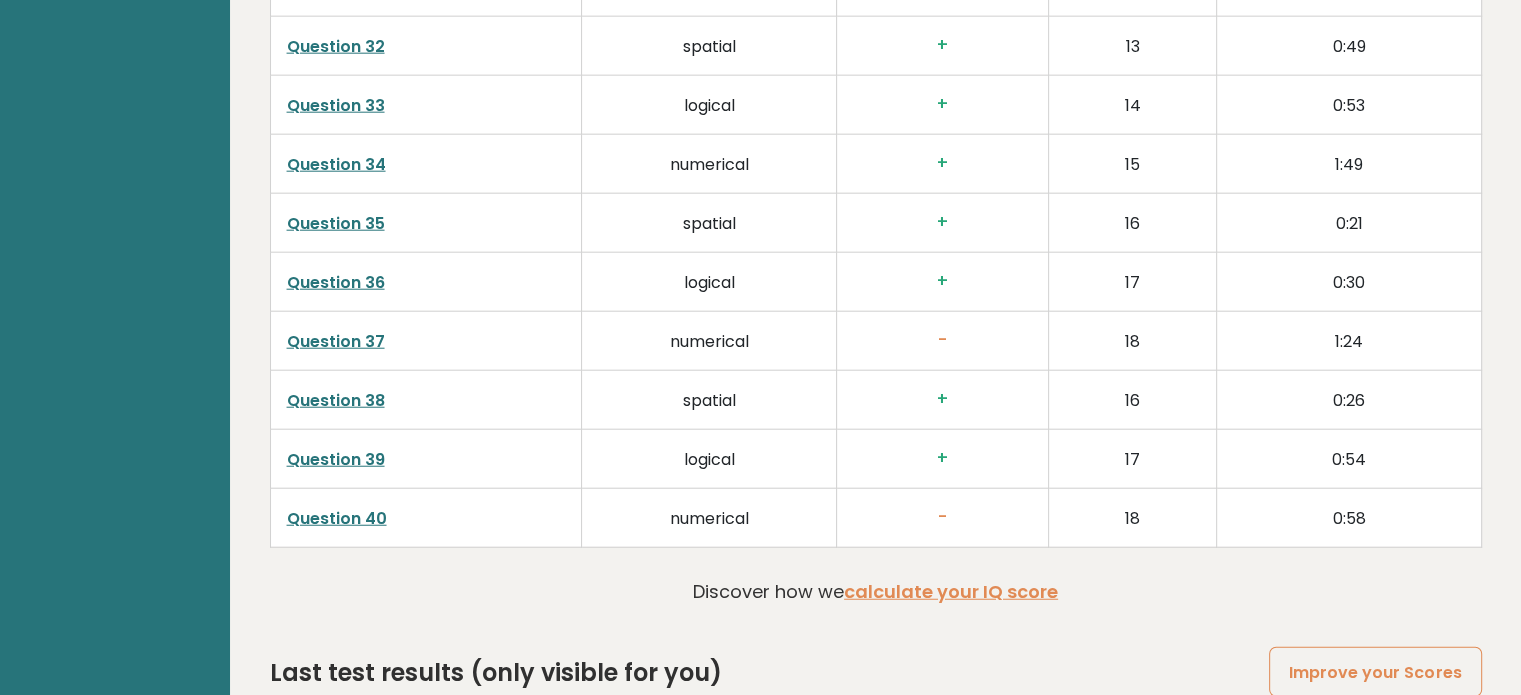 click on "Question
40" at bounding box center (337, 518) 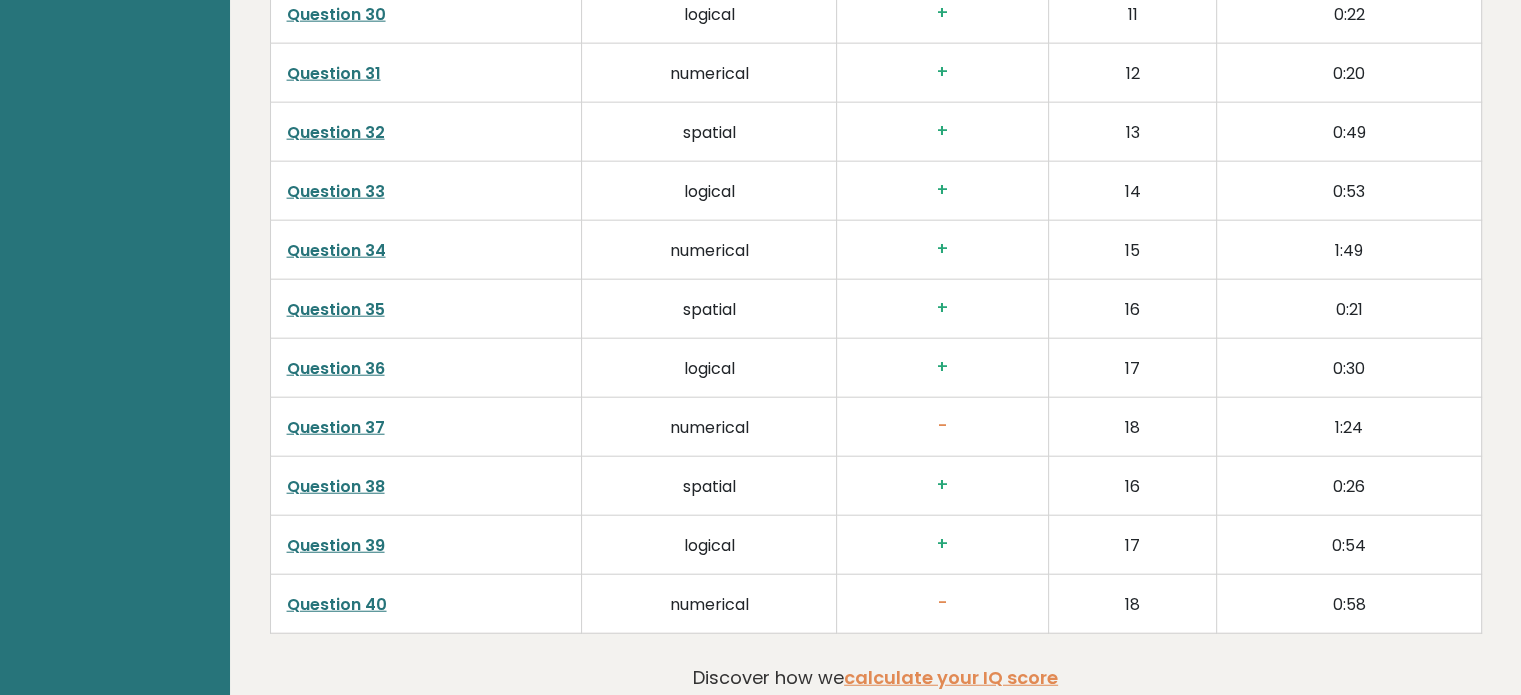 scroll, scrollTop: 5218, scrollLeft: 0, axis: vertical 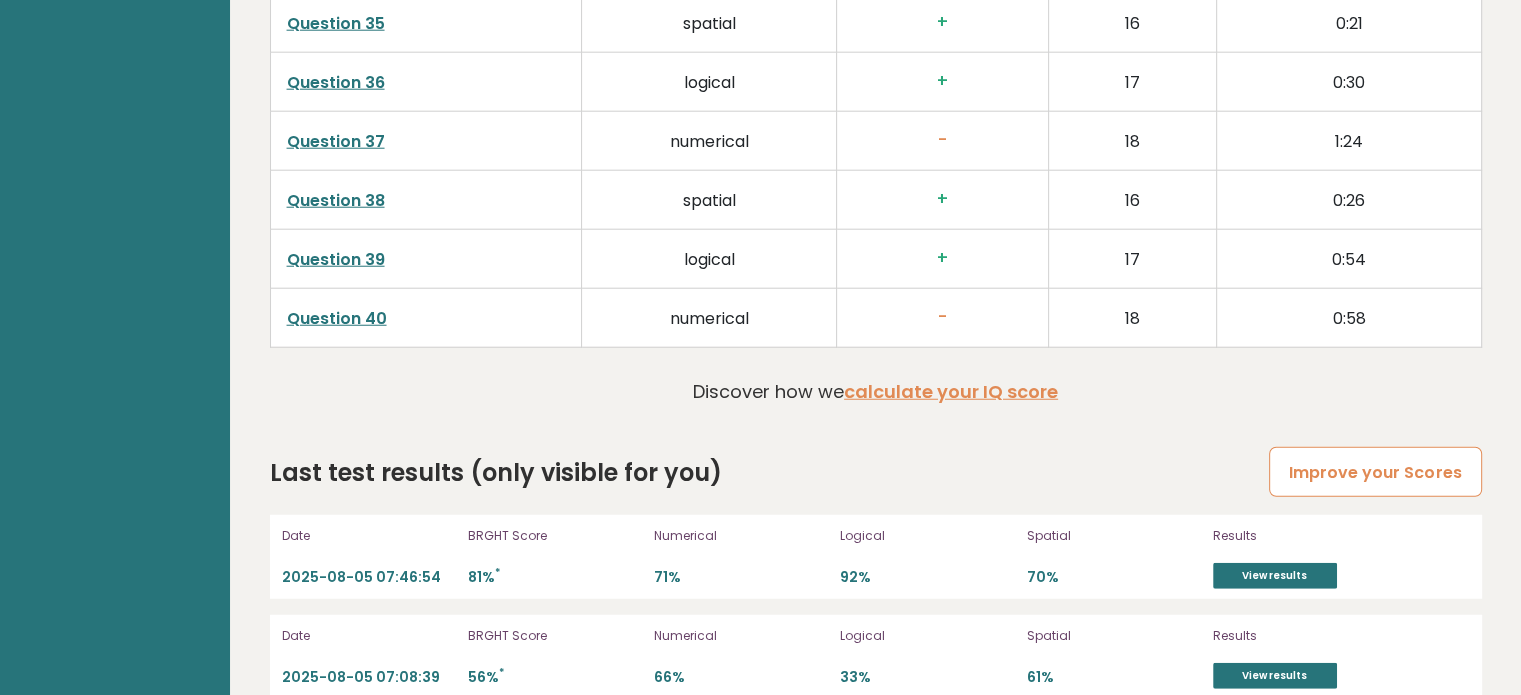 click on "Improve your Scores" at bounding box center [1375, 472] 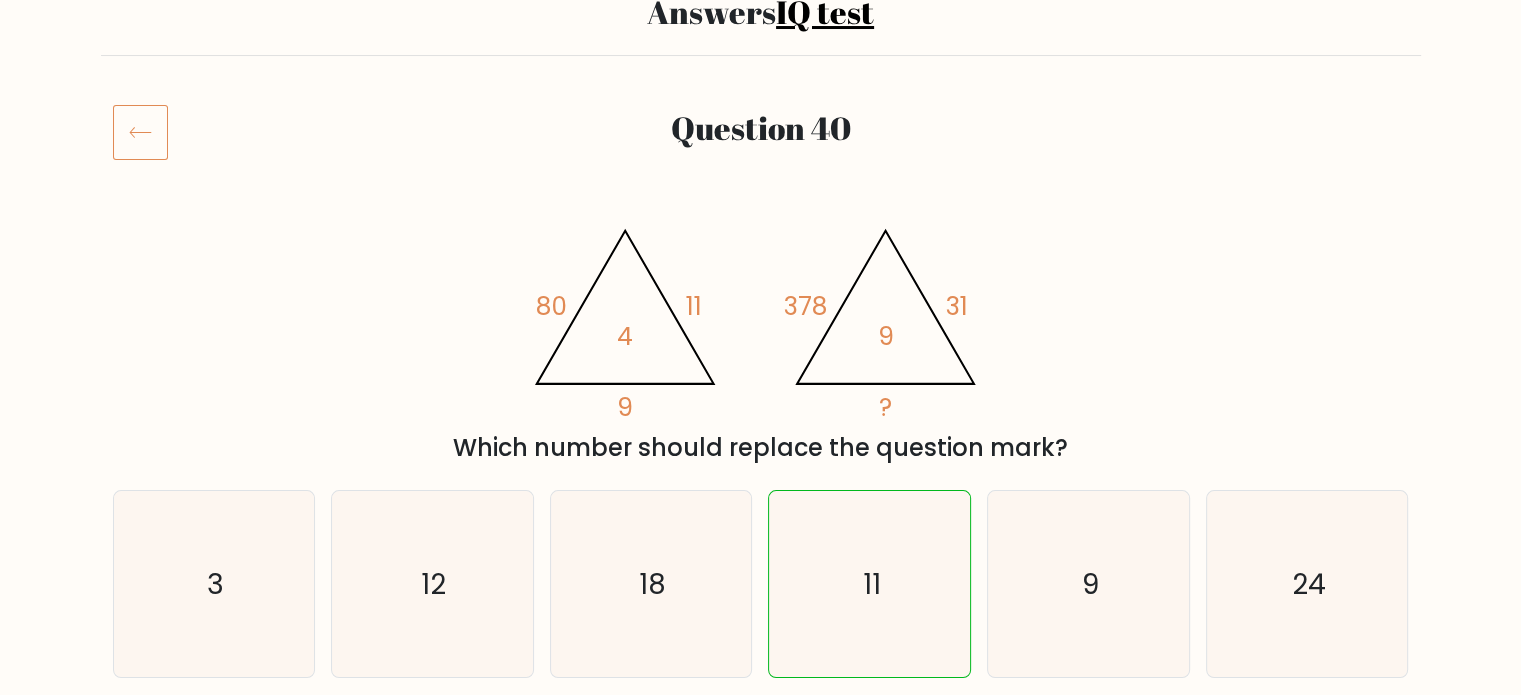 scroll, scrollTop: 300, scrollLeft: 0, axis: vertical 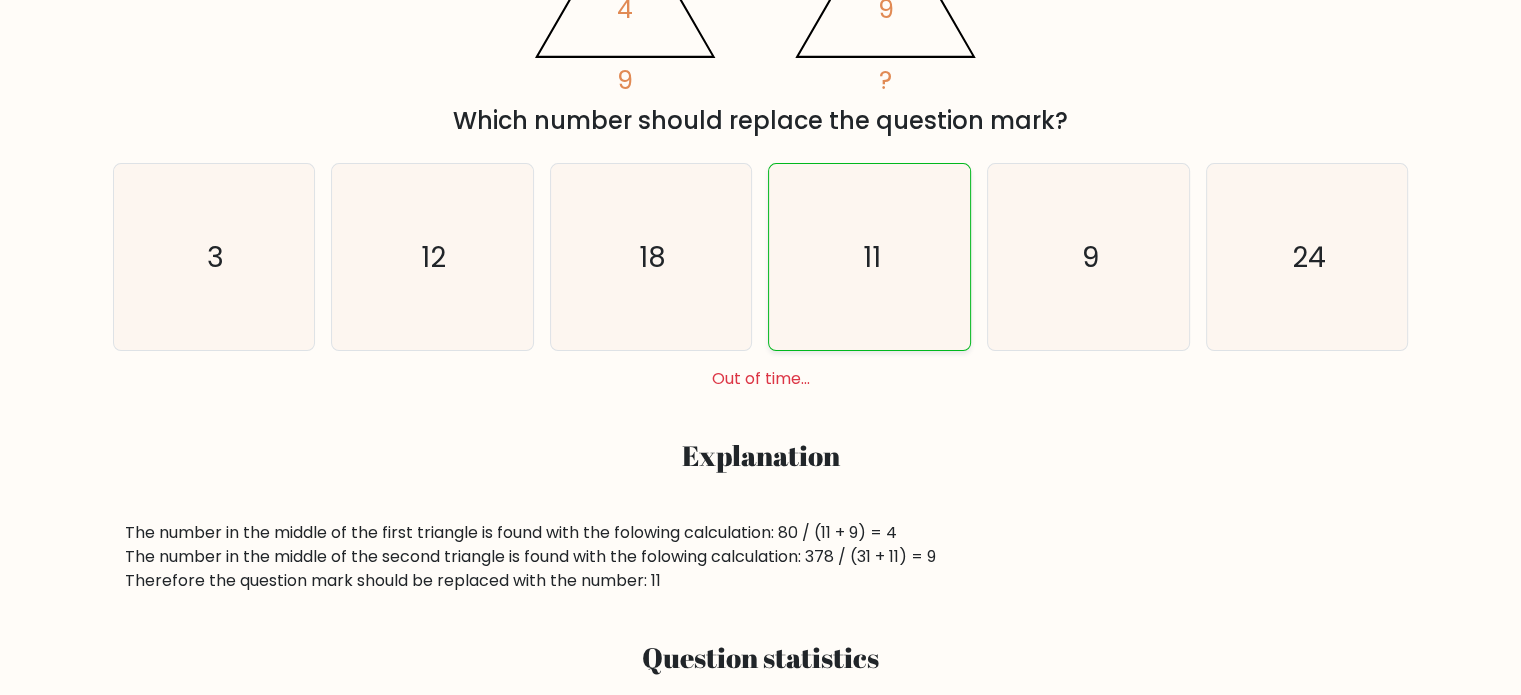 click on "11" 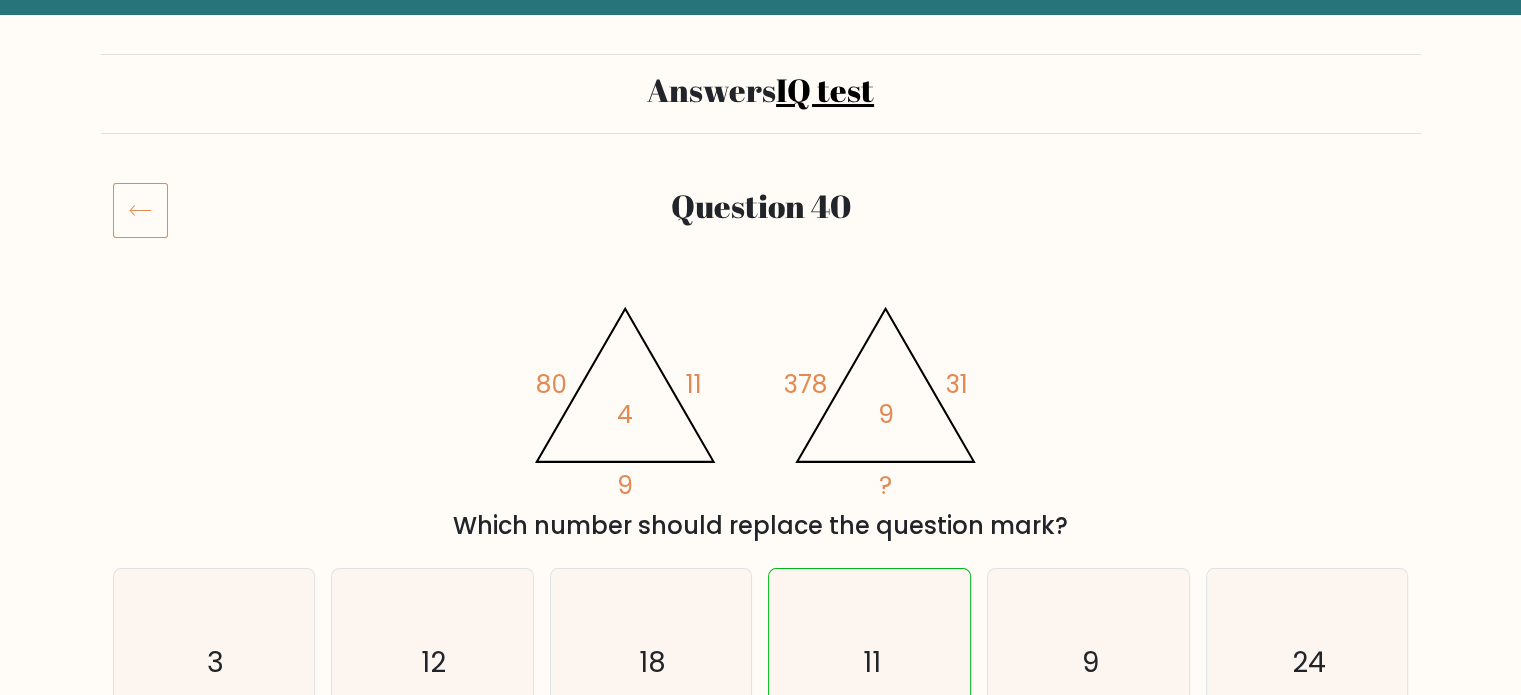 scroll, scrollTop: 100, scrollLeft: 0, axis: vertical 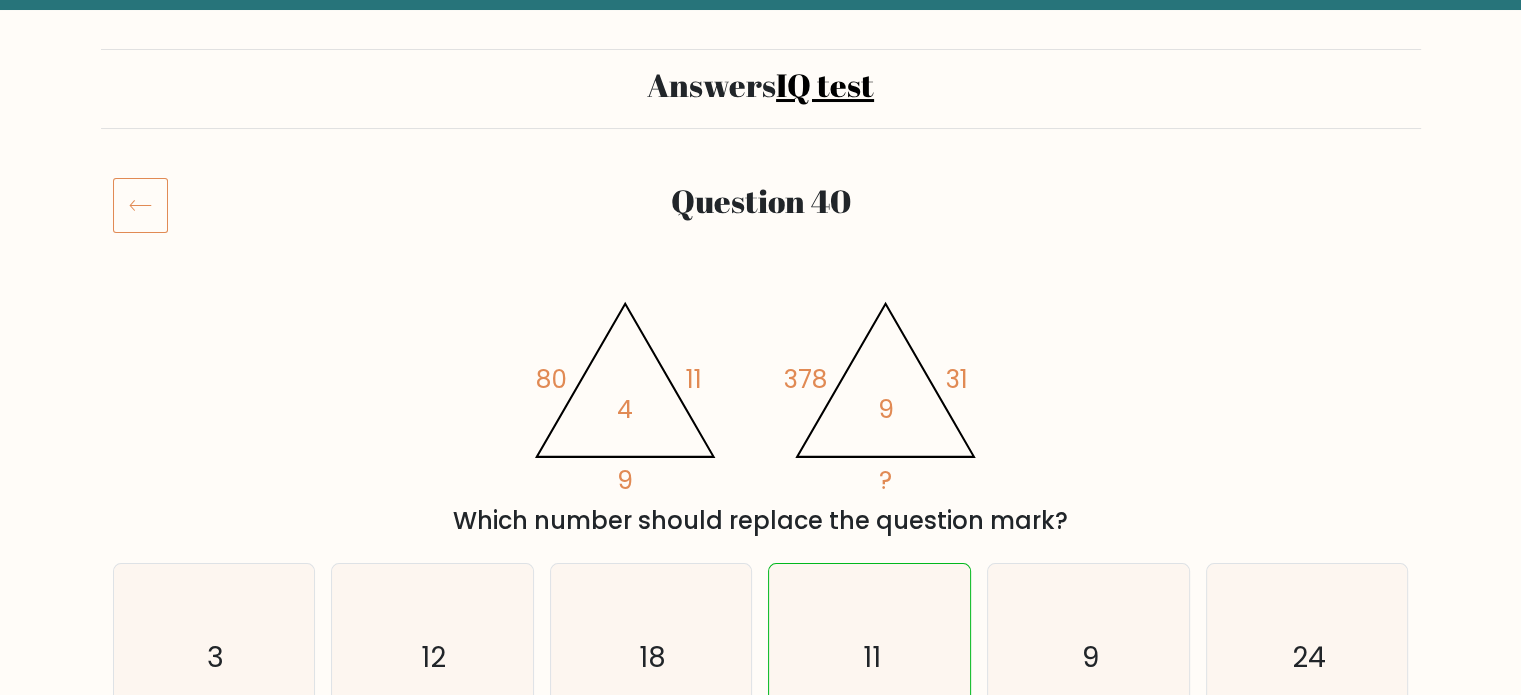 click 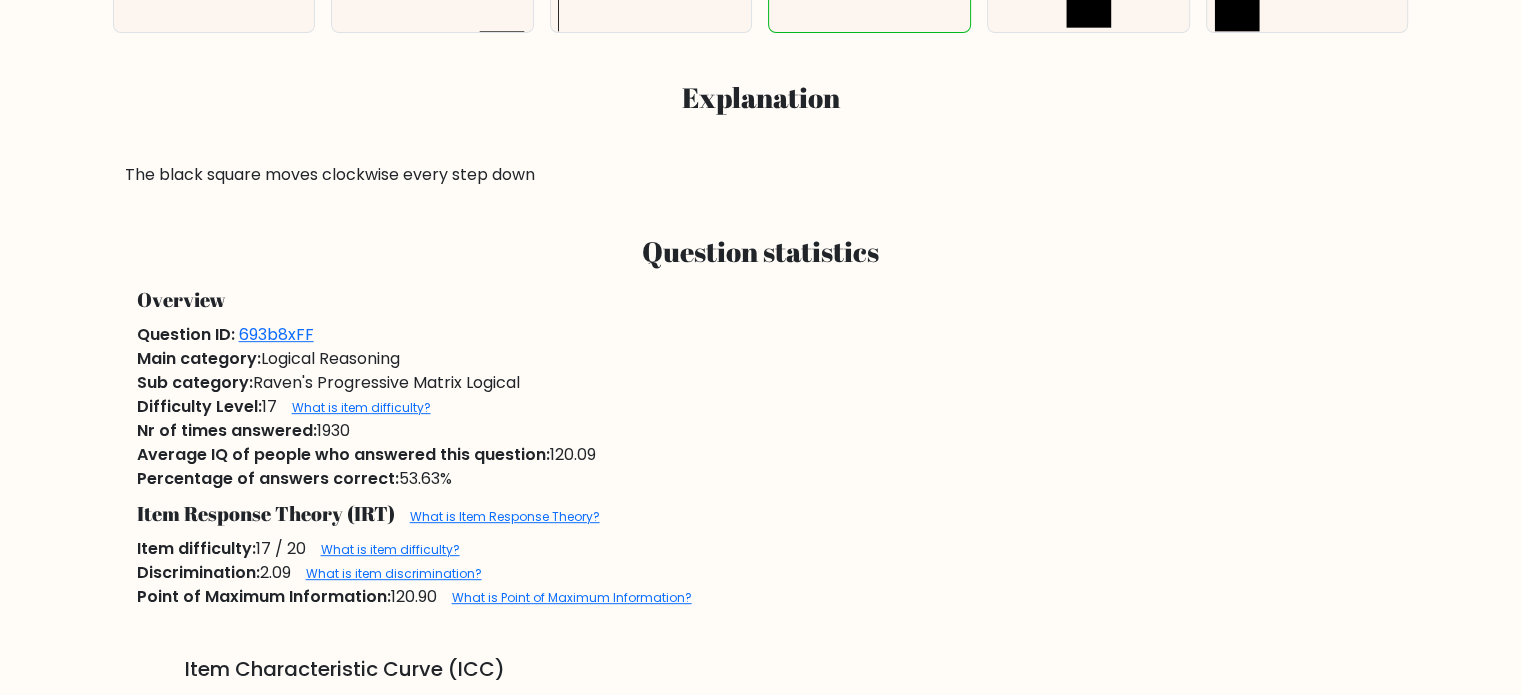 scroll, scrollTop: 900, scrollLeft: 0, axis: vertical 